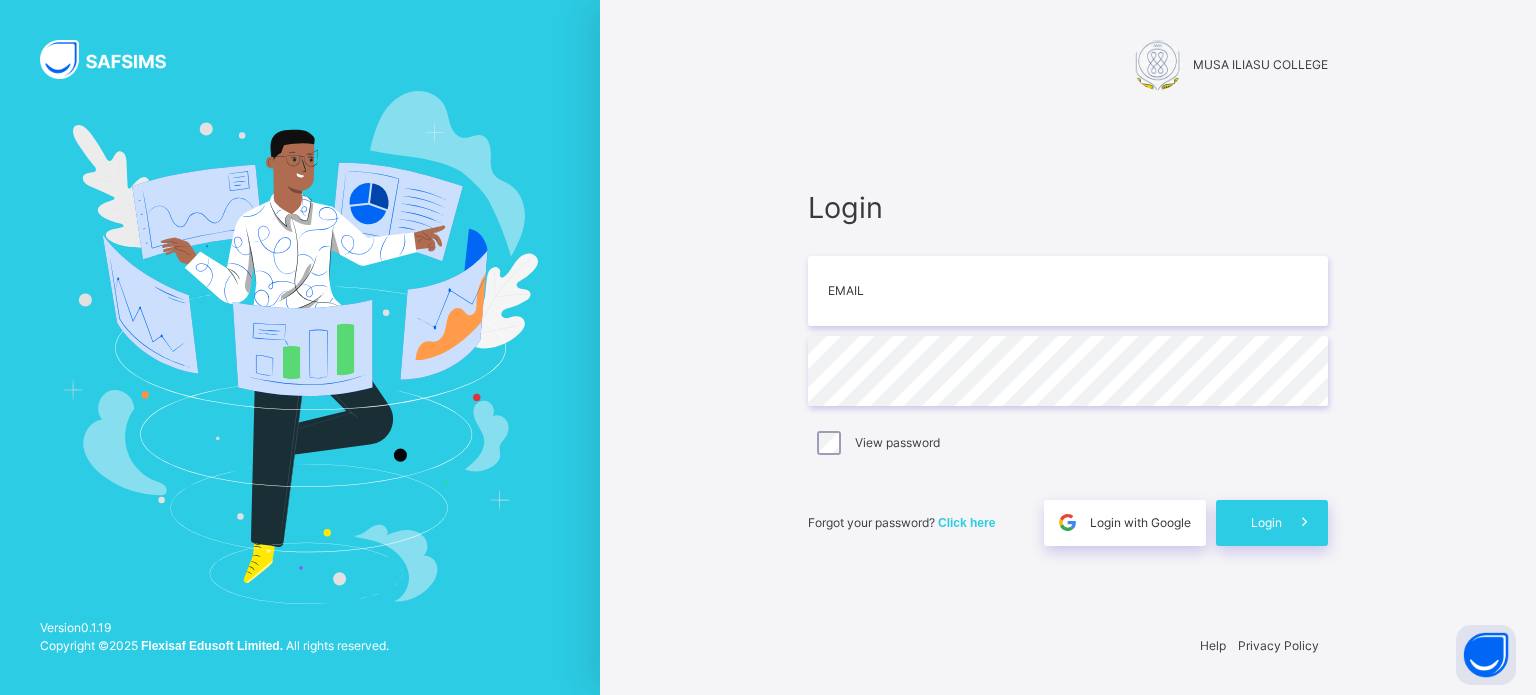 scroll, scrollTop: 0, scrollLeft: 0, axis: both 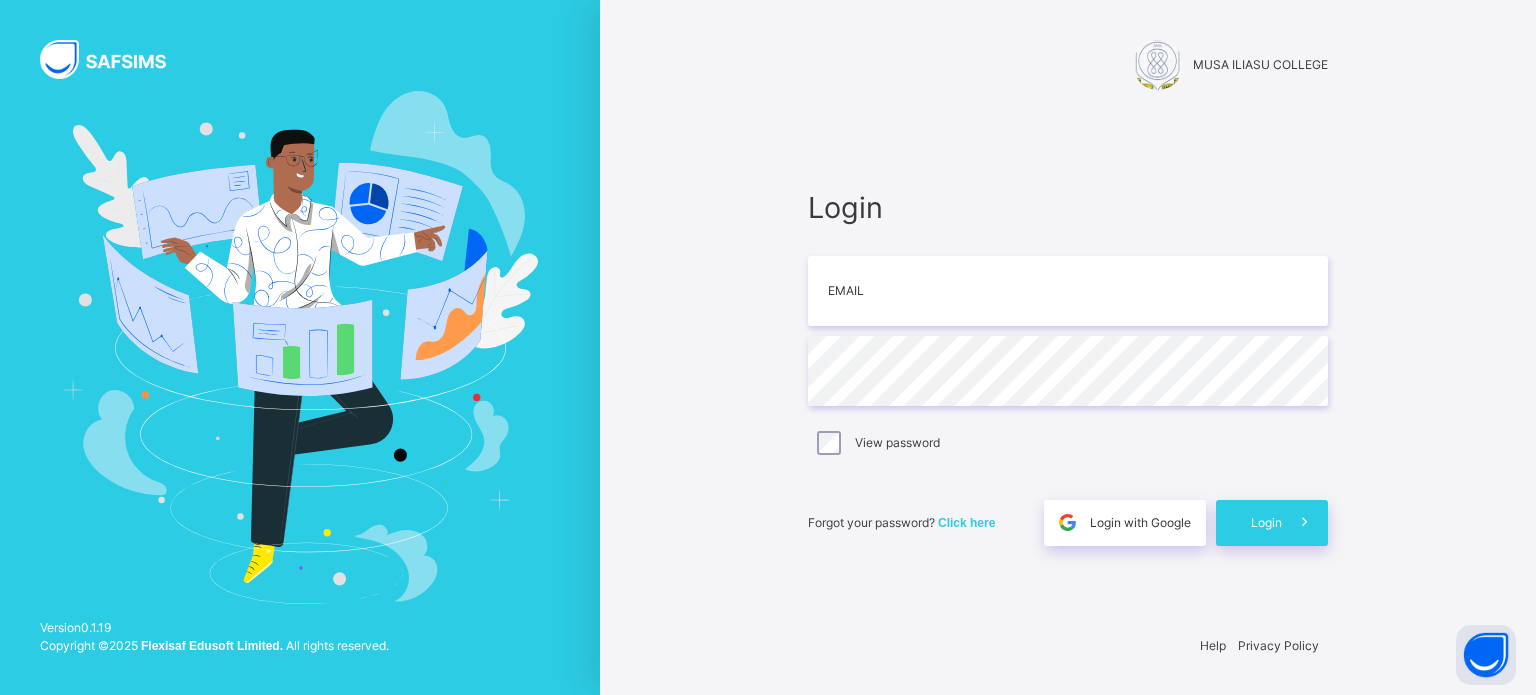 click on "MUSA ILIASU COLLEGE Login Email Password View password Forgot your password?   Click here Login with Google Login   Help       Privacy Policy     Version  0.1.19 Copyright ©  2025   Flexisaf Edusoft Limited.   All rights reserved." at bounding box center (1068, 347) 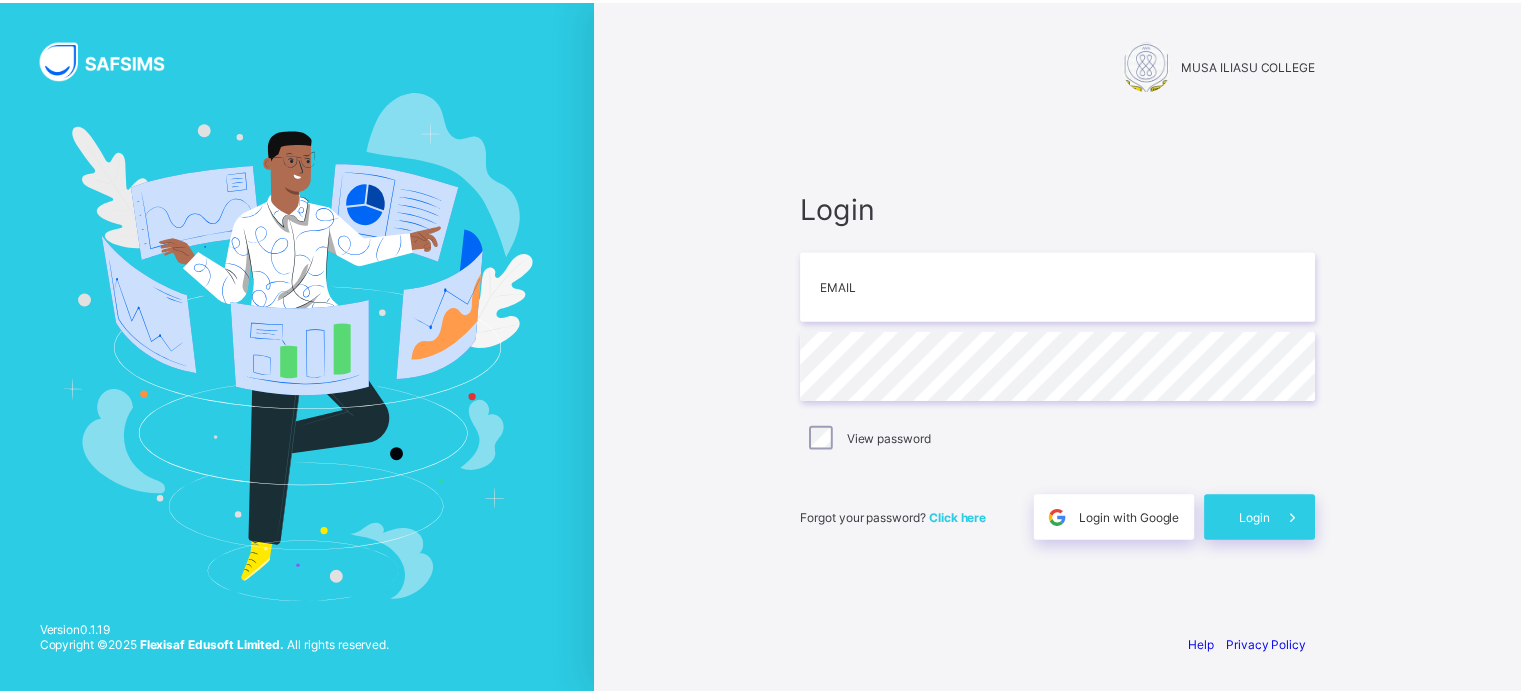 scroll, scrollTop: 0, scrollLeft: 0, axis: both 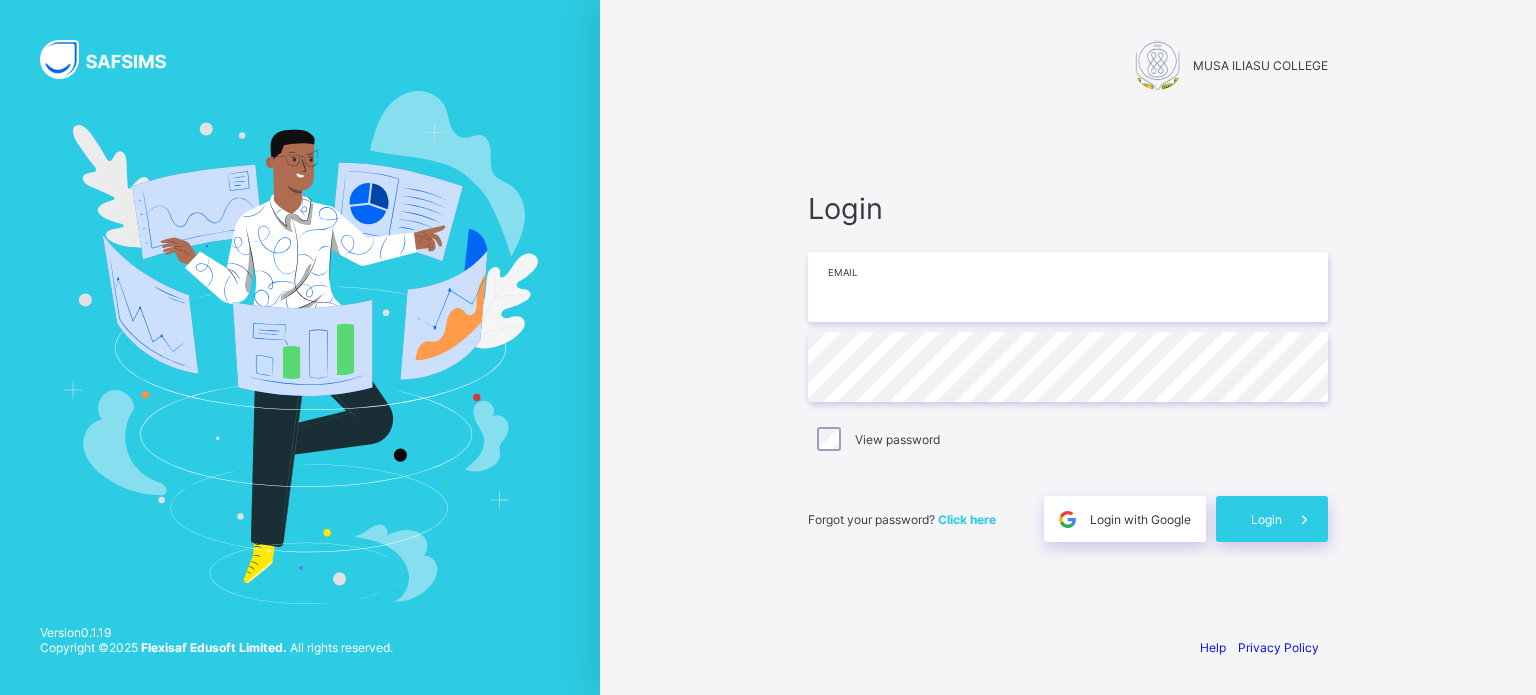 click at bounding box center [1068, 287] 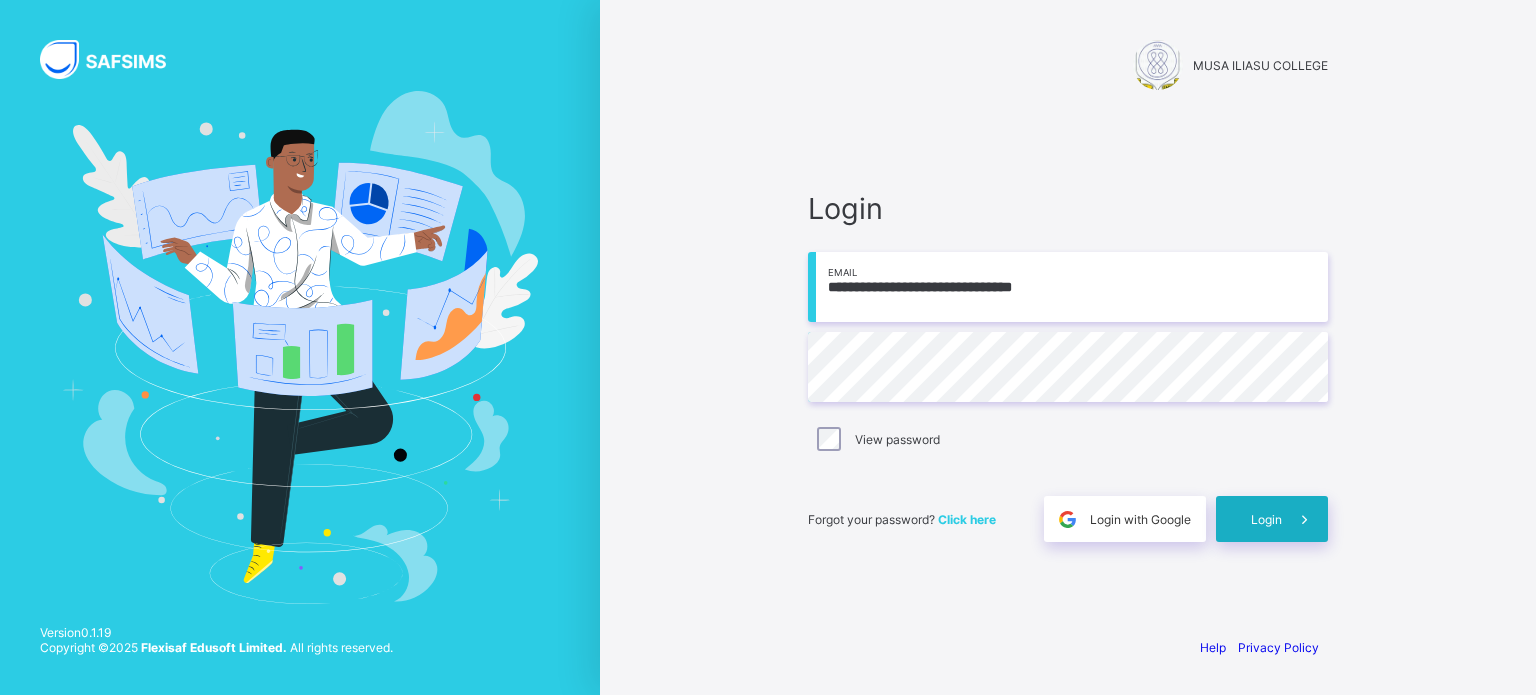 click on "Login" at bounding box center [1272, 519] 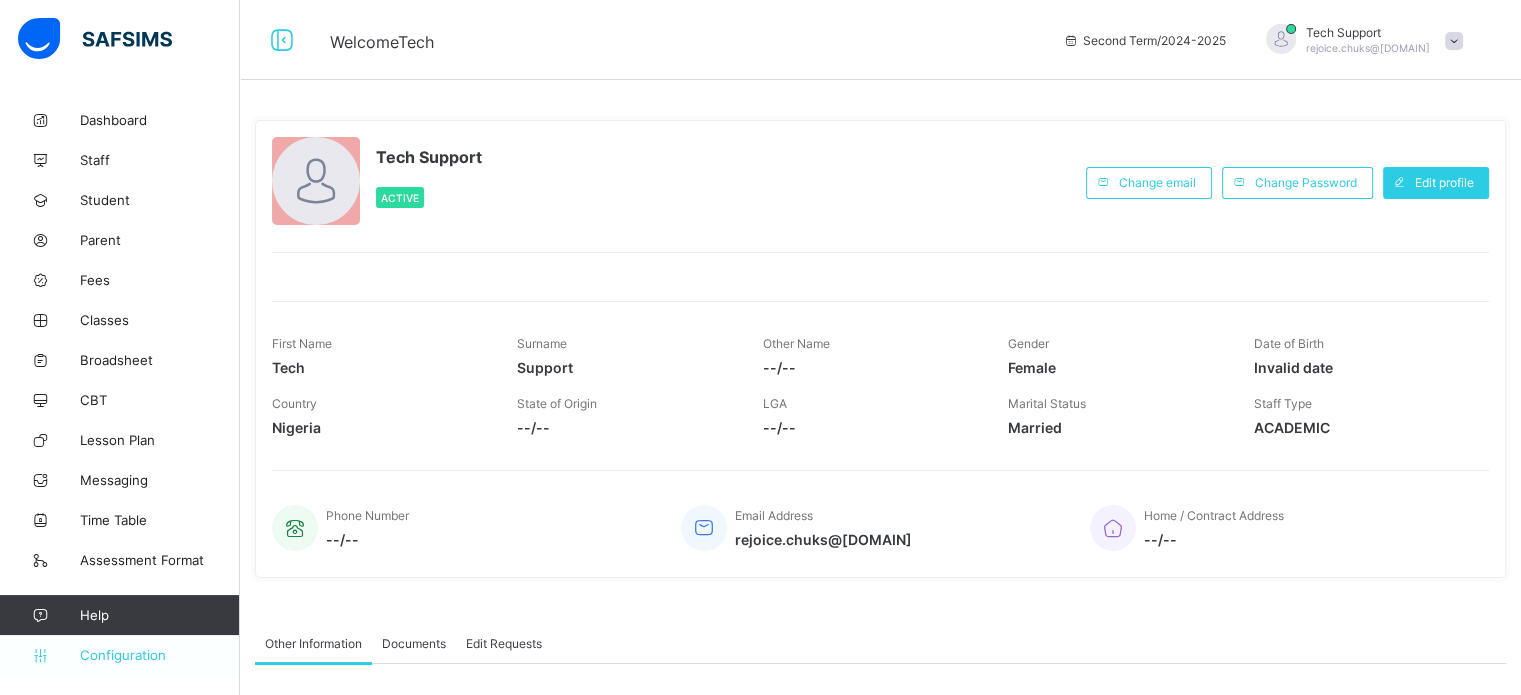 click on "Configuration" at bounding box center [159, 655] 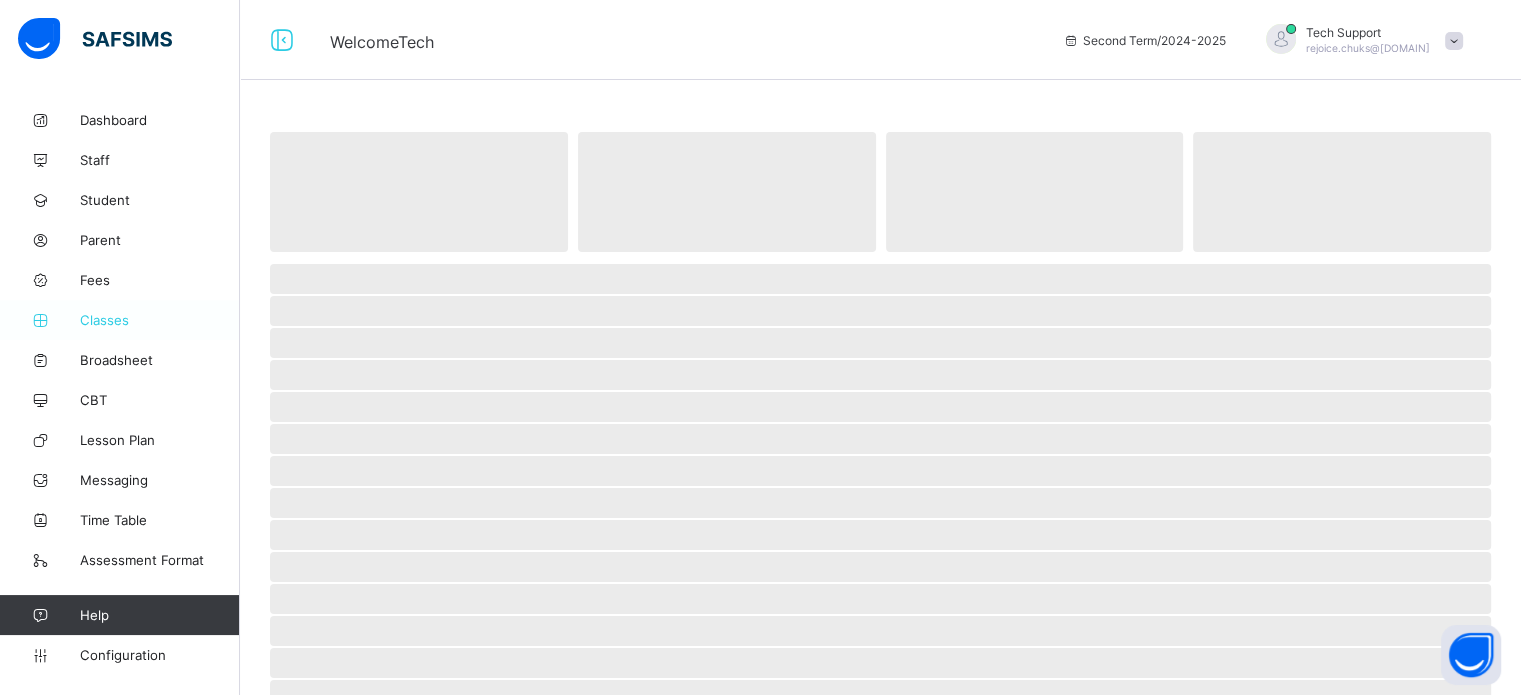 click on "Classes" at bounding box center (160, 320) 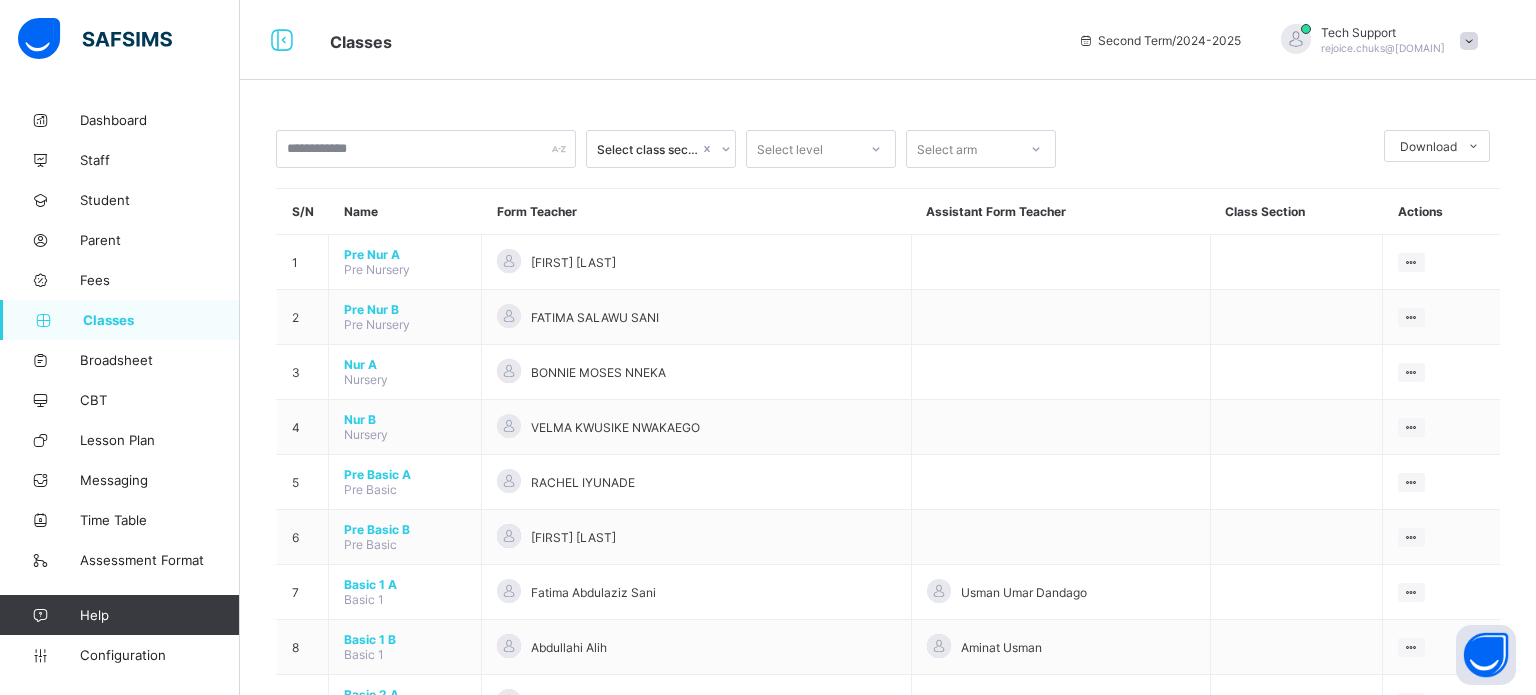 click on "Select level" at bounding box center (821, 149) 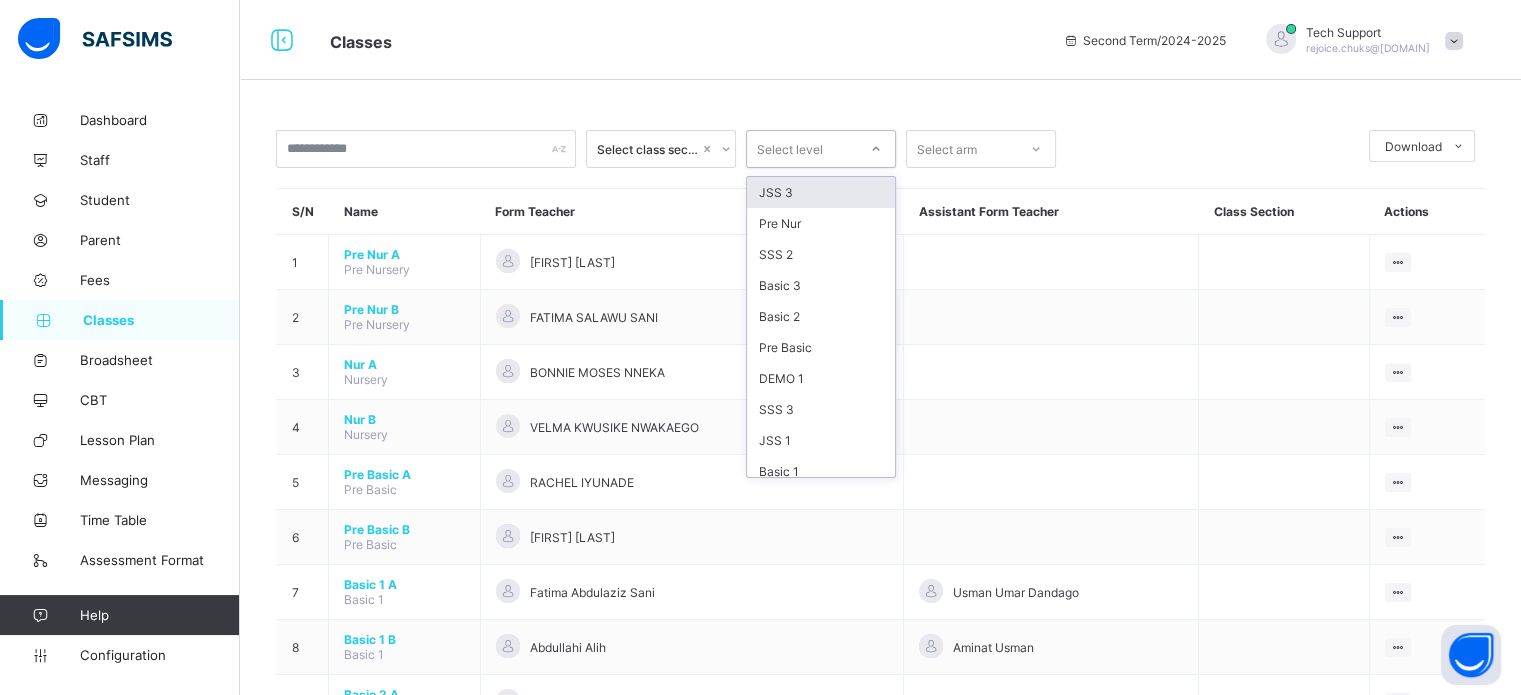 click on "Select level" at bounding box center [802, 149] 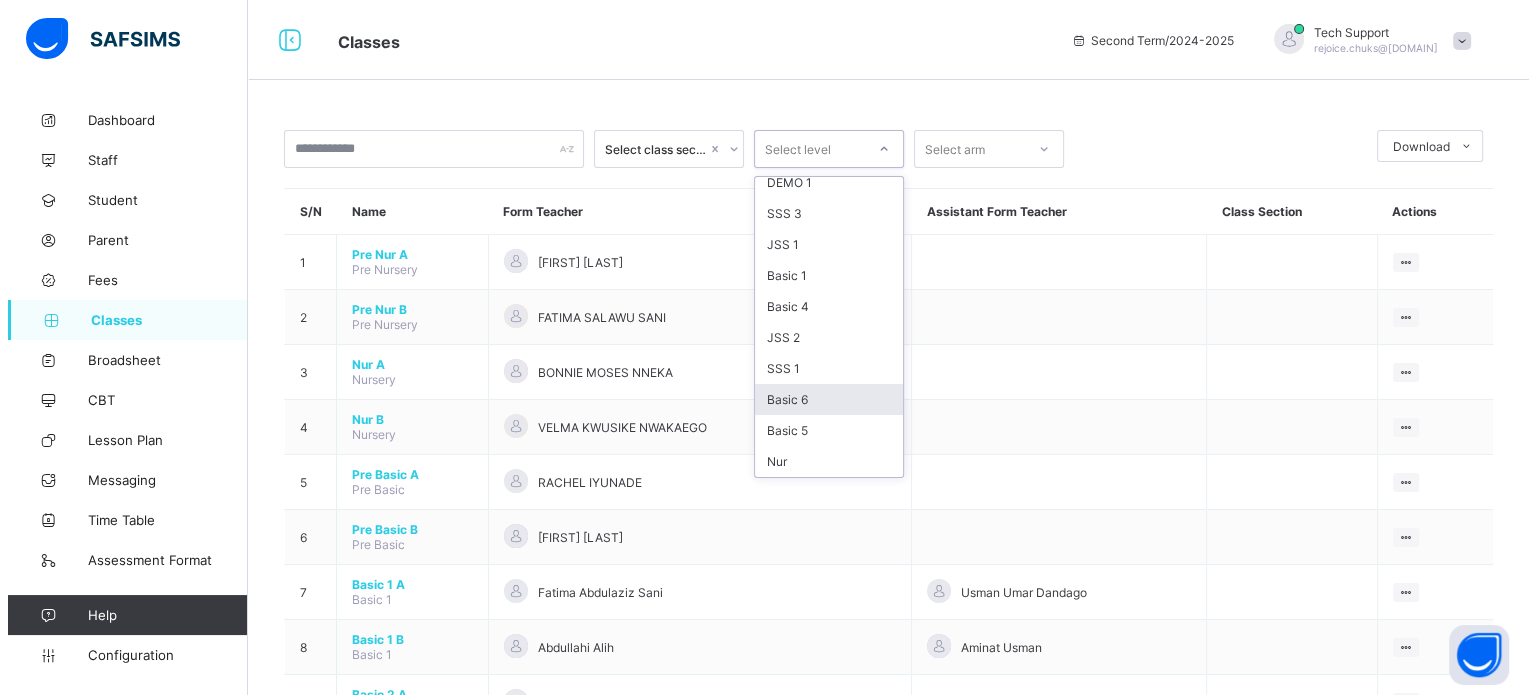 scroll, scrollTop: 0, scrollLeft: 0, axis: both 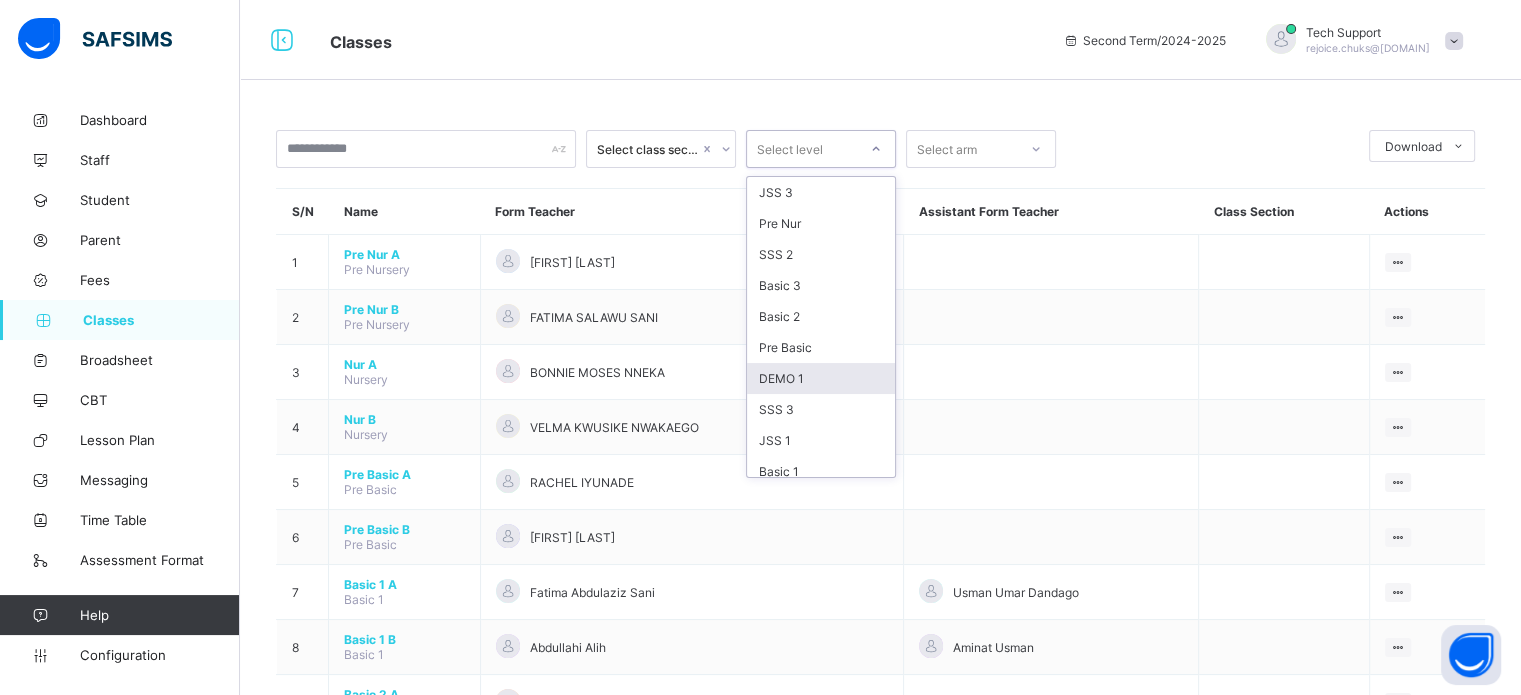 click on "DEMO 1" at bounding box center (821, 378) 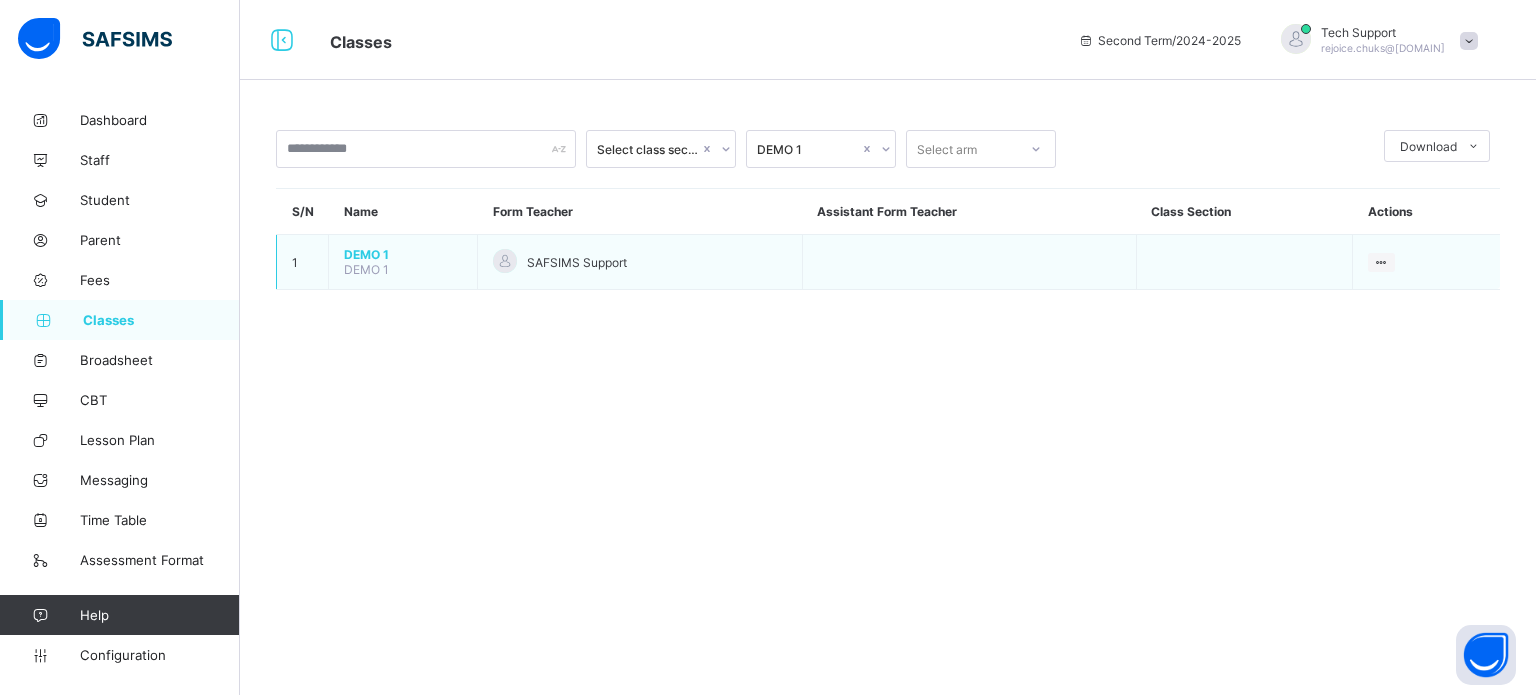 click on "DEMO 1" at bounding box center [403, 254] 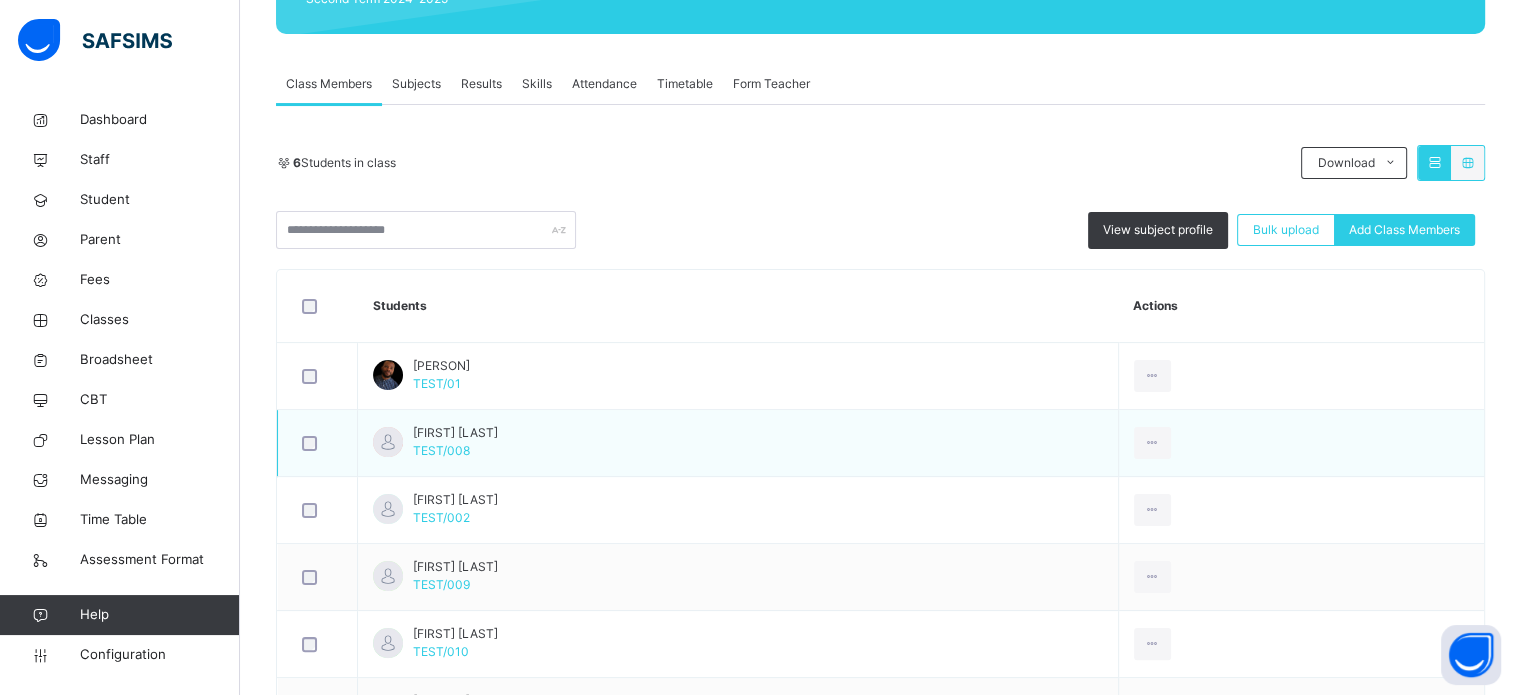 scroll, scrollTop: 69, scrollLeft: 0, axis: vertical 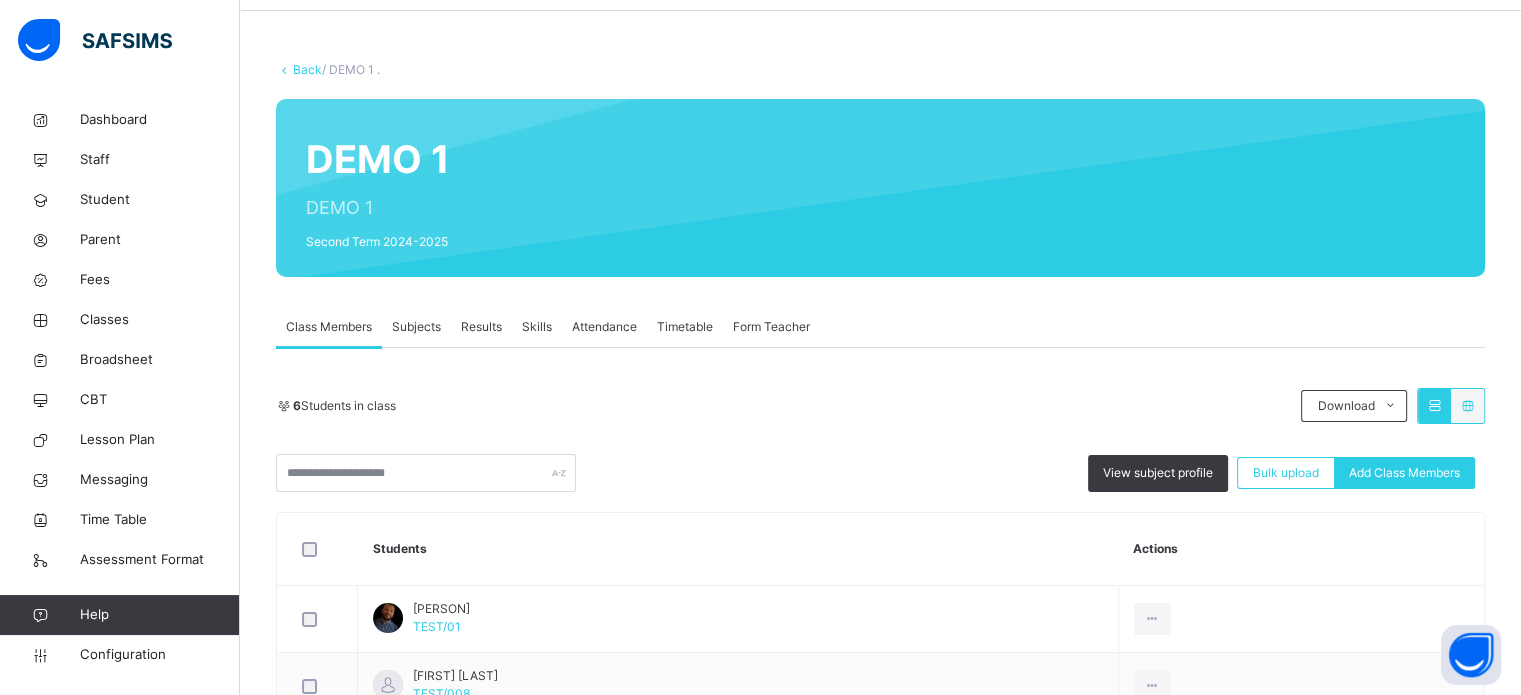 click on "Subjects" at bounding box center [416, 327] 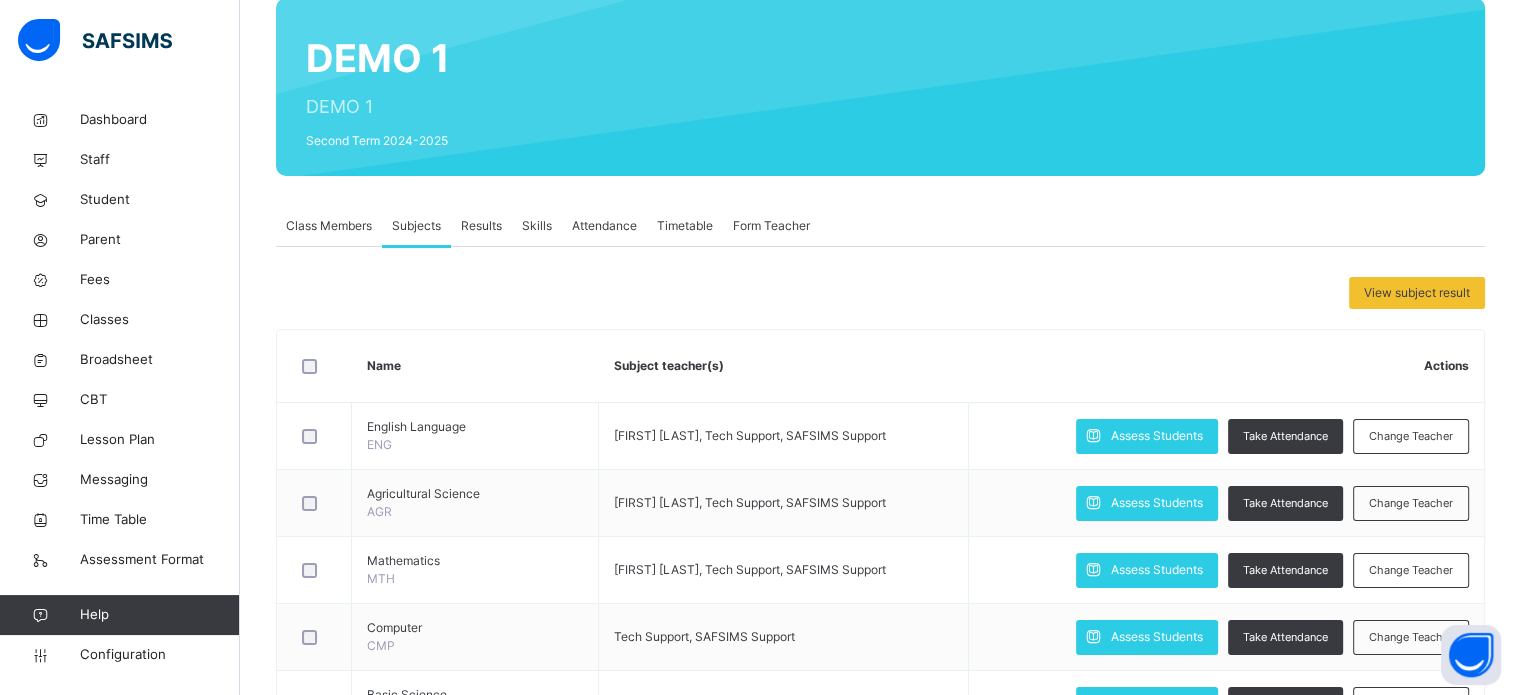 scroll, scrollTop: 169, scrollLeft: 0, axis: vertical 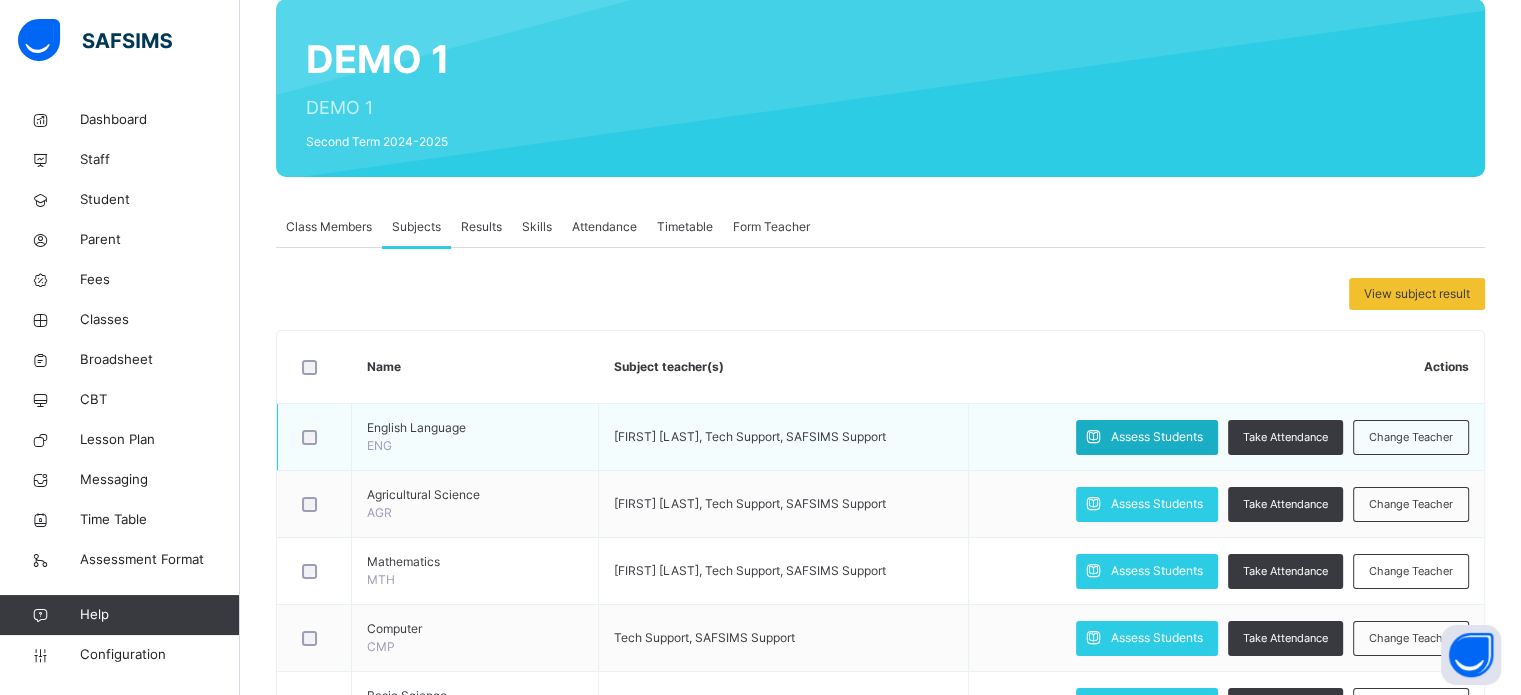click on "Assess Students" at bounding box center (1157, 437) 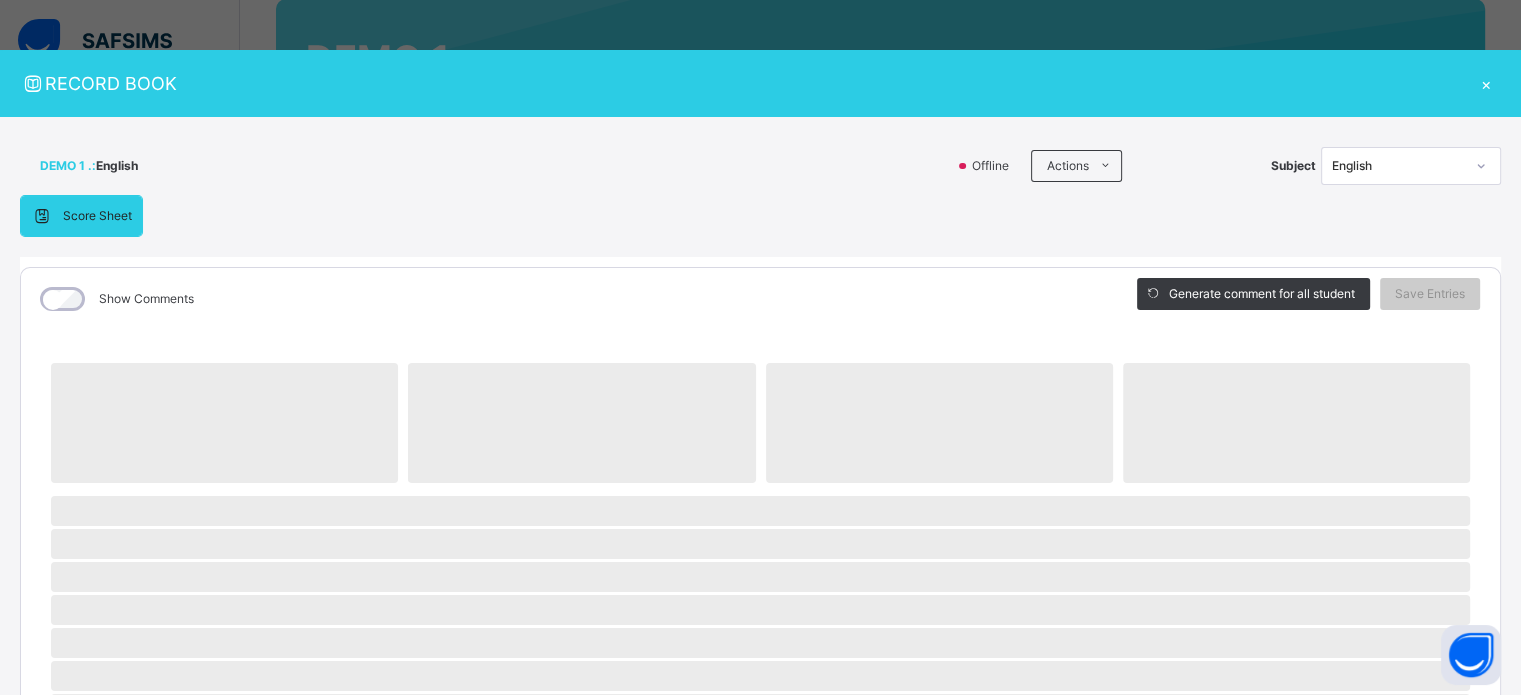 click on "English" at bounding box center [1398, 166] 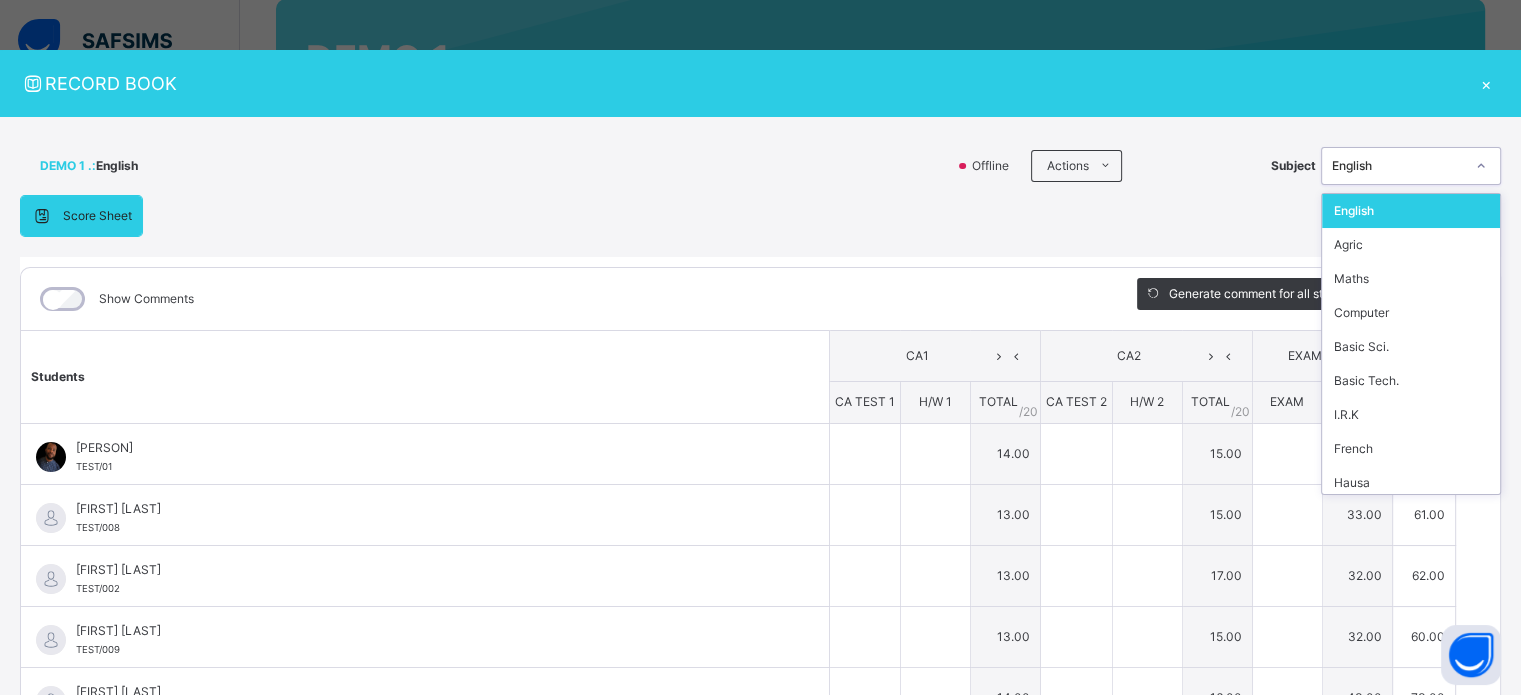 type on "*" 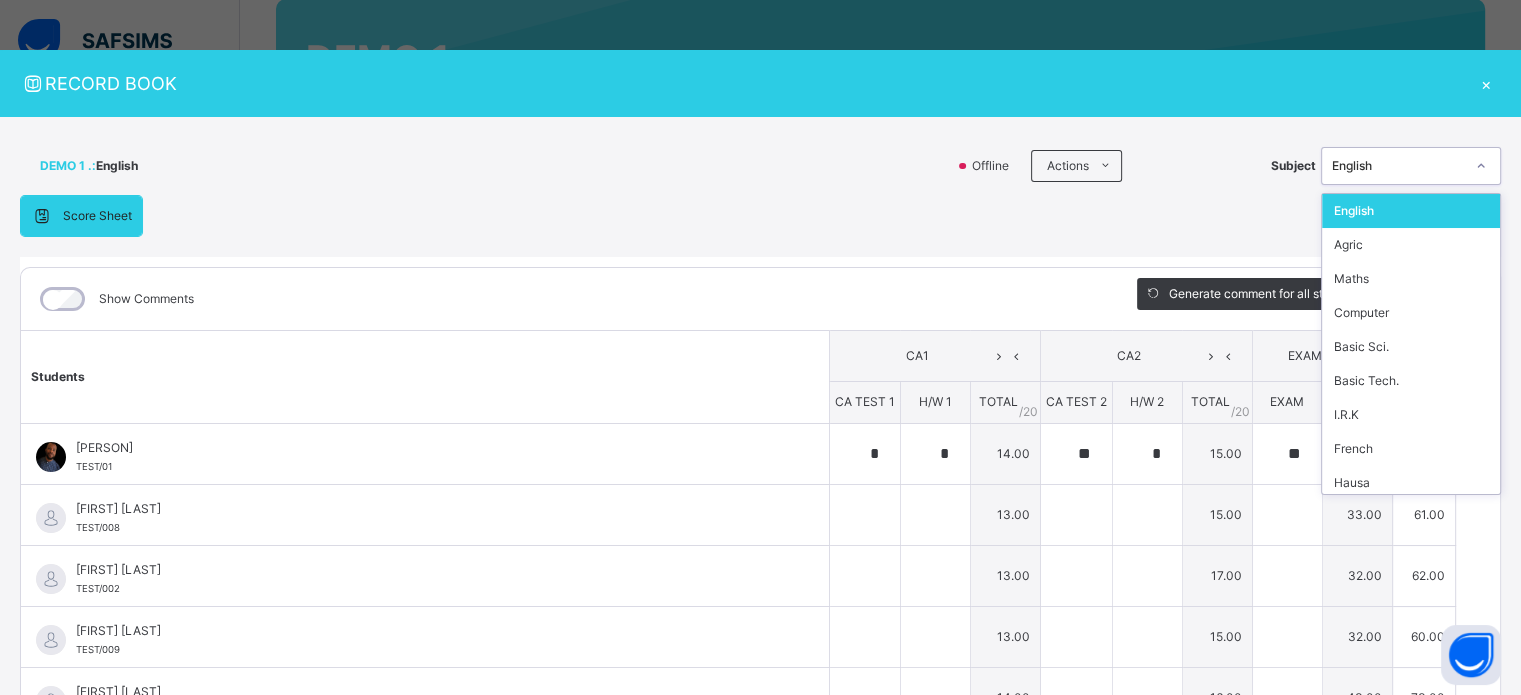 type on "*" 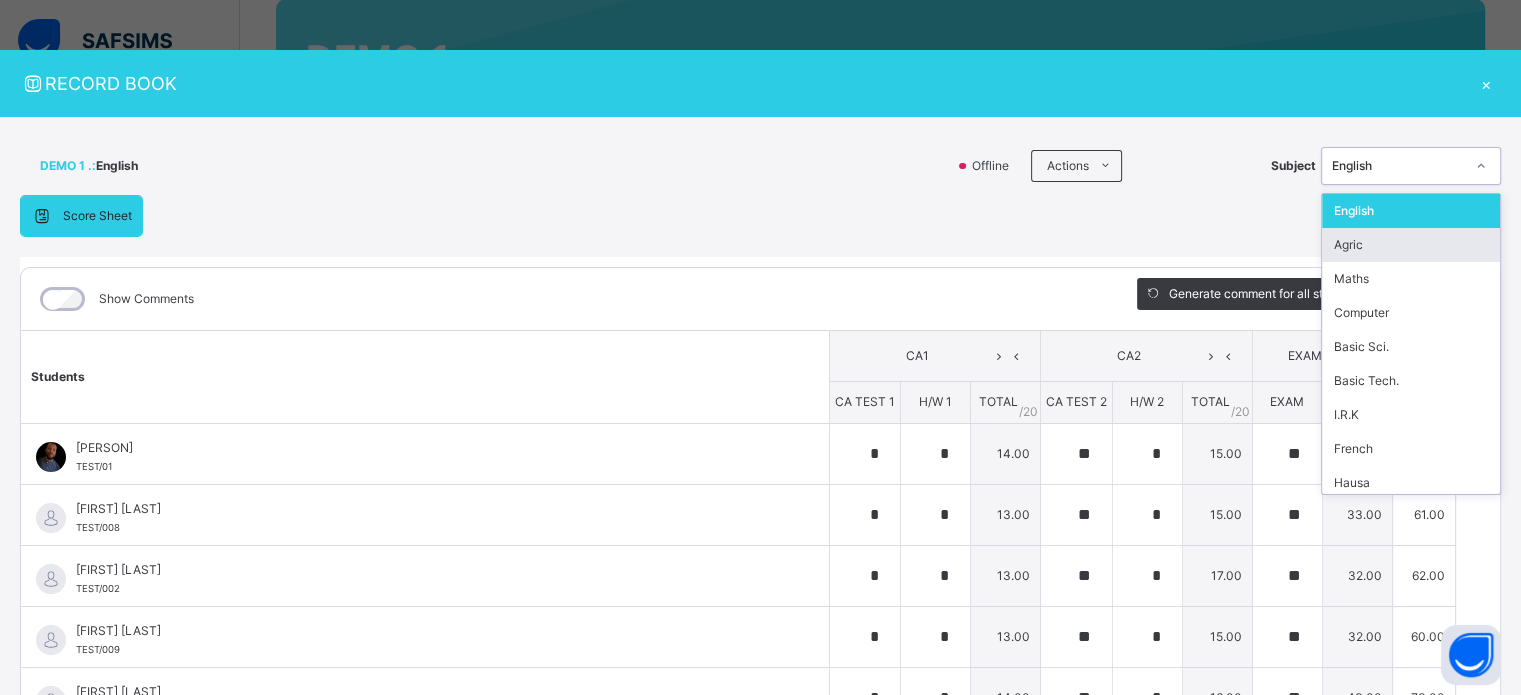 click on "Agric" at bounding box center (1411, 245) 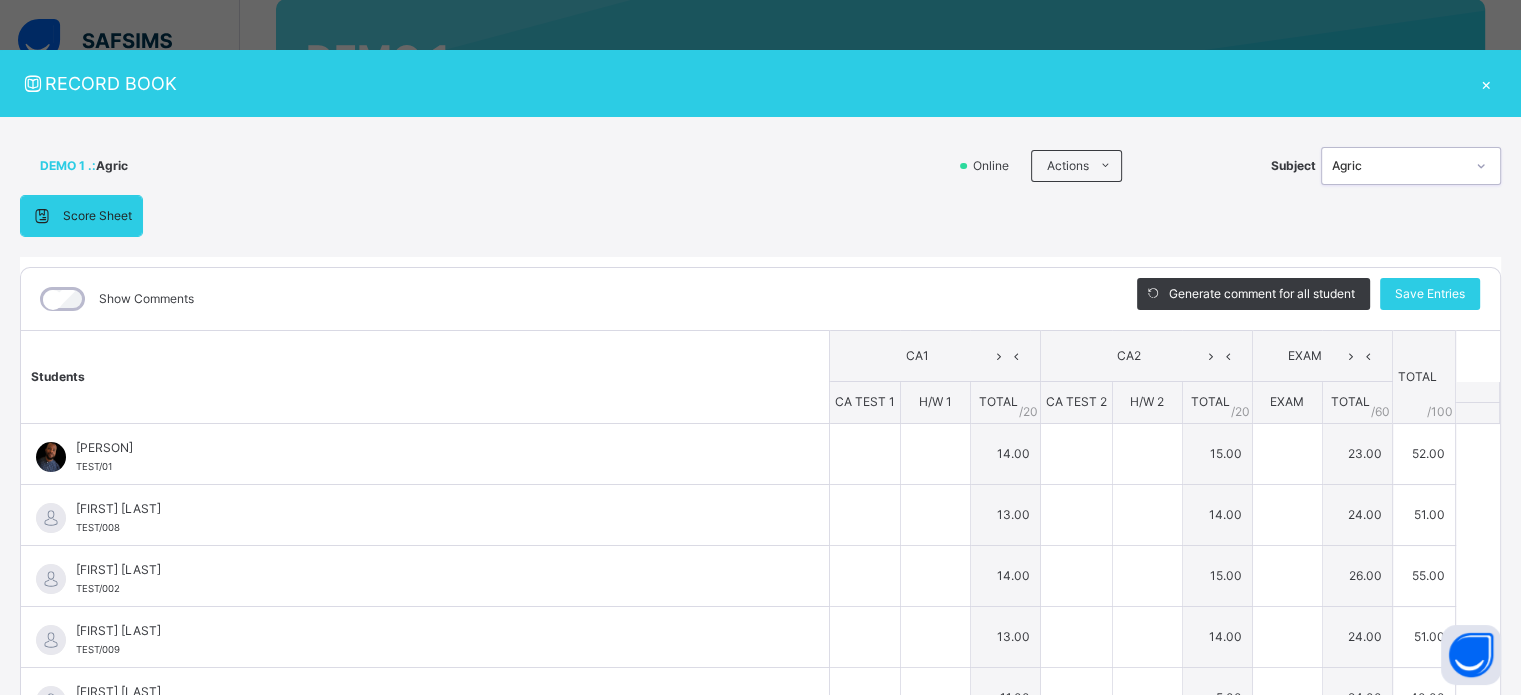 type on "*" 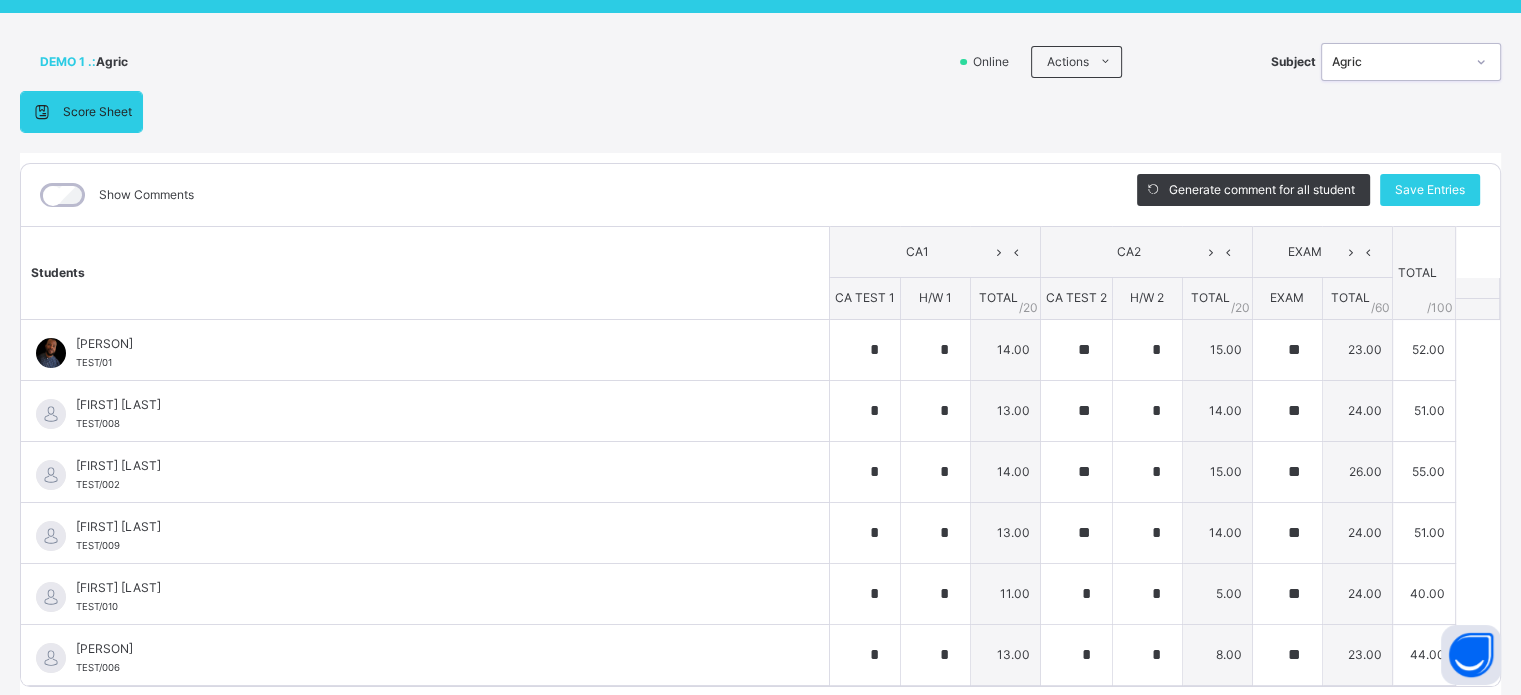 scroll, scrollTop: 0, scrollLeft: 0, axis: both 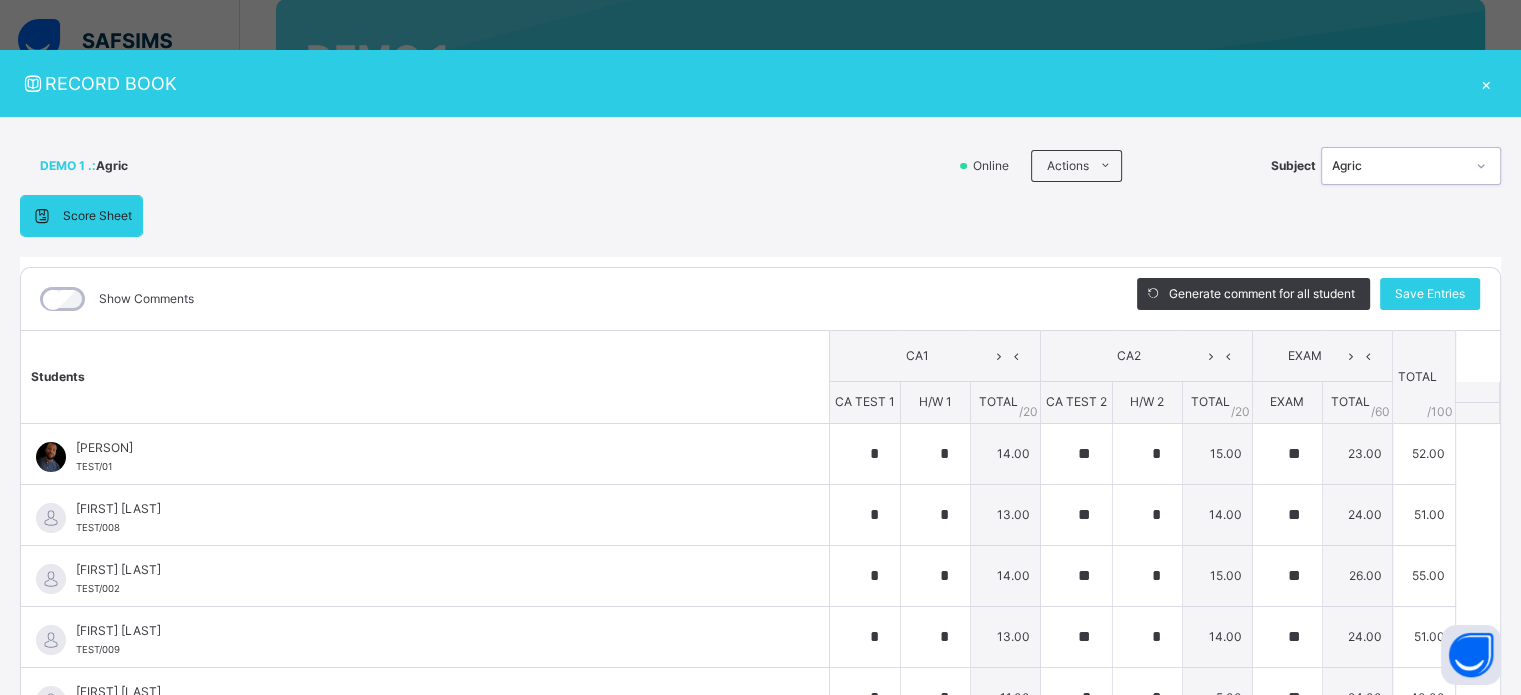click on "Agric" at bounding box center [1398, 166] 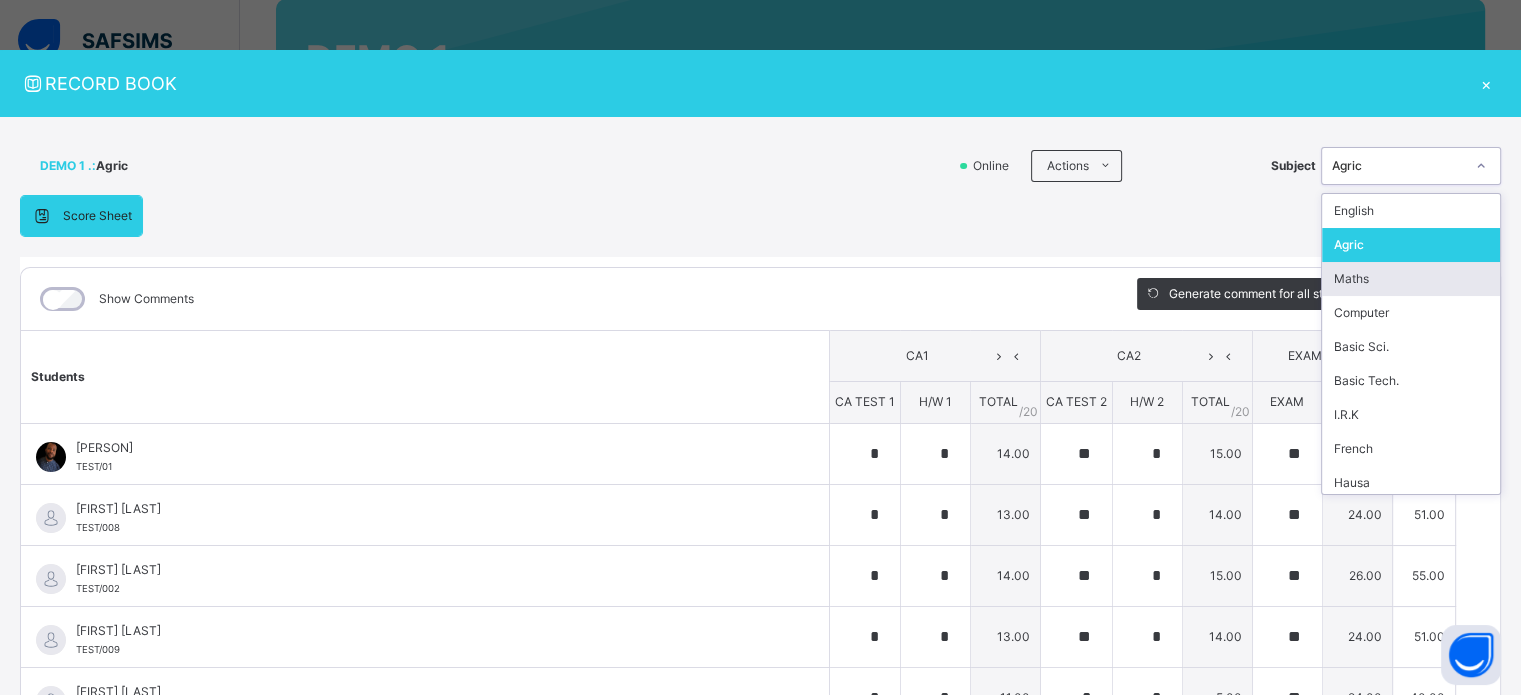 click on "Maths" at bounding box center [1411, 279] 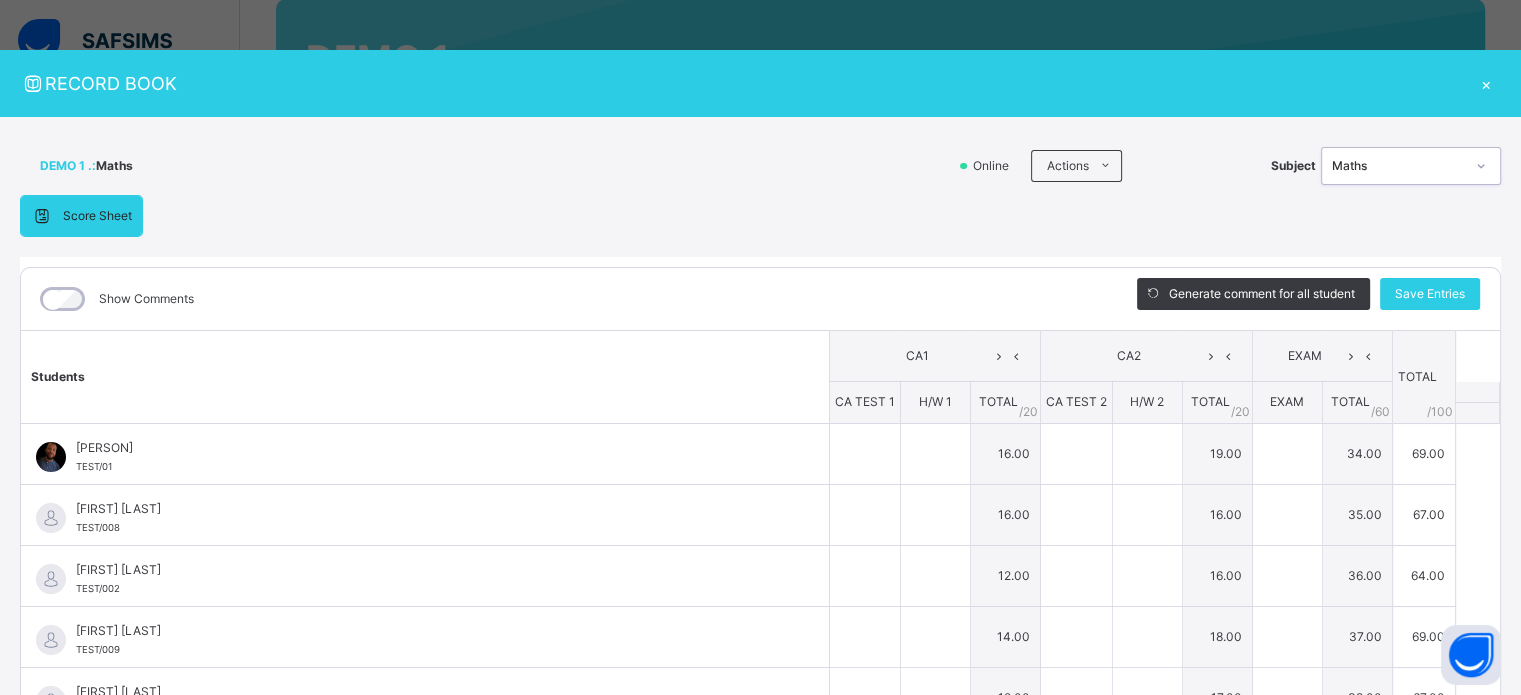 type on "**" 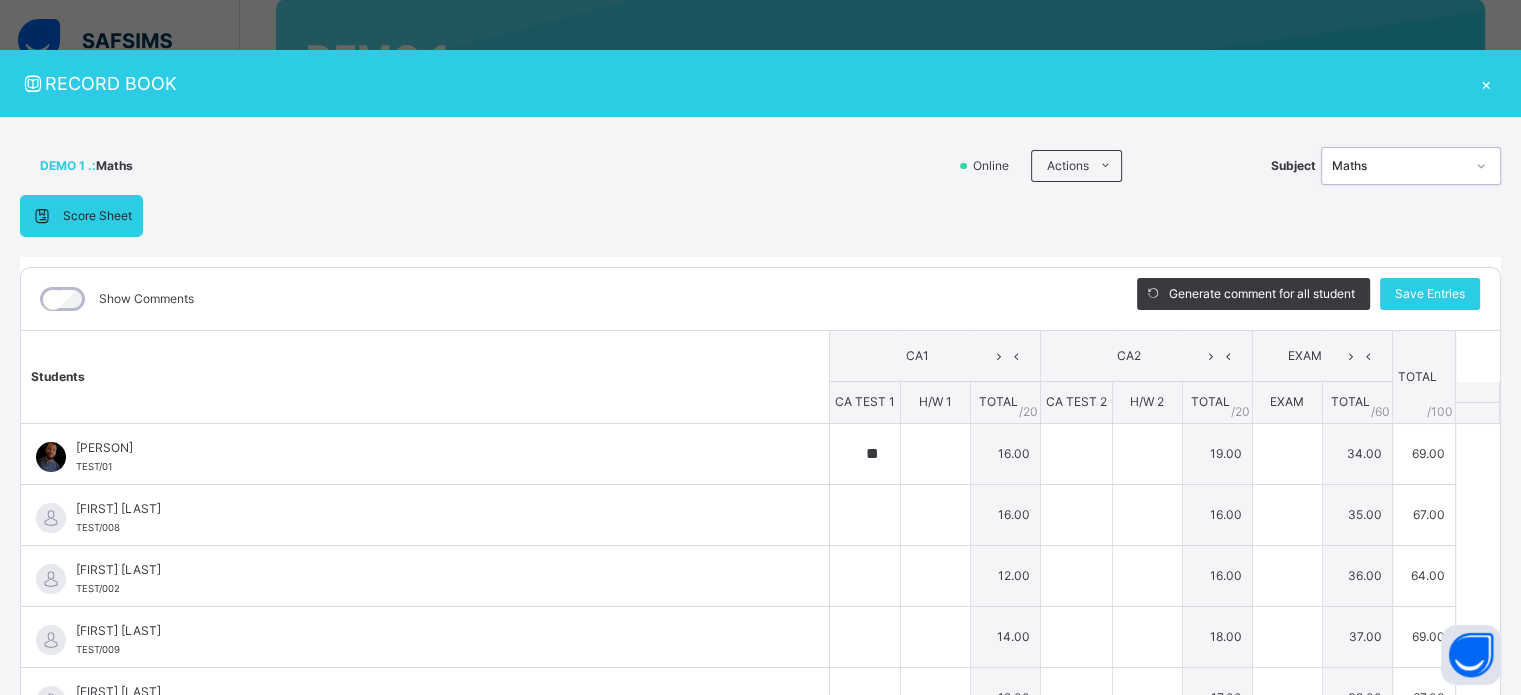 type on "*" 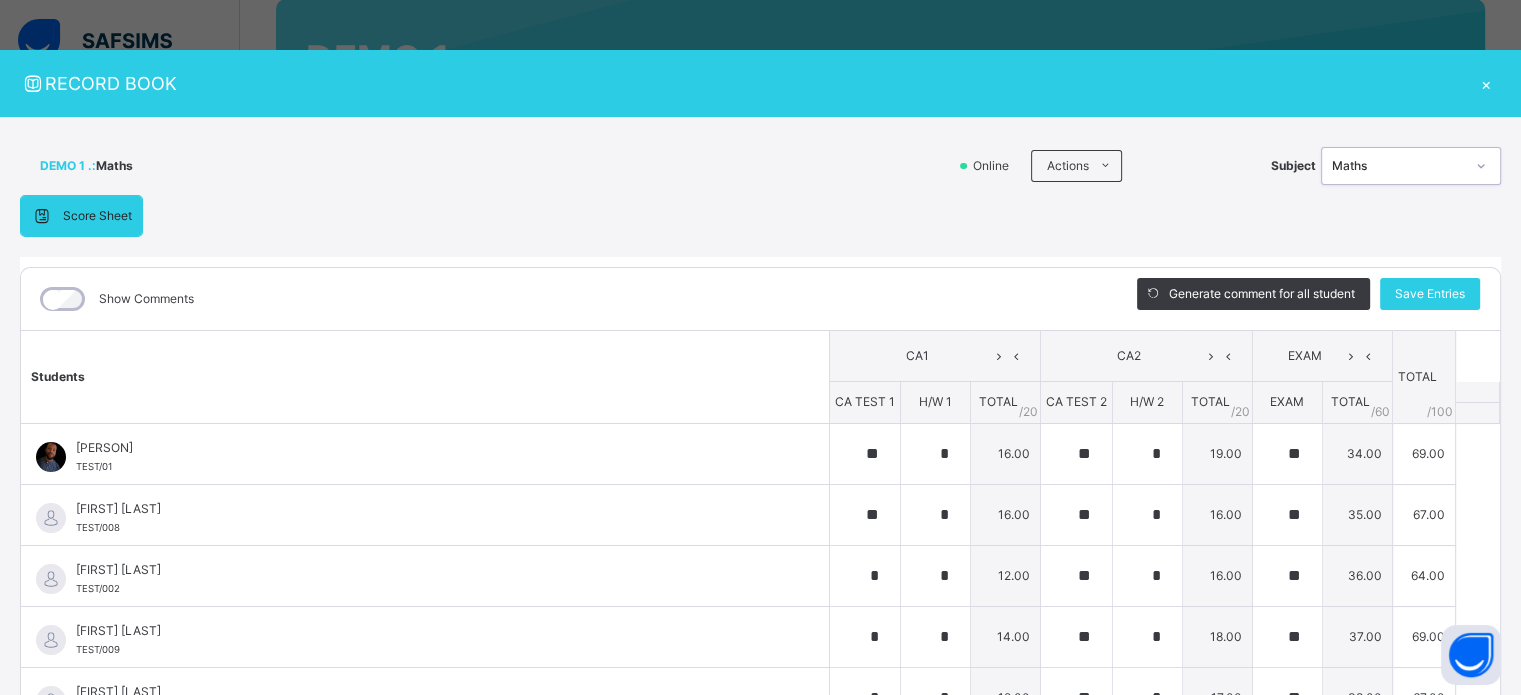 click on "Maths" at bounding box center (1398, 166) 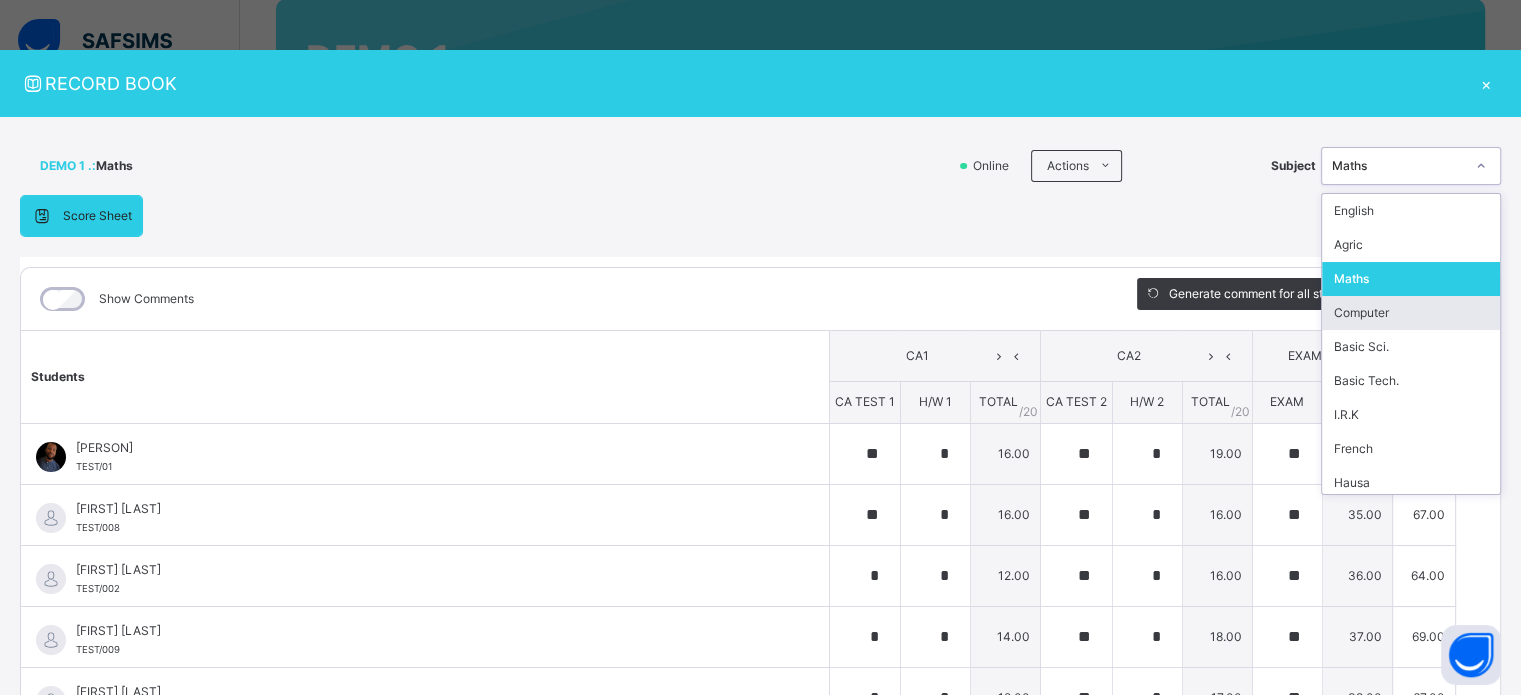 click on "Computer" at bounding box center (1411, 313) 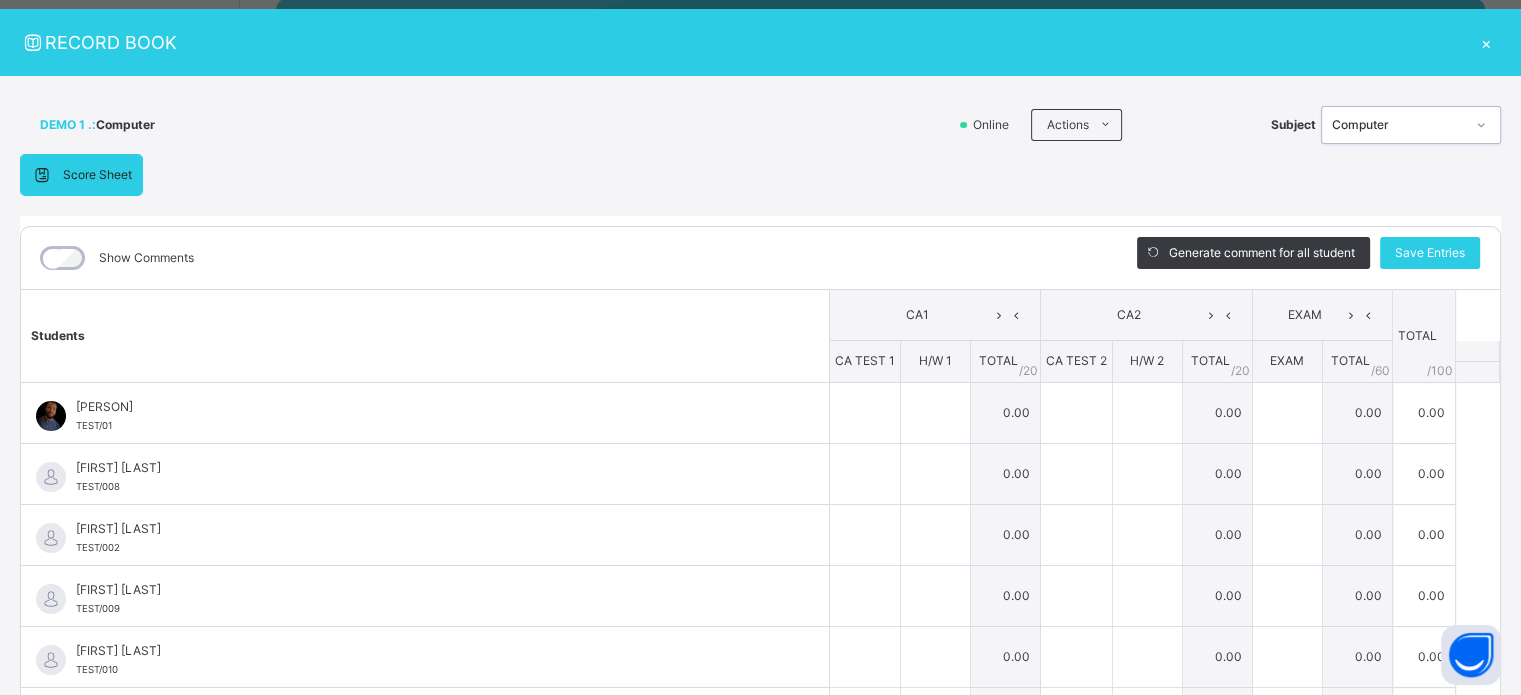 scroll, scrollTop: 0, scrollLeft: 0, axis: both 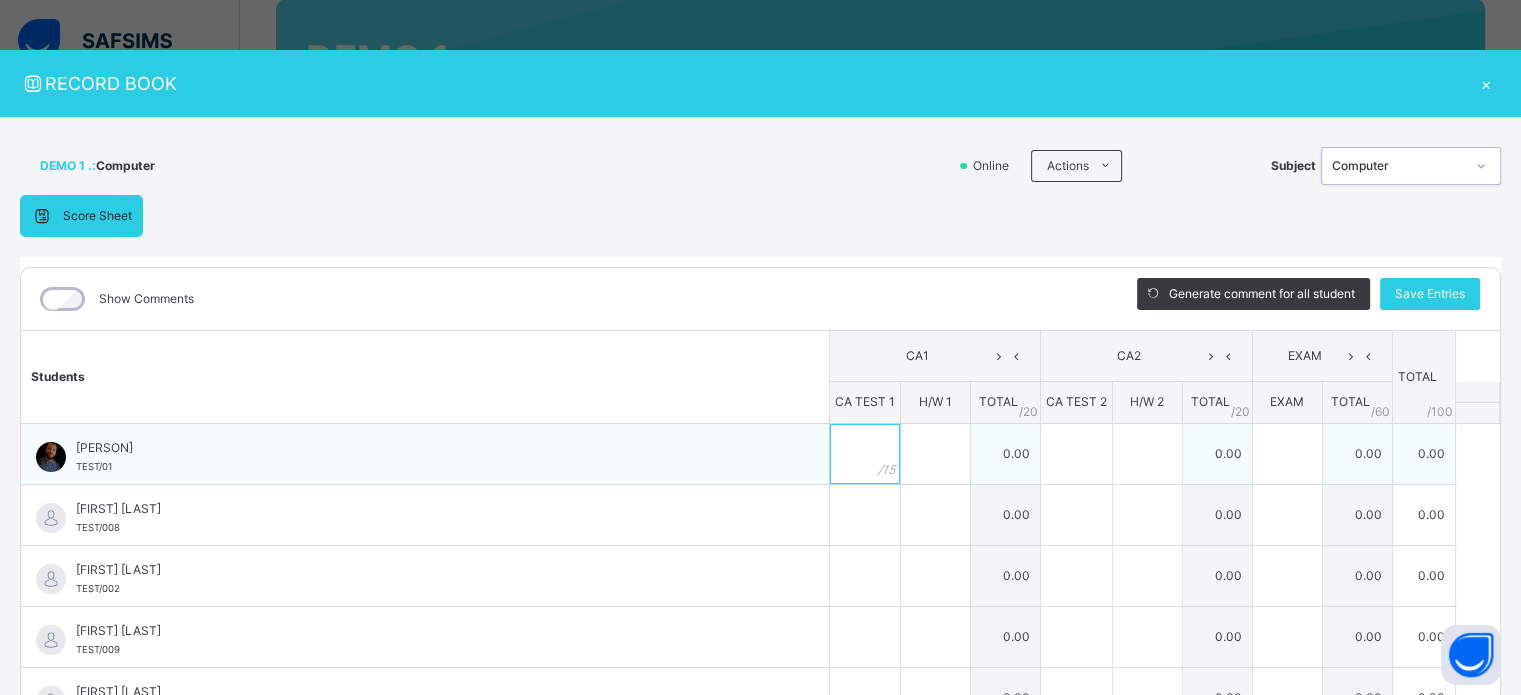 click at bounding box center [865, 454] 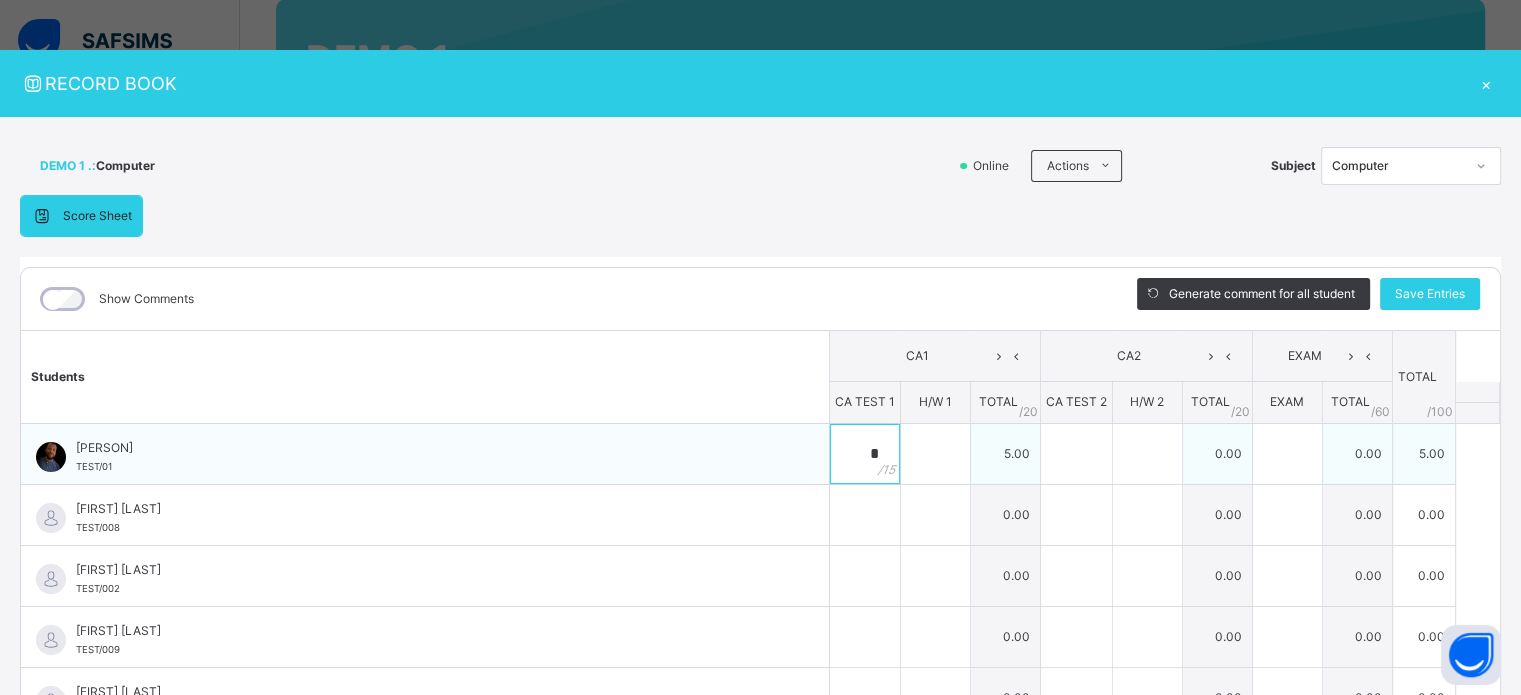 type on "*" 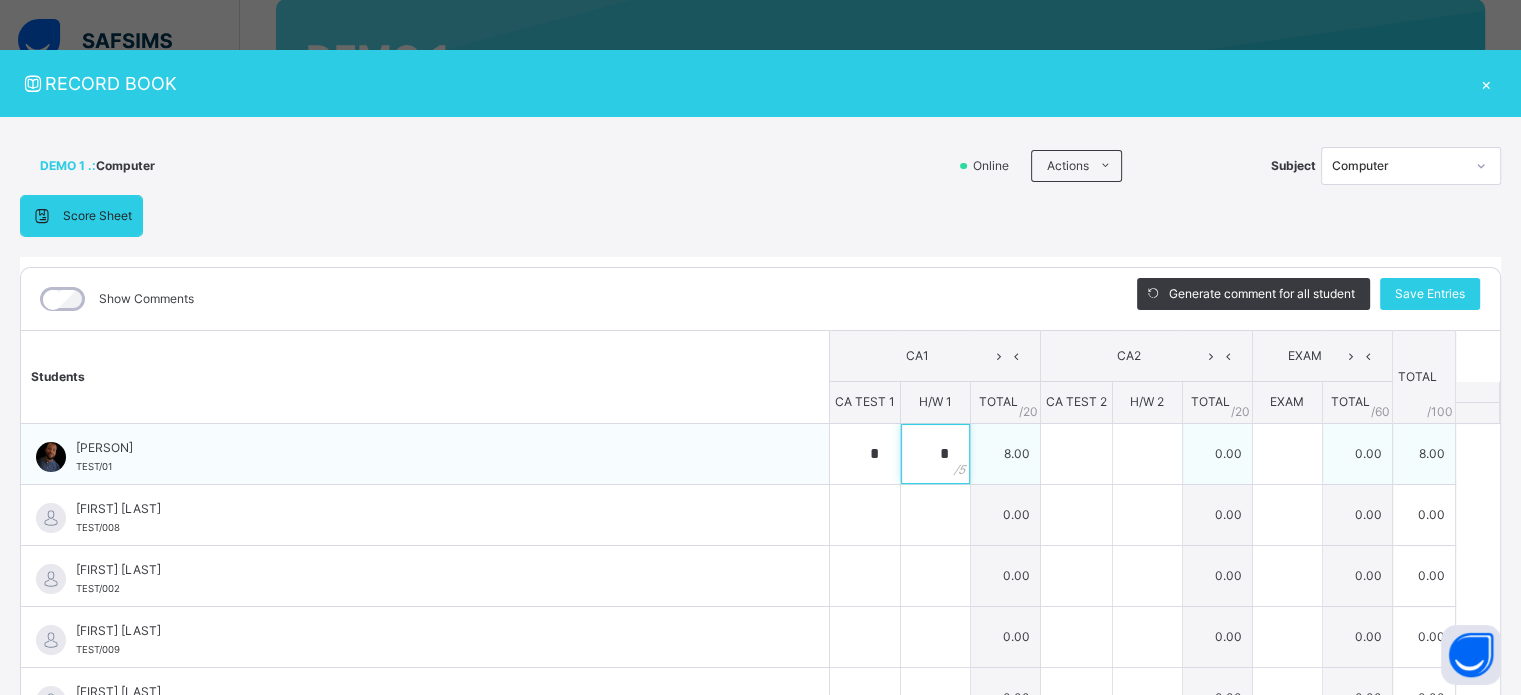 type on "*" 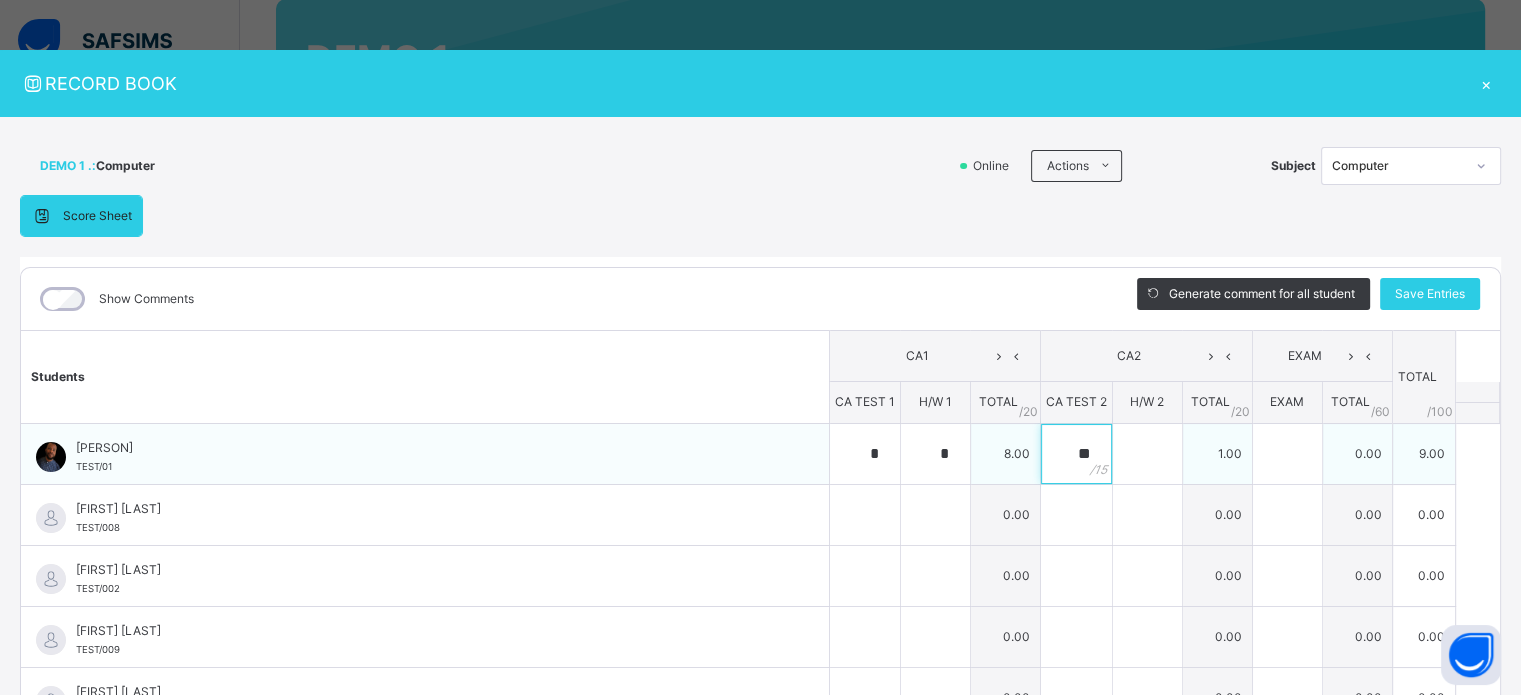 type on "**" 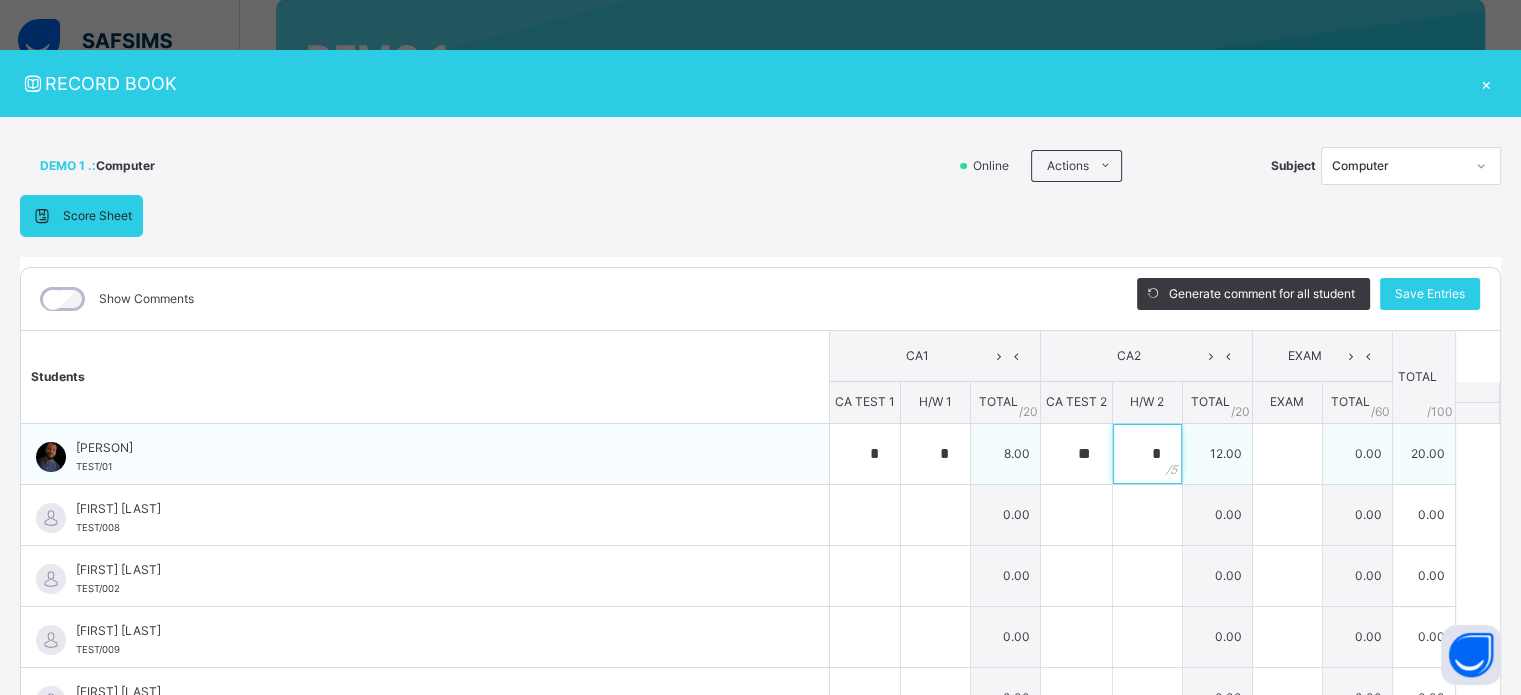type on "*" 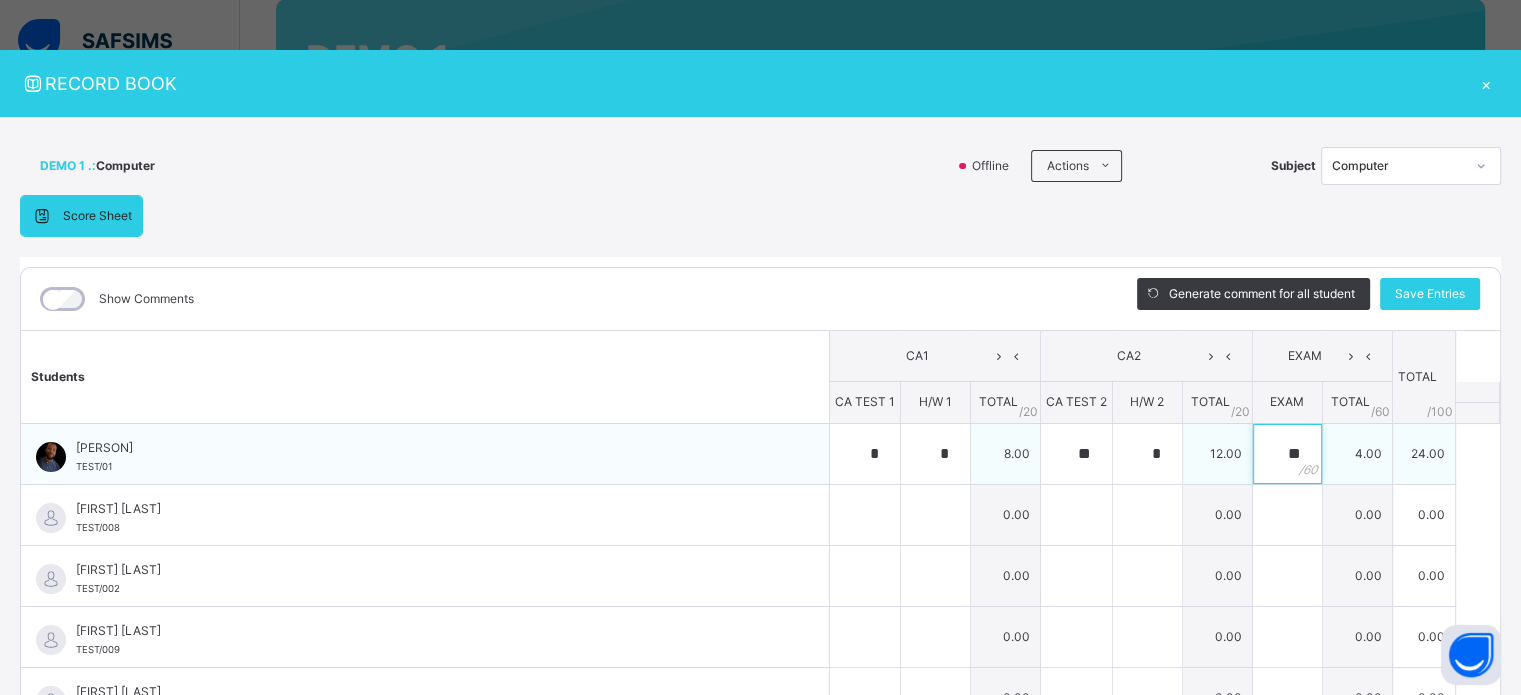 type on "**" 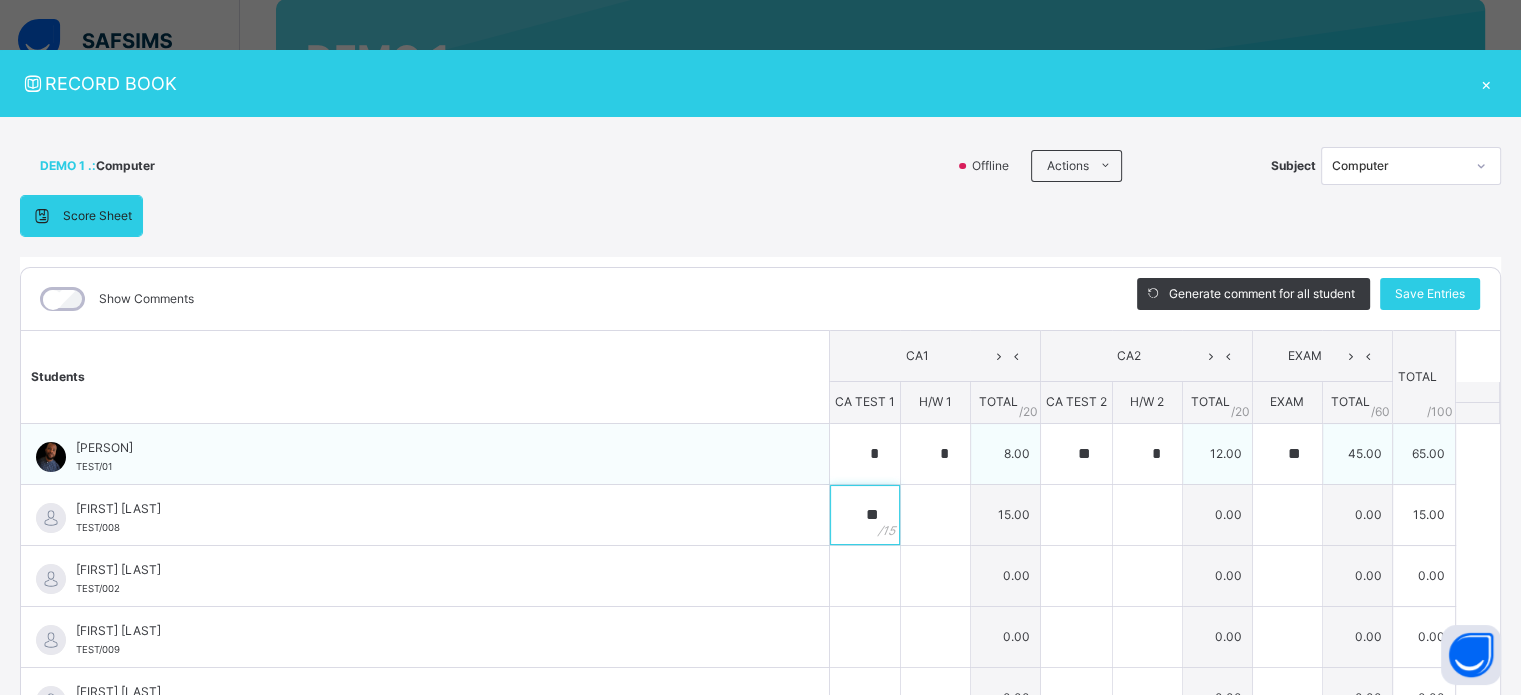 type on "**" 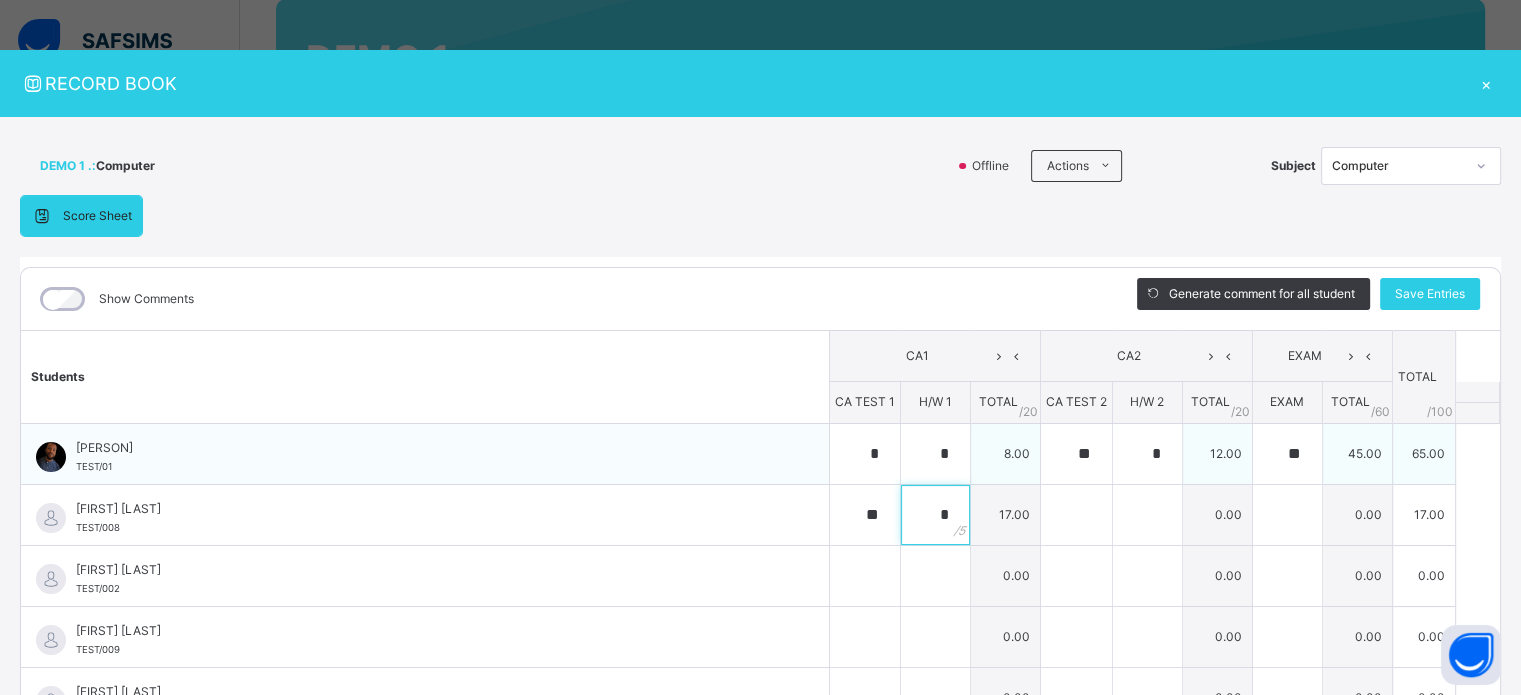 type on "*" 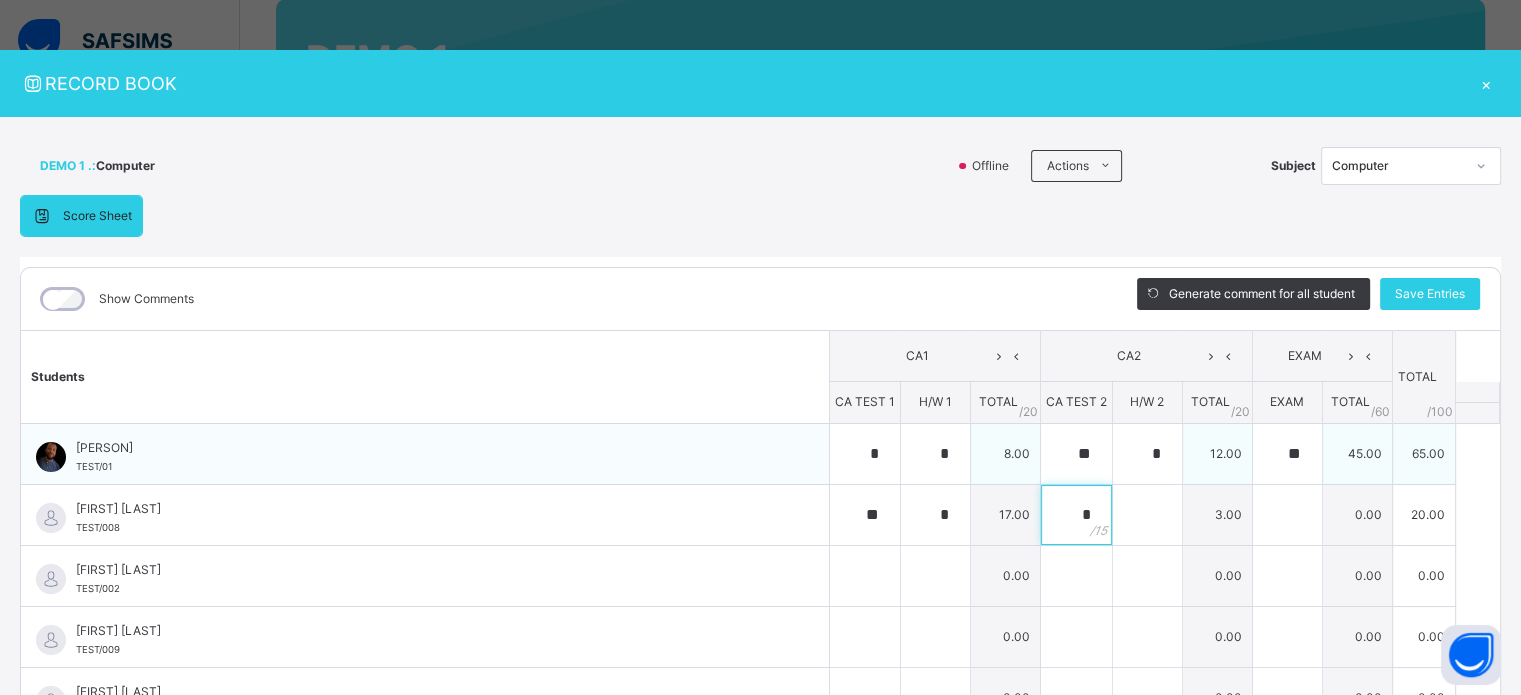 type on "*" 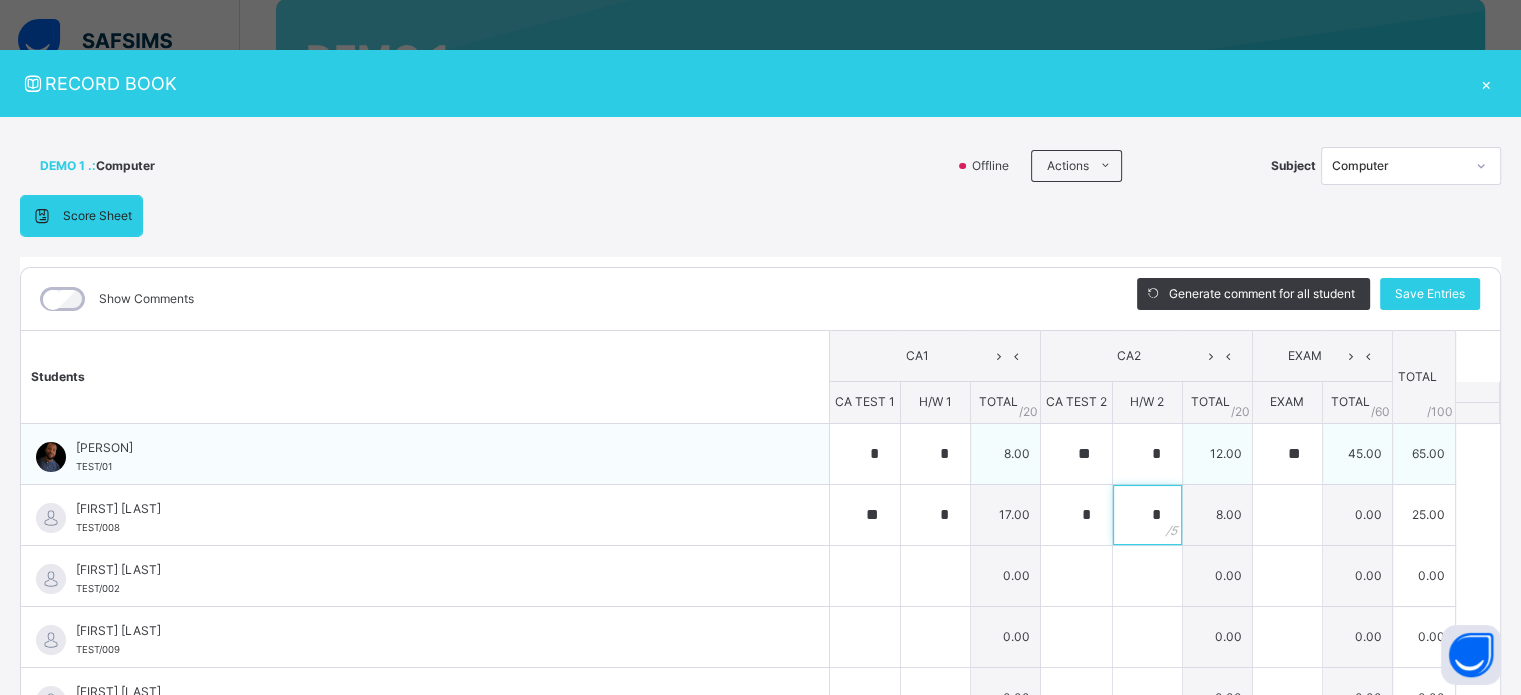 type on "*" 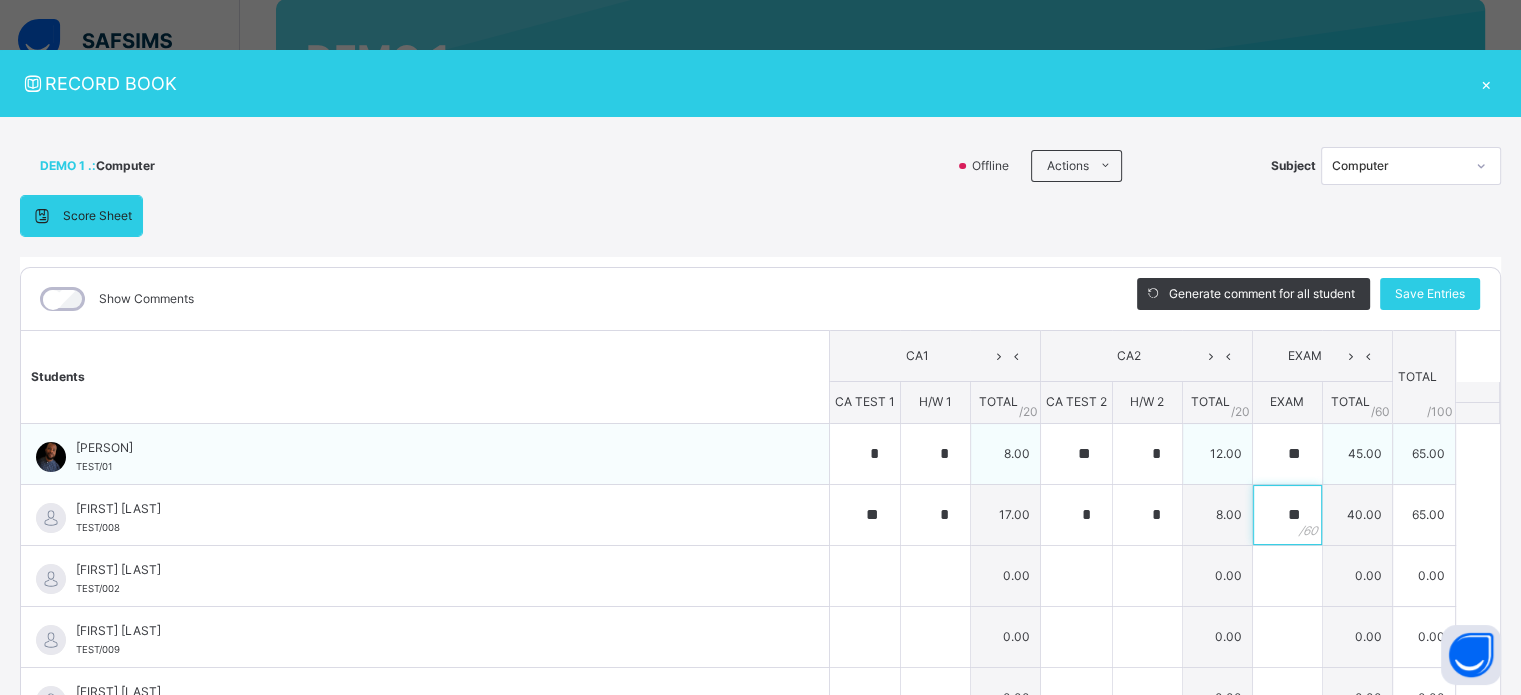 type on "**" 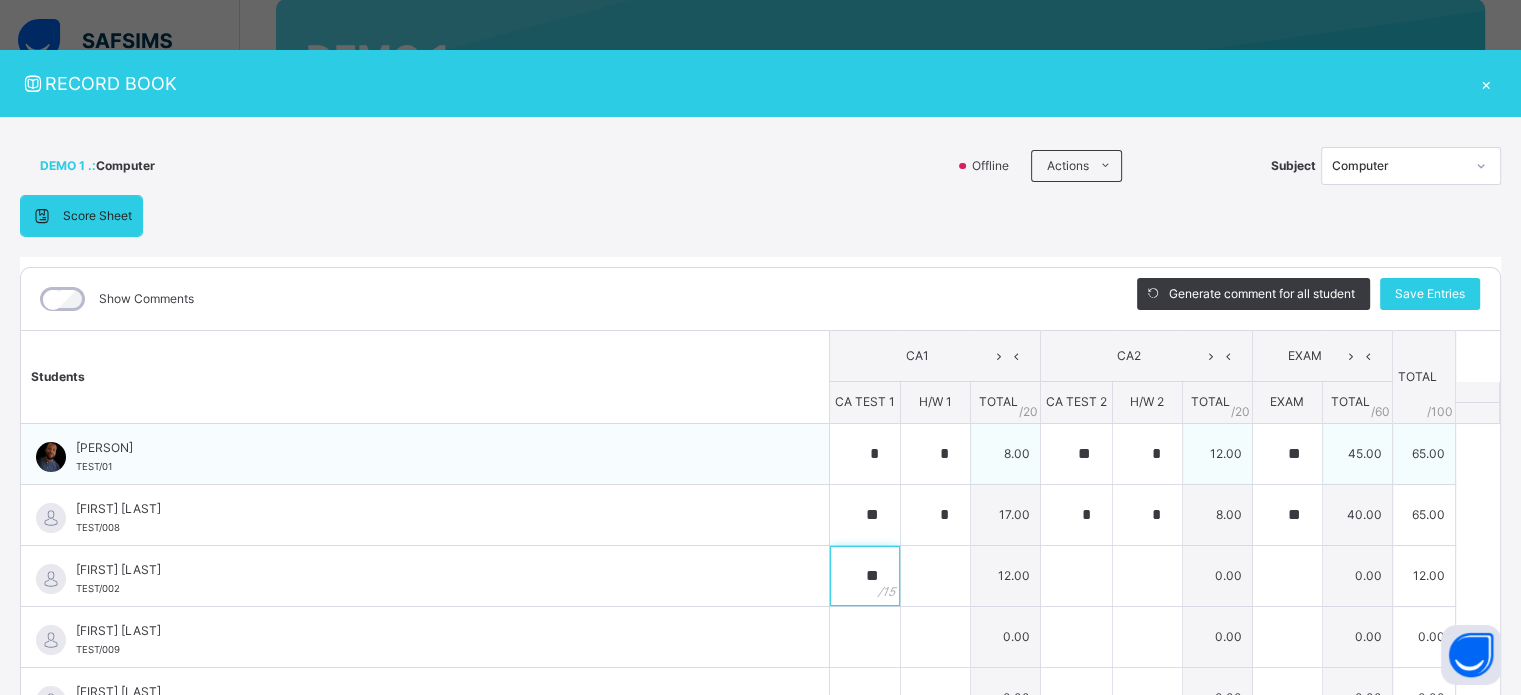 type on "**" 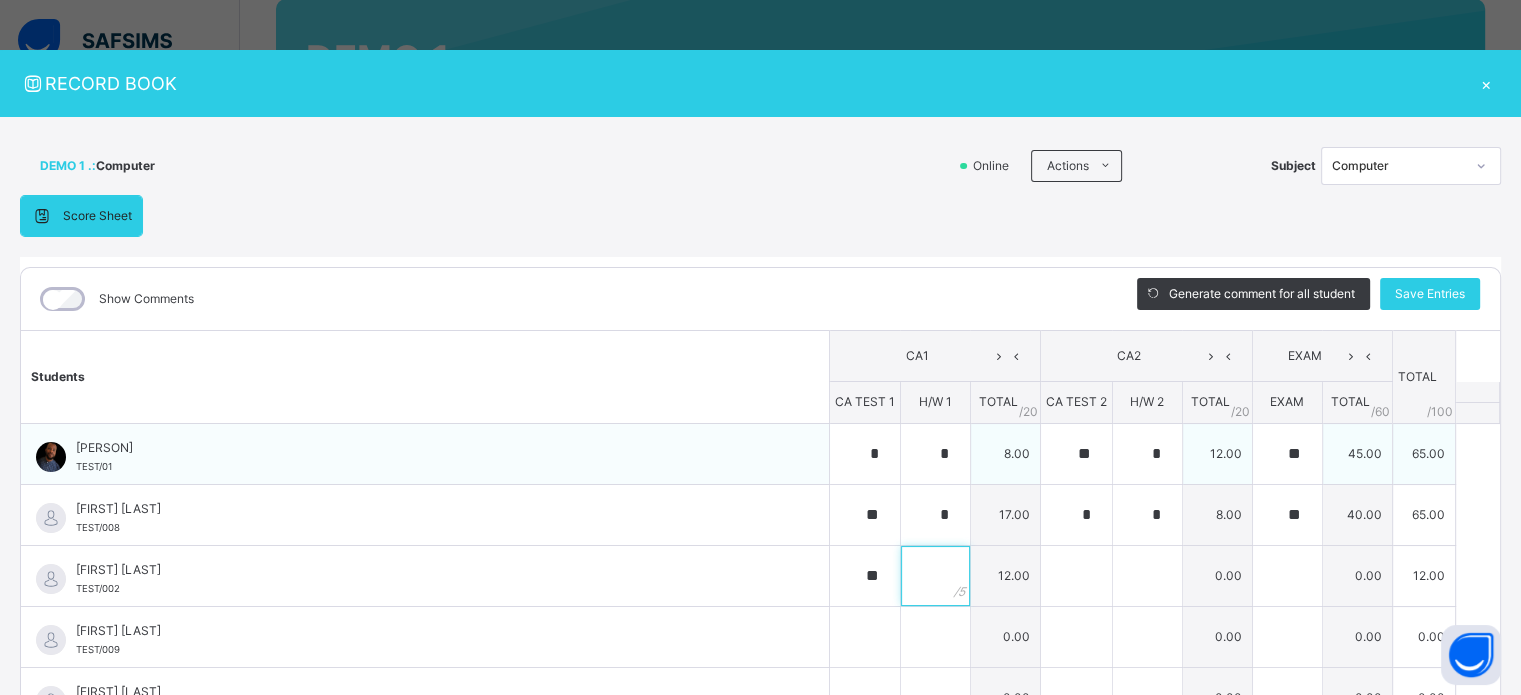 type on "*" 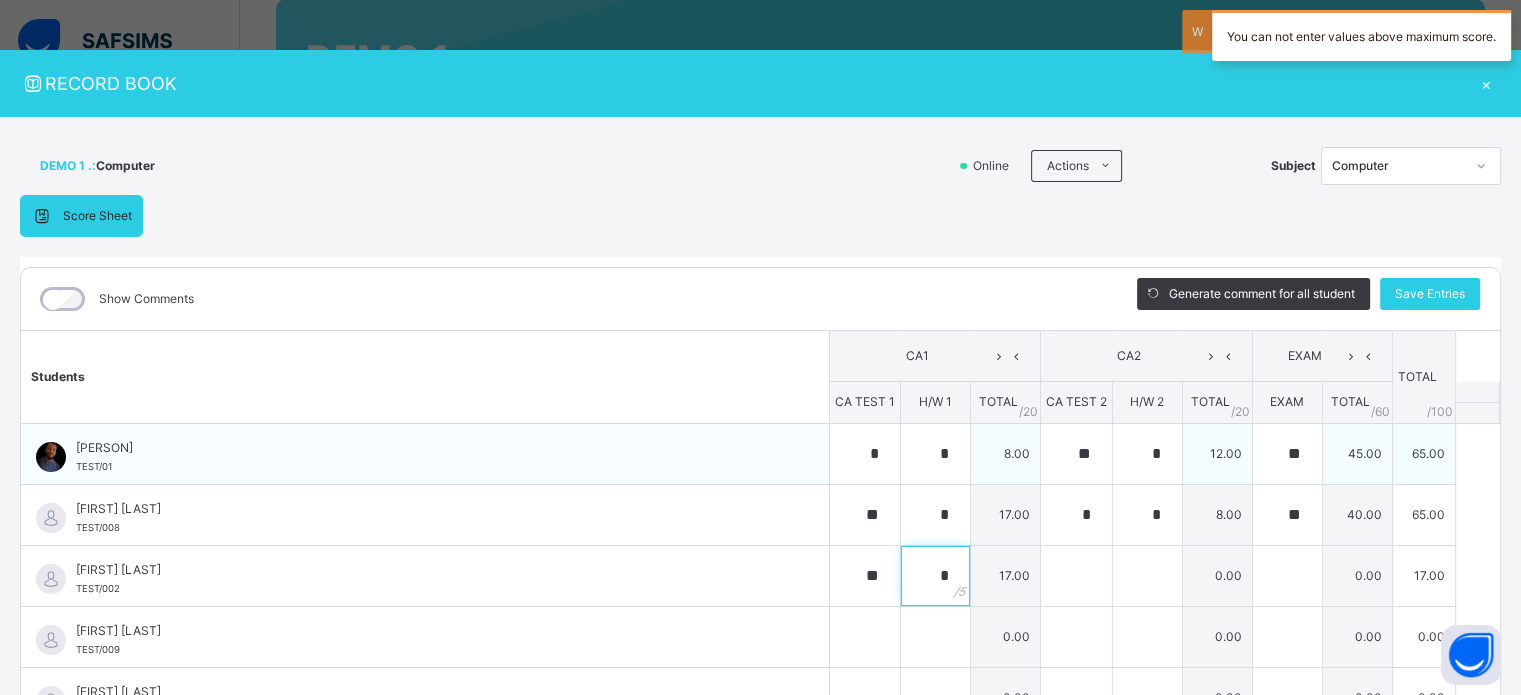 type on "*" 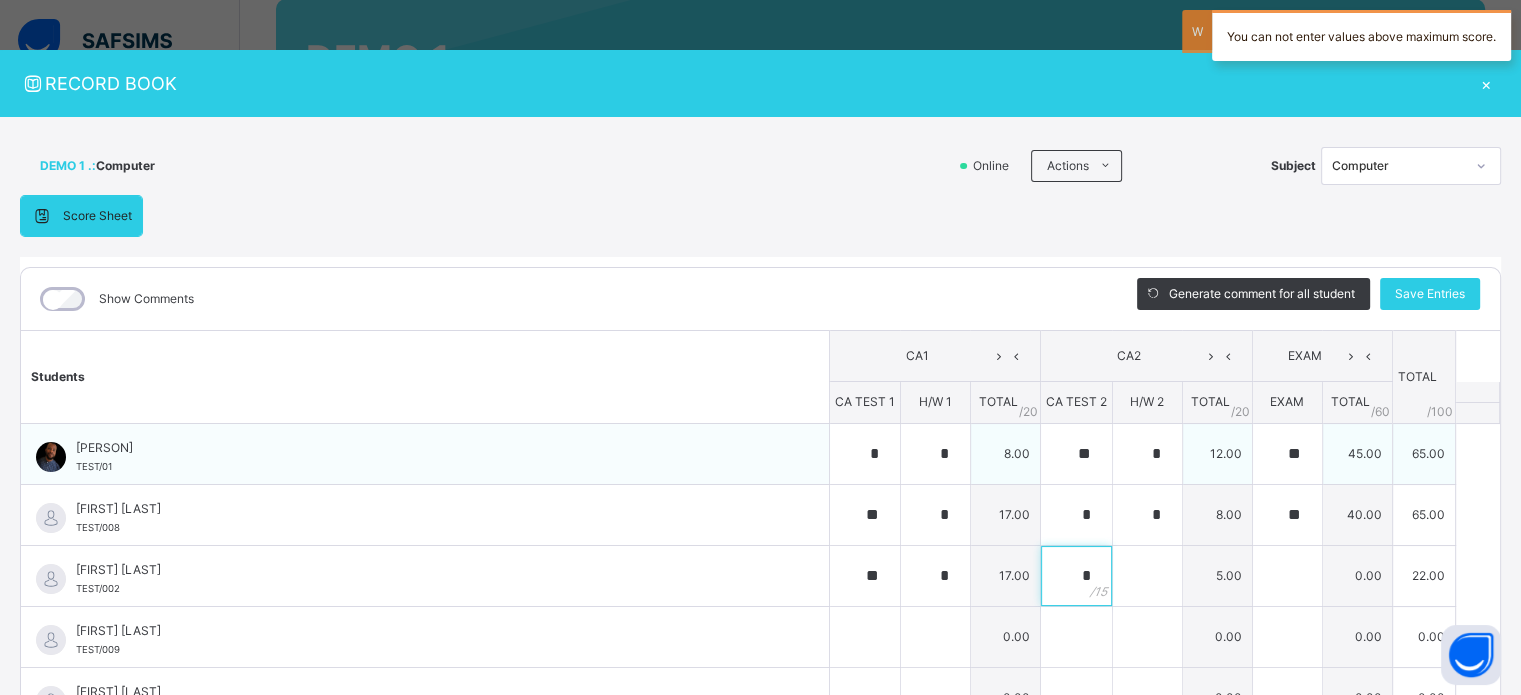 type on "*" 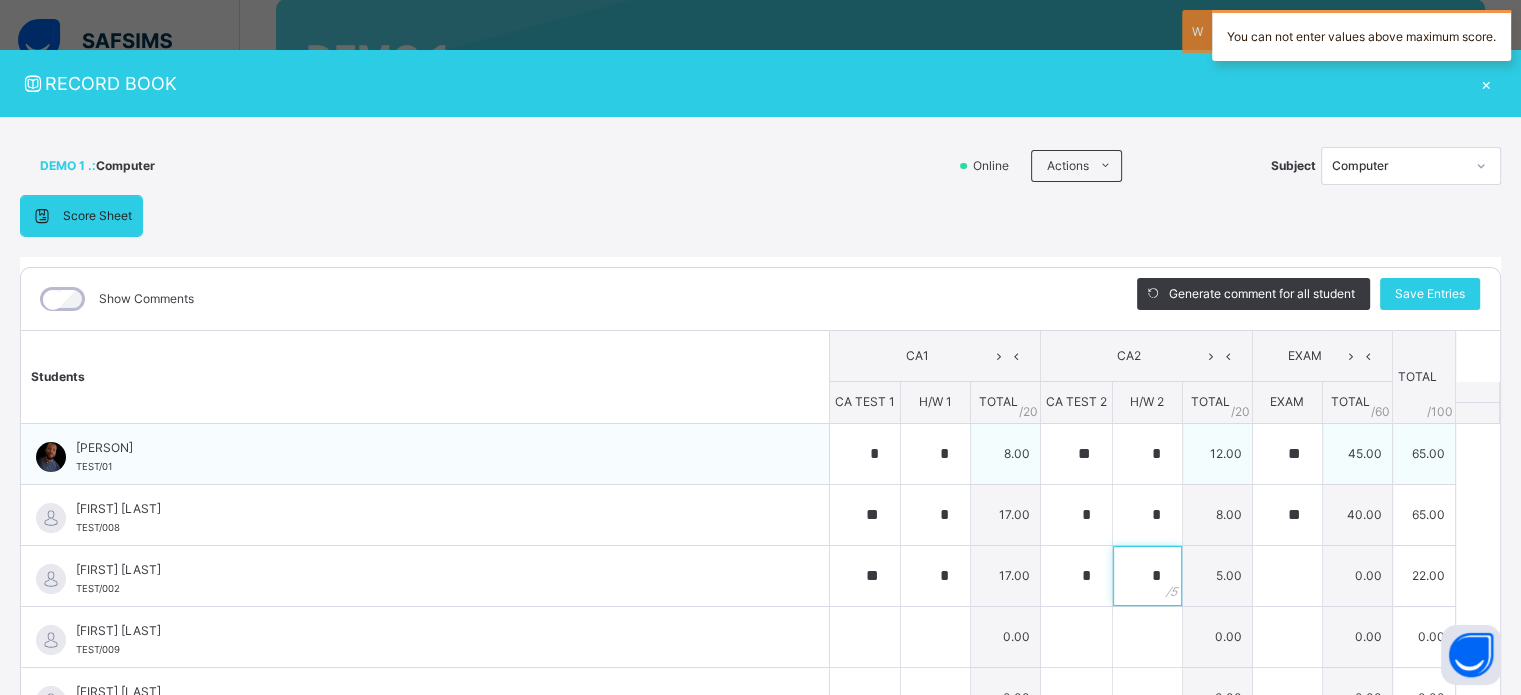 type on "*" 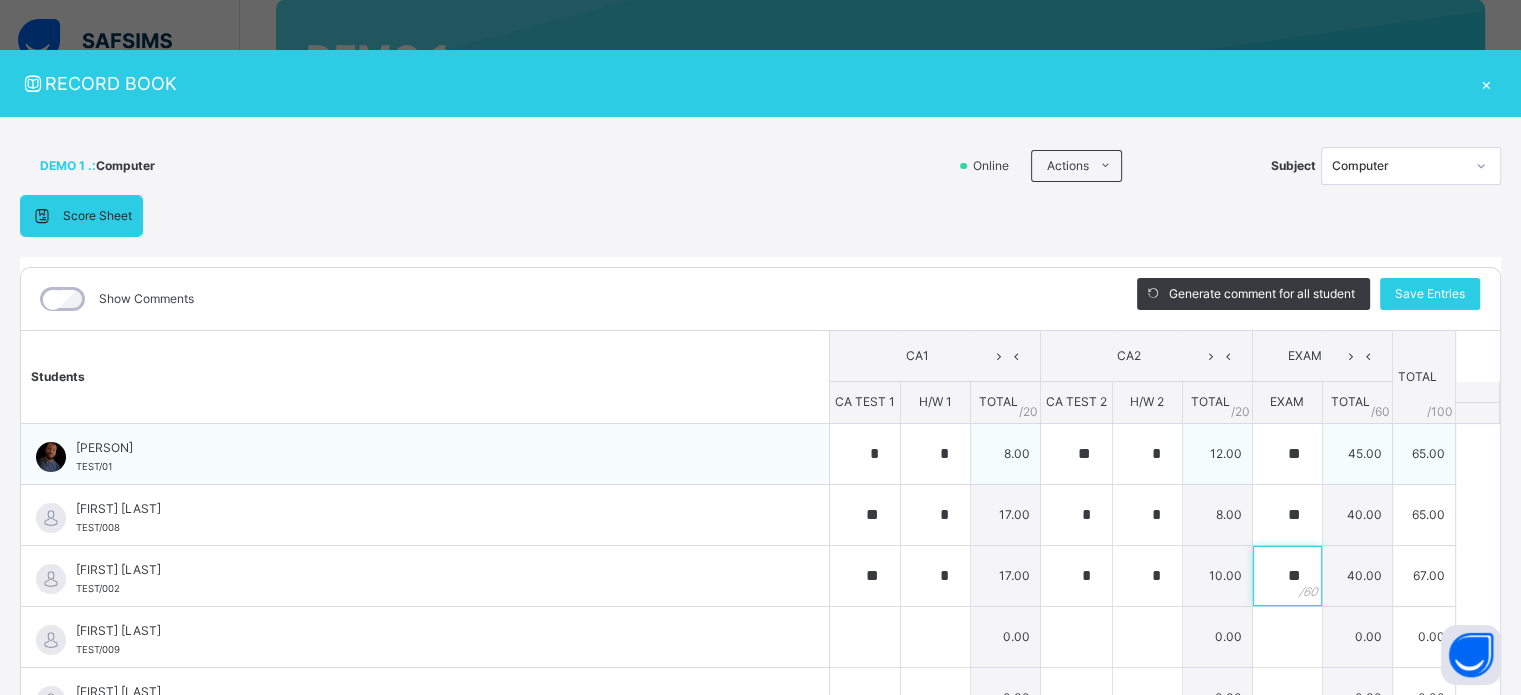 type on "**" 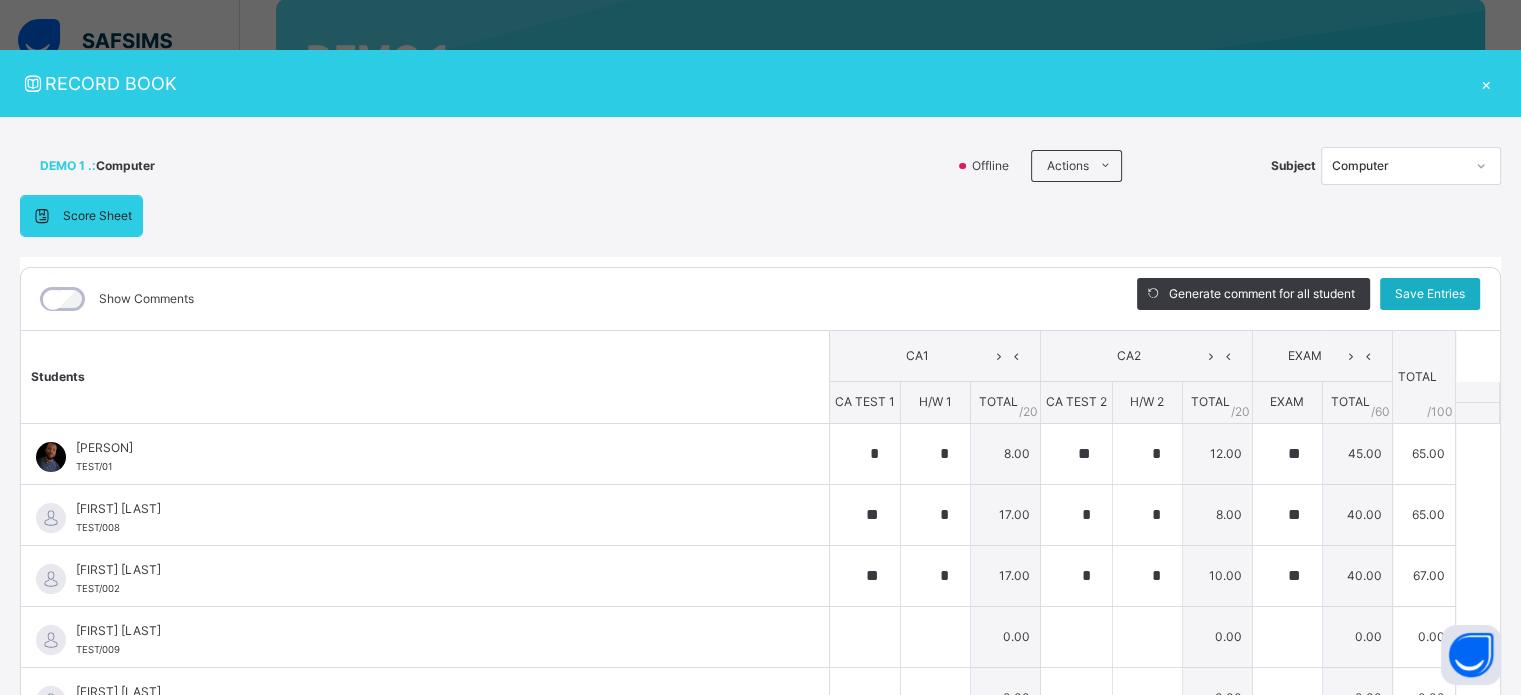 click on "Save Entries" at bounding box center [1430, 294] 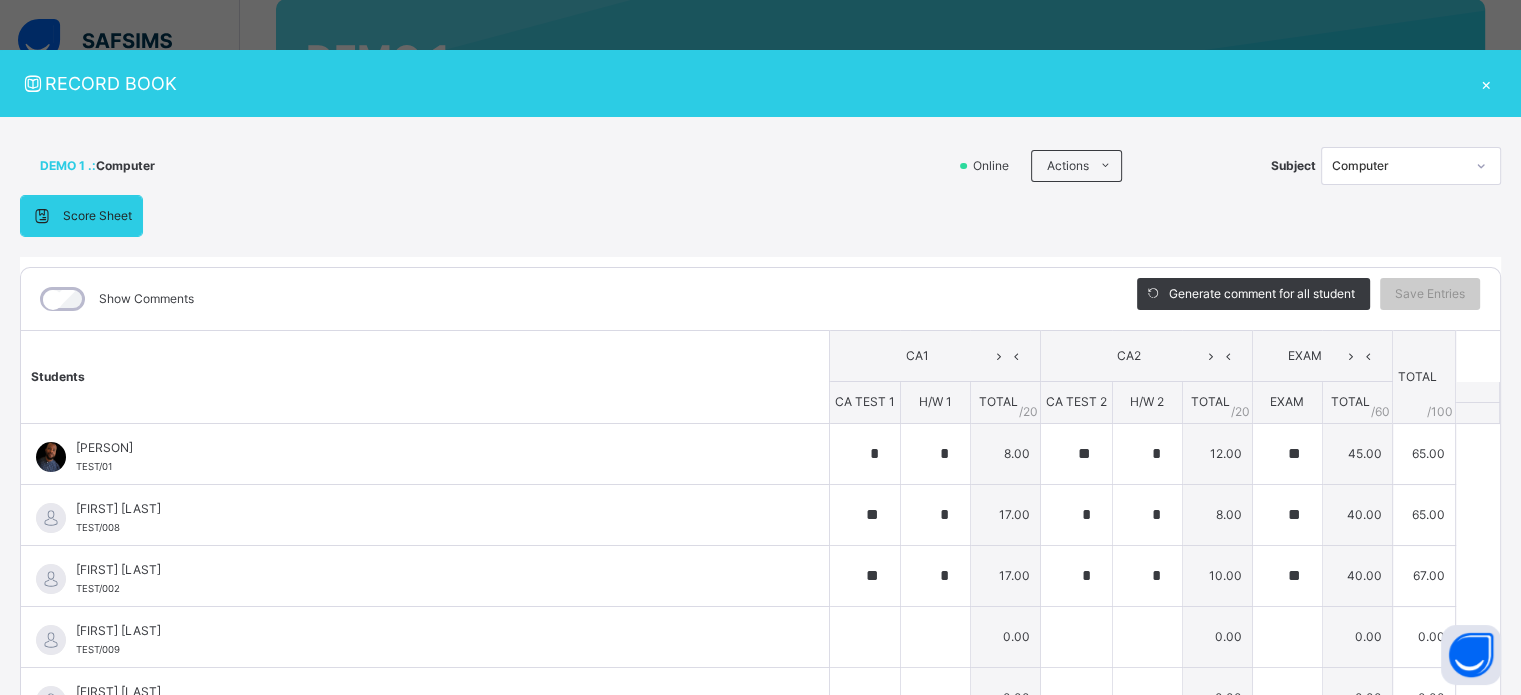 click on "Computer" at bounding box center [1392, 166] 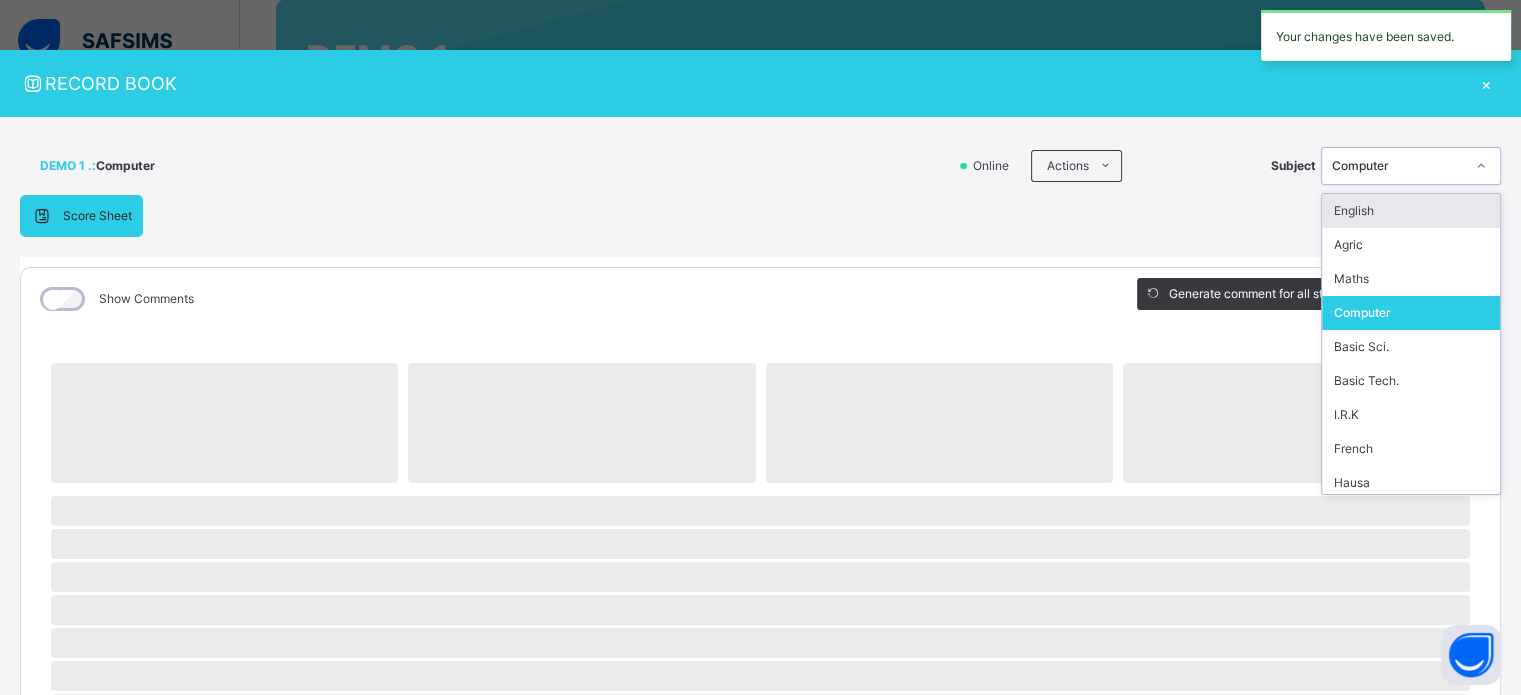 click on "Basic Sci." at bounding box center (1411, 347) 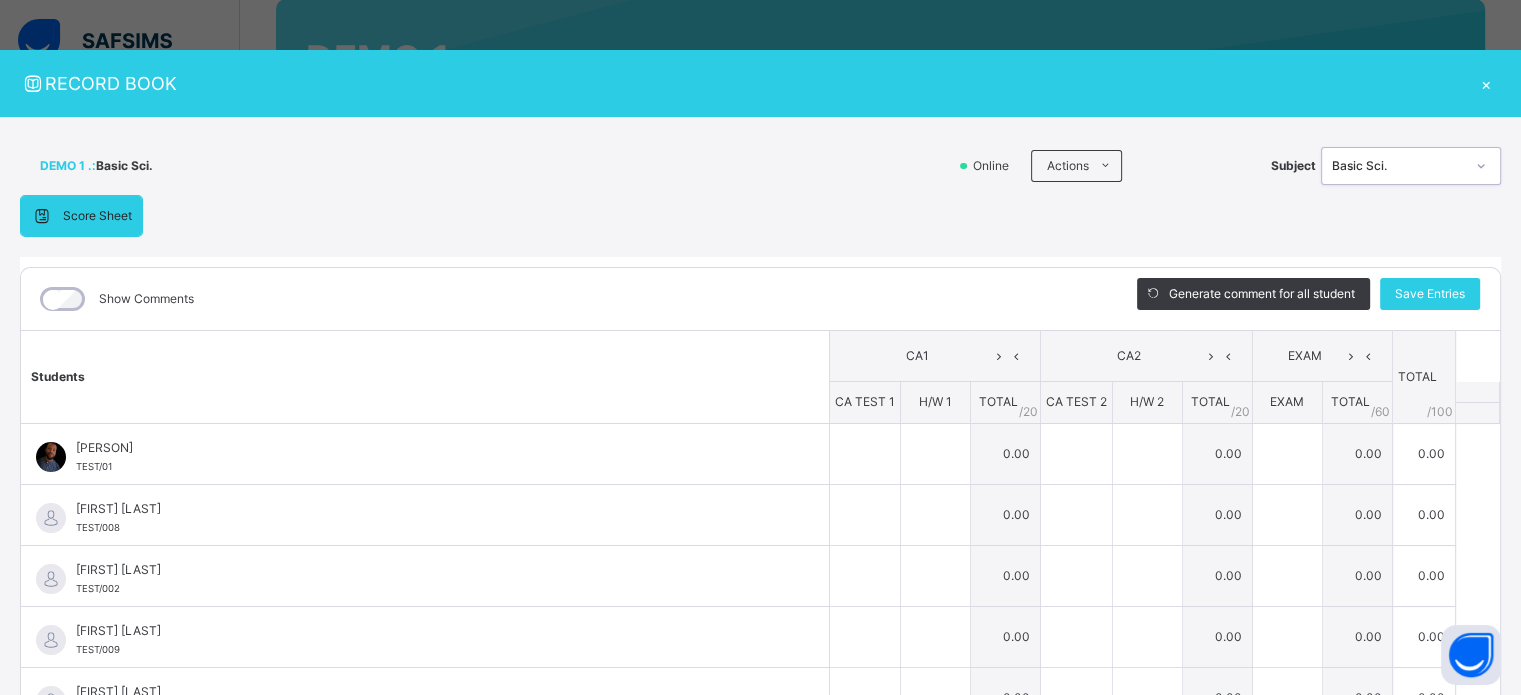 click on "×" at bounding box center (1486, 83) 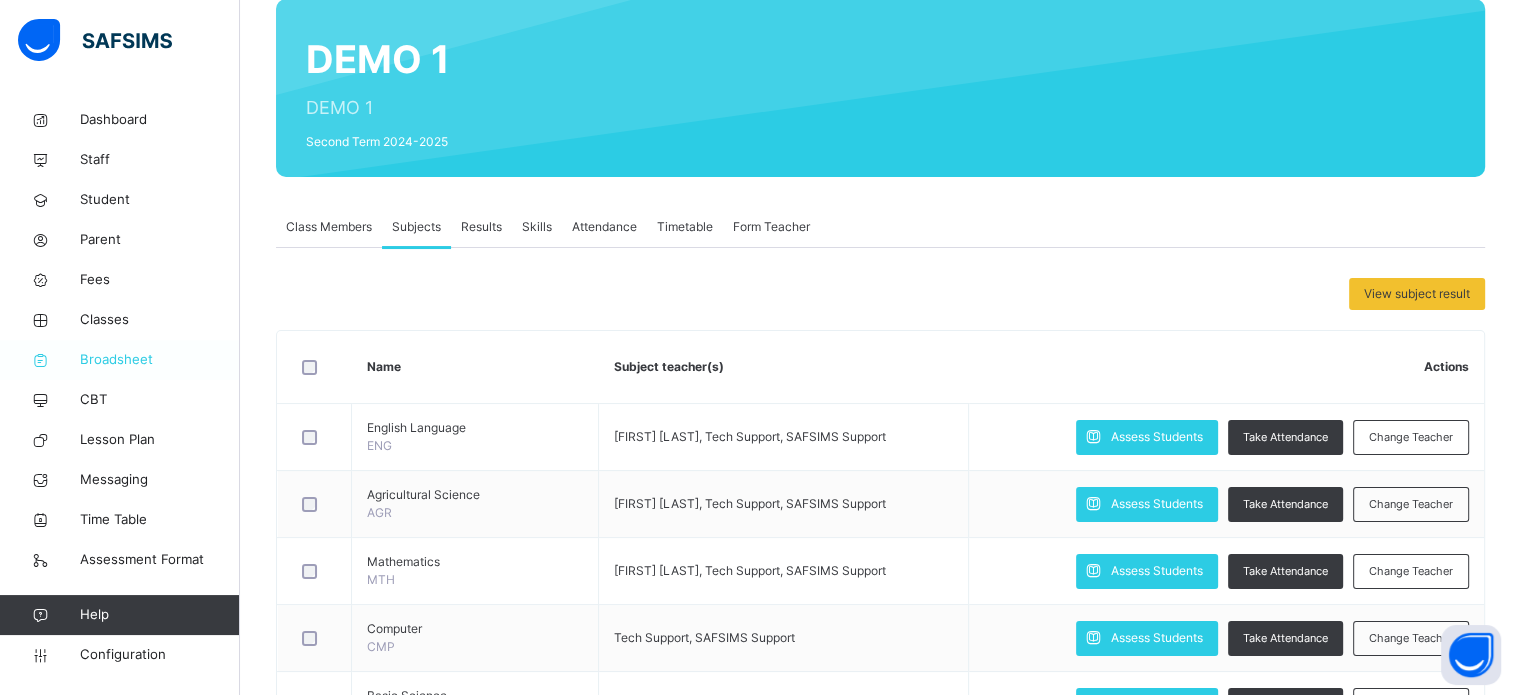 click on "Broadsheet" at bounding box center (160, 360) 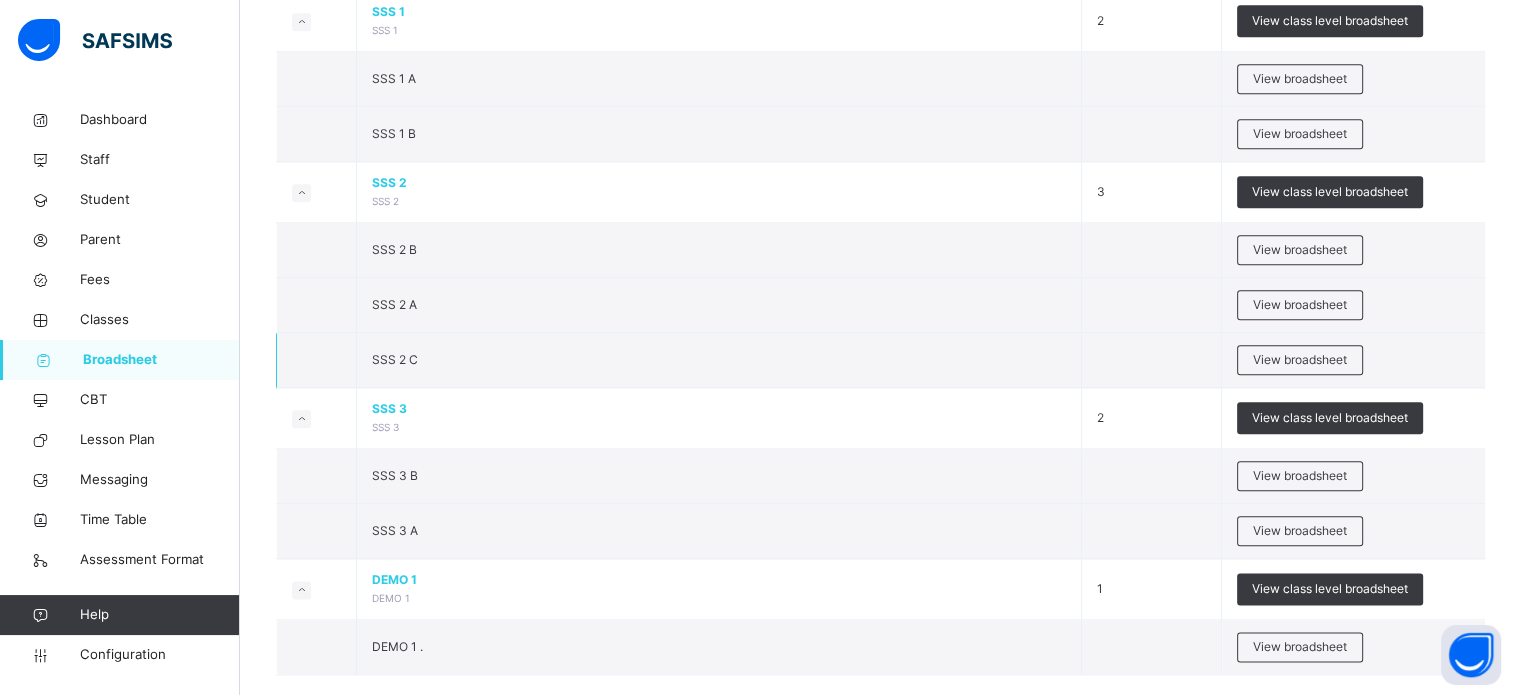 scroll, scrollTop: 2319, scrollLeft: 0, axis: vertical 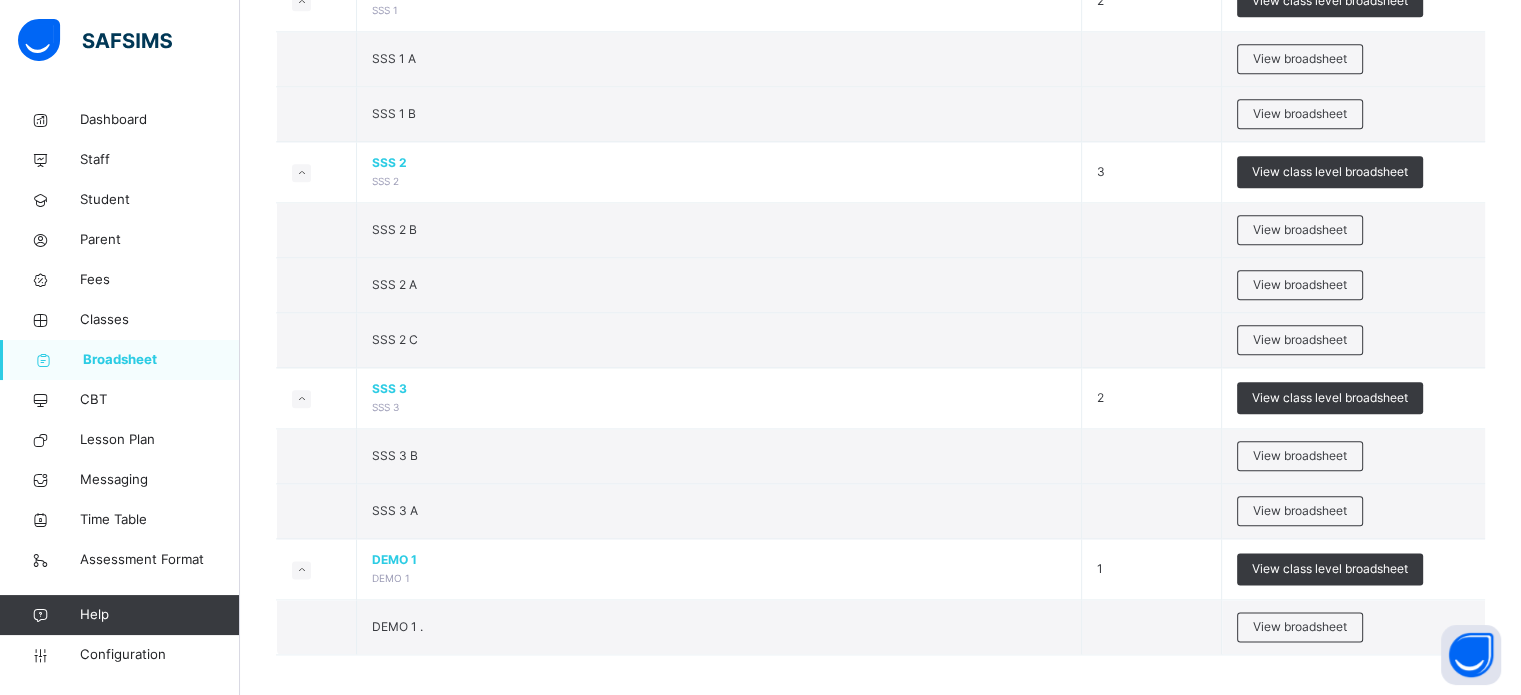 click on "View broadsheet" at bounding box center [1300, 627] 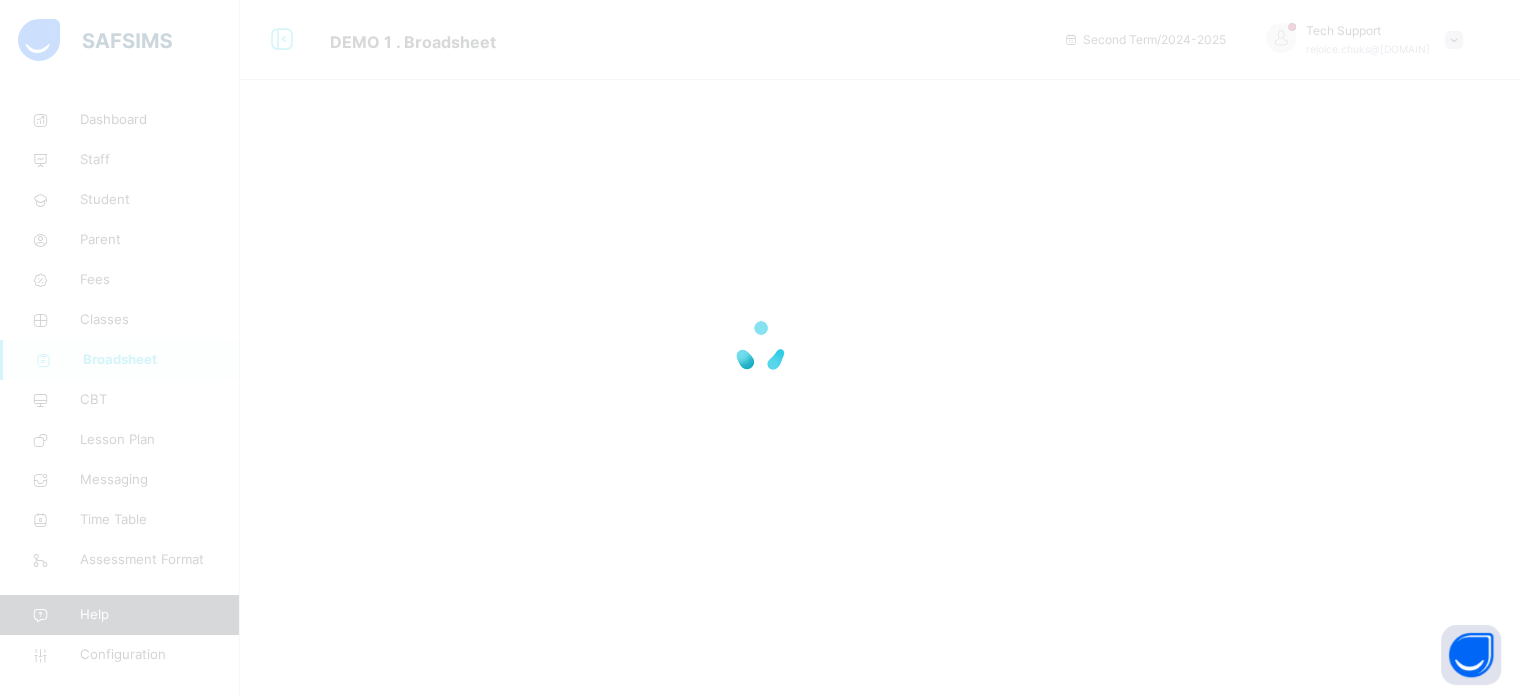 scroll, scrollTop: 0, scrollLeft: 0, axis: both 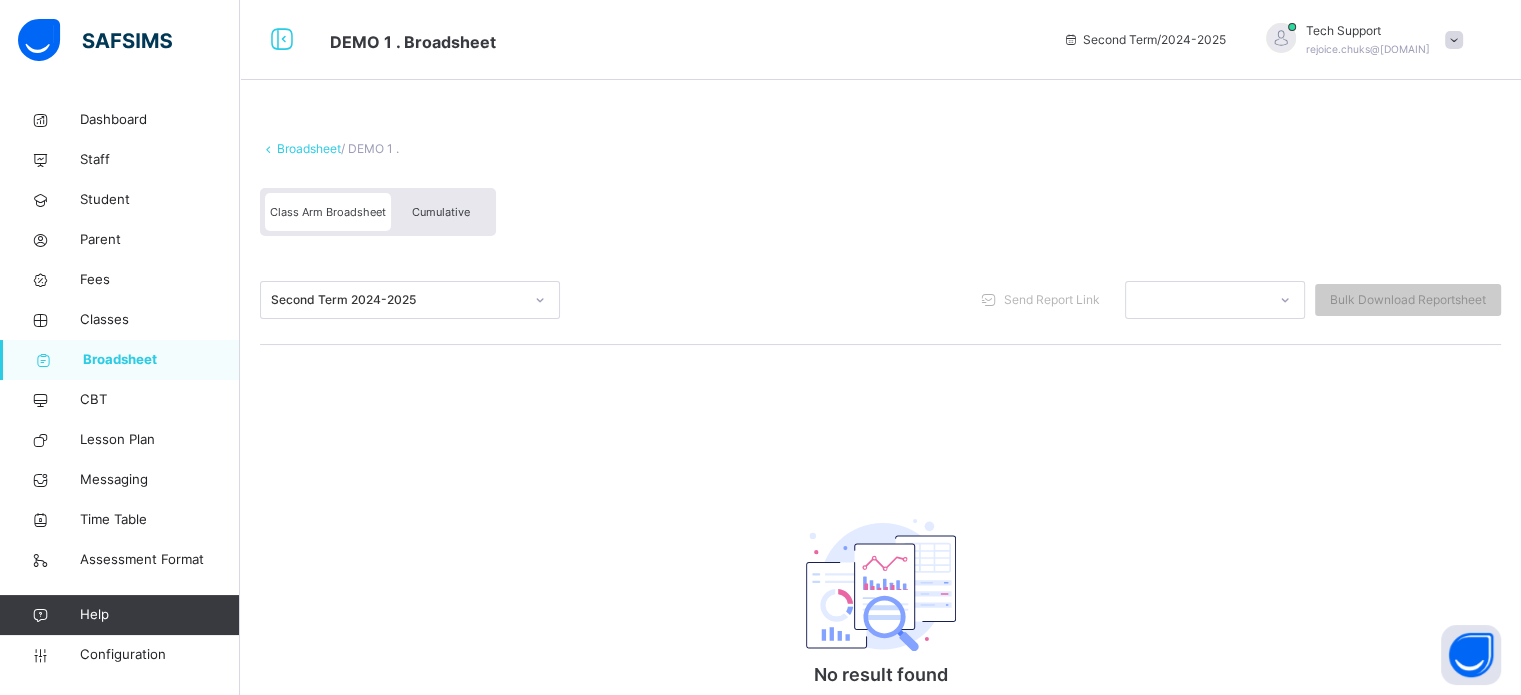click on "Second Term 2024-2025" at bounding box center [397, 300] 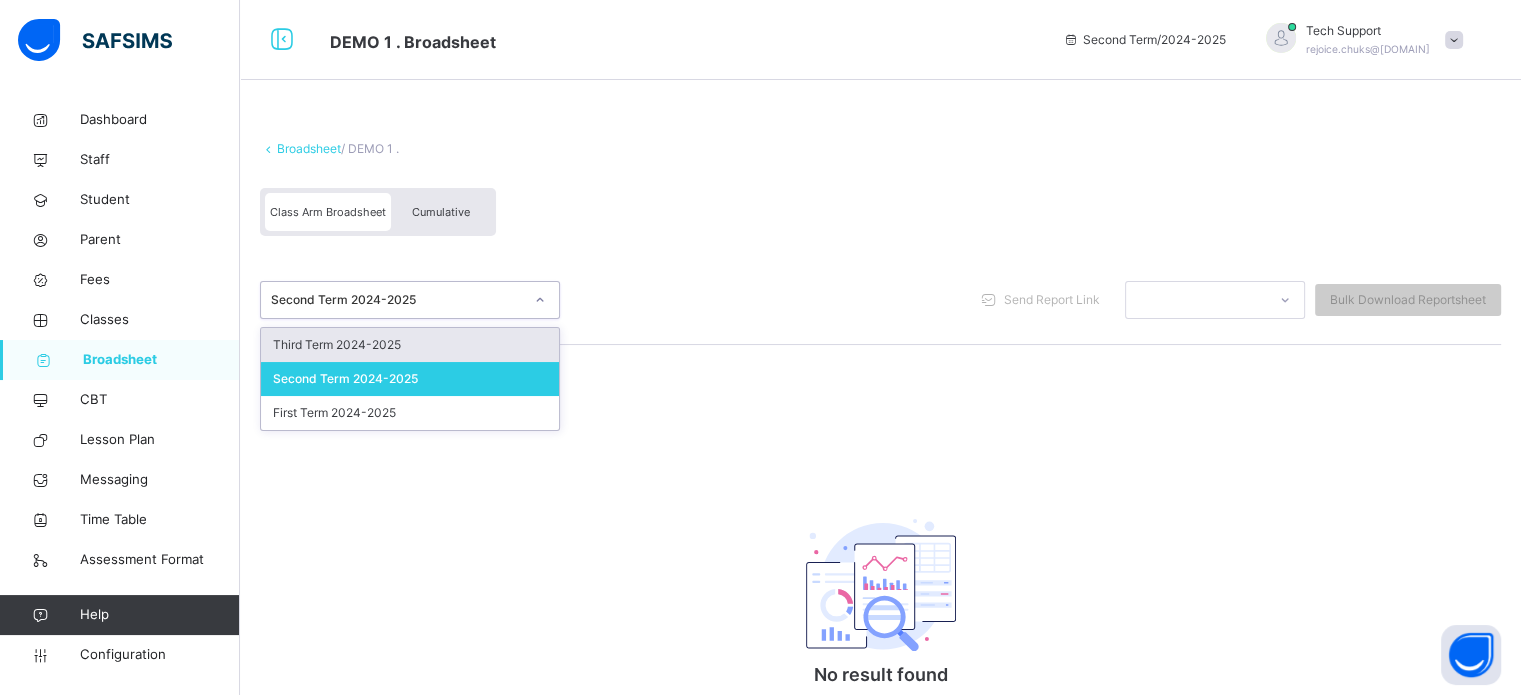 click on "Third Term 2024-2025" at bounding box center (410, 345) 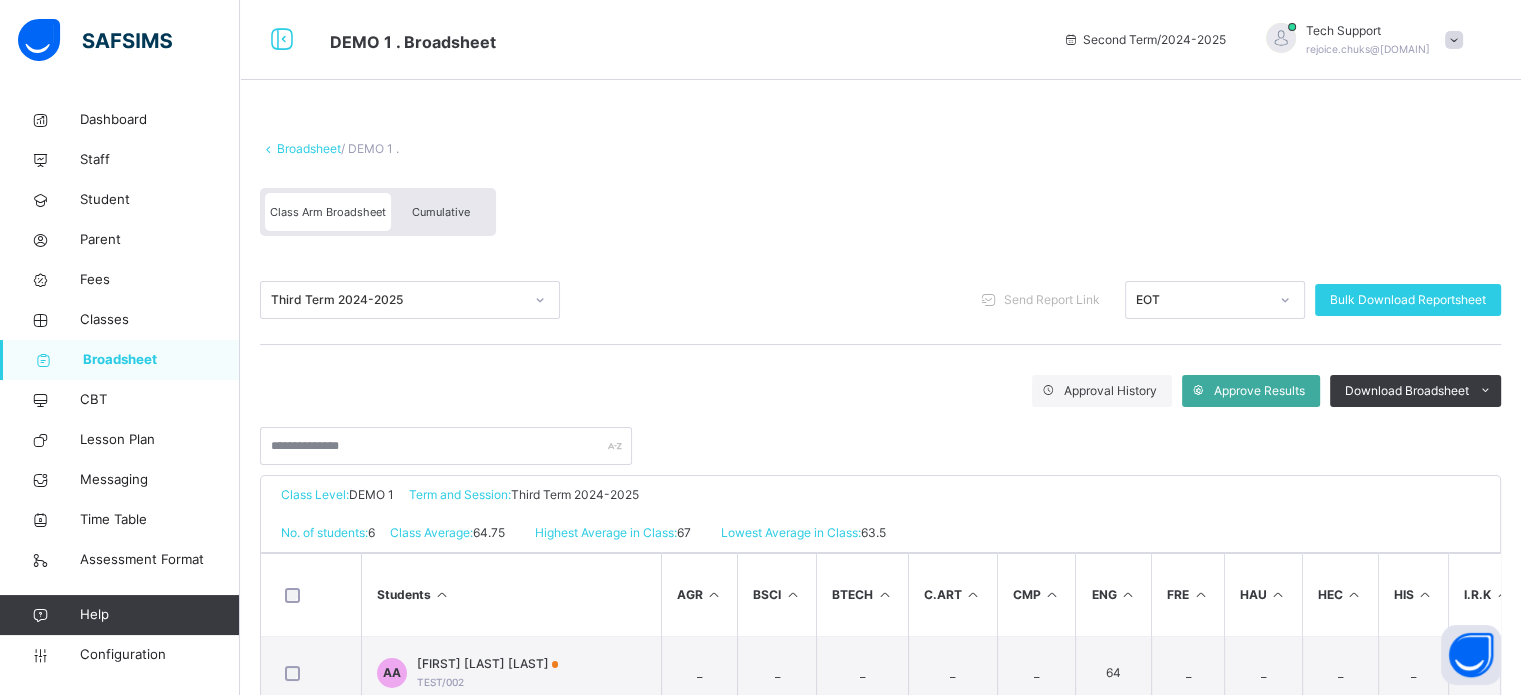 click on "Cumulative" at bounding box center (441, 212) 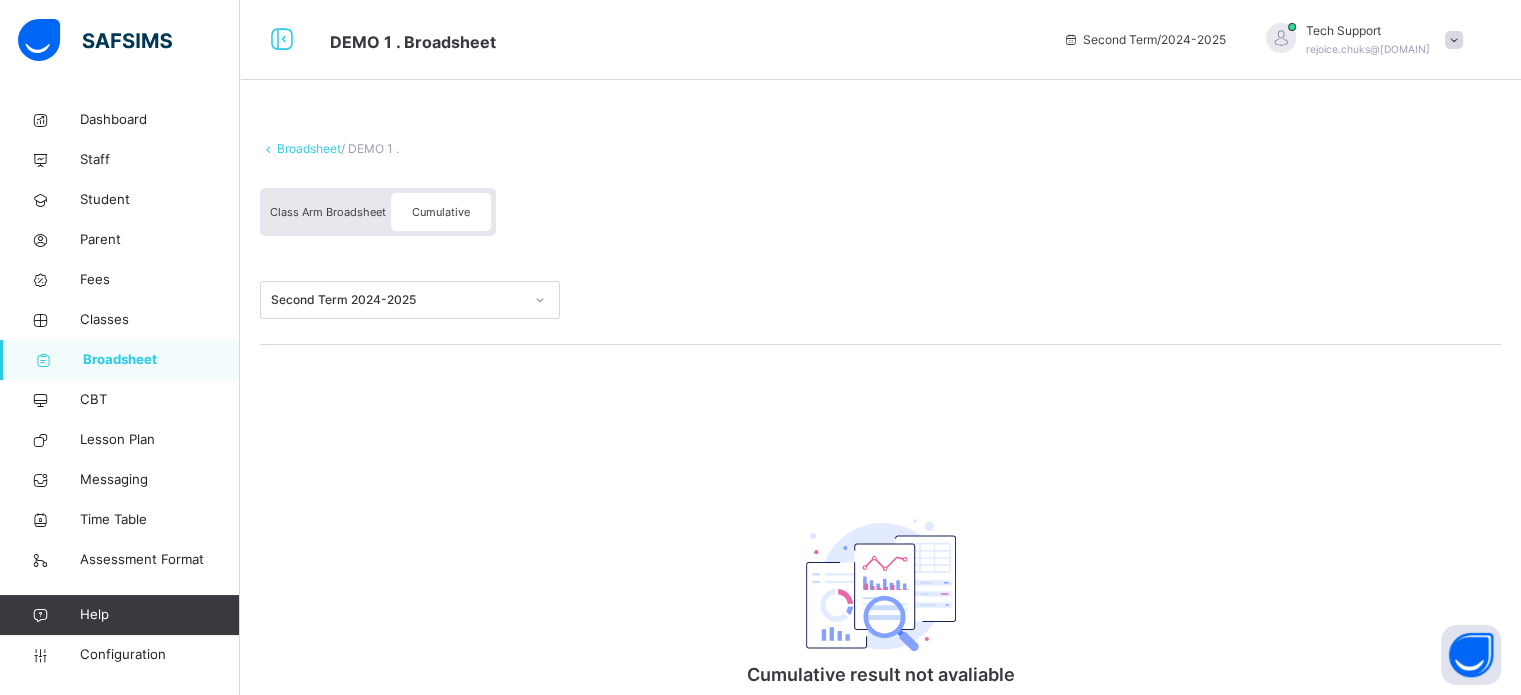 click on "Cumulative" at bounding box center (441, 212) 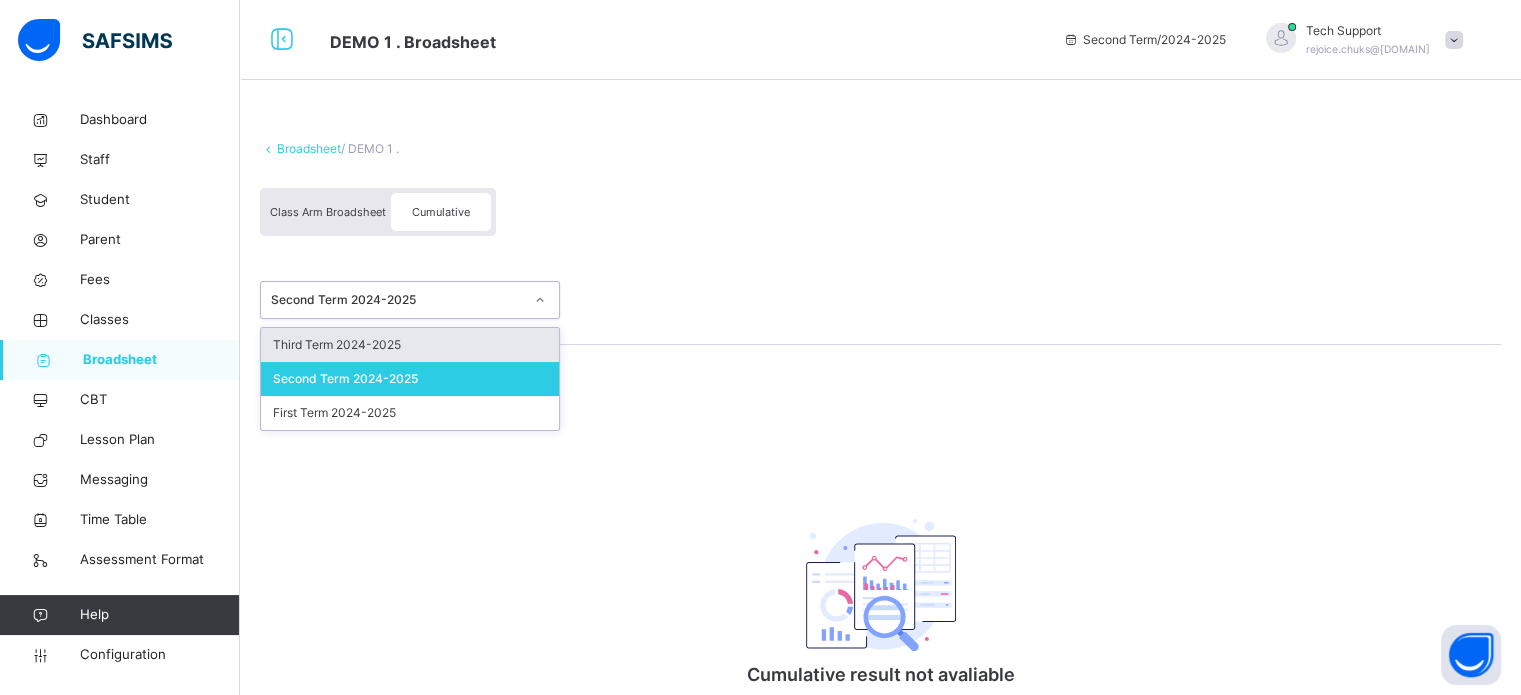 click on "Second Term 2024-2025" at bounding box center (391, 300) 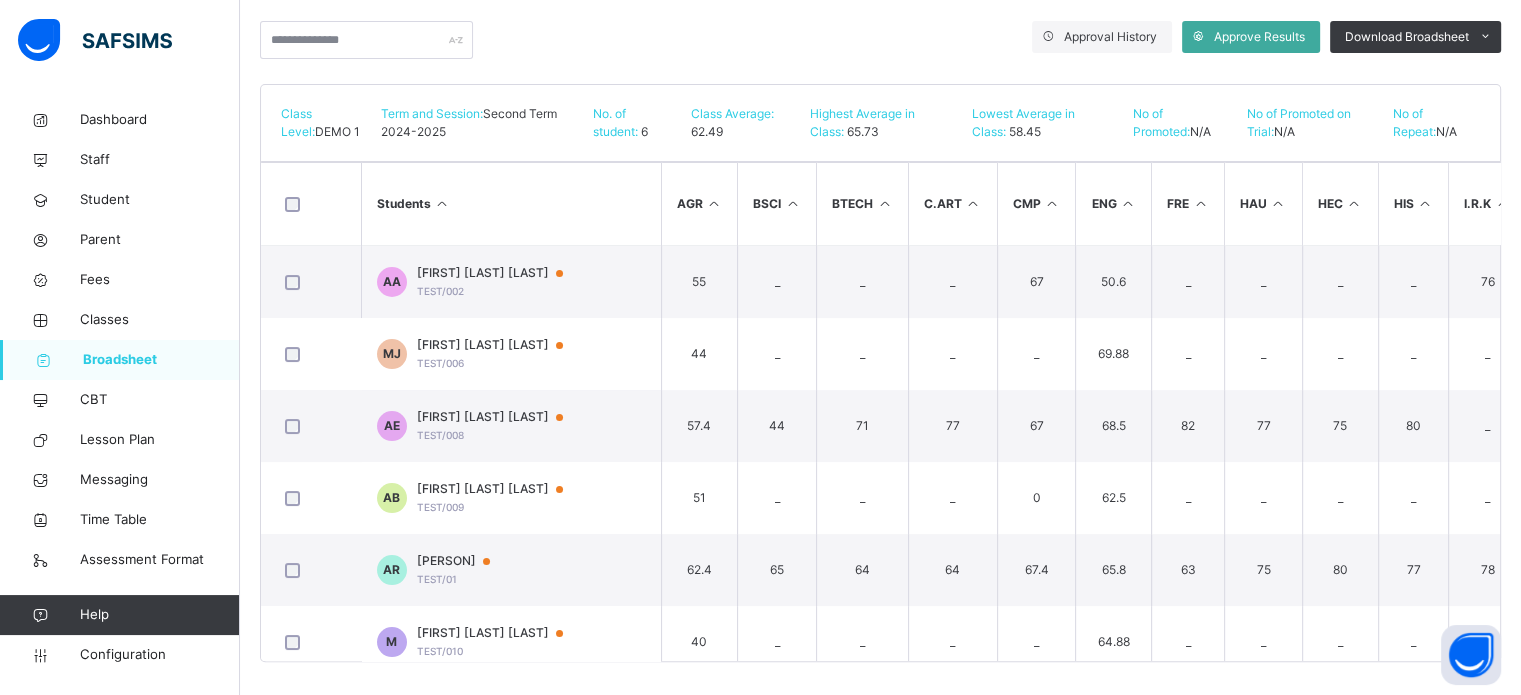 scroll, scrollTop: 365, scrollLeft: 0, axis: vertical 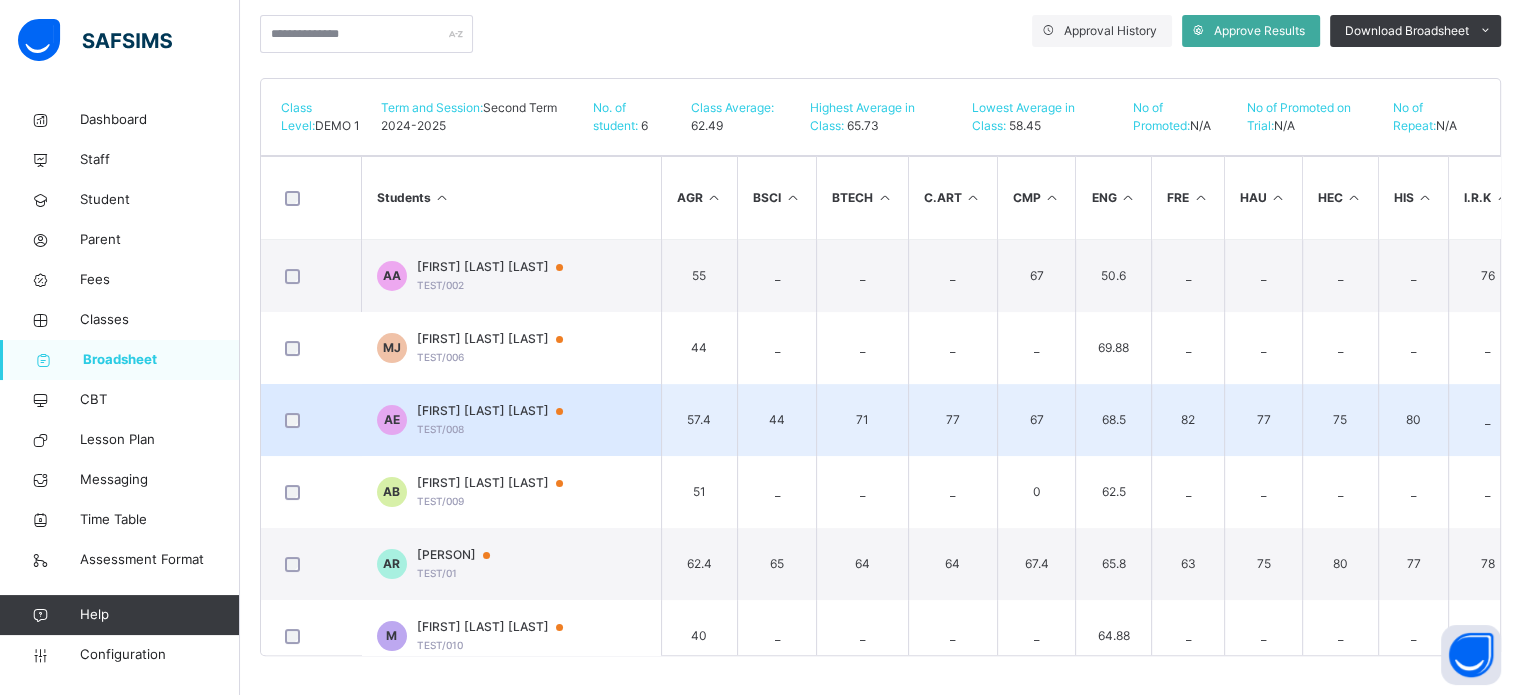 click on "[FIRST] [LAST] [LAST]     TEST/008" at bounding box center [499, 420] 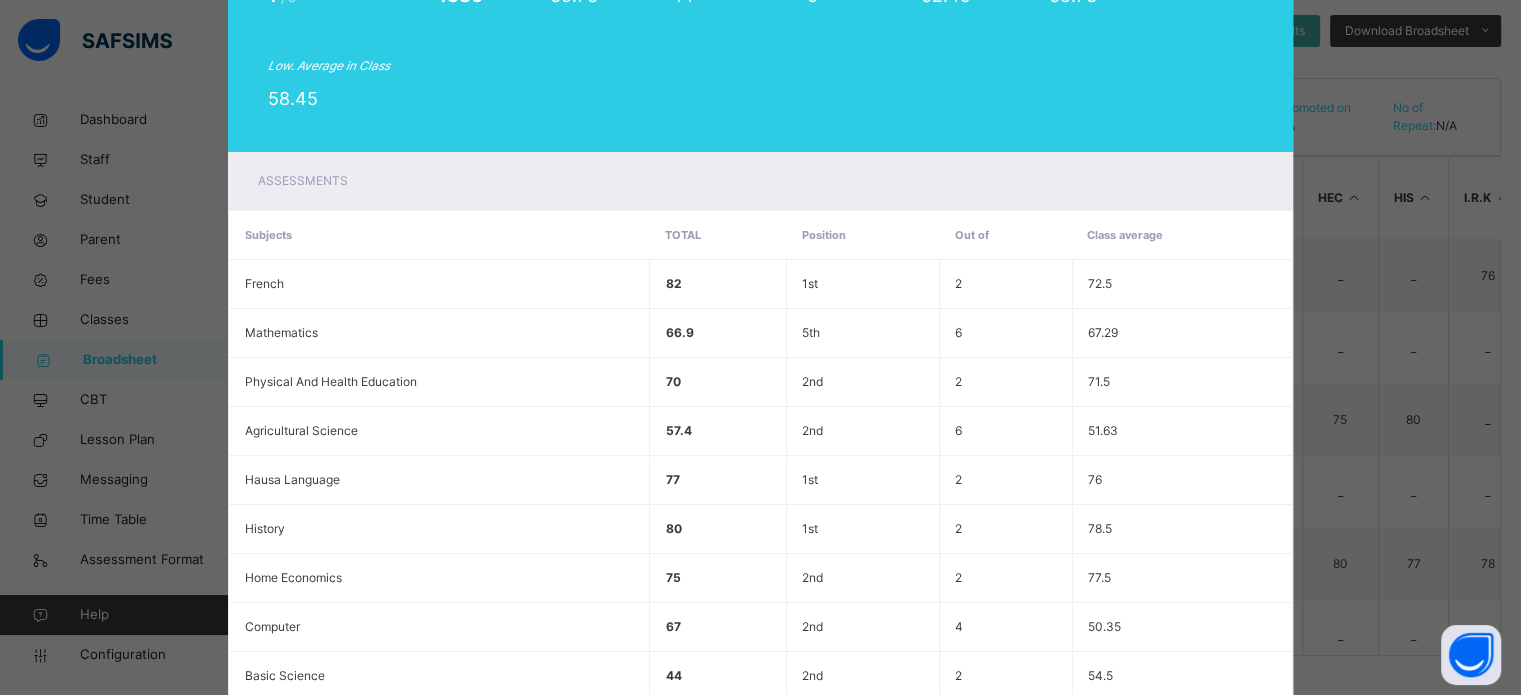 scroll, scrollTop: 100, scrollLeft: 0, axis: vertical 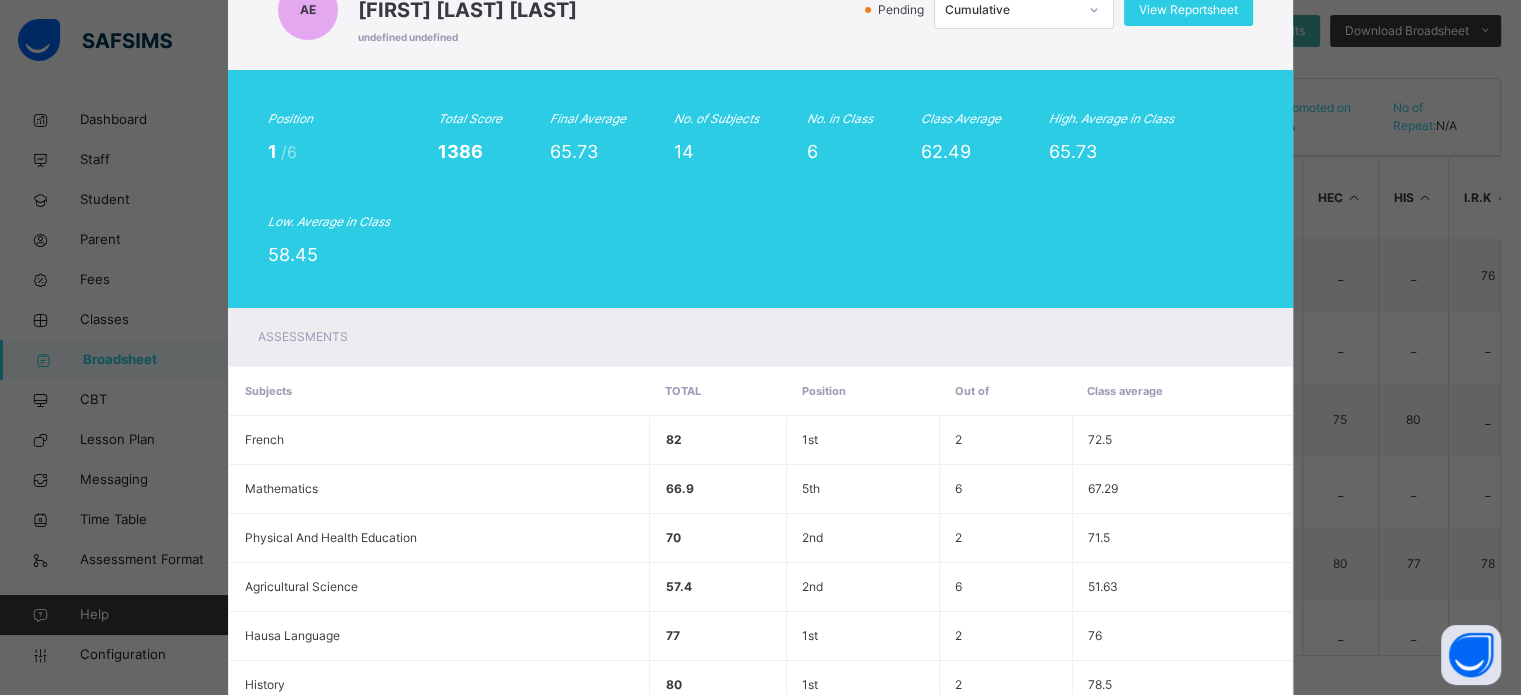 click at bounding box center (1094, 10) 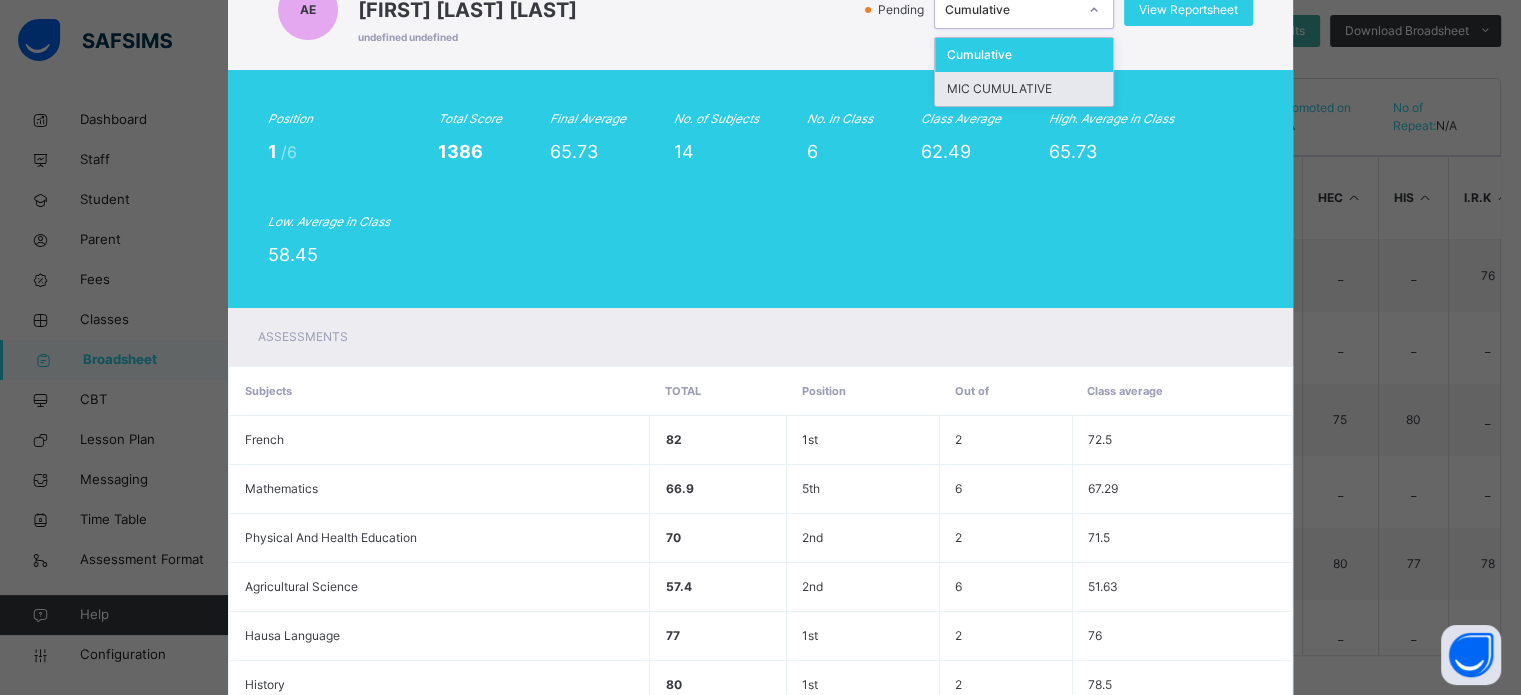 click on "MIC CUMULATIVE" at bounding box center (1024, 89) 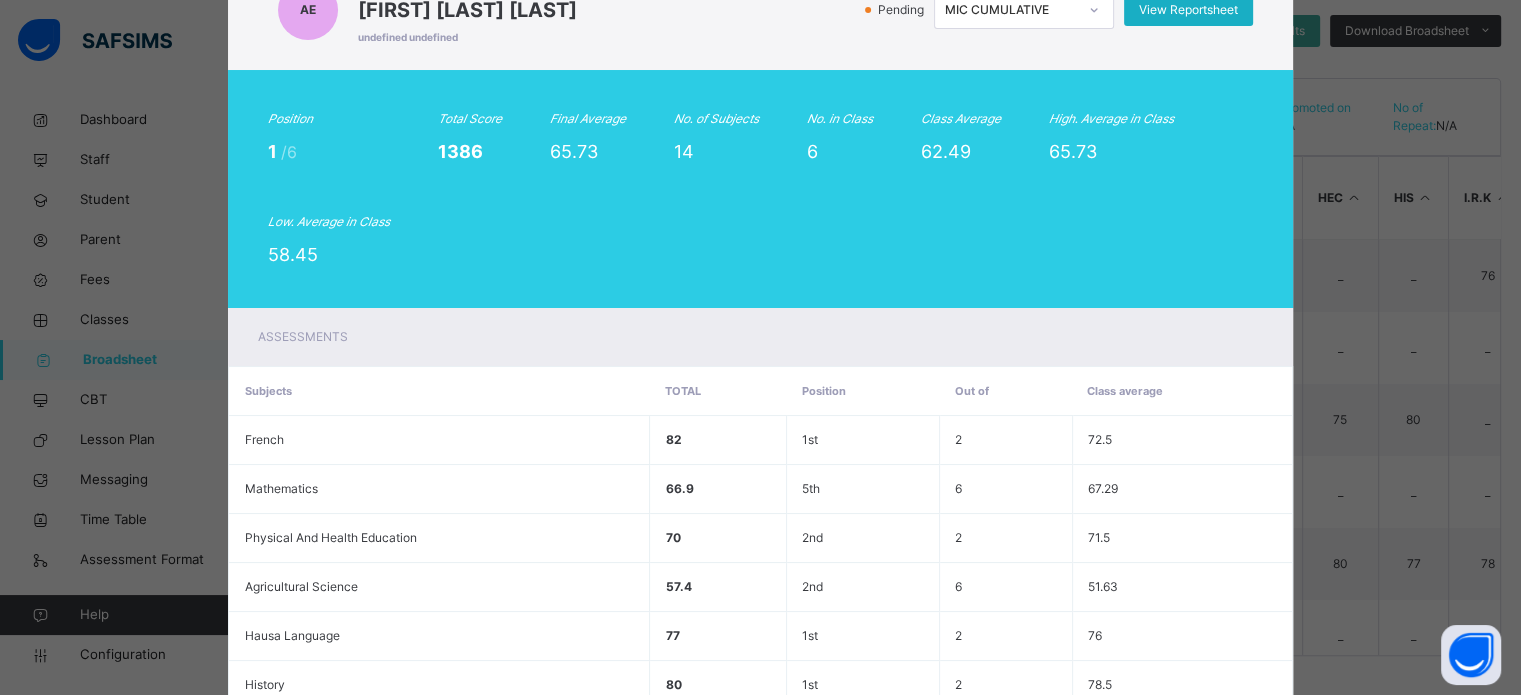 click on "View Reportsheet" at bounding box center (1188, 10) 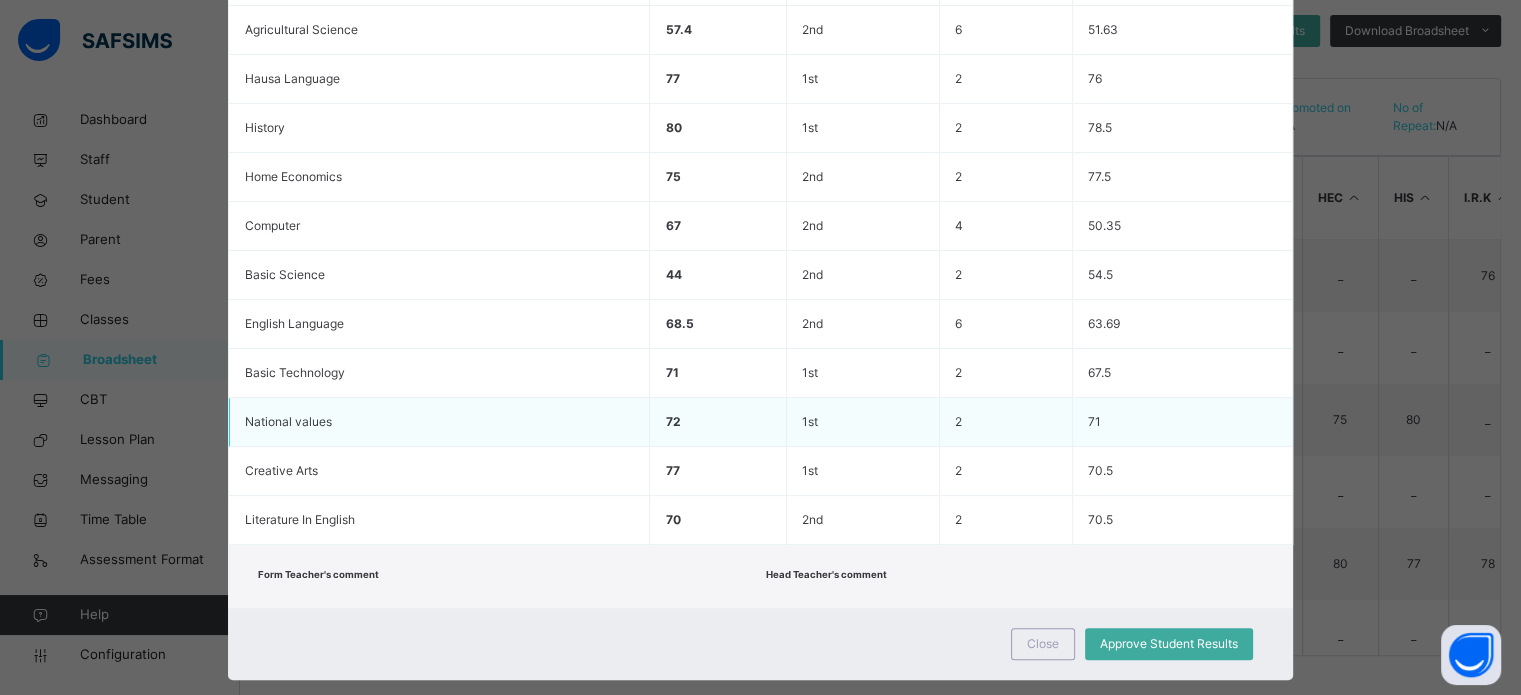 scroll, scrollTop: 688, scrollLeft: 0, axis: vertical 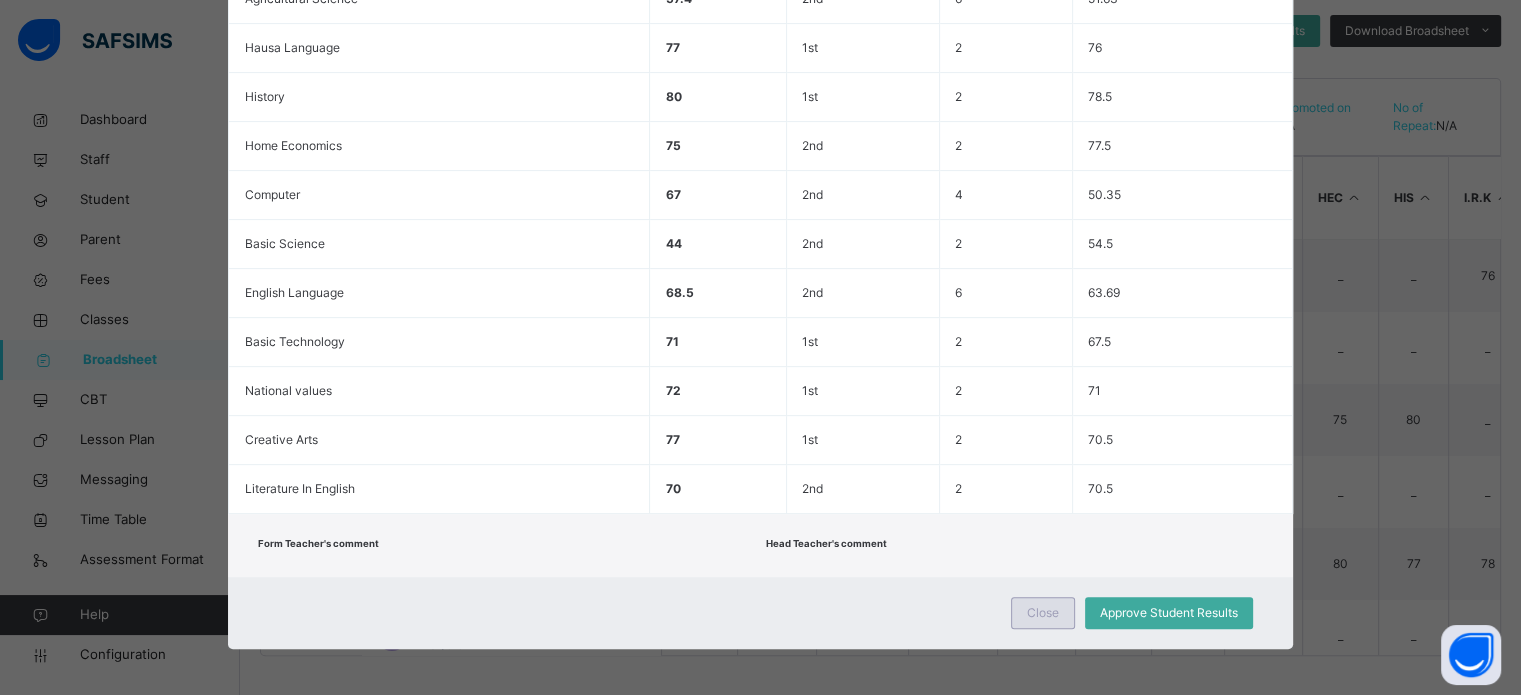 click on "Close" at bounding box center (1043, 613) 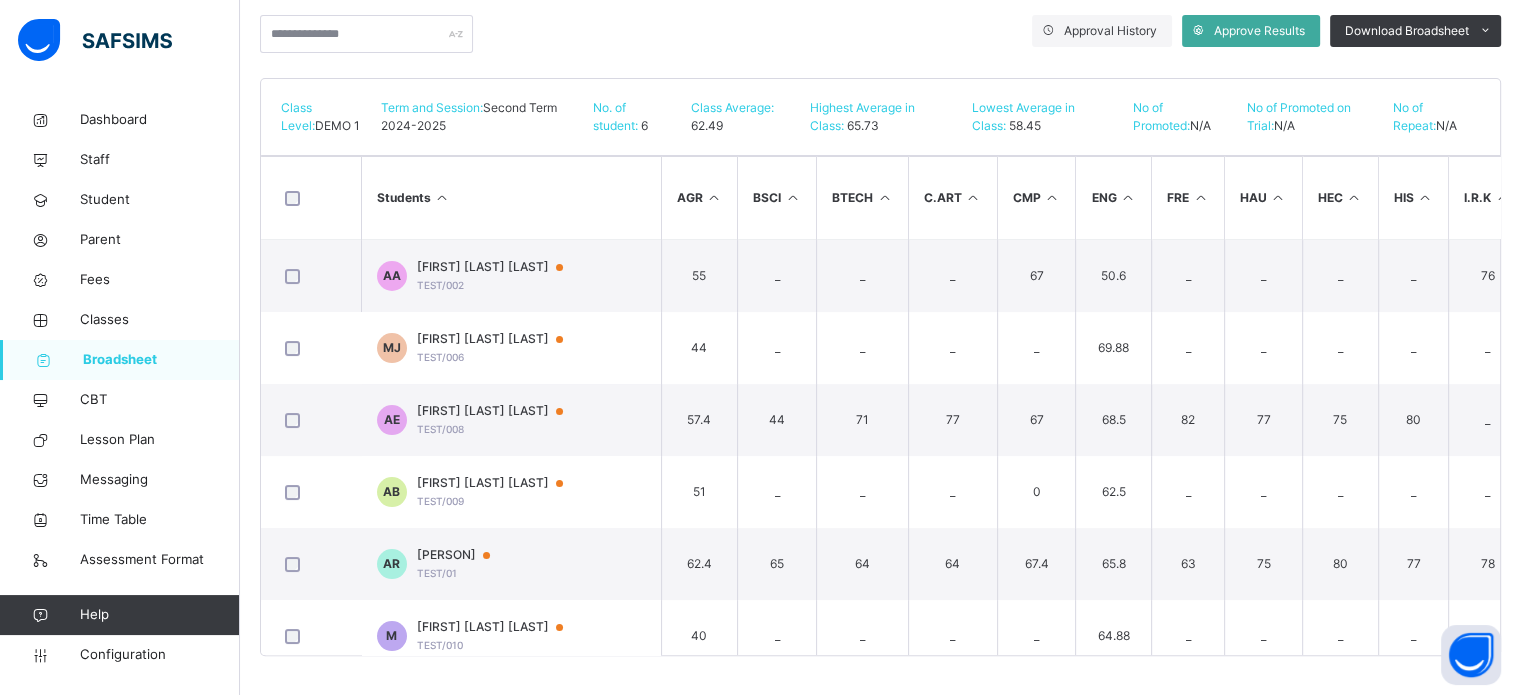 click on "[PERSON]" at bounding box center (463, 555) 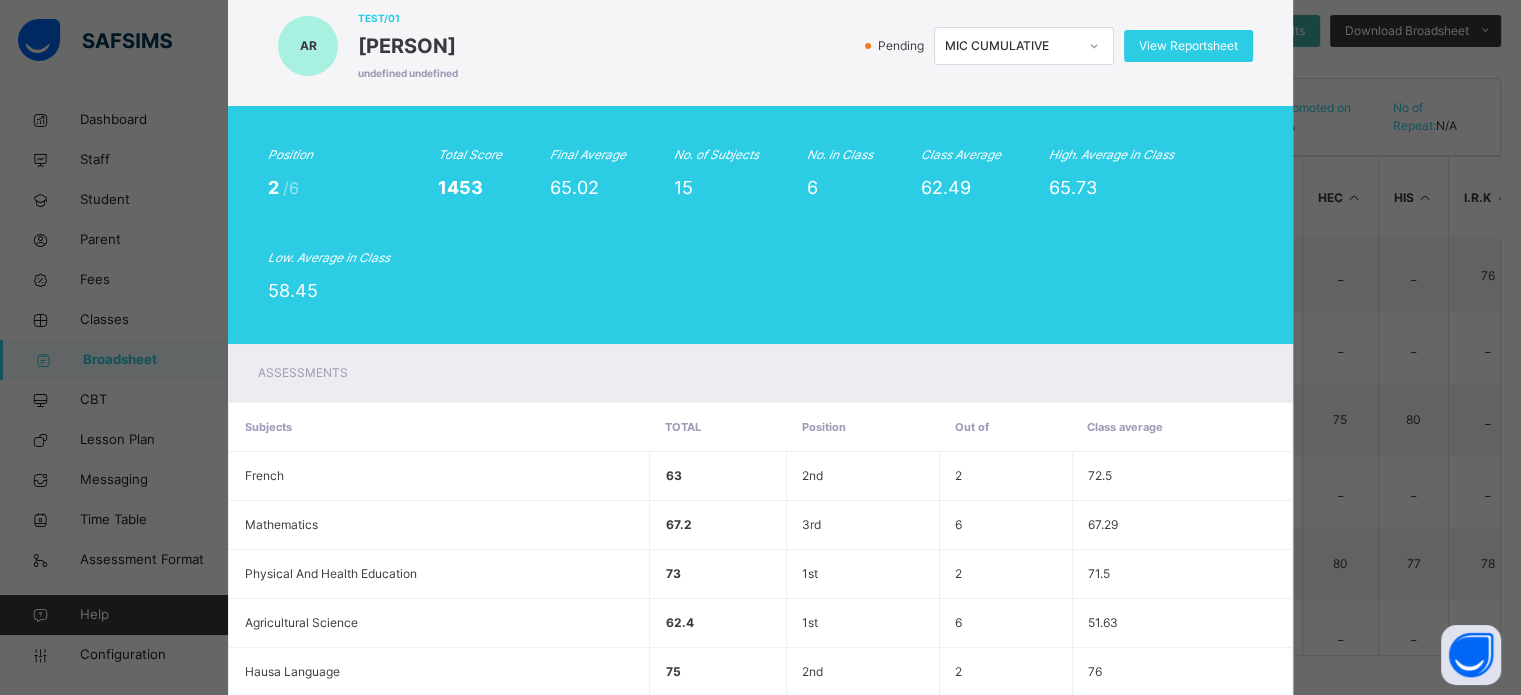 scroll, scrollTop: 0, scrollLeft: 0, axis: both 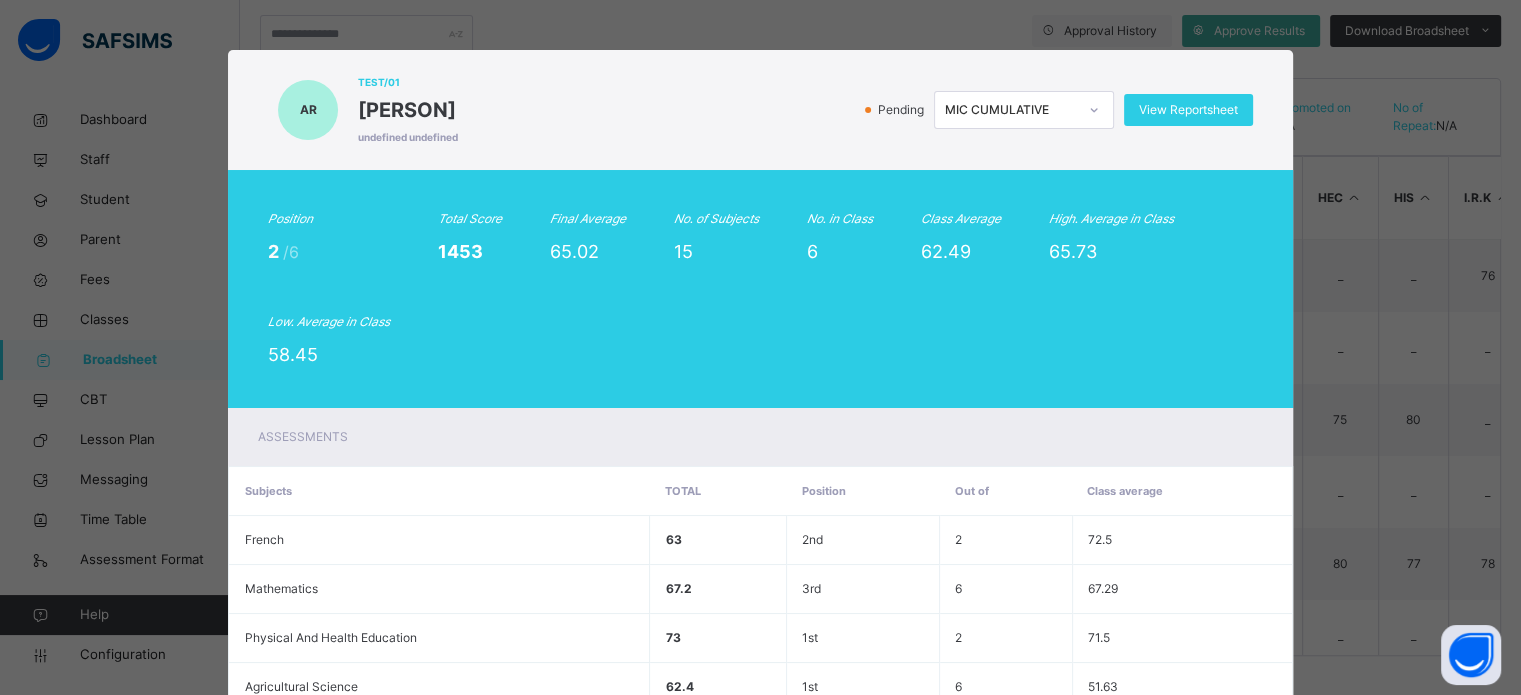 click on "MIC CUMULATIVE" at bounding box center (1011, 110) 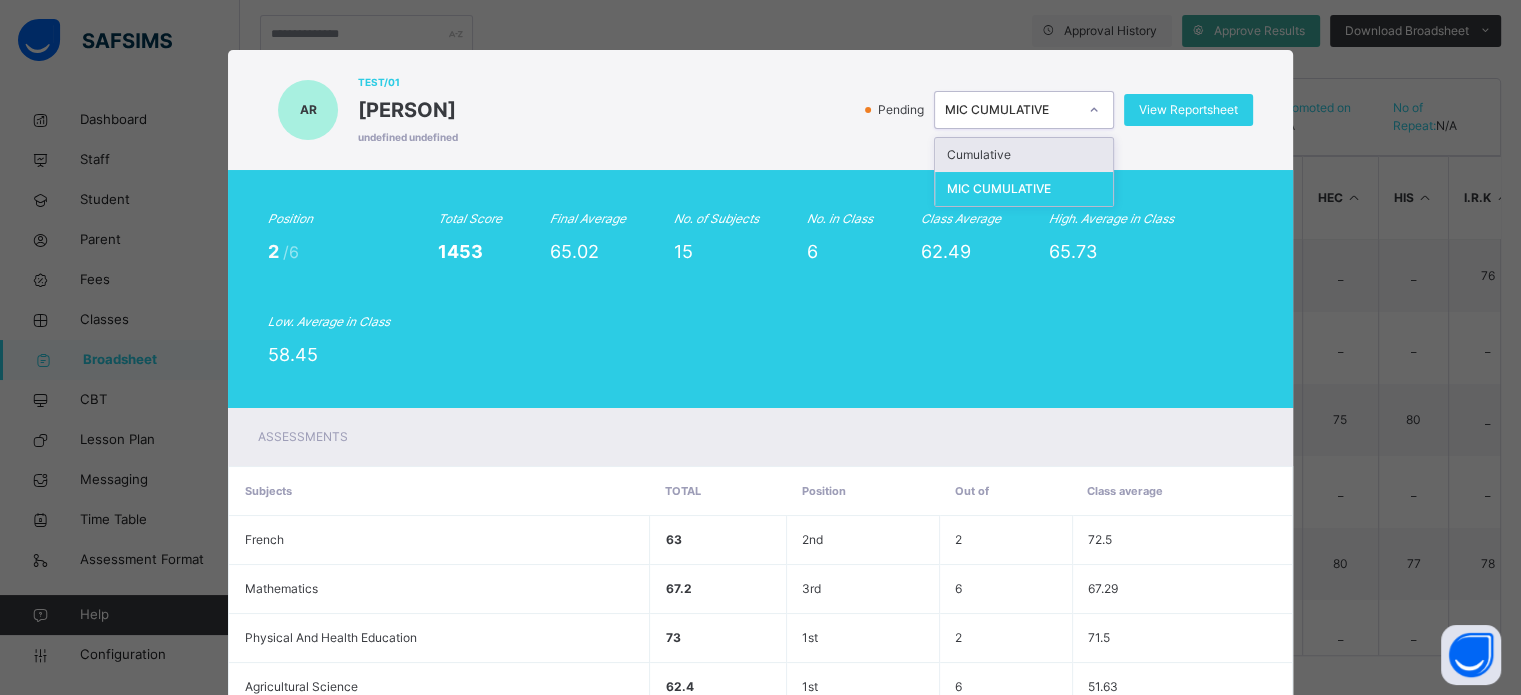 click on "MIC CUMULATIVE" at bounding box center (1011, 110) 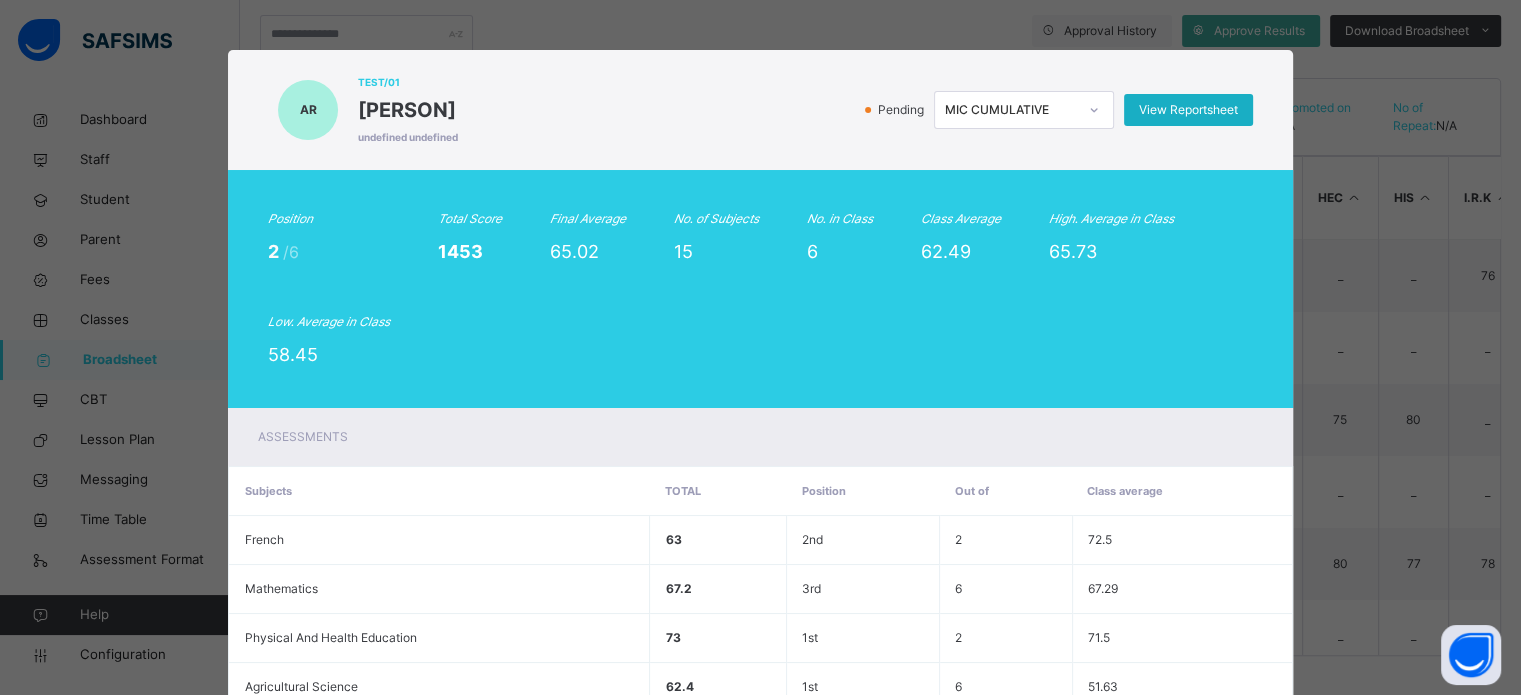 click on "View Reportsheet" at bounding box center (1188, 110) 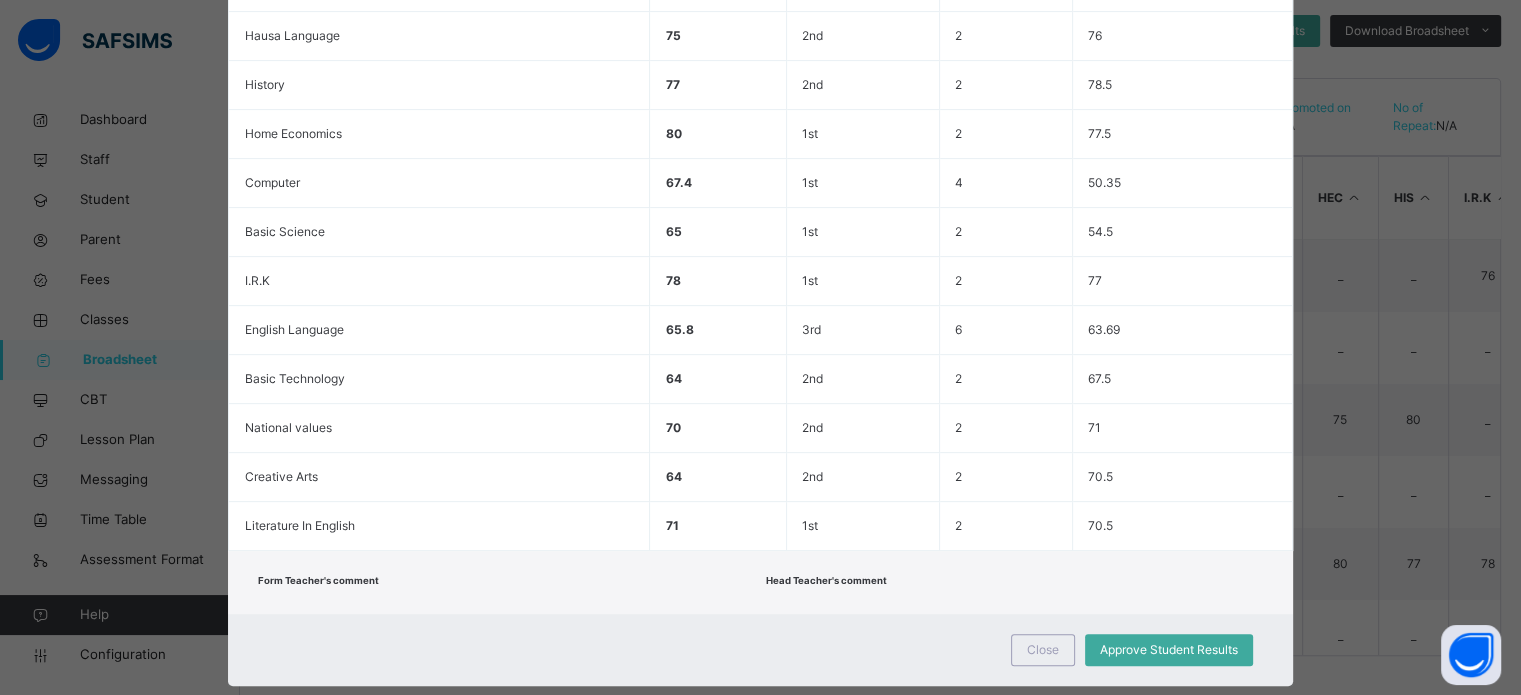 scroll, scrollTop: 737, scrollLeft: 0, axis: vertical 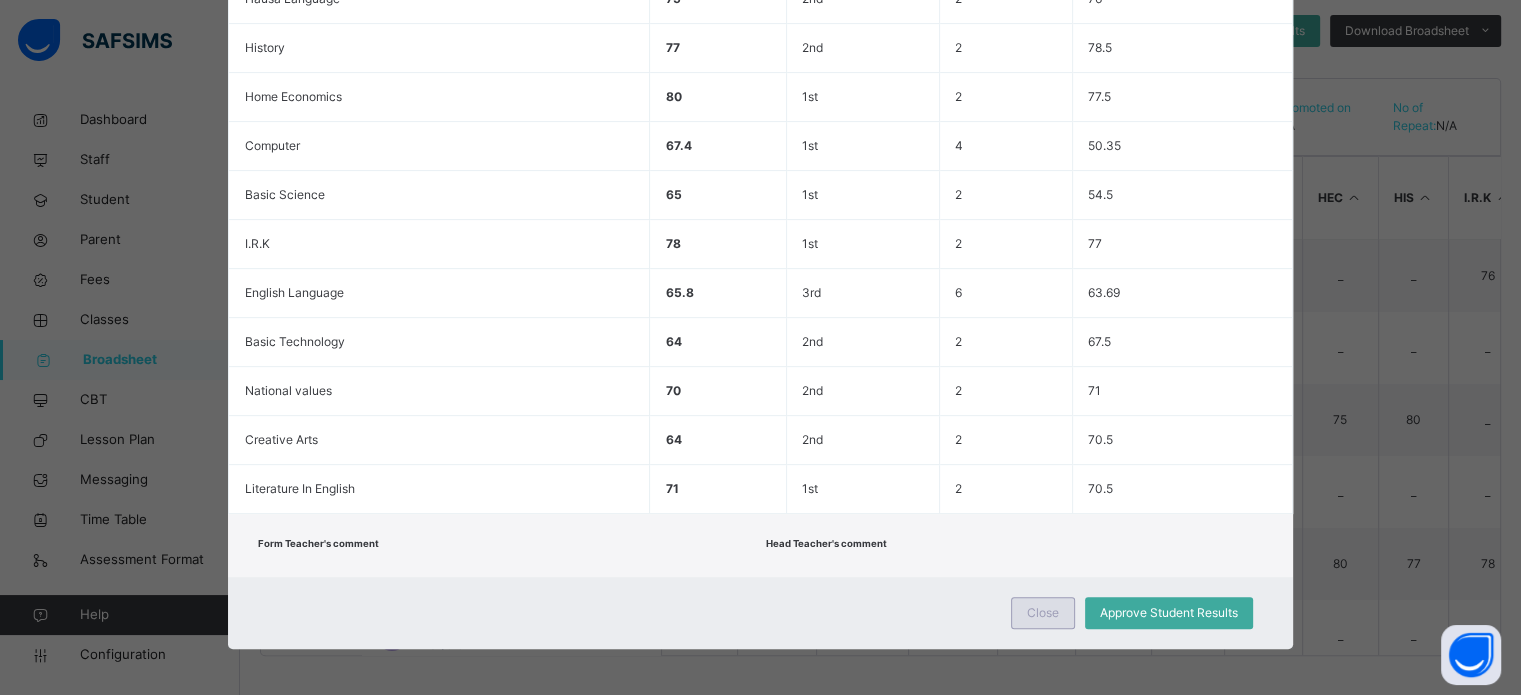 click on "Close" at bounding box center (1043, 613) 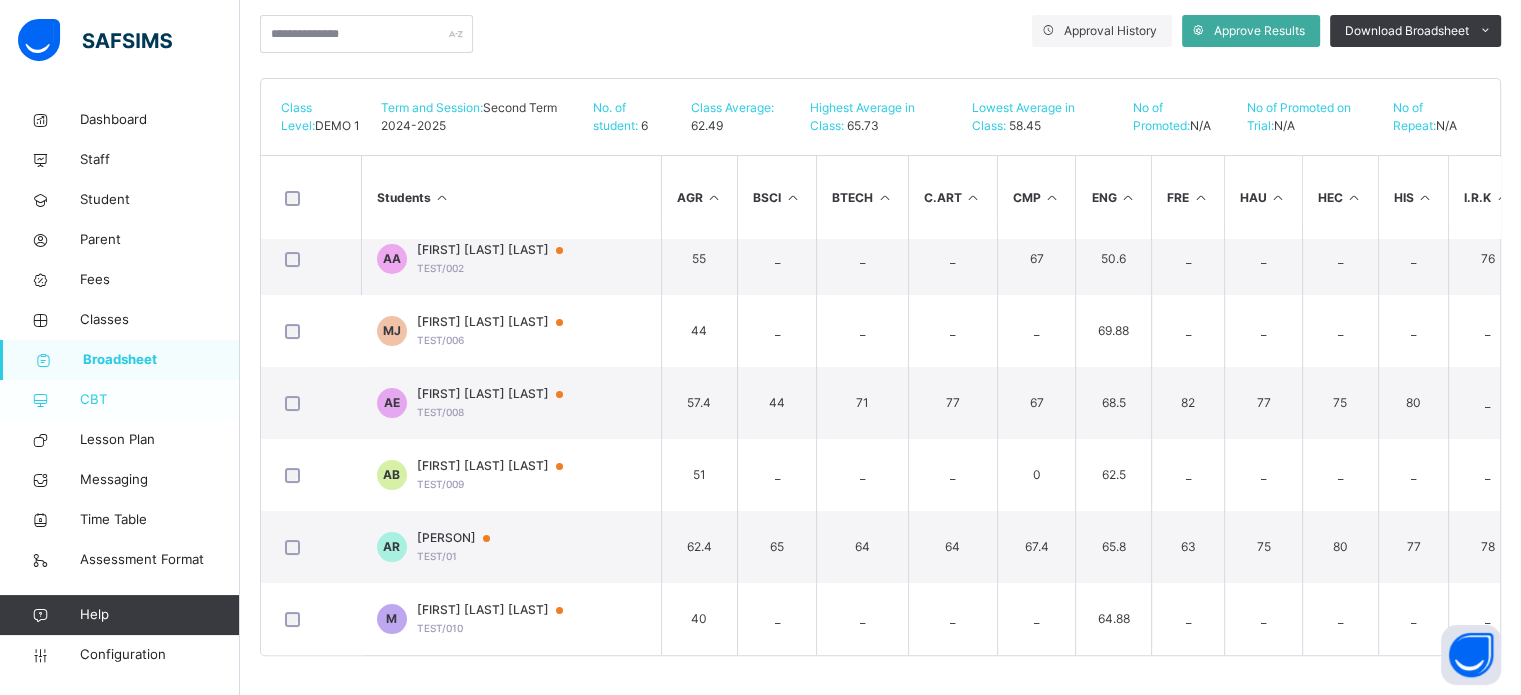 scroll, scrollTop: 24, scrollLeft: 0, axis: vertical 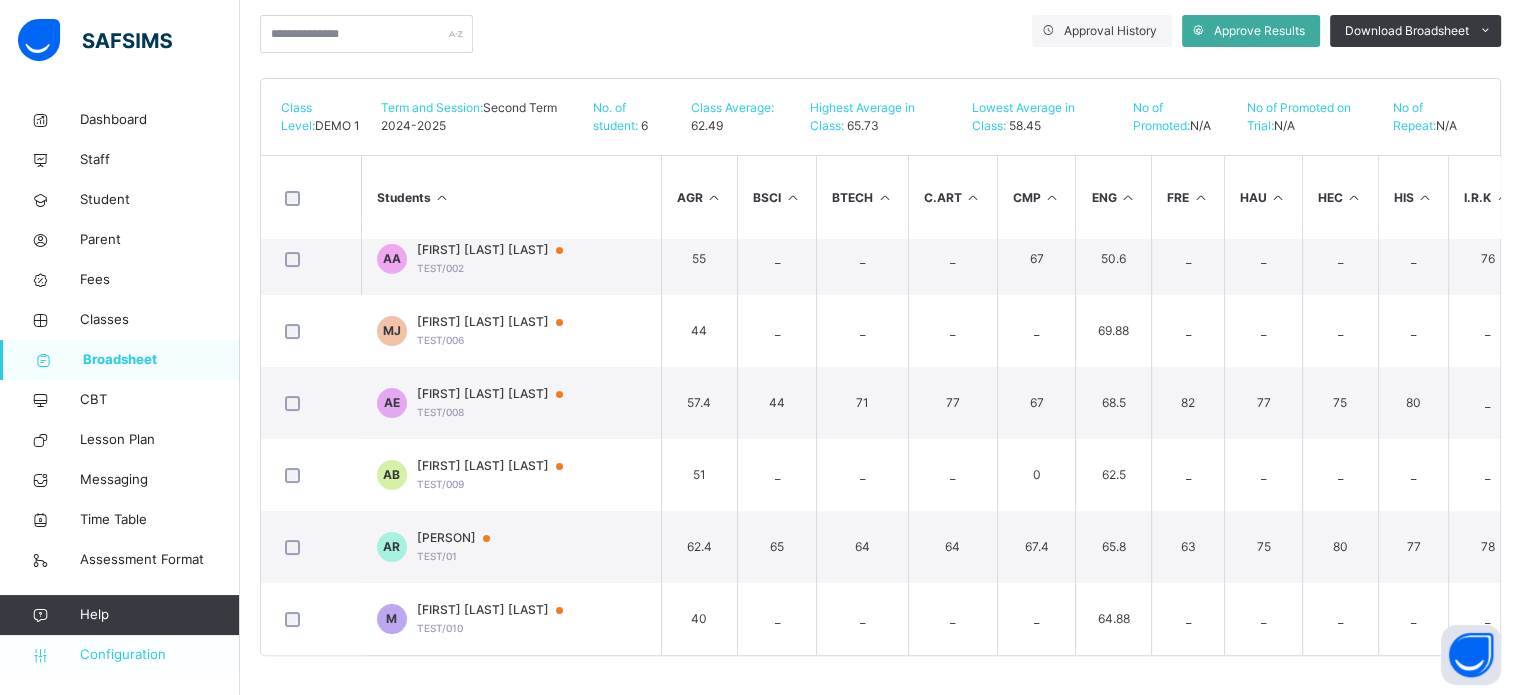 click on "Configuration" at bounding box center [159, 655] 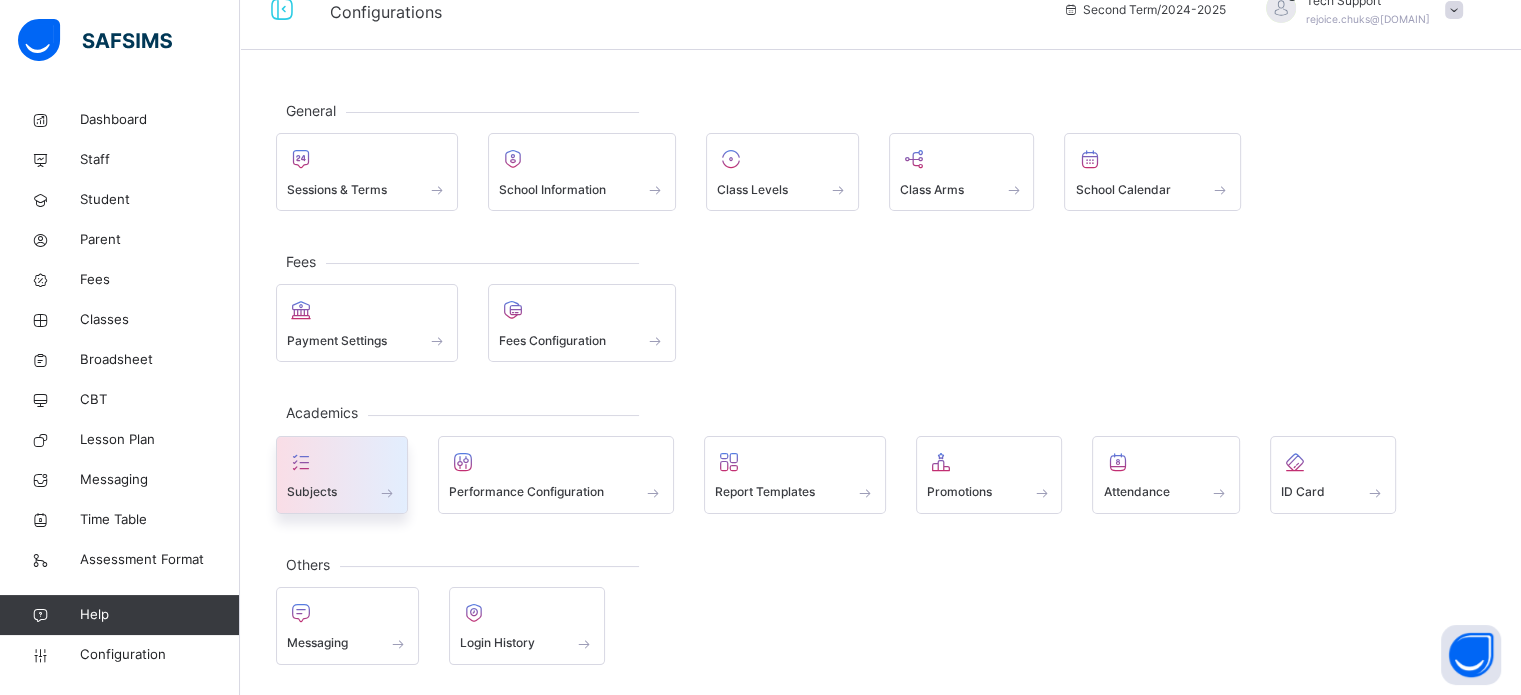 scroll, scrollTop: 26, scrollLeft: 0, axis: vertical 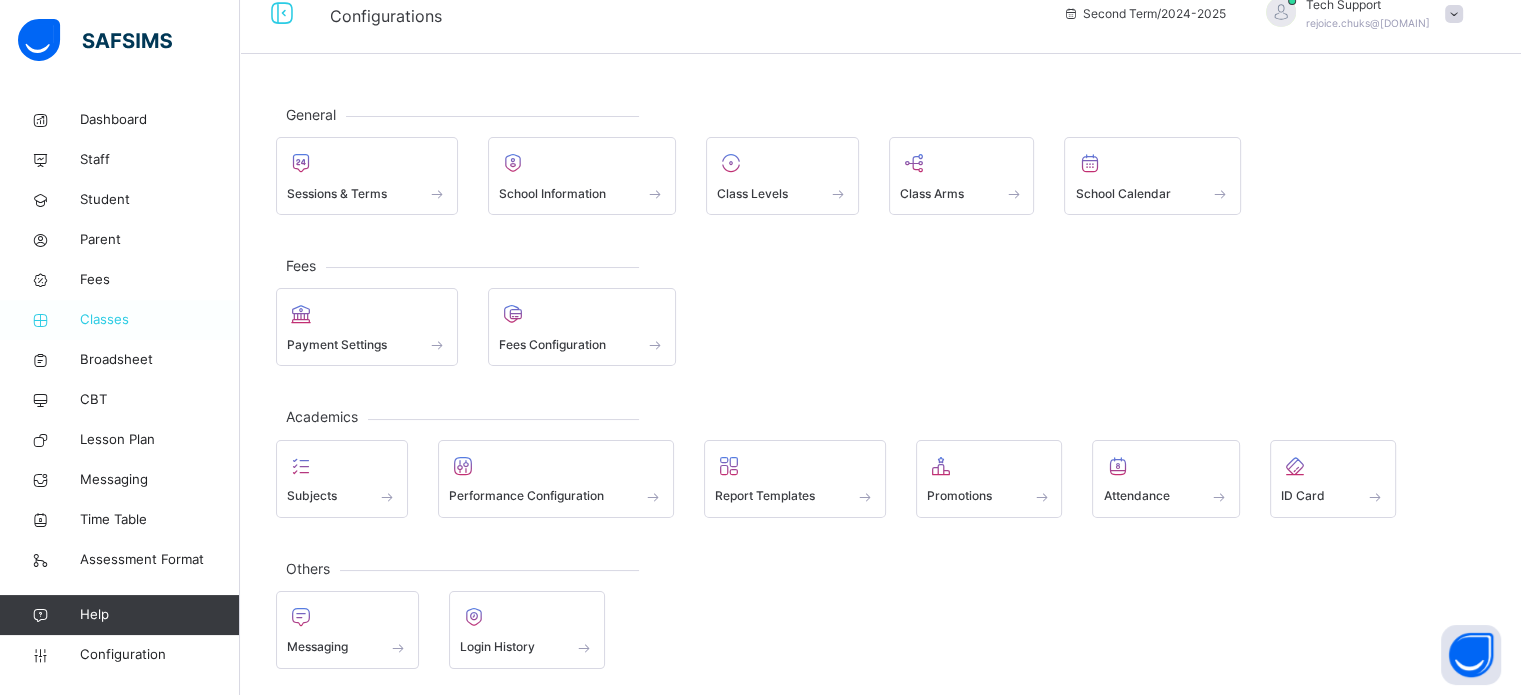 click on "Classes" at bounding box center (160, 320) 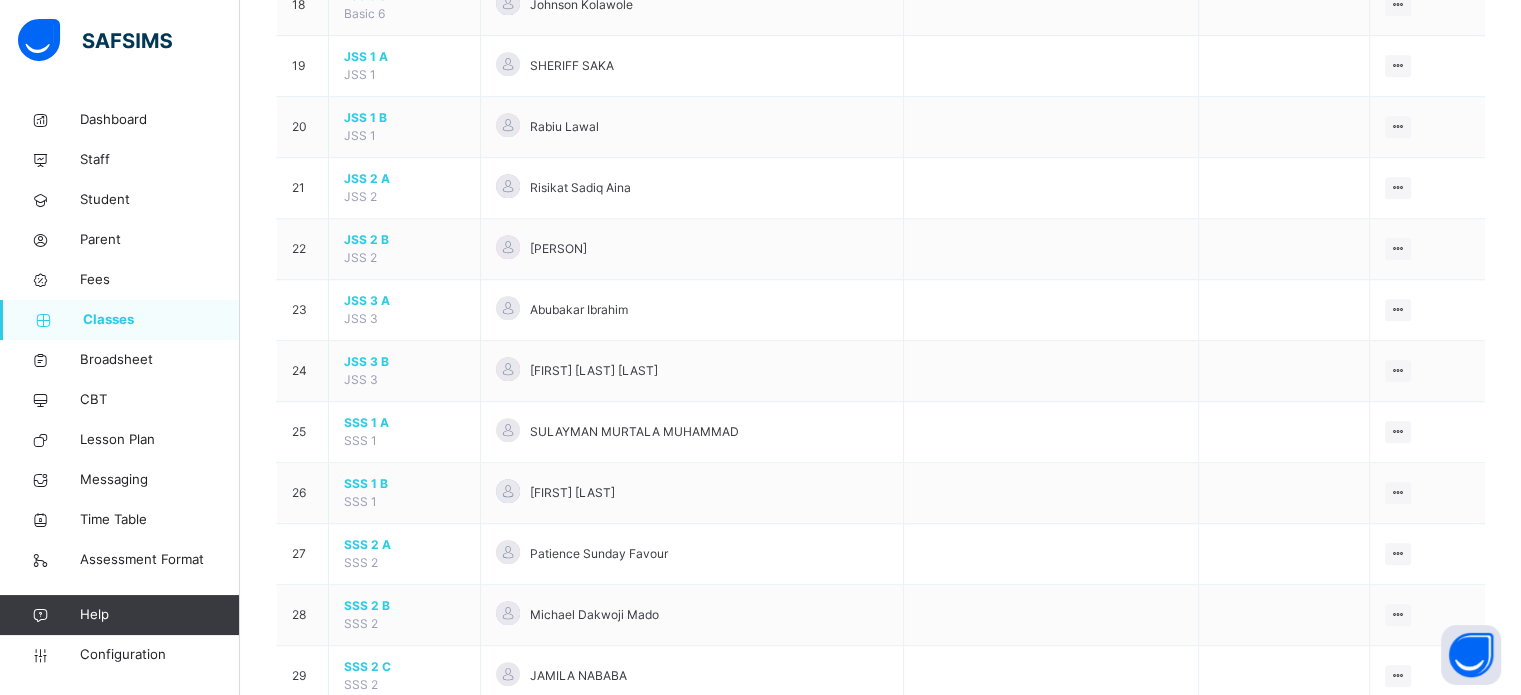 scroll, scrollTop: 1538, scrollLeft: 0, axis: vertical 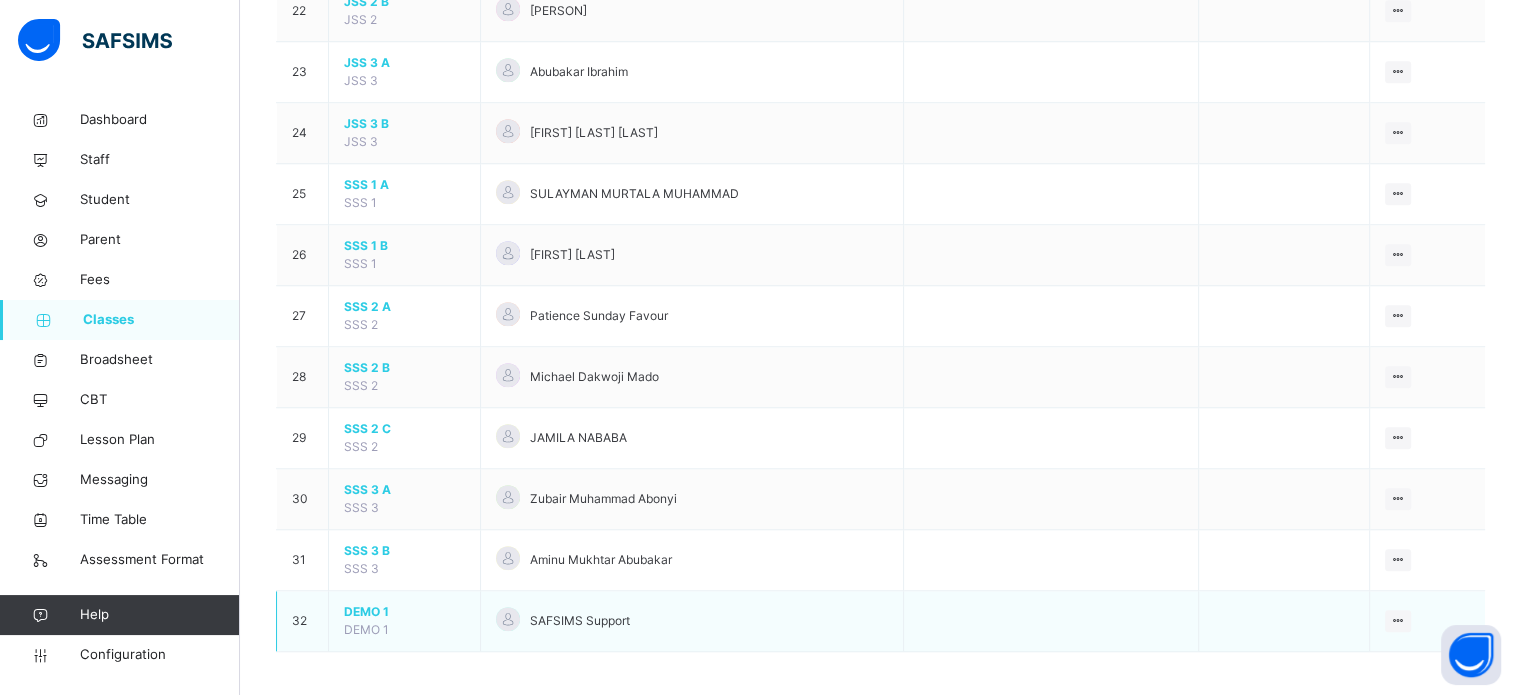 click on "DEMO 1" at bounding box center [404, 612] 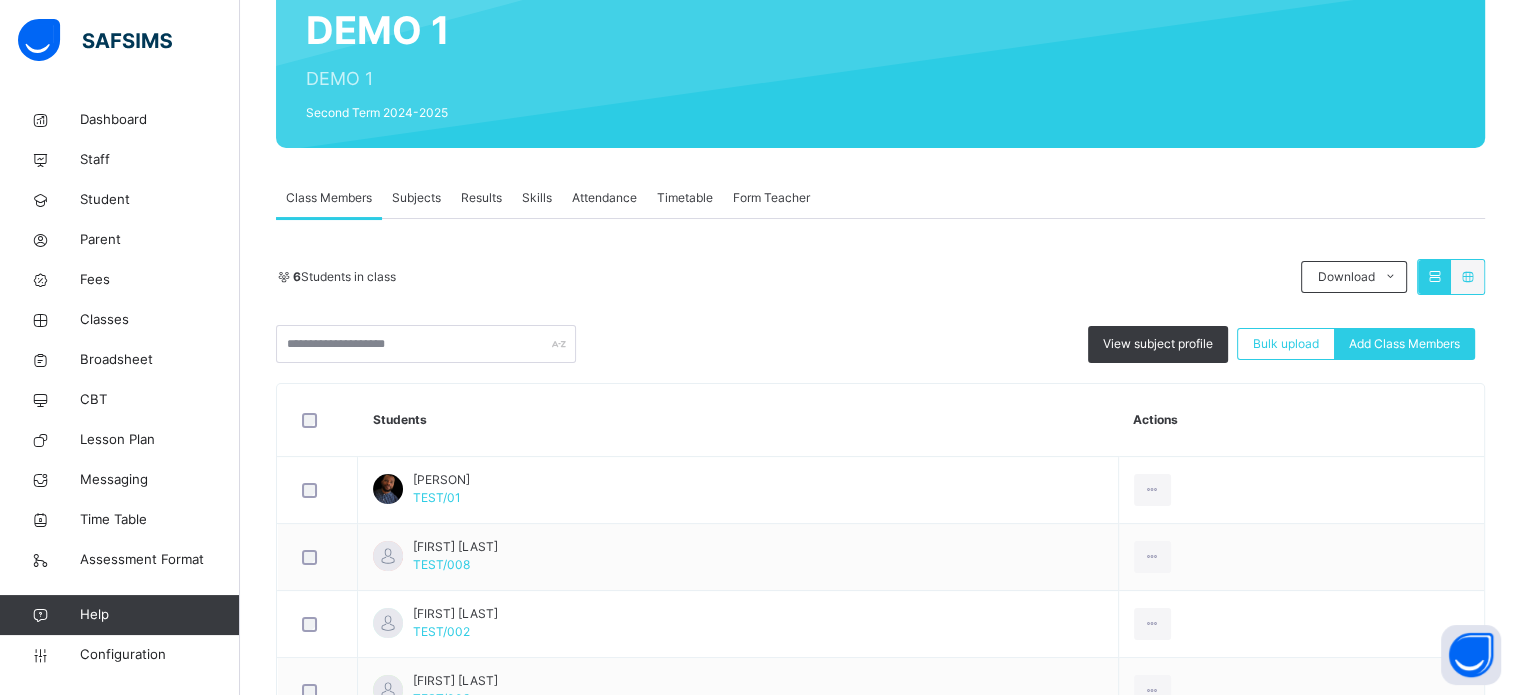 scroll, scrollTop: 169, scrollLeft: 0, axis: vertical 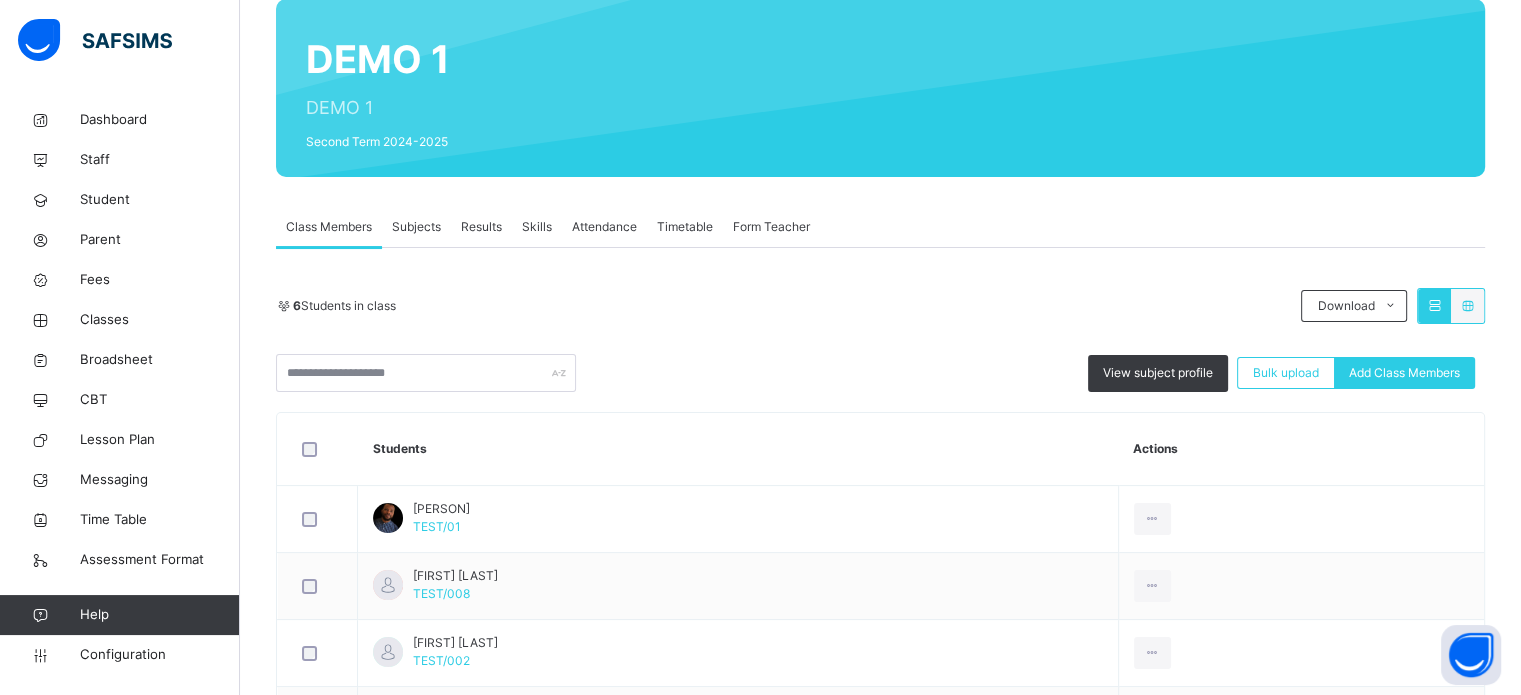 click on "Subjects" at bounding box center (416, 227) 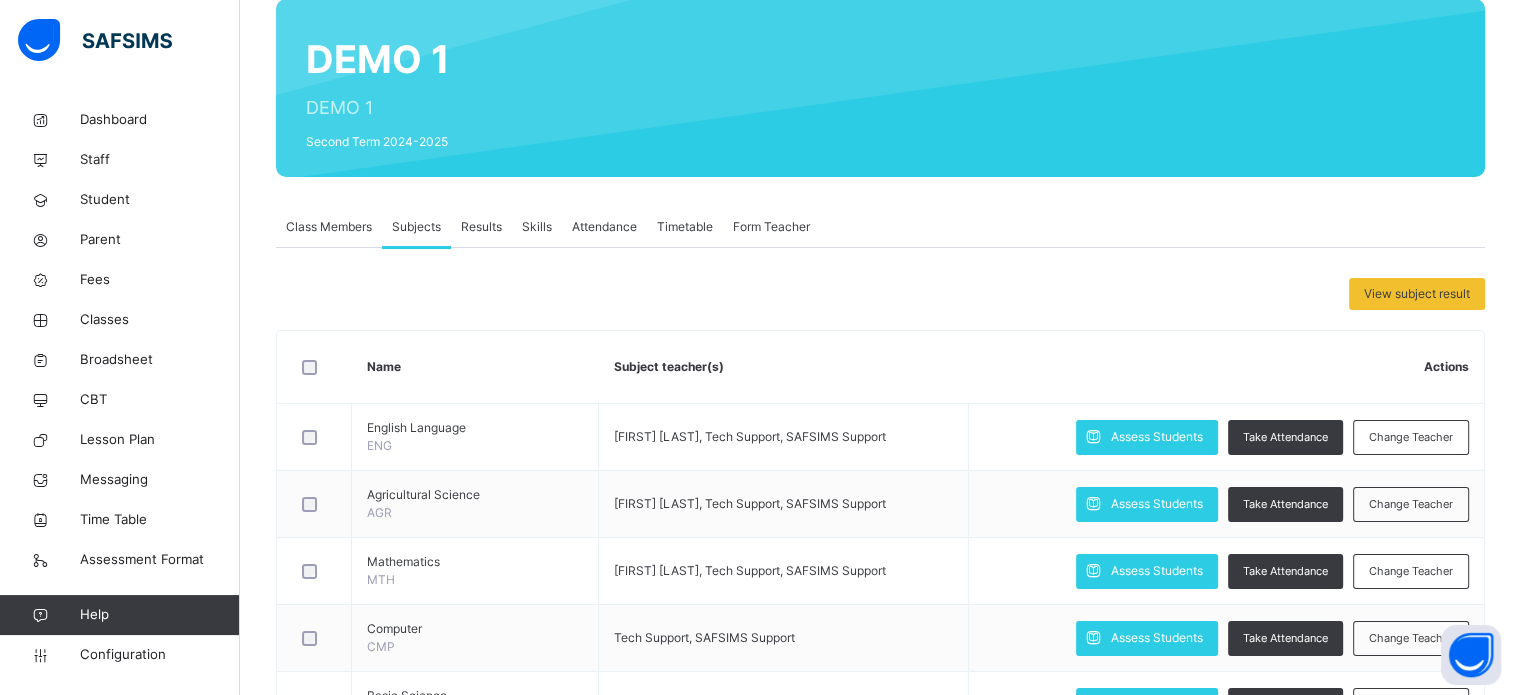 click on "Assess Students" at bounding box center [1157, 437] 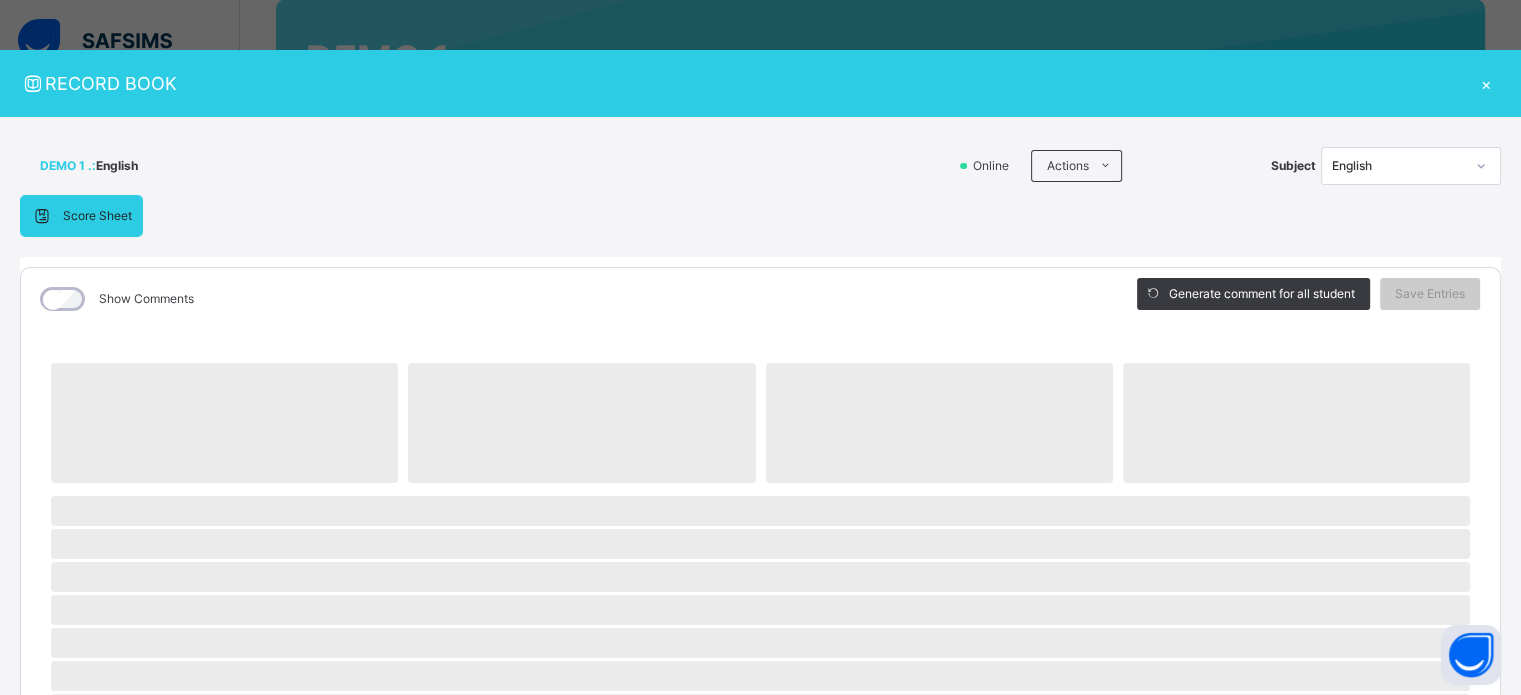 click on "English" at bounding box center [1398, 166] 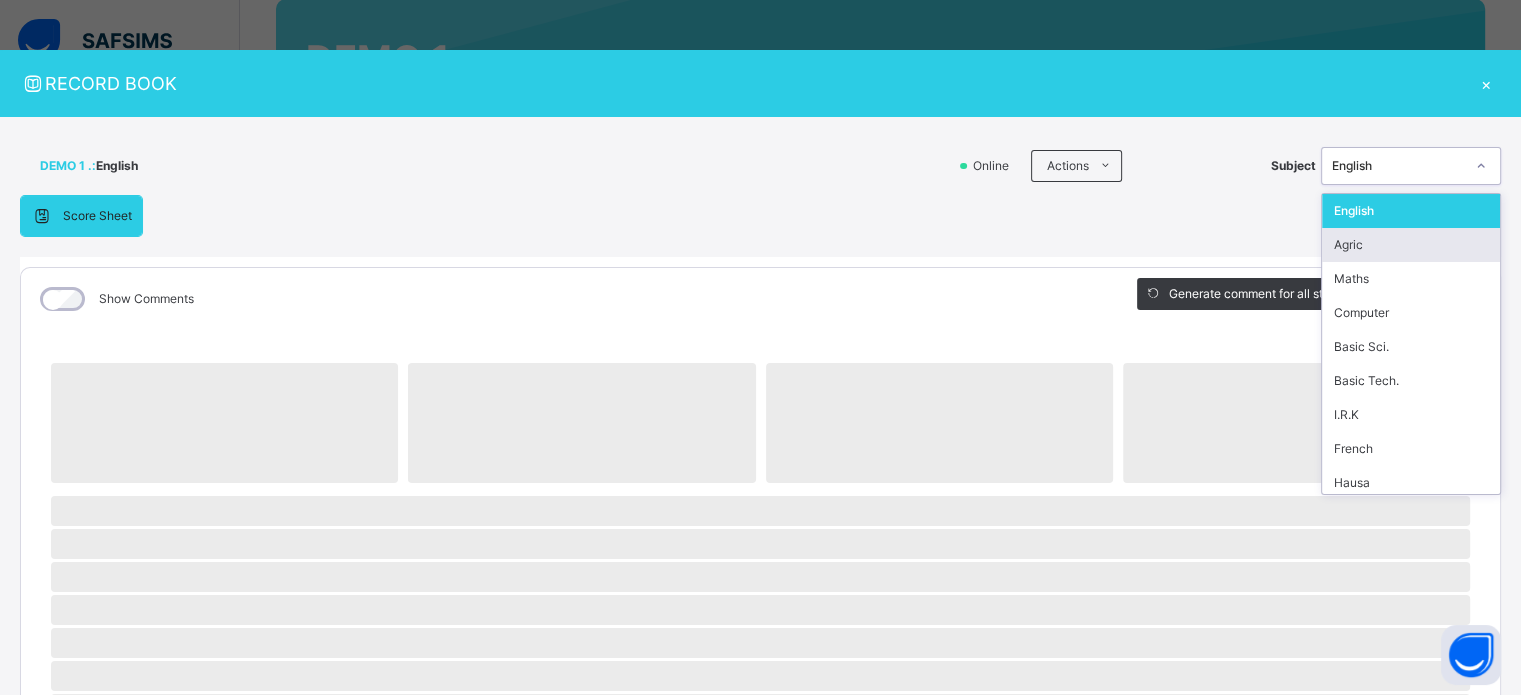 click on "Agric" at bounding box center [1411, 245] 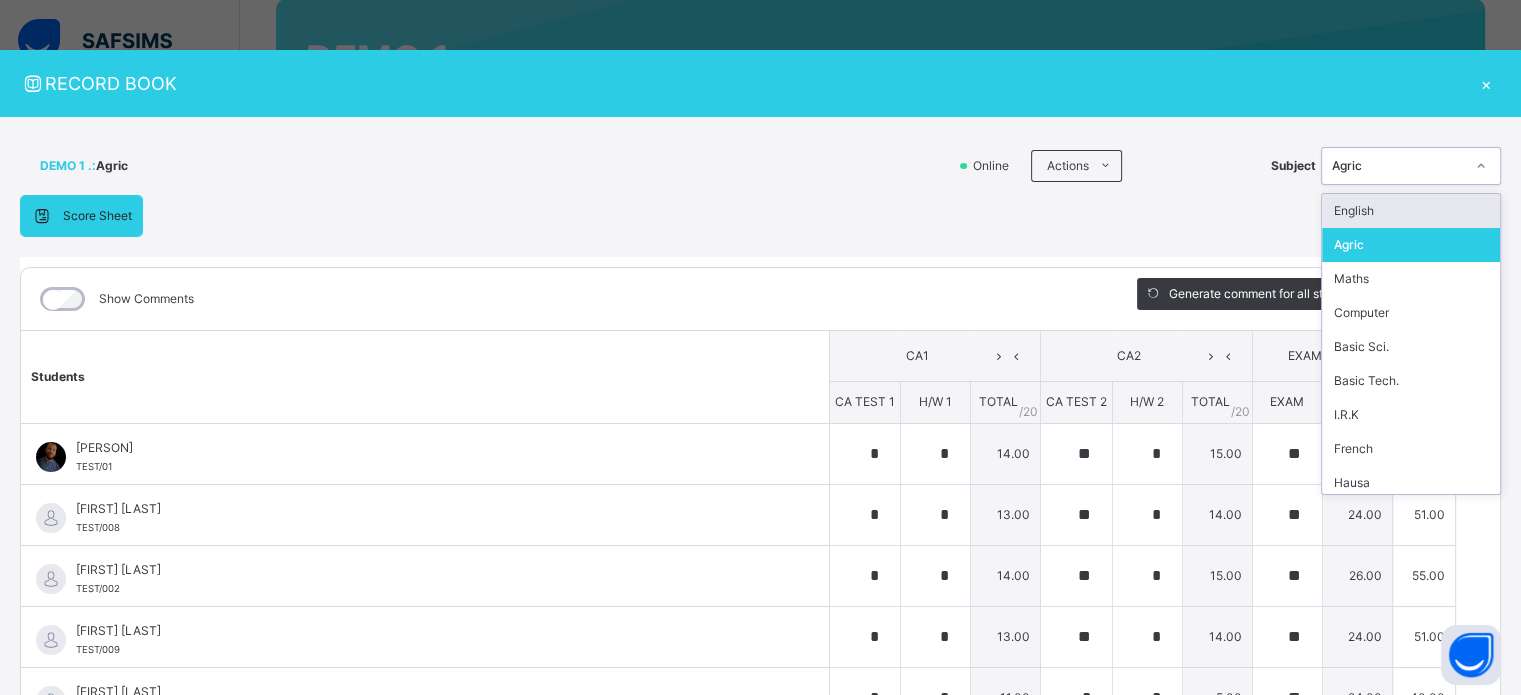 click on "Agric" at bounding box center [1398, 166] 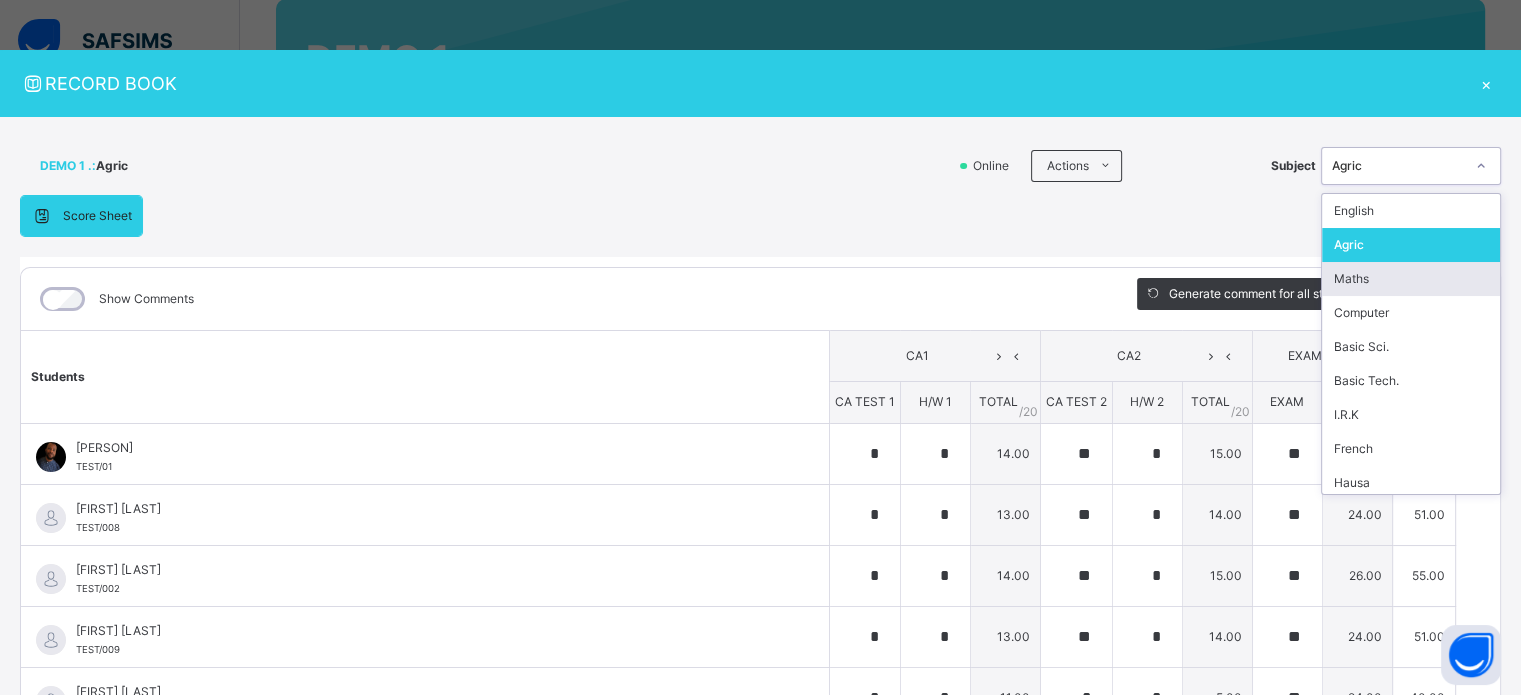 click on "Maths" at bounding box center (1411, 279) 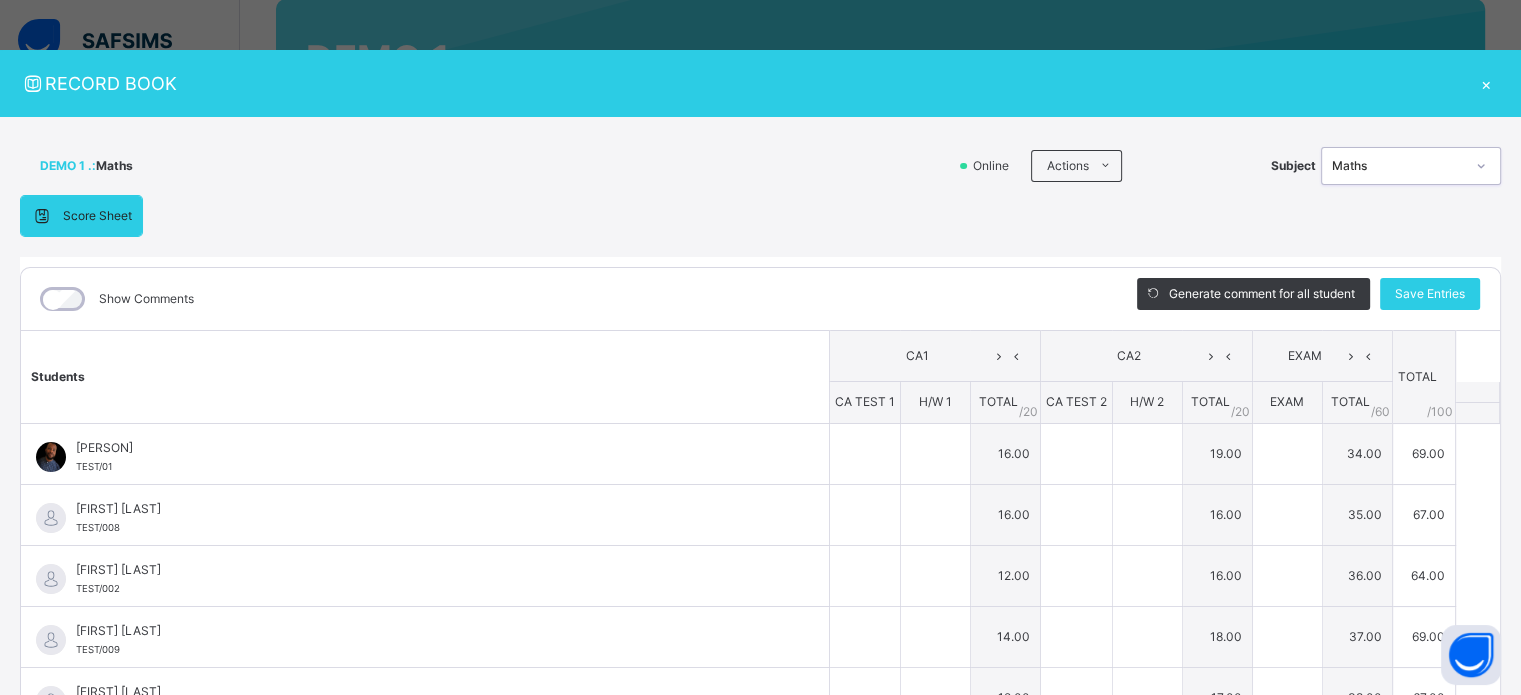 type on "**" 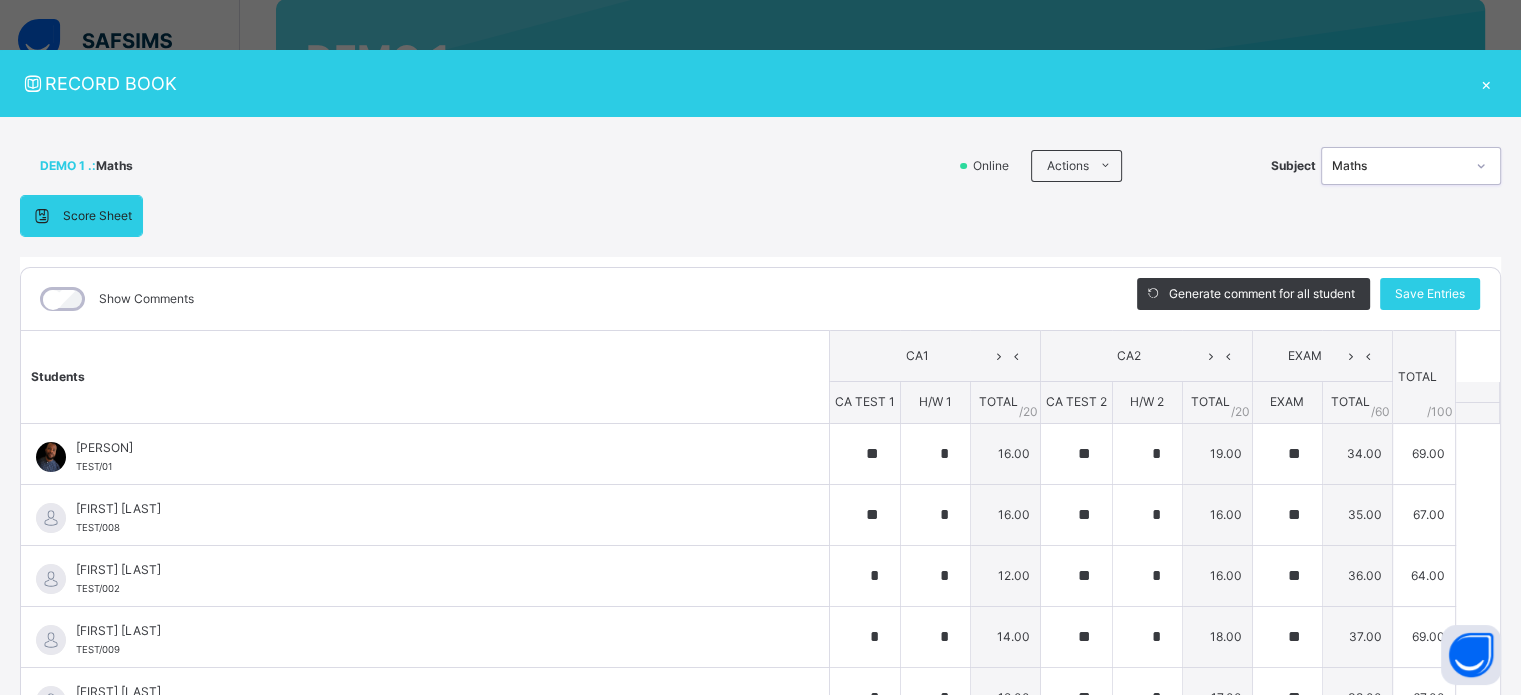 click on "Maths" at bounding box center (1398, 166) 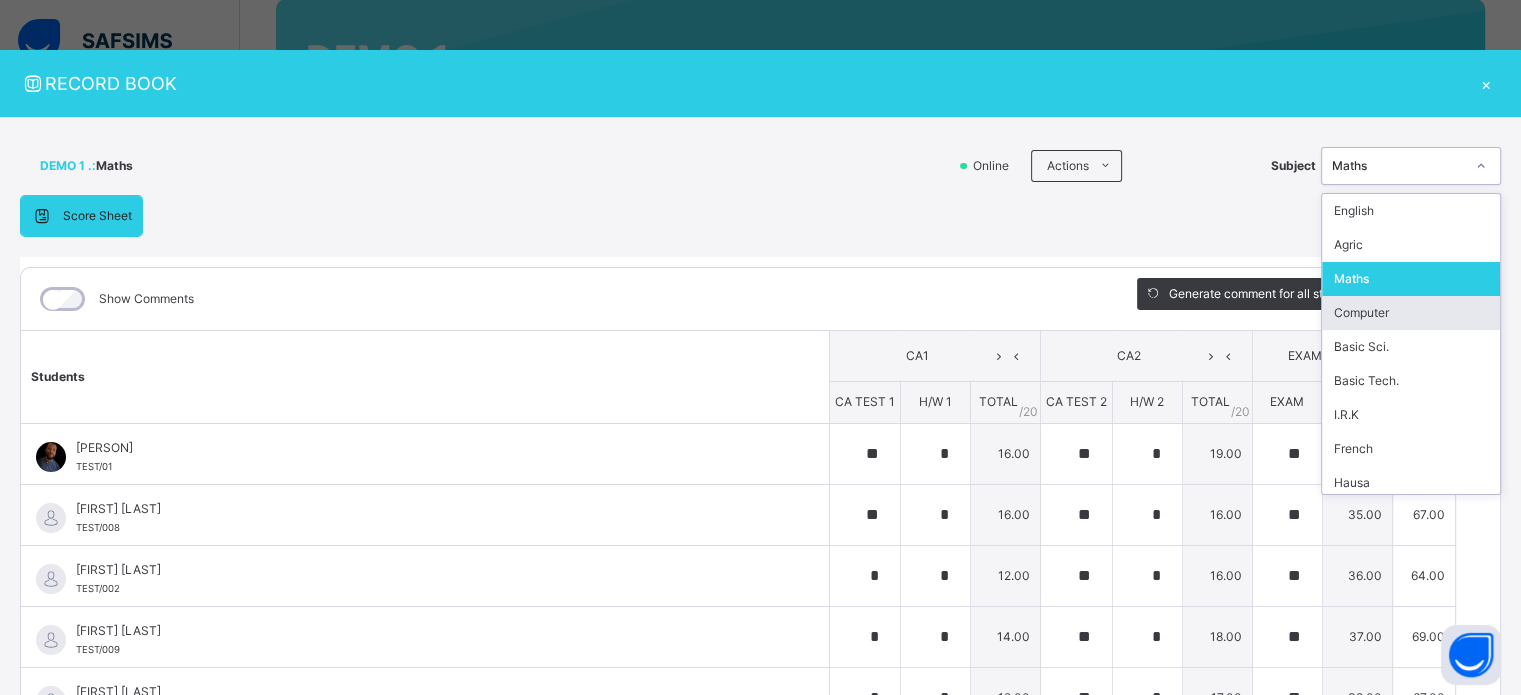 click on "Computer" at bounding box center (1411, 313) 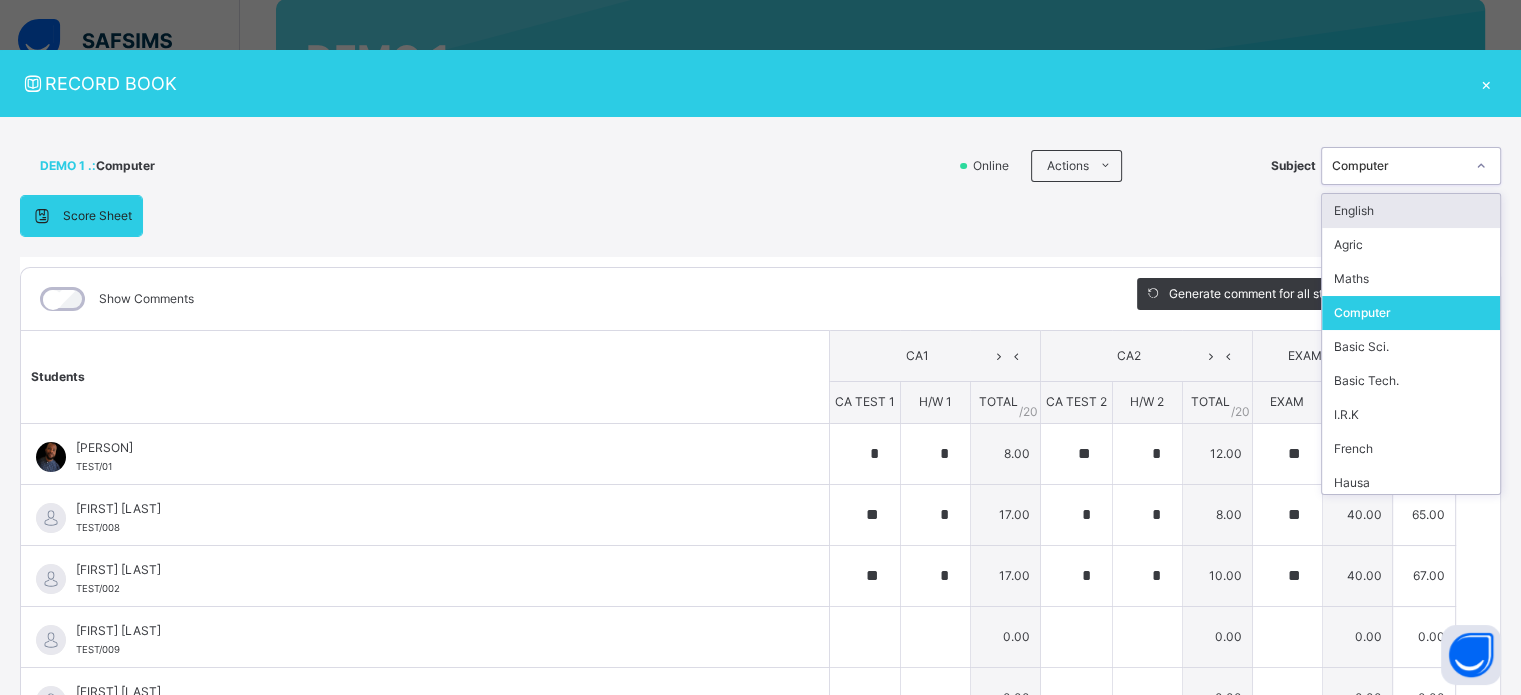 click on "Computer" at bounding box center [1398, 166] 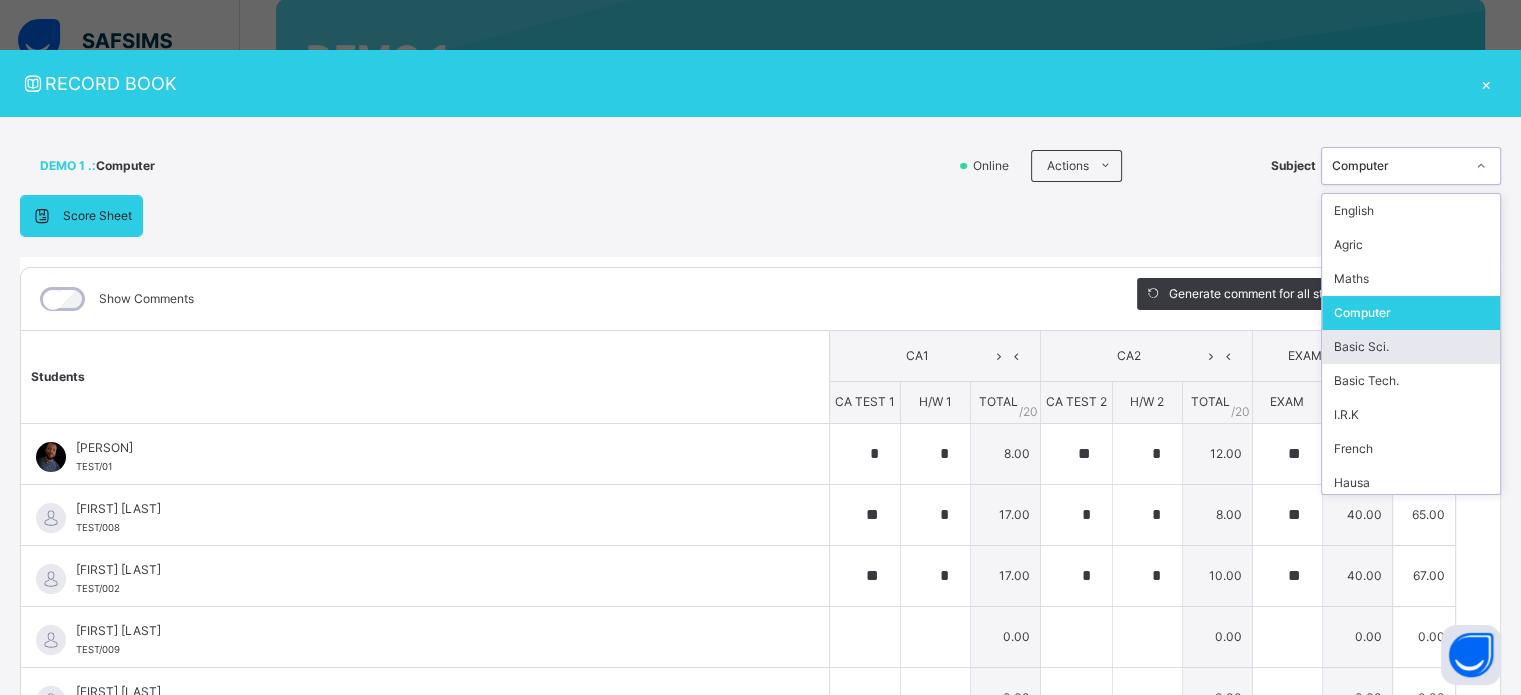 click on "Basic Sci." at bounding box center [1411, 347] 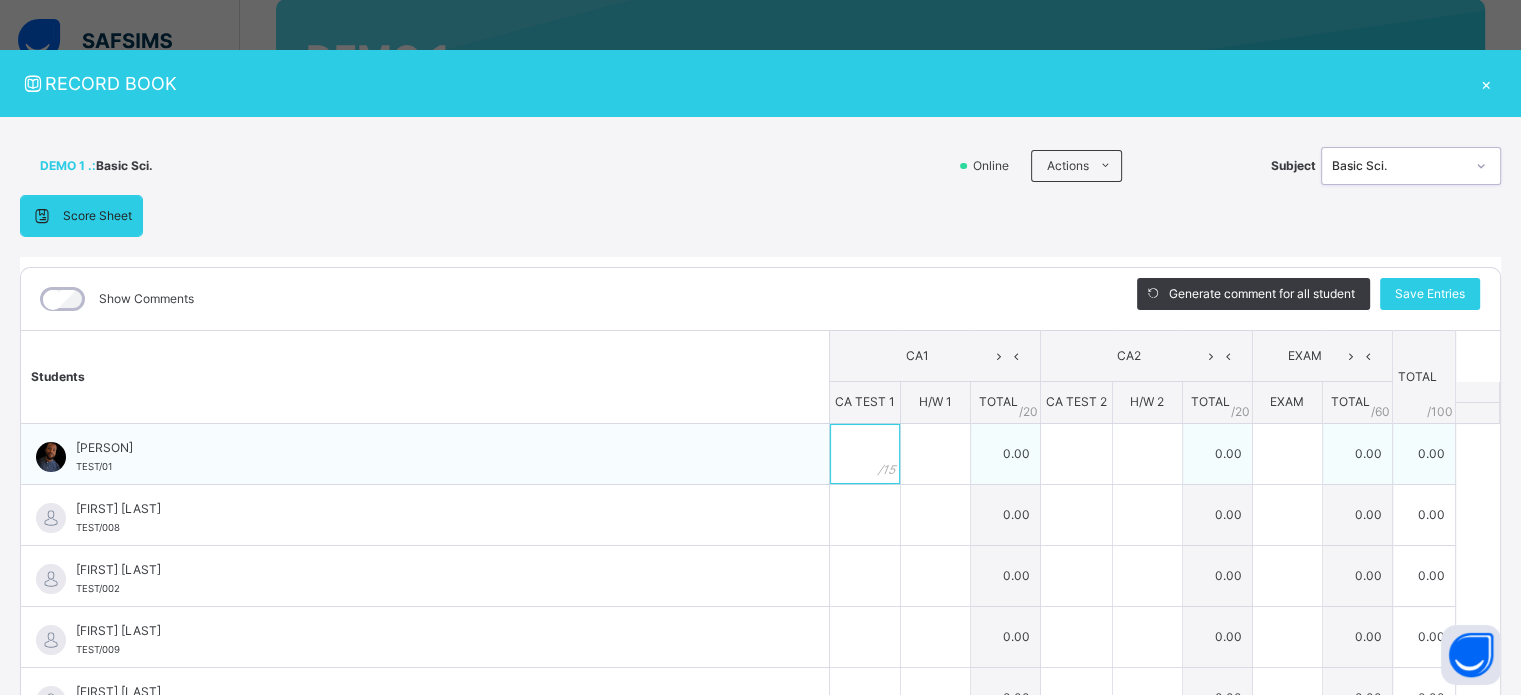 click at bounding box center (865, 454) 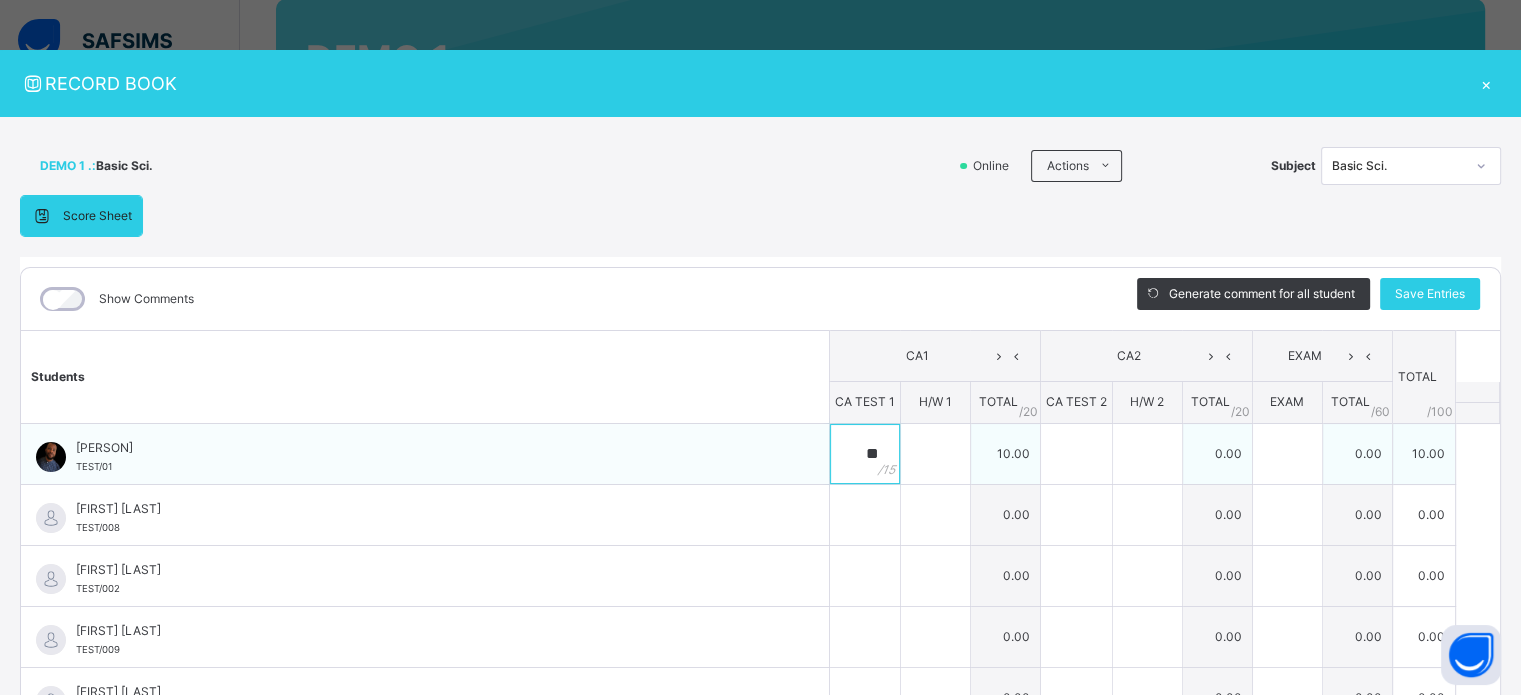 type on "**" 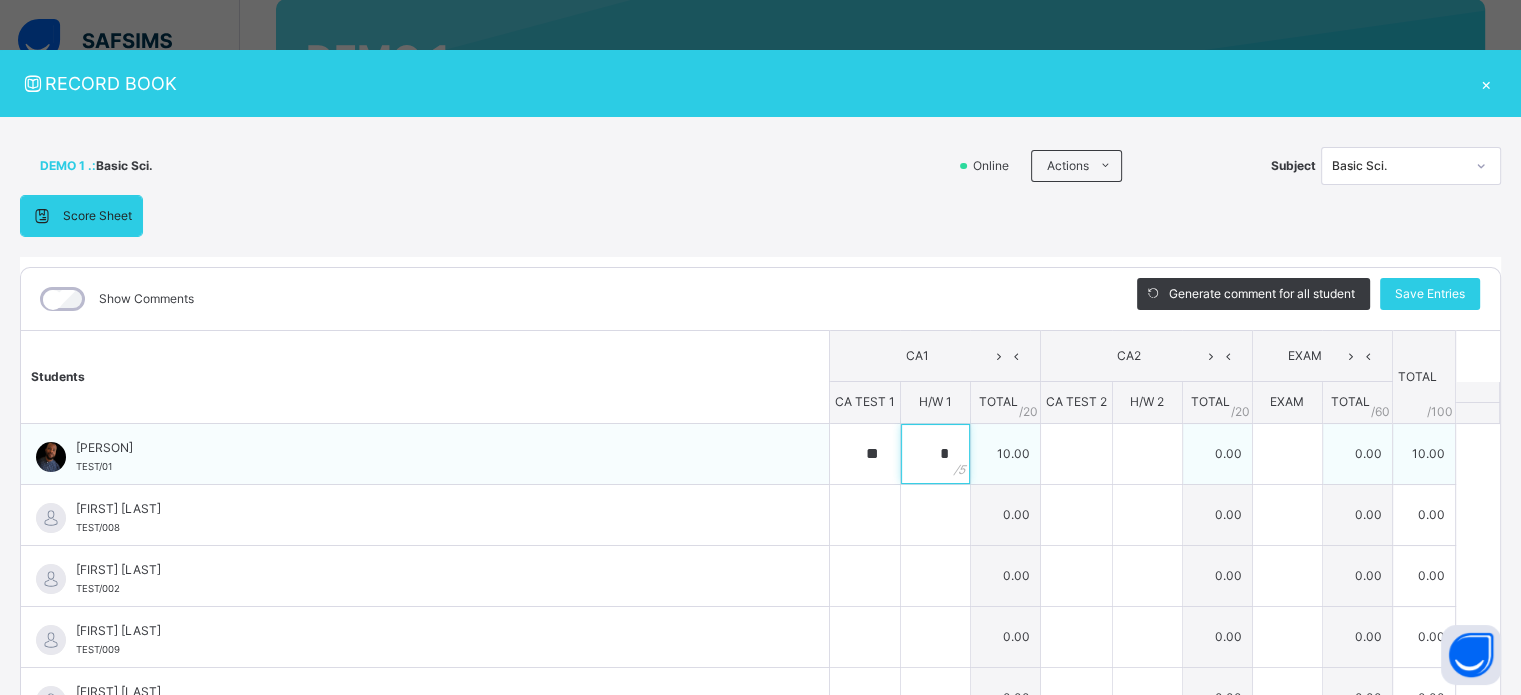 type on "*" 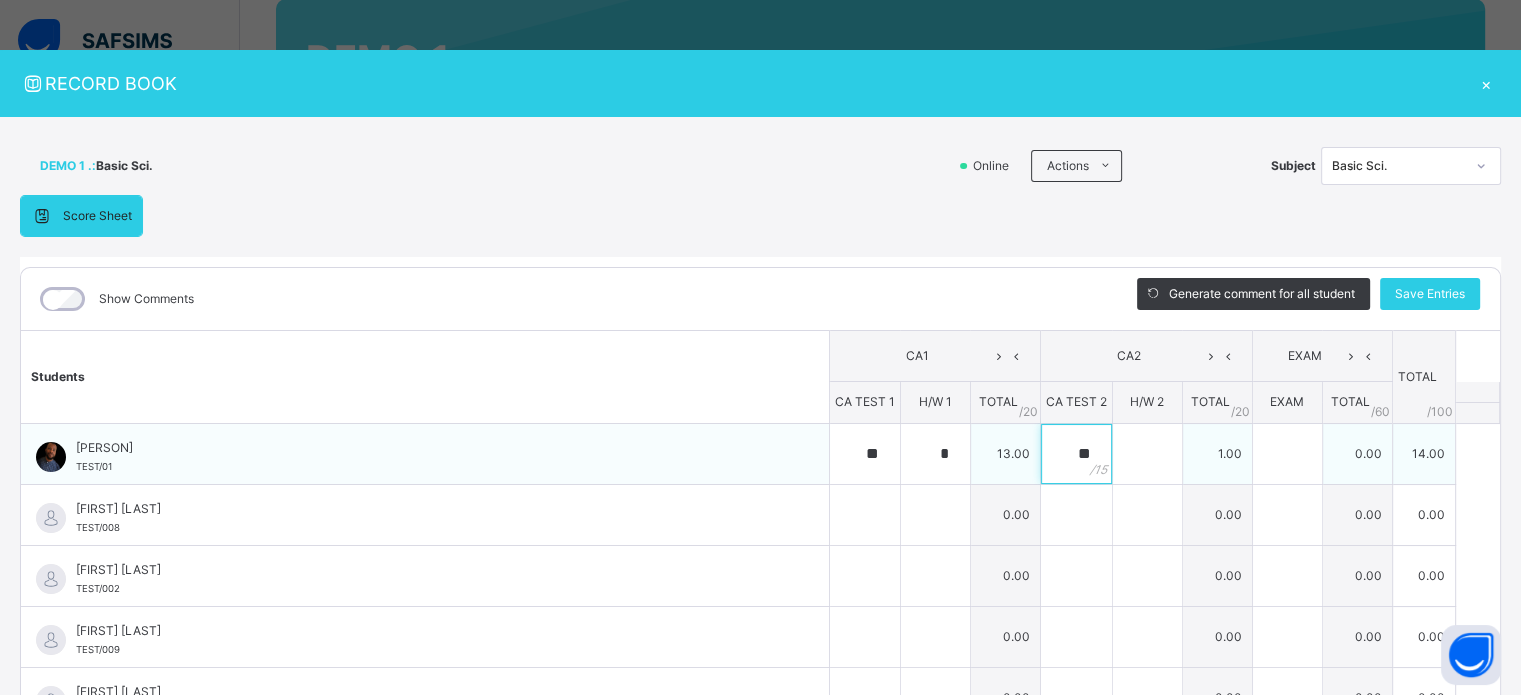 type on "**" 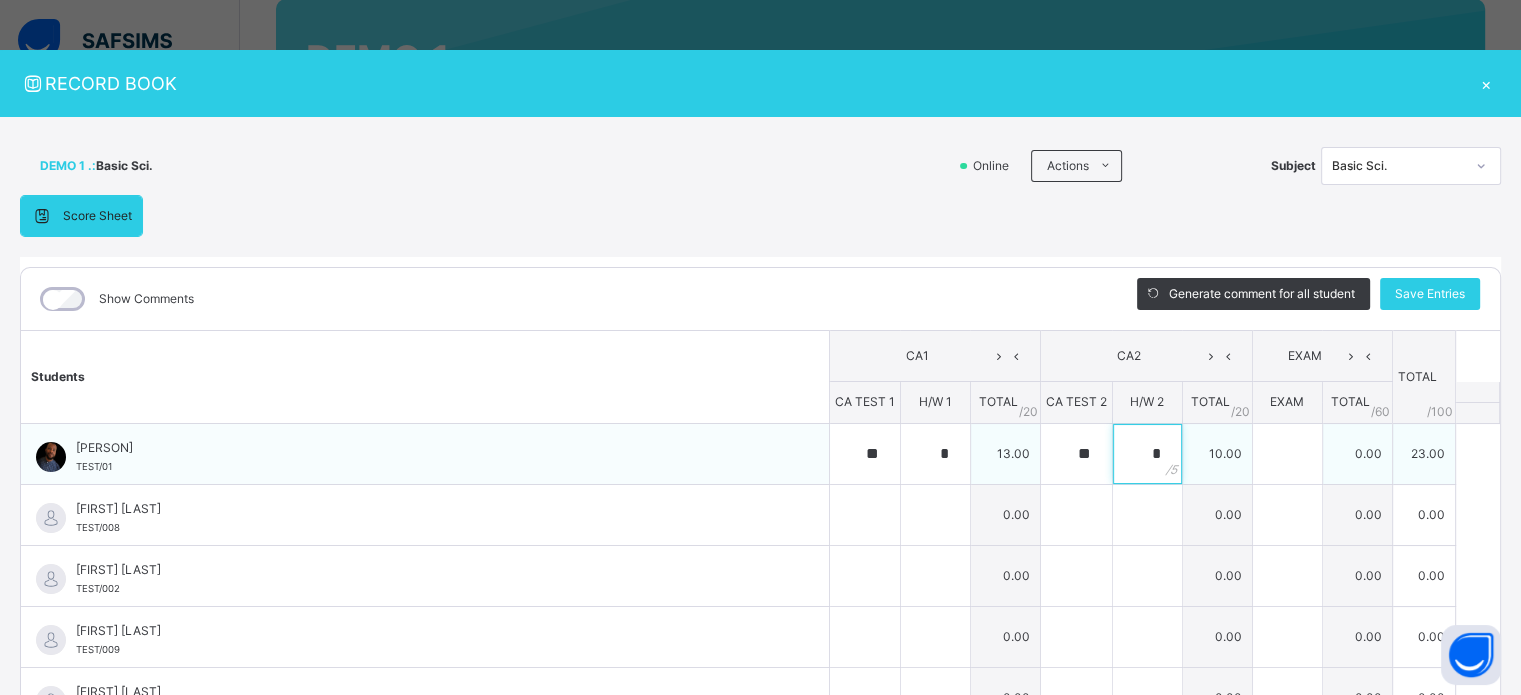 type on "*" 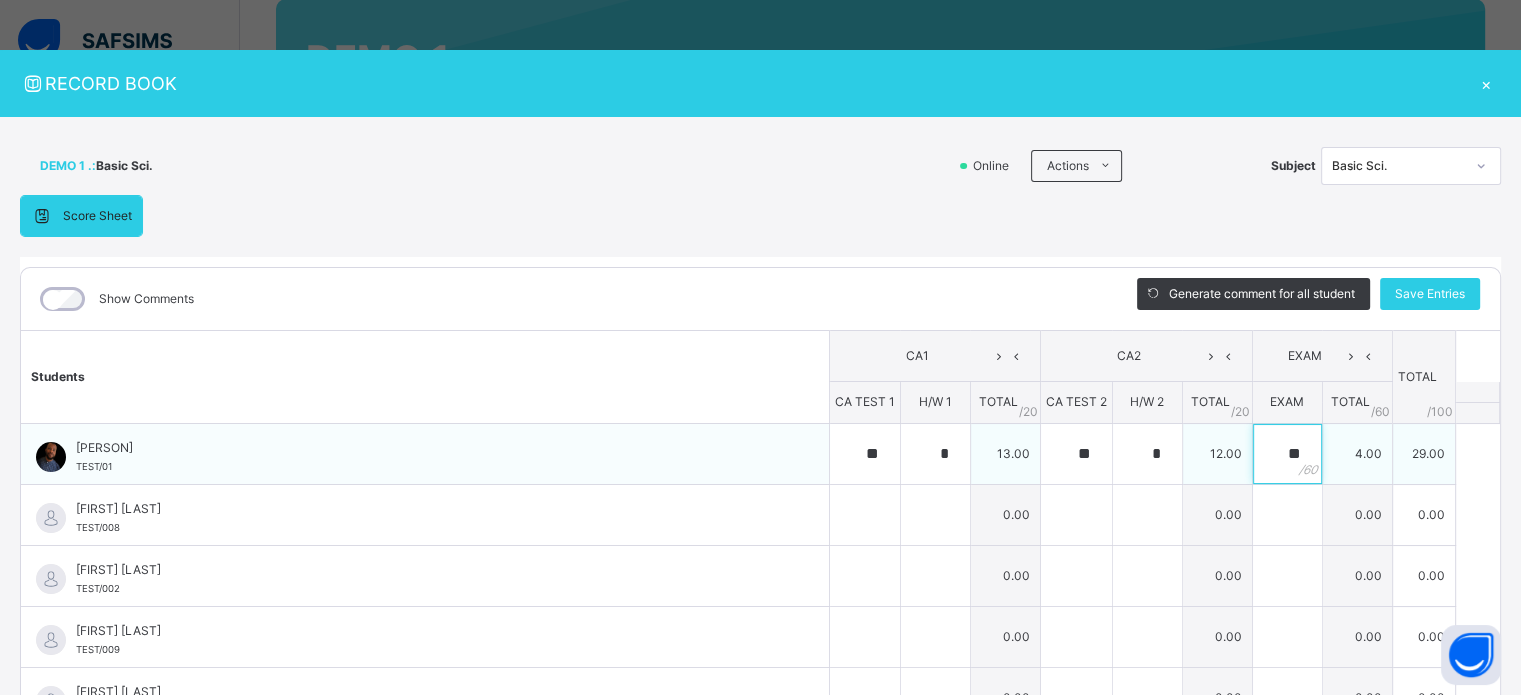 type on "**" 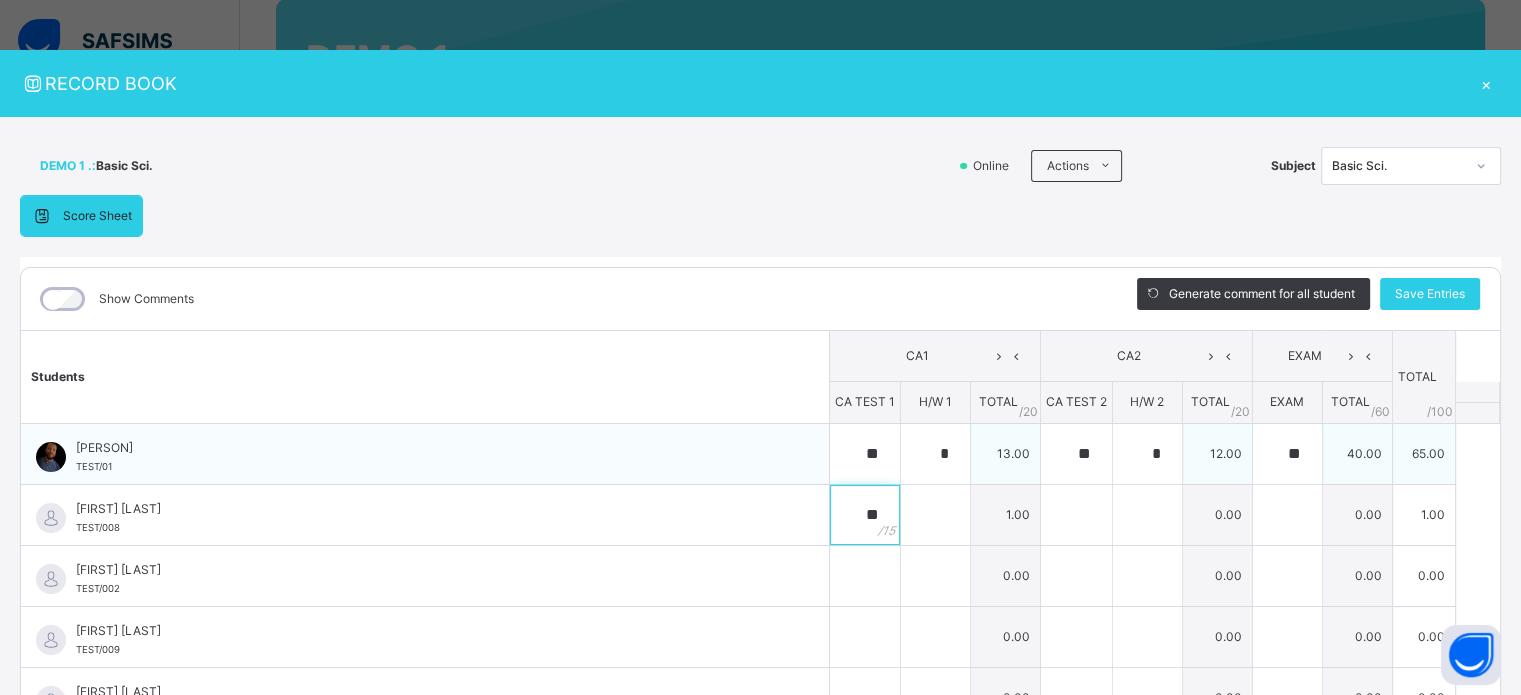 type on "**" 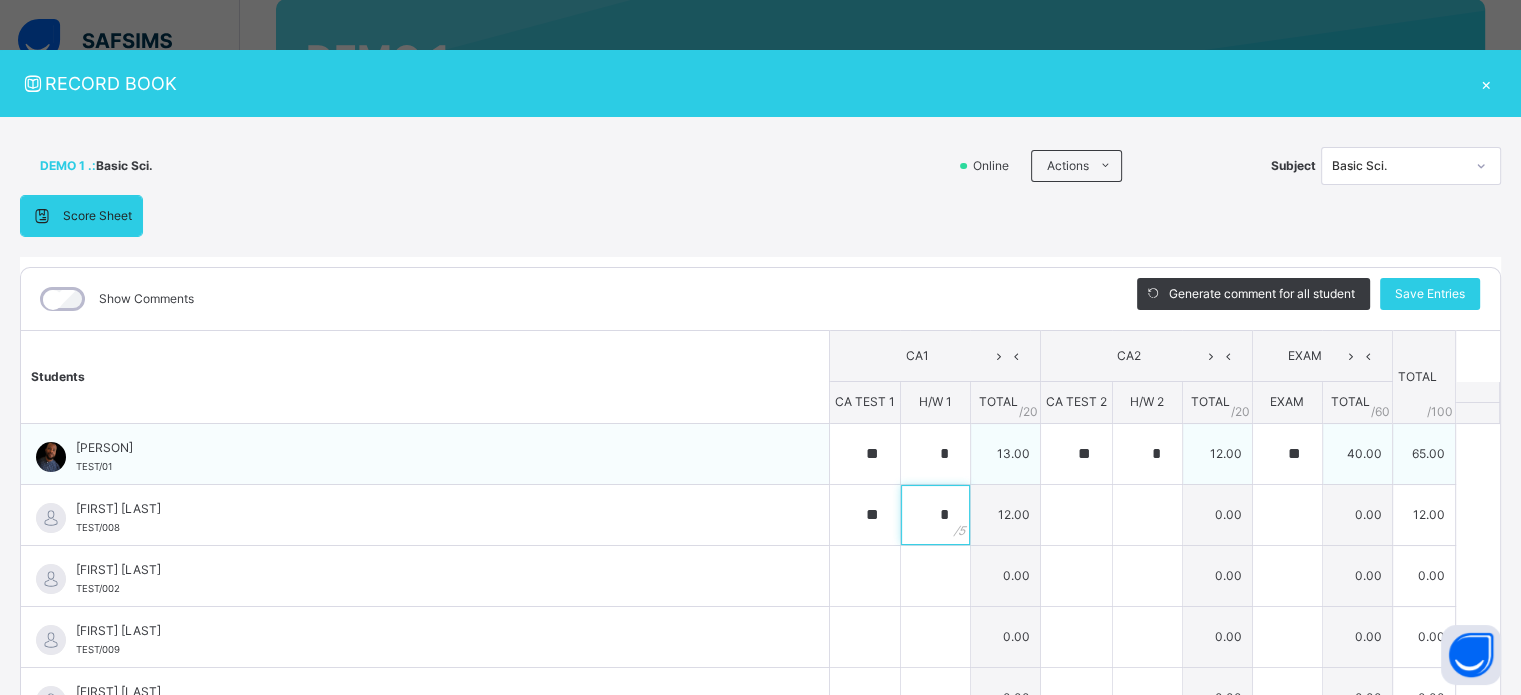 type on "*" 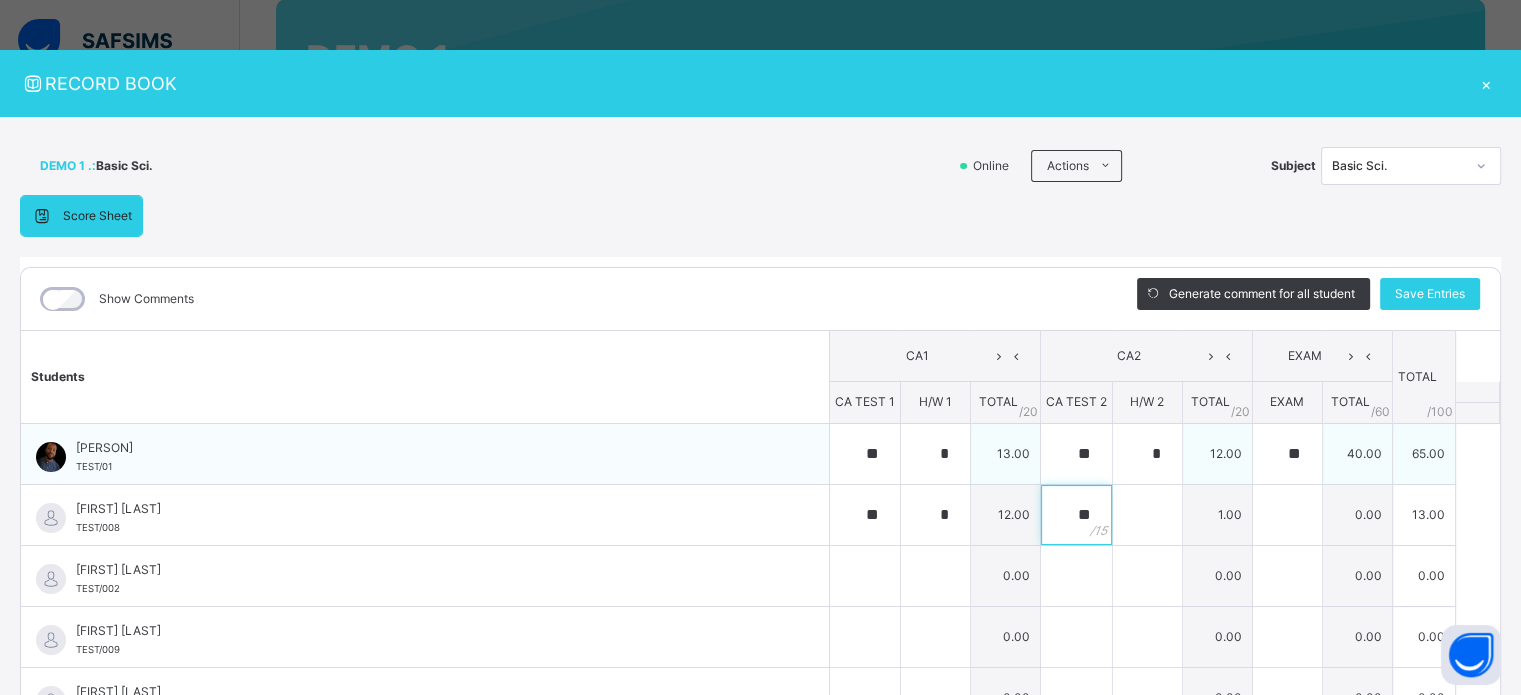 type on "**" 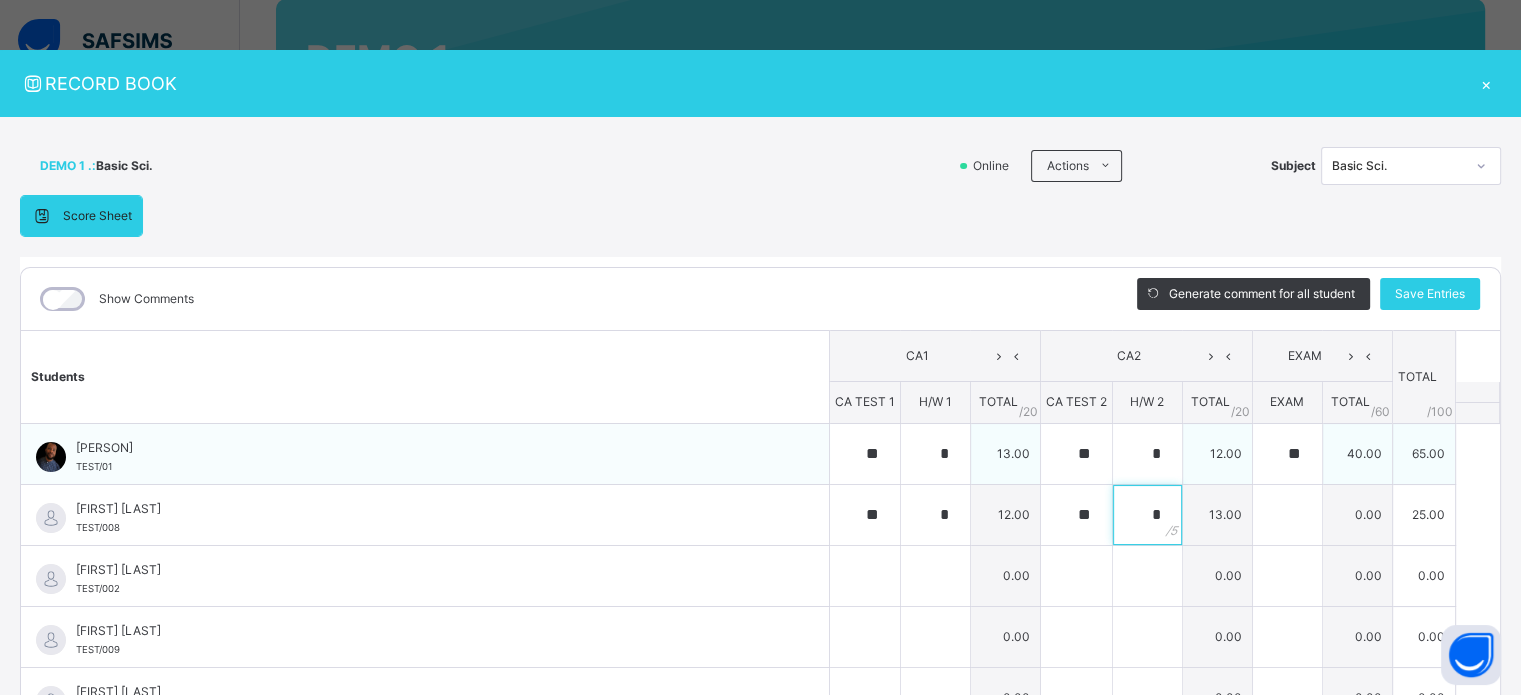 type on "*" 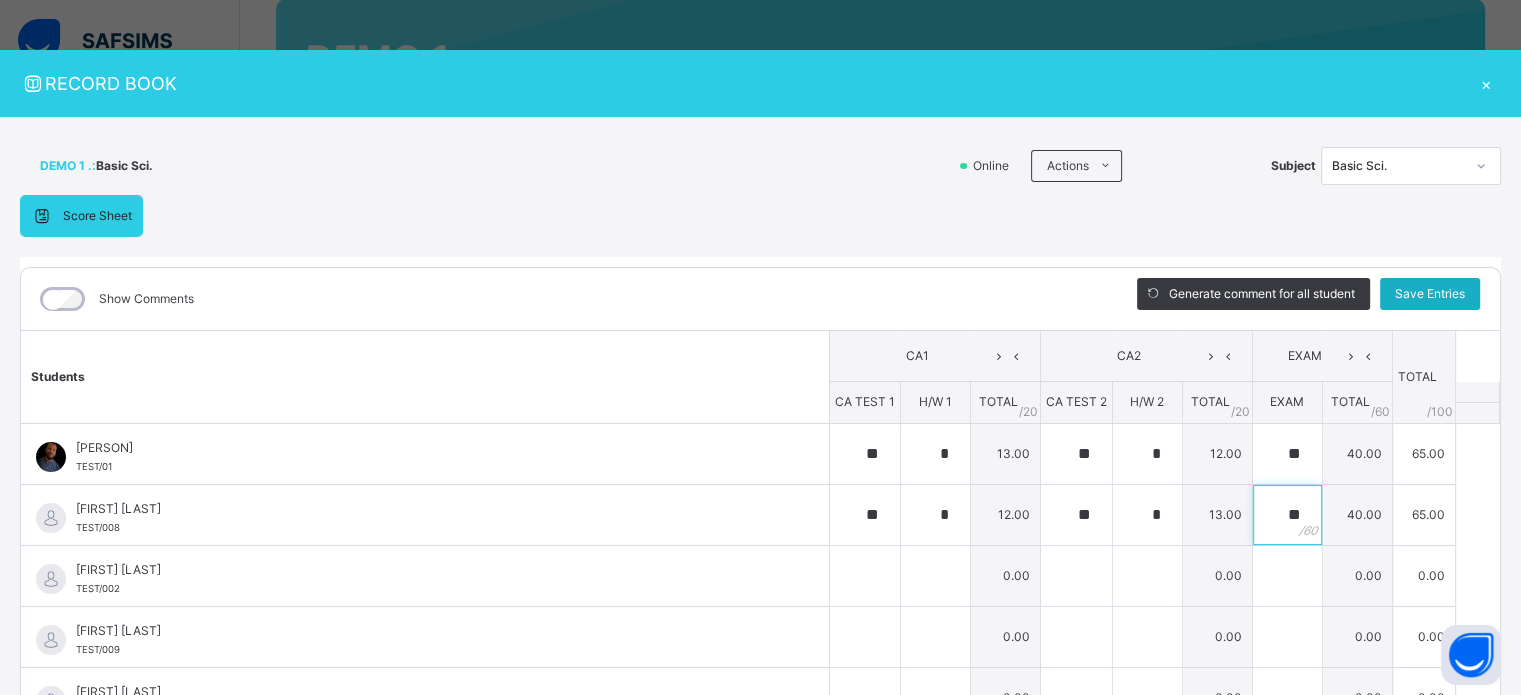 type on "**" 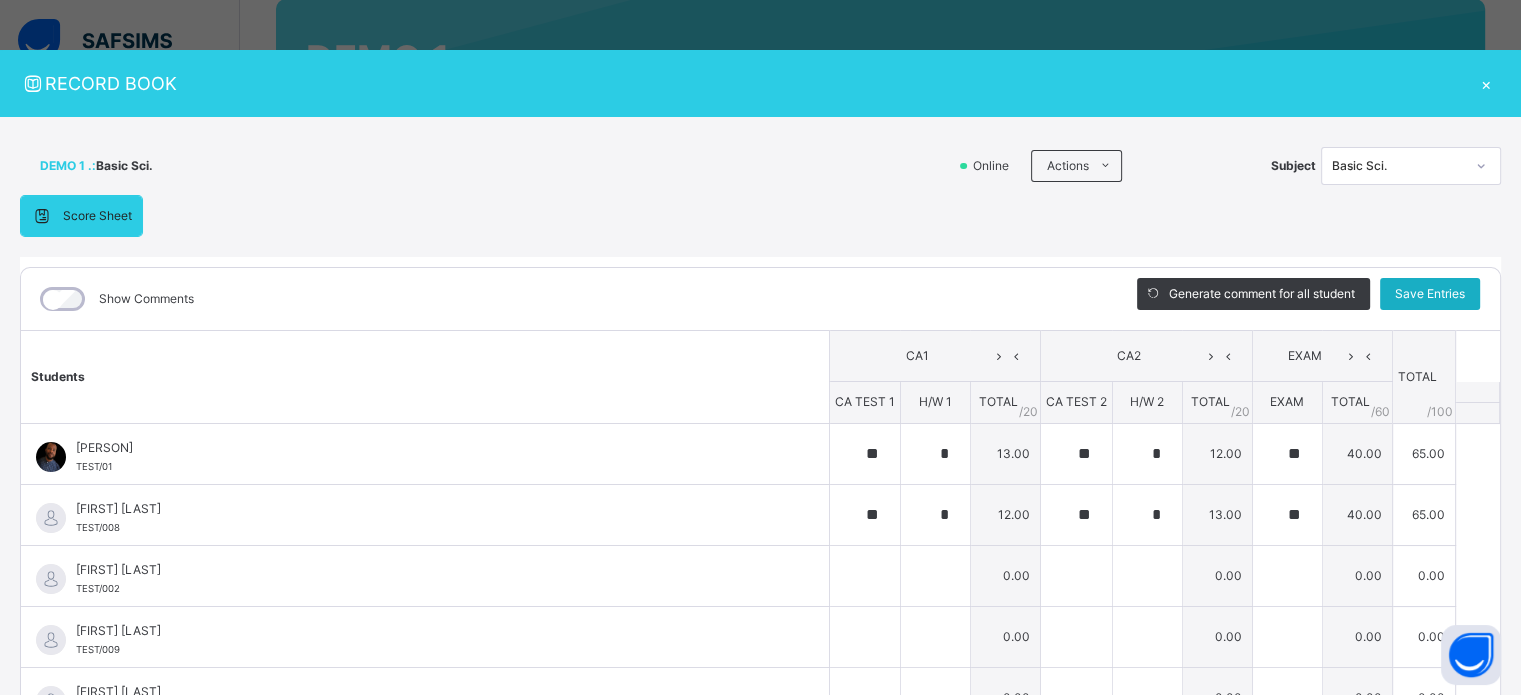 click on "Save Entries" at bounding box center (1430, 294) 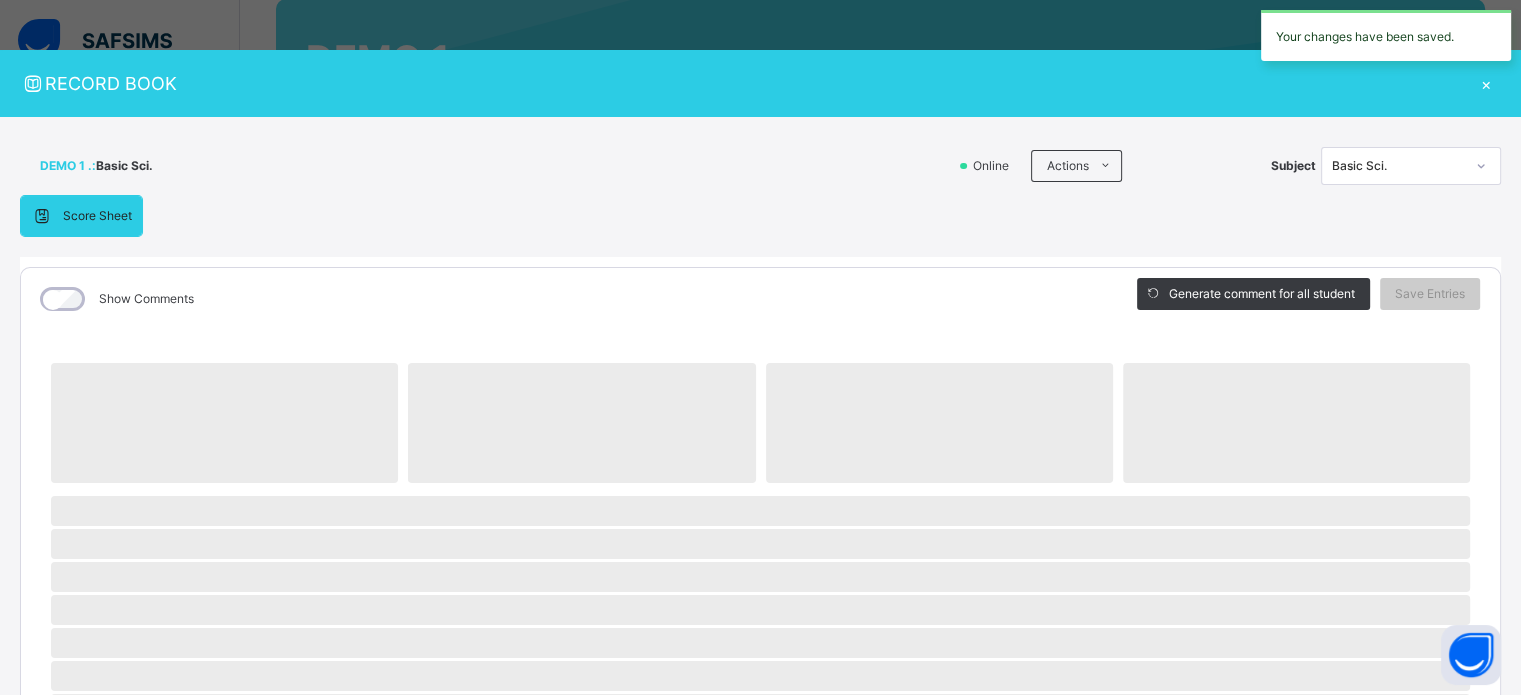 click on "Basic Sci." at bounding box center (1398, 166) 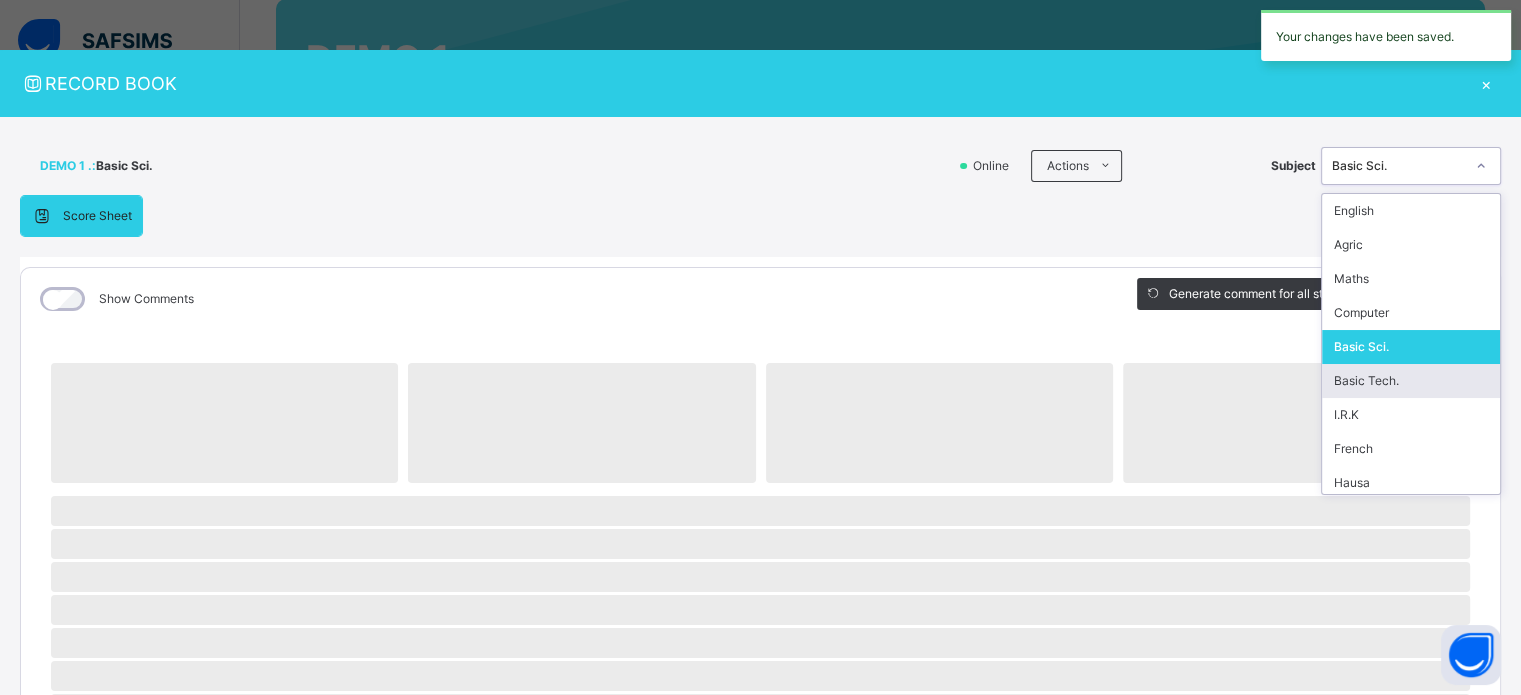 click on "Basic Tech." at bounding box center (1411, 381) 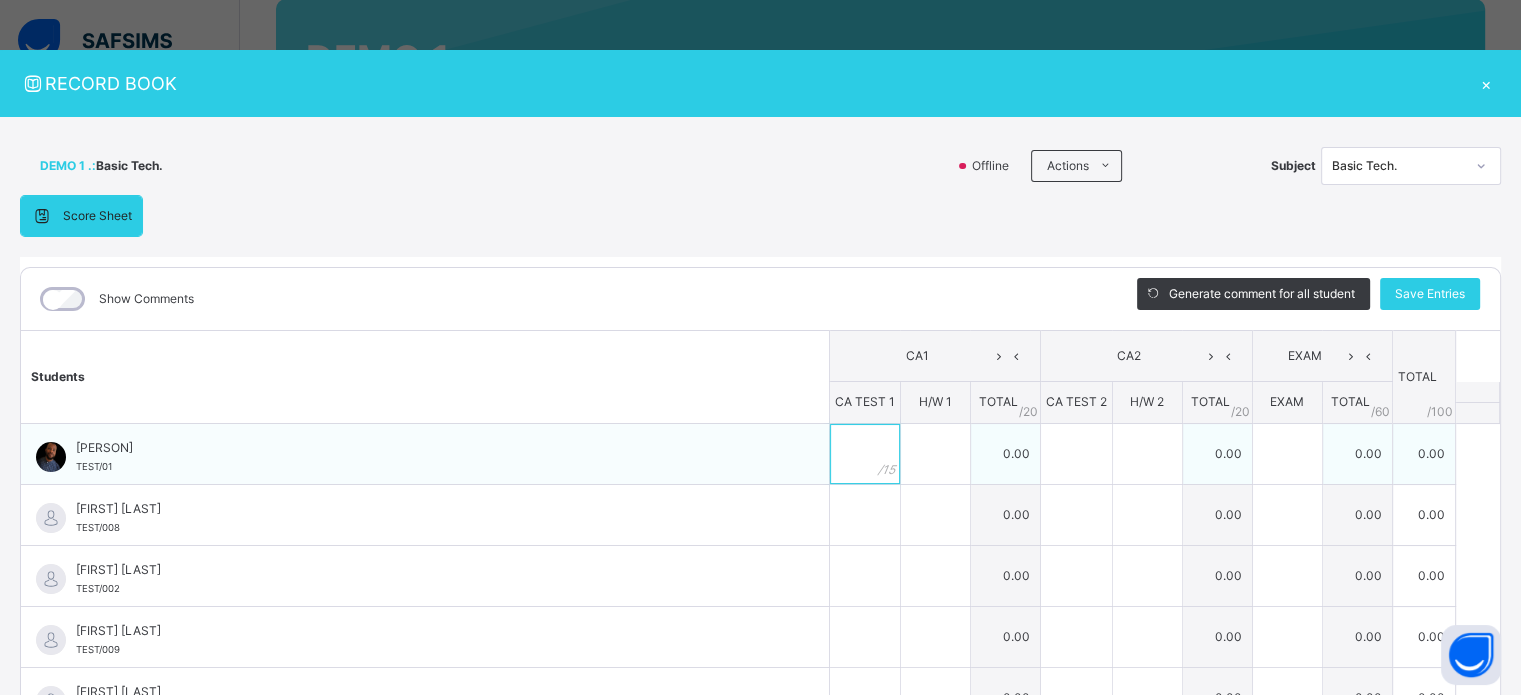 click at bounding box center (865, 454) 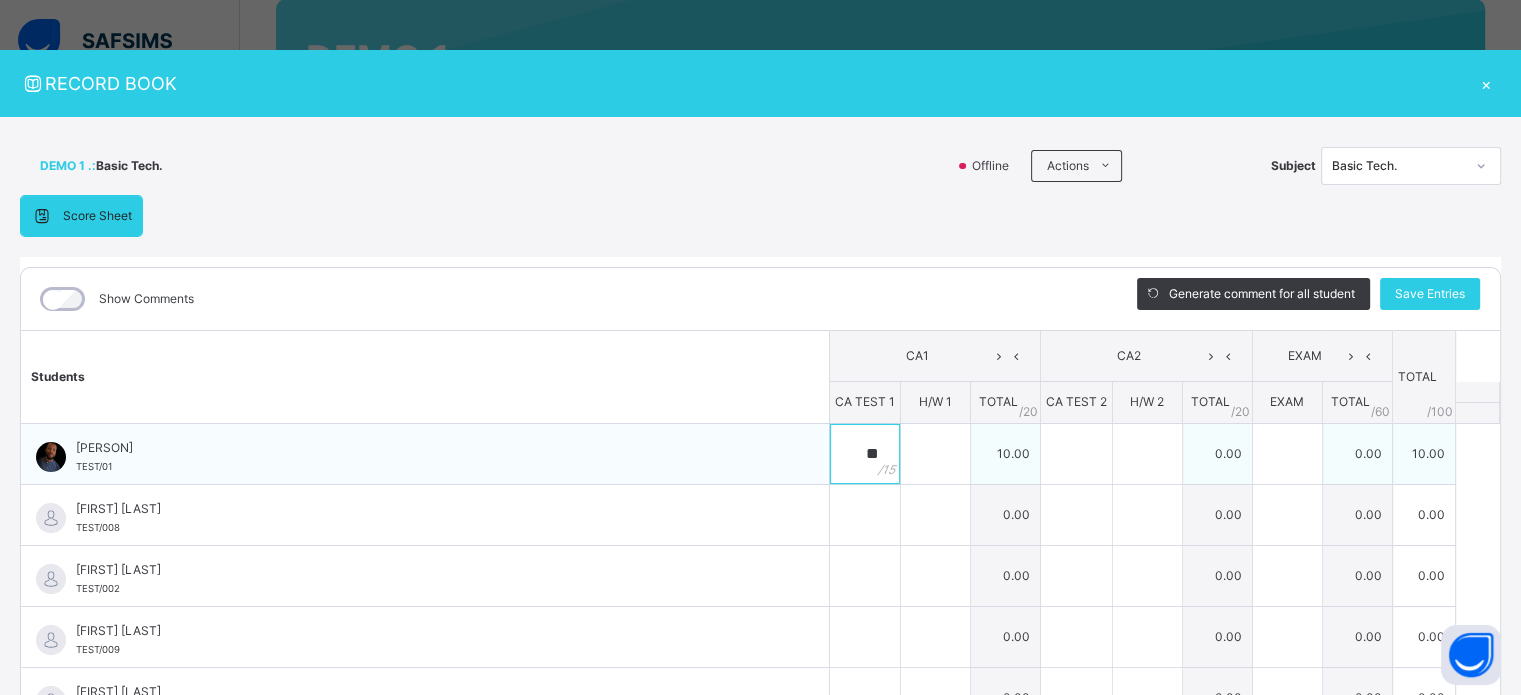 type on "**" 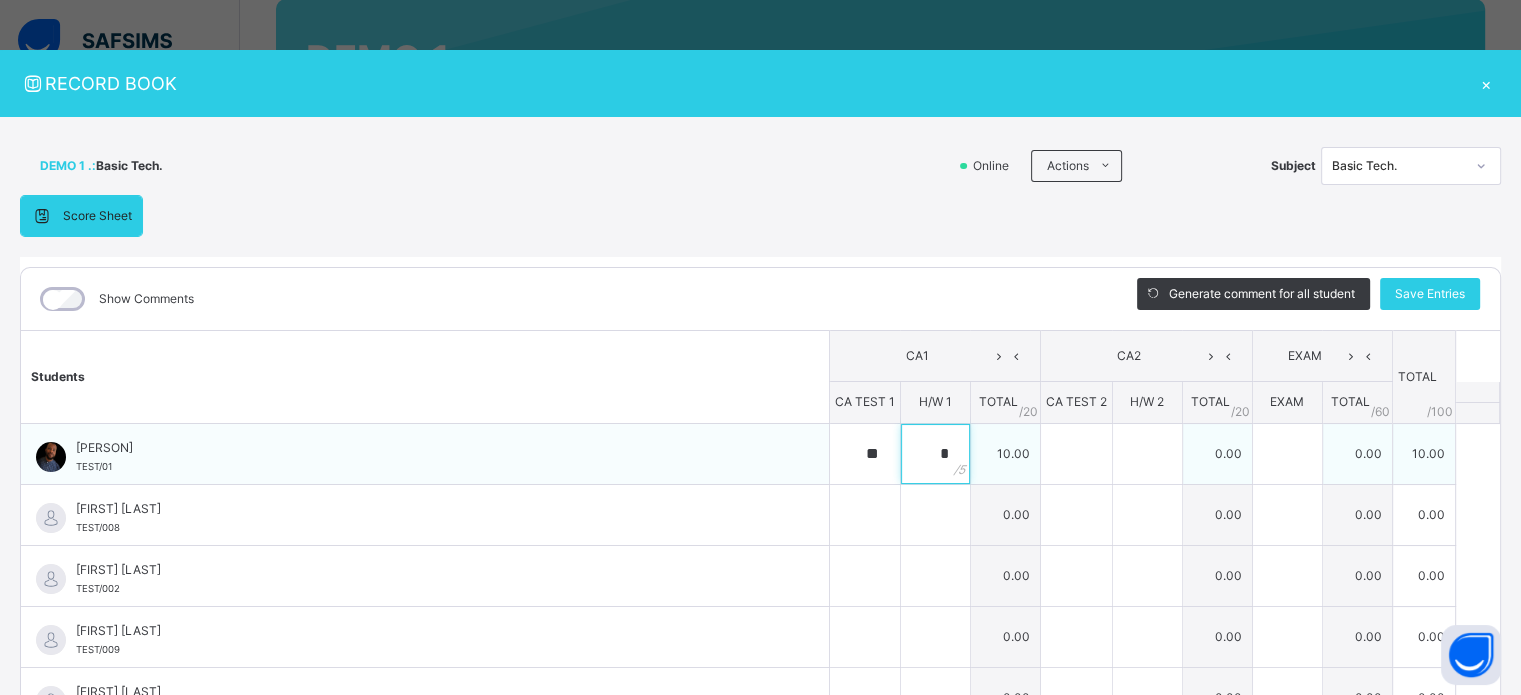 type on "*" 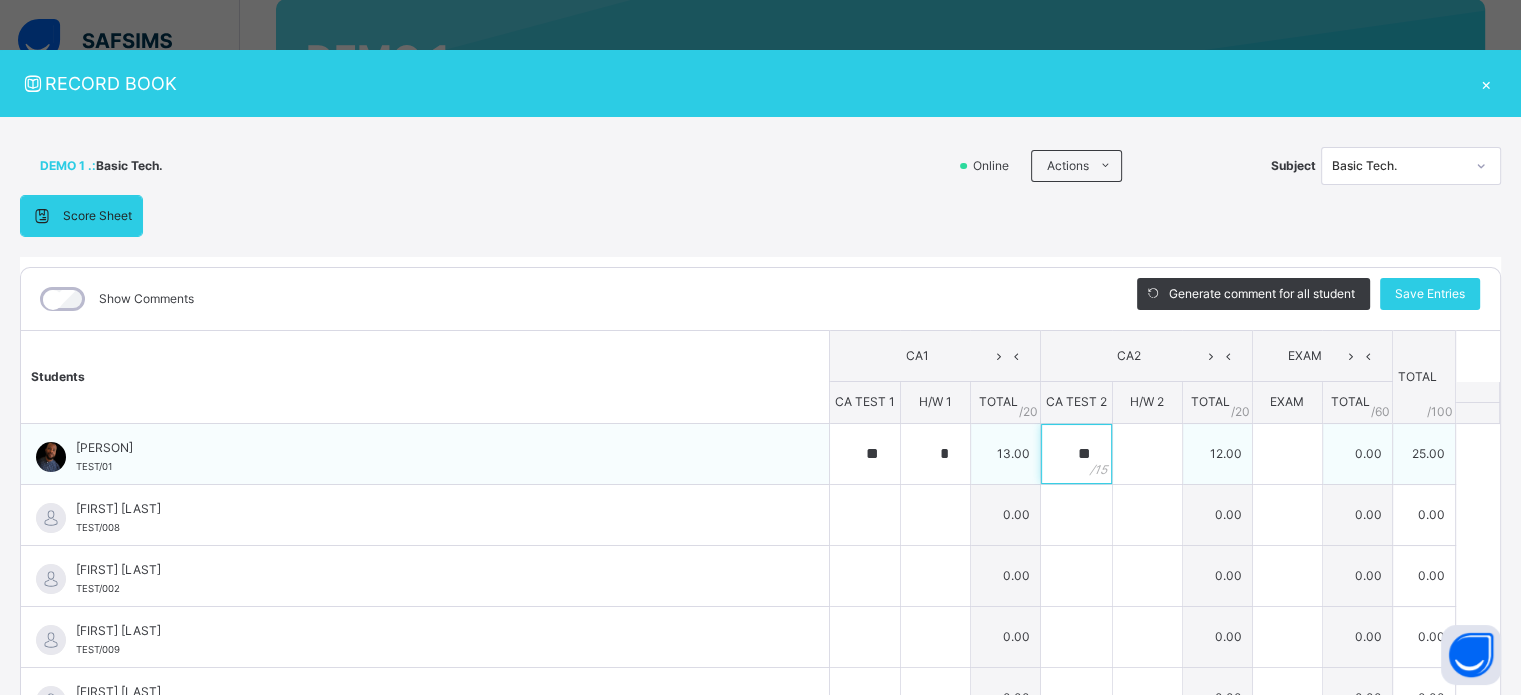 type on "**" 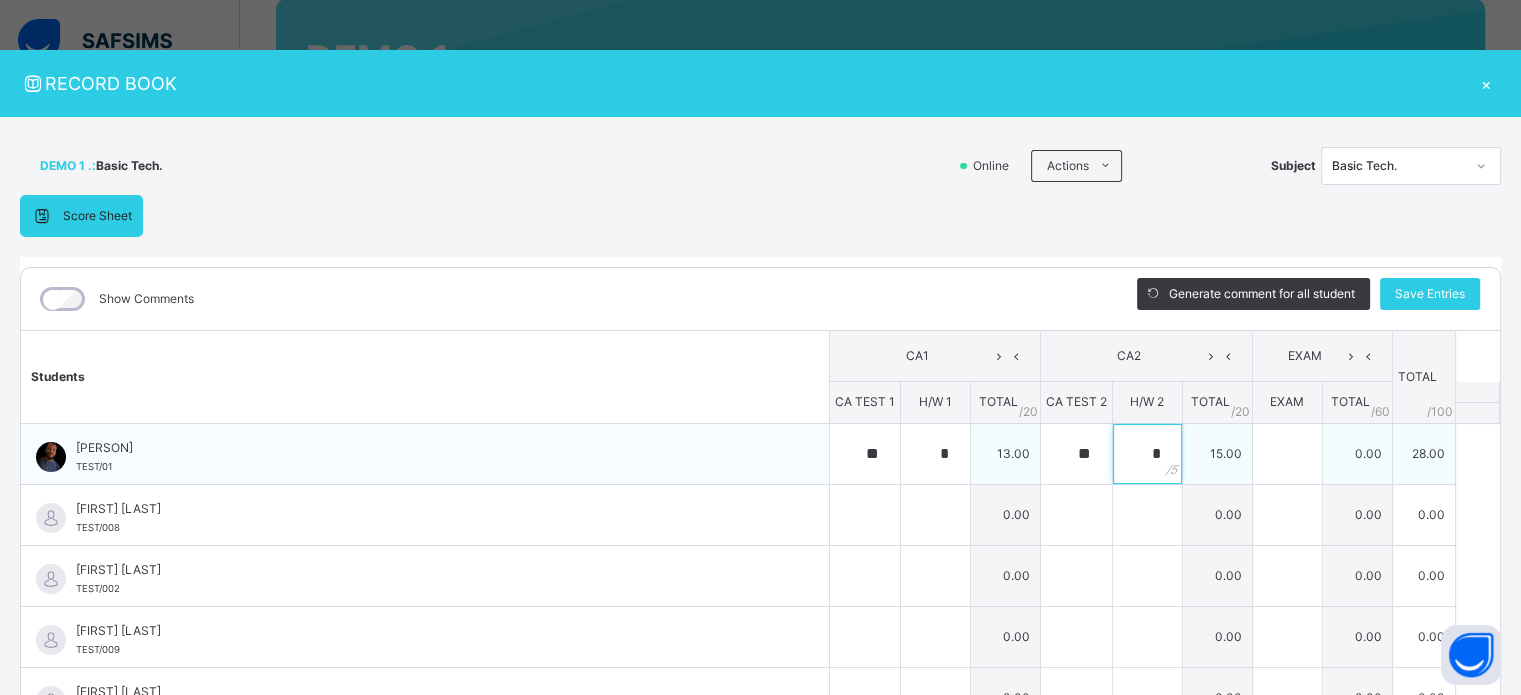type on "*" 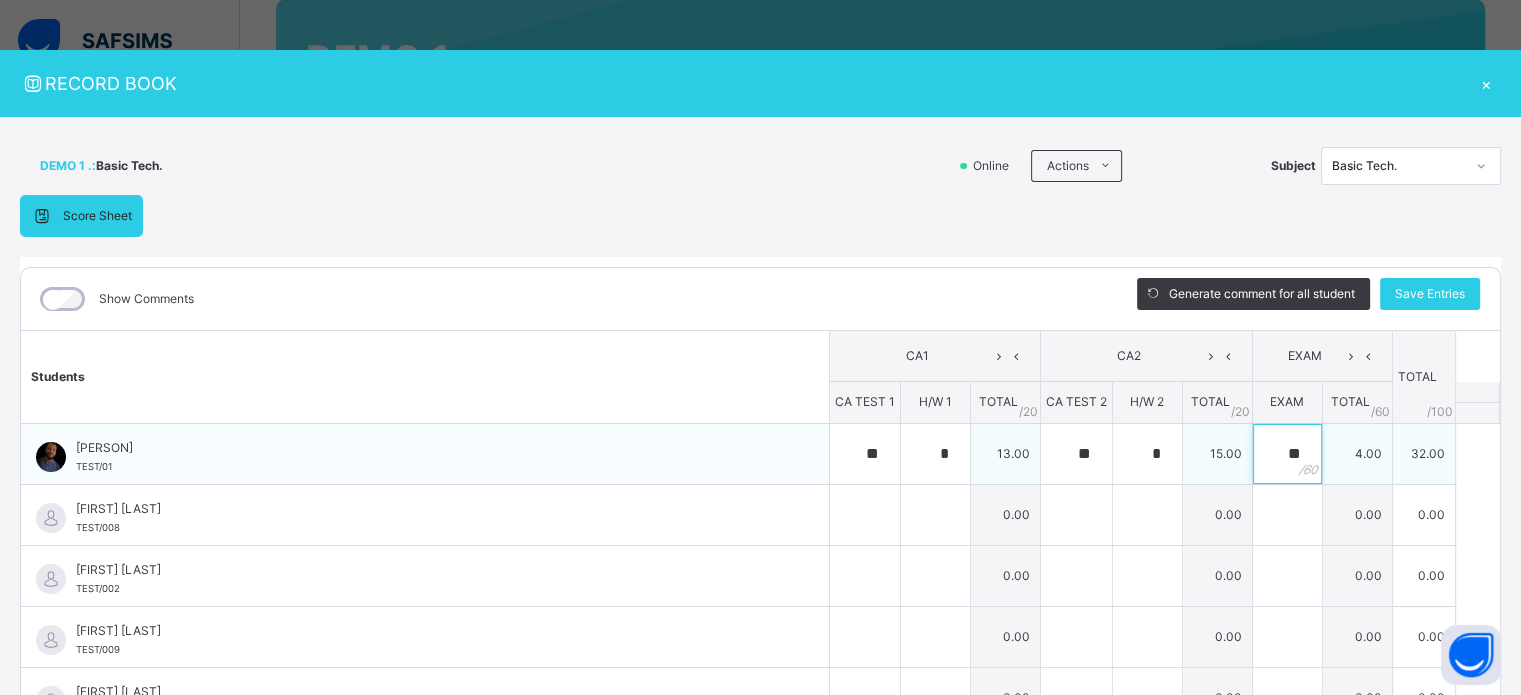 type on "**" 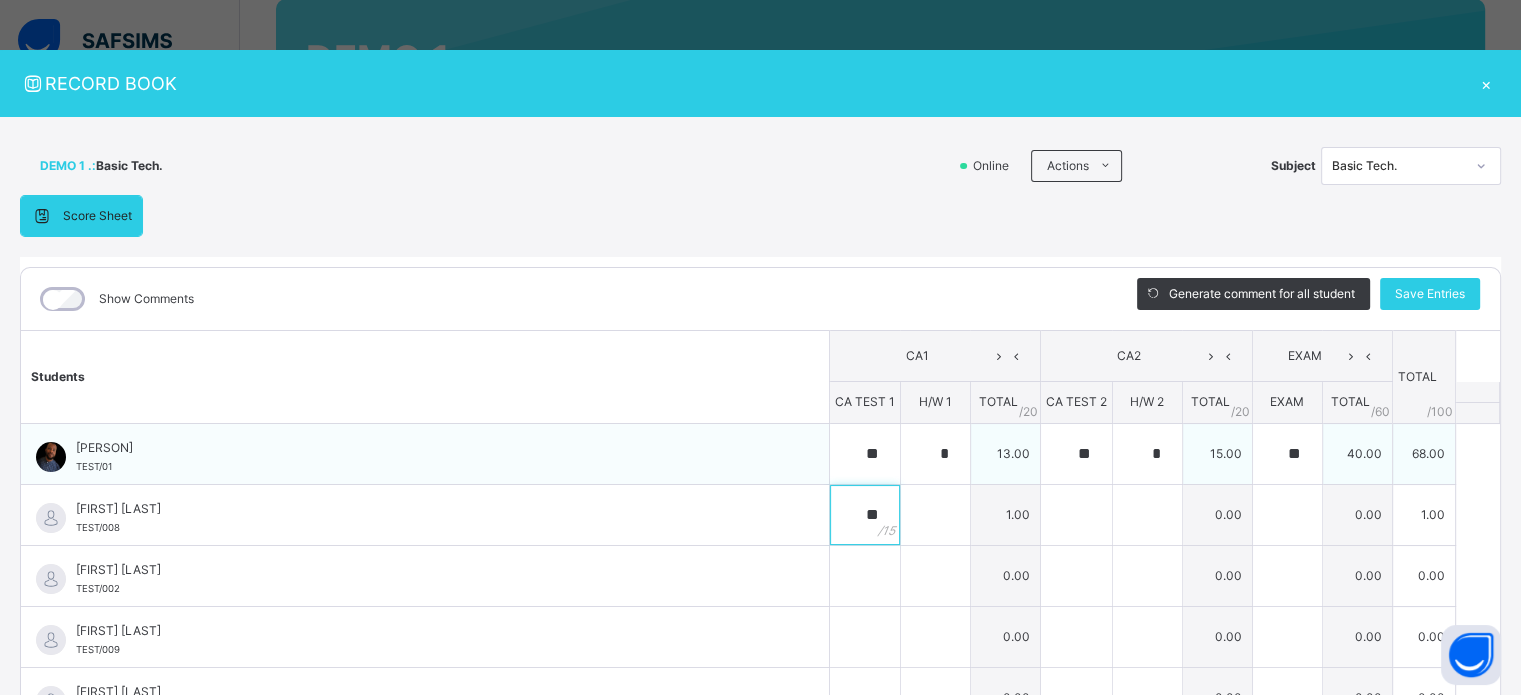 type on "**" 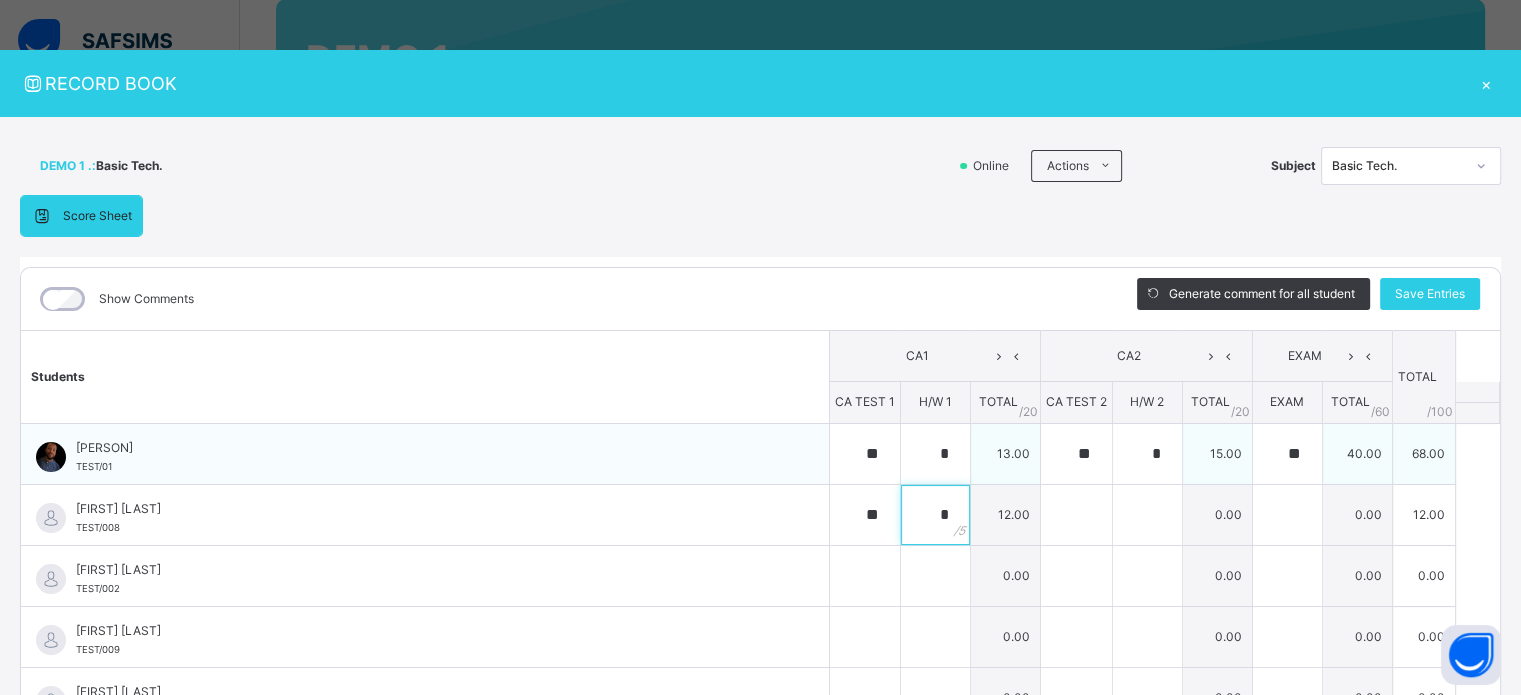 type on "*" 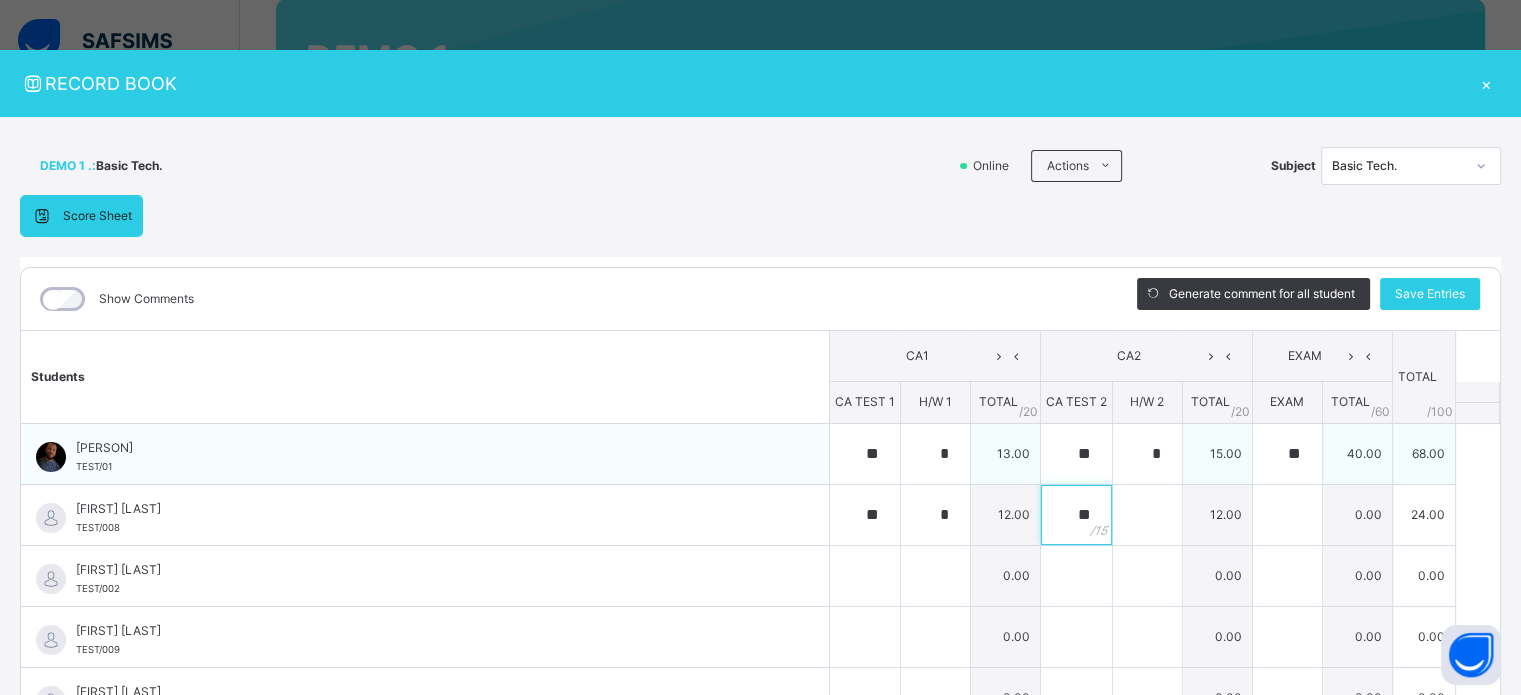 type on "**" 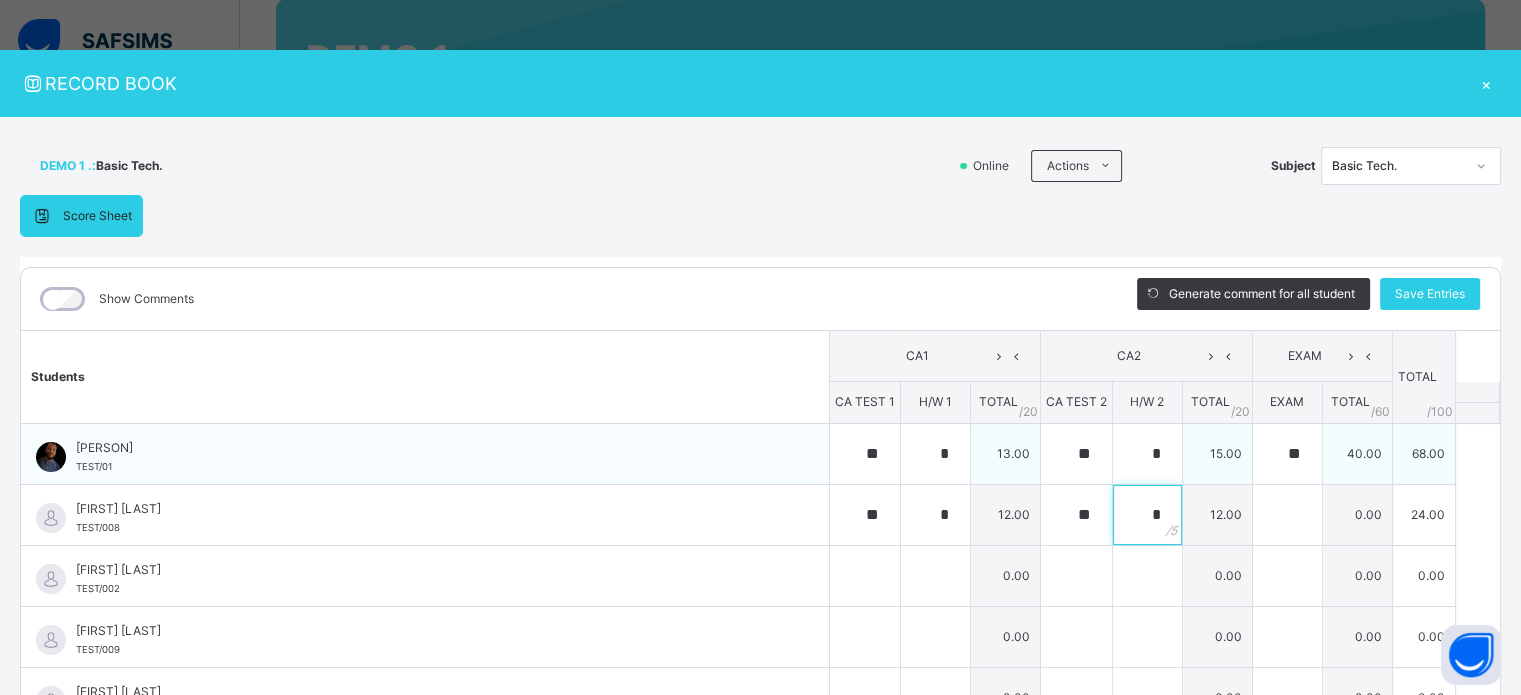 type on "*" 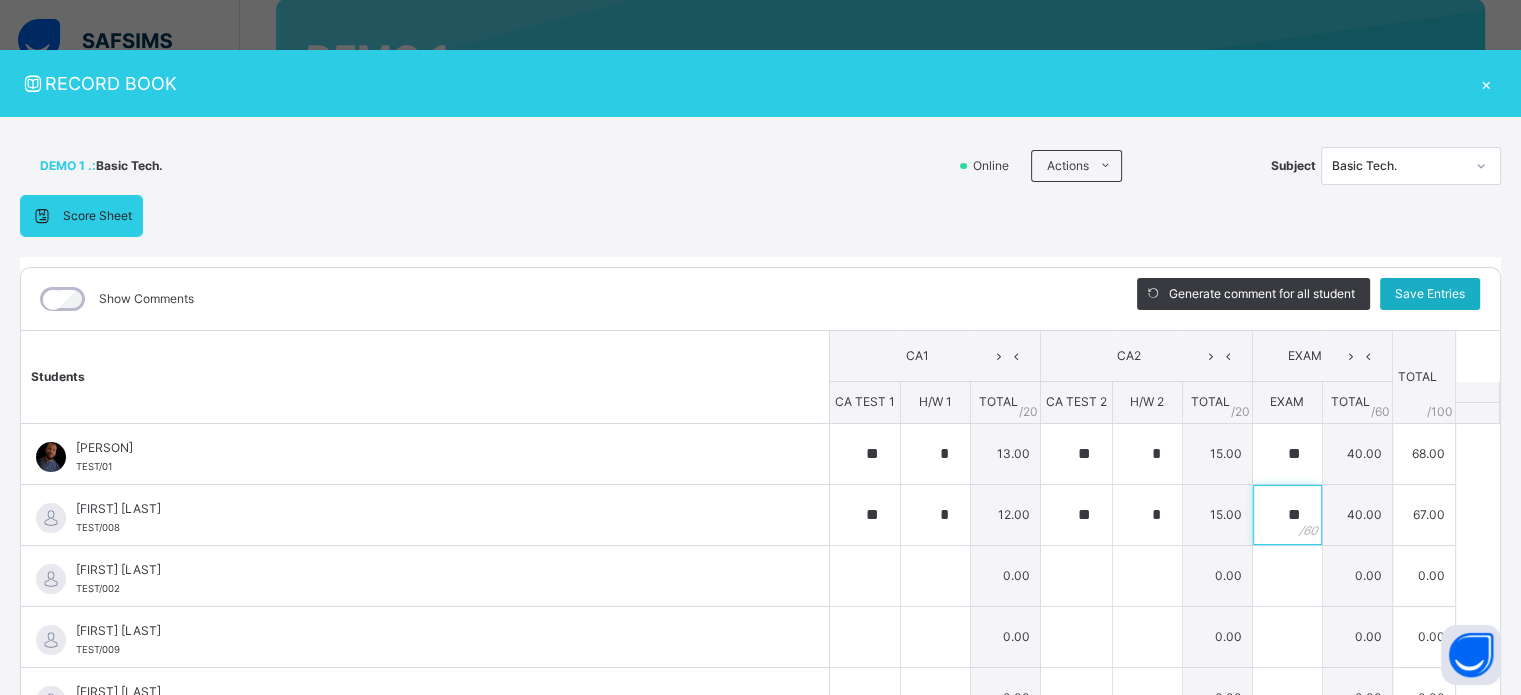 type on "**" 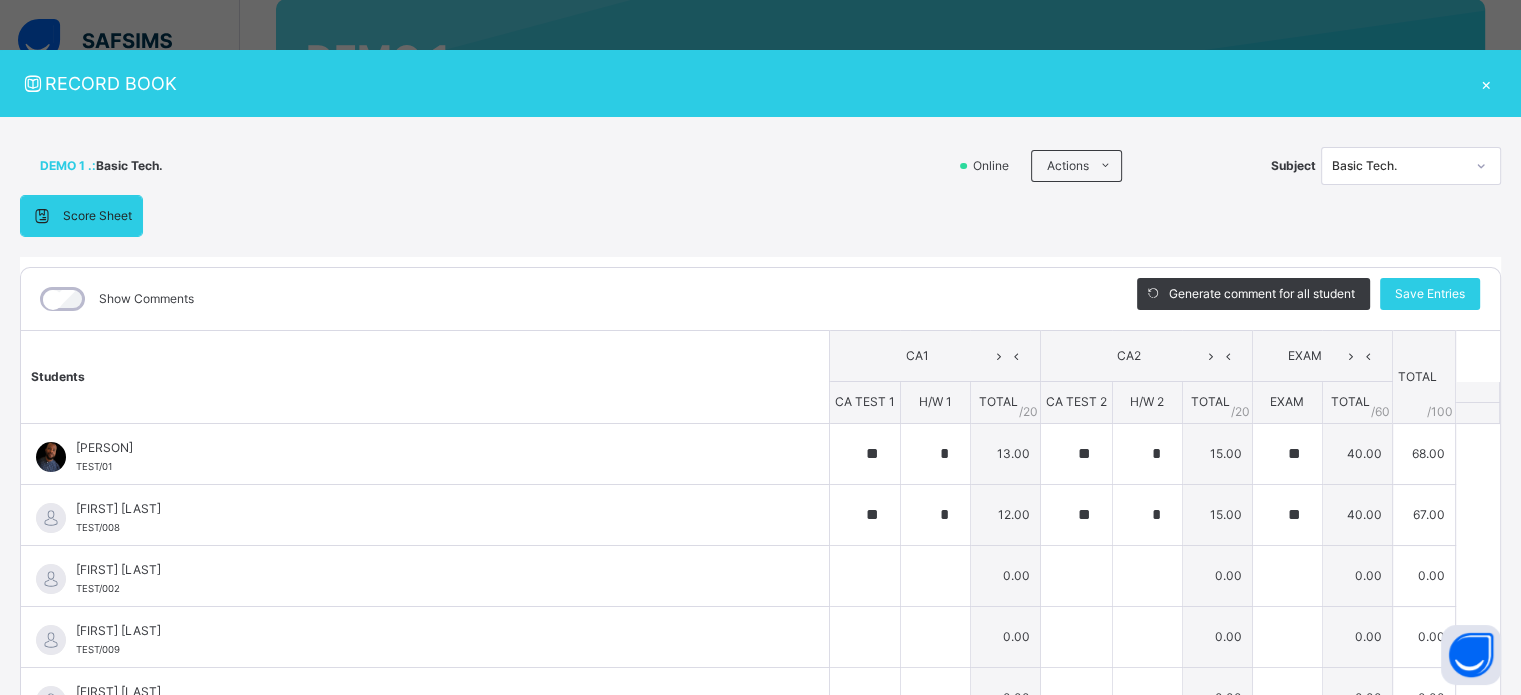 drag, startPoint x: 1422, startPoint y: 297, endPoint x: 1440, endPoint y: 223, distance: 76.15773 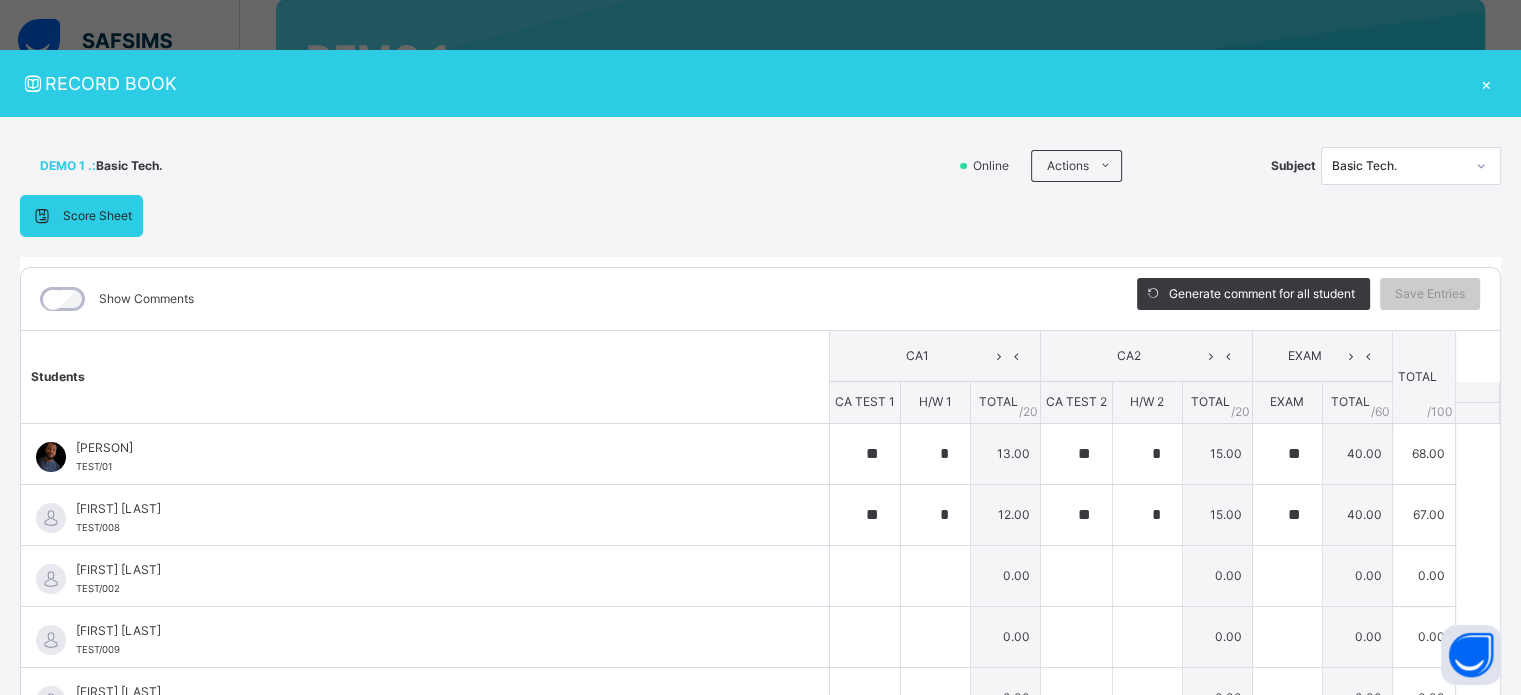click on "Basic Tech." at bounding box center (1392, 166) 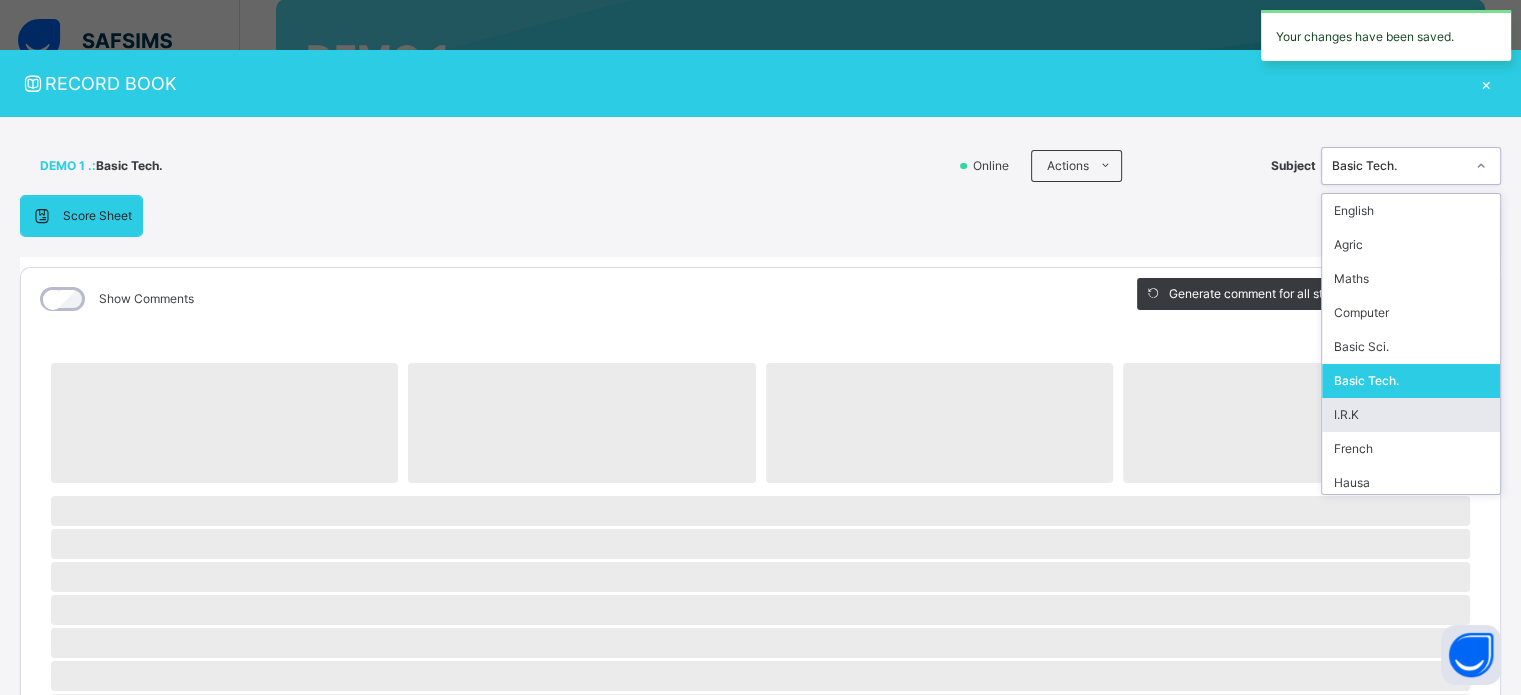 click on "I.R.K" at bounding box center (1411, 415) 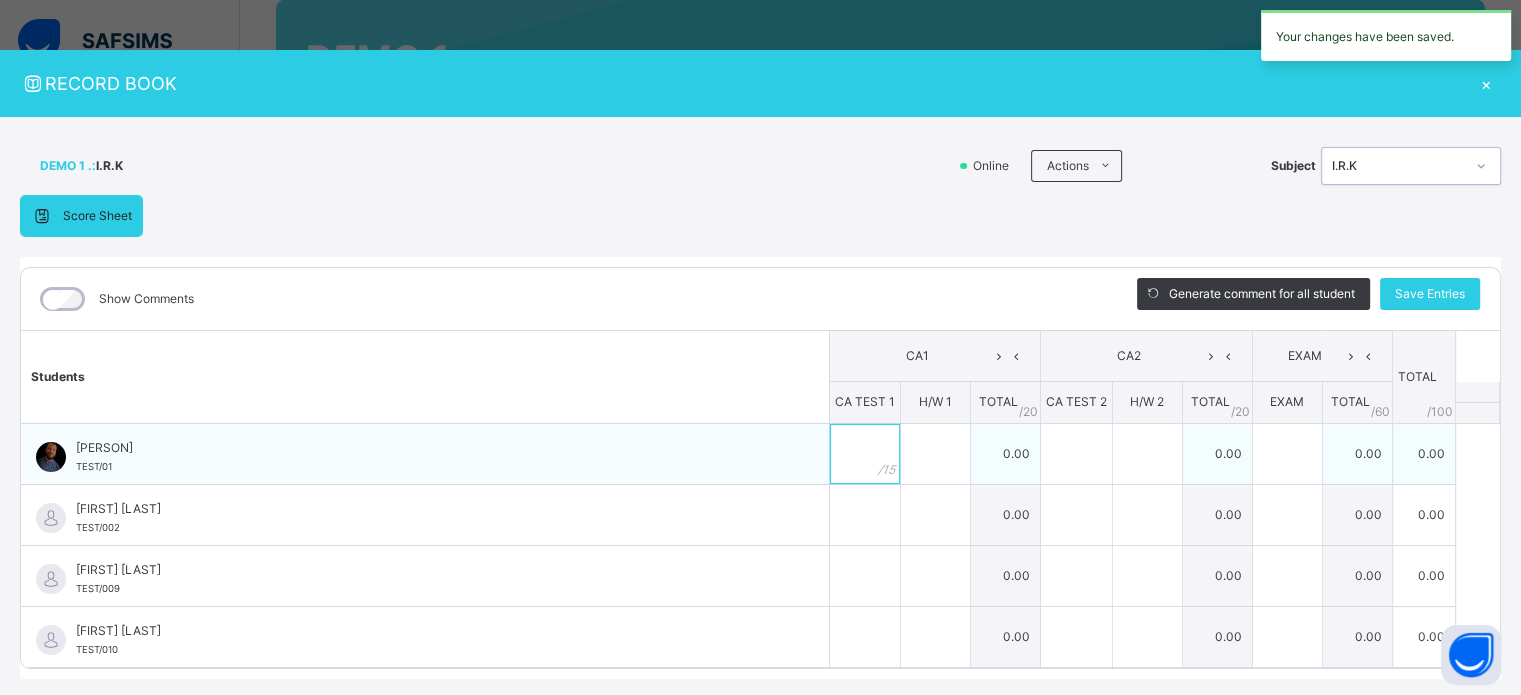 click at bounding box center (865, 454) 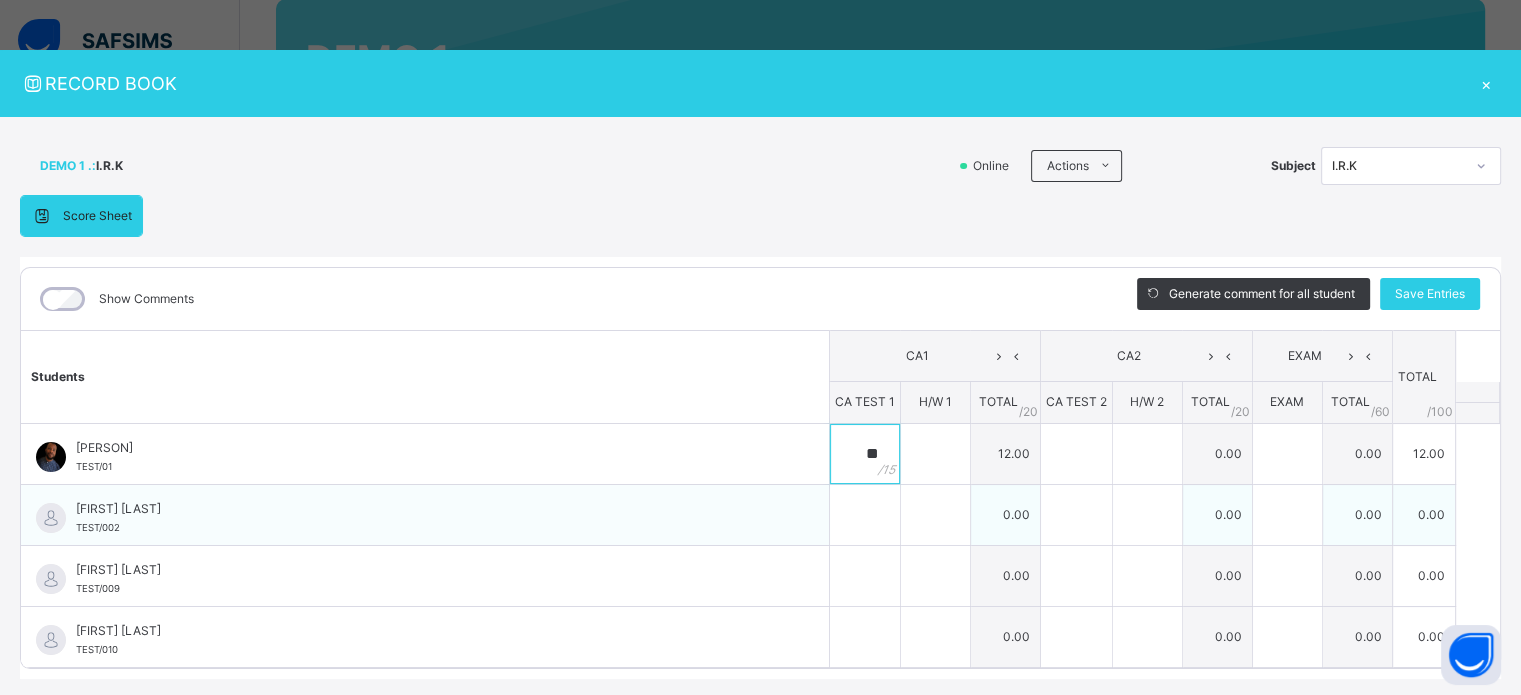 type on "**" 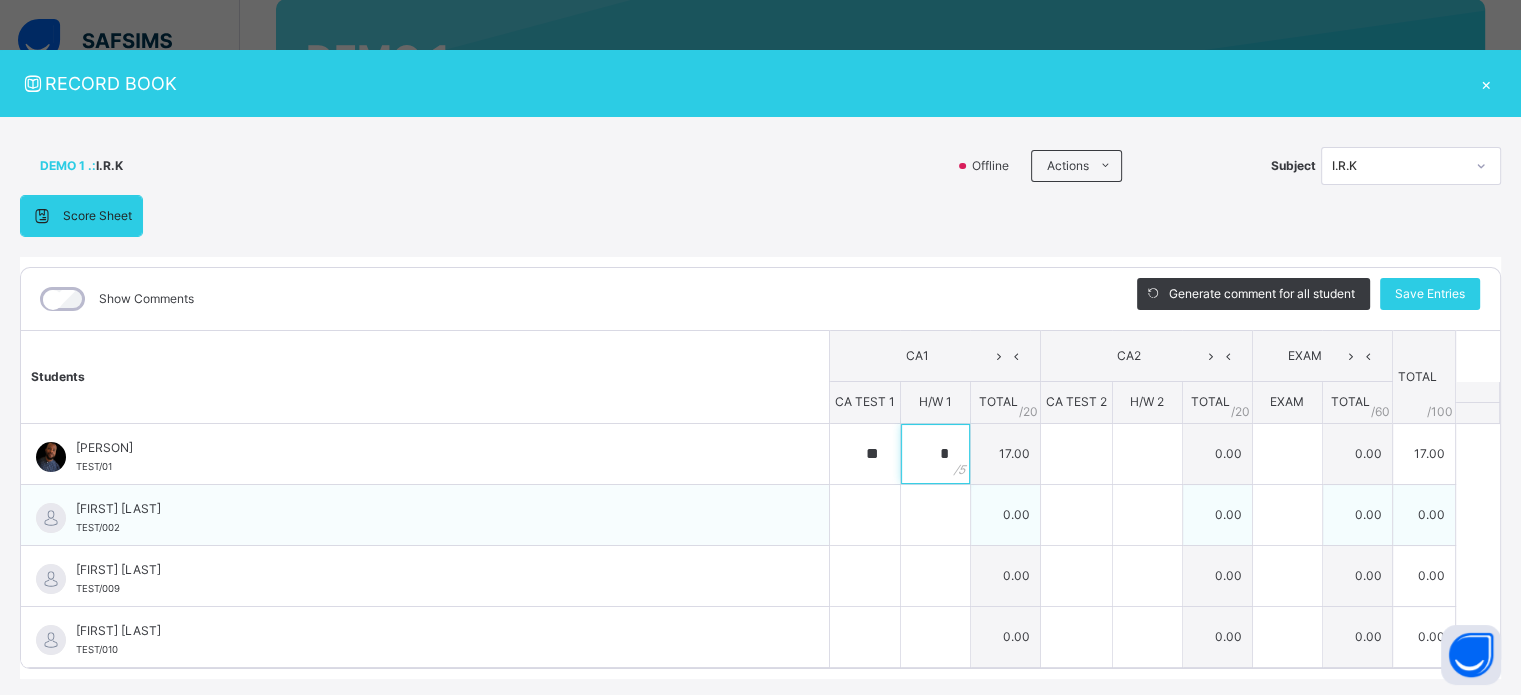 type on "*" 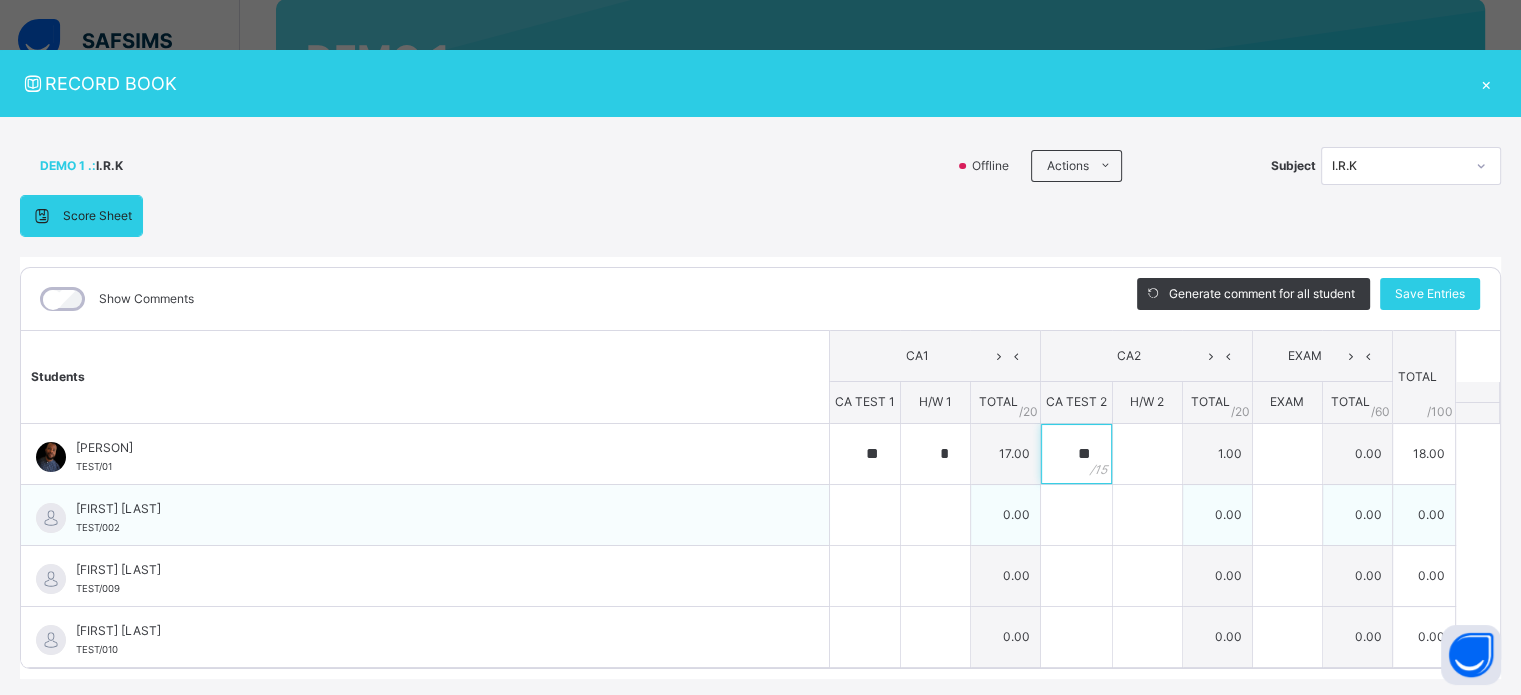 type on "**" 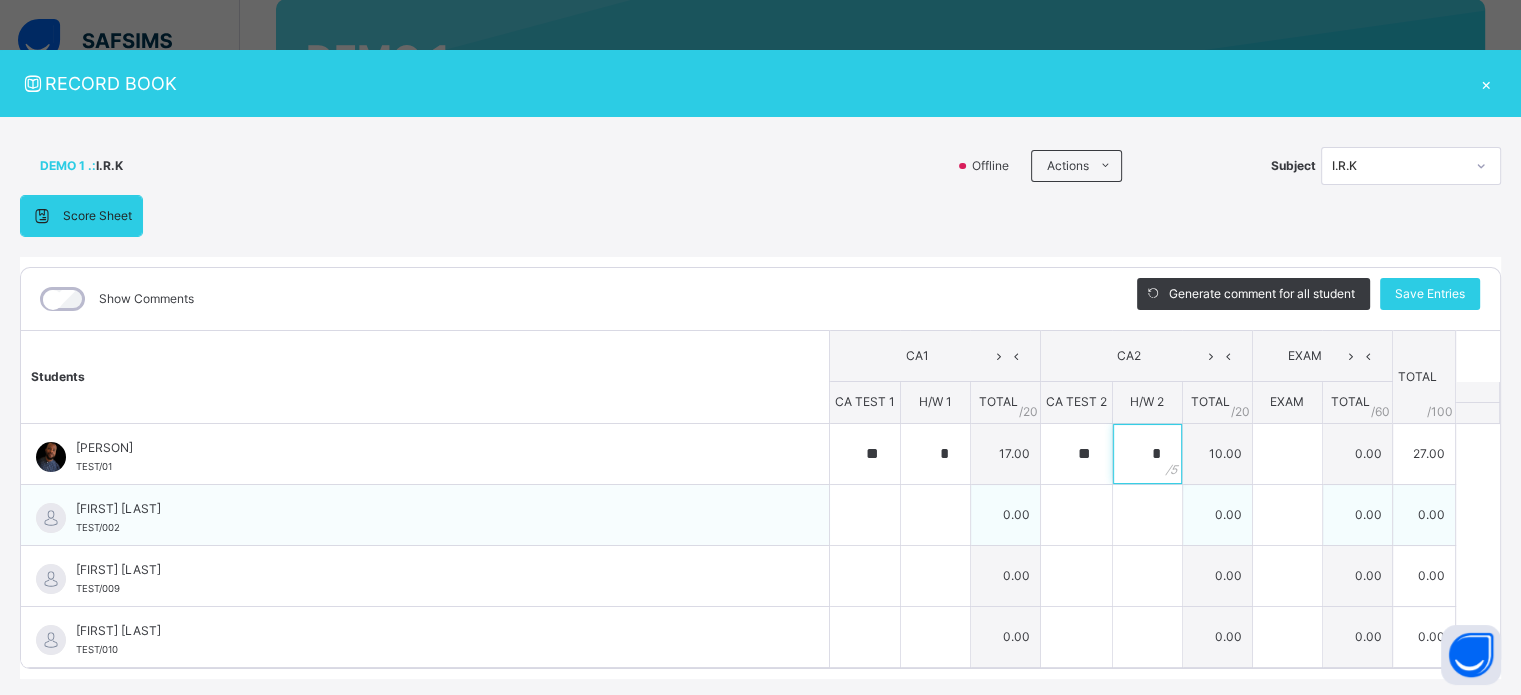 type on "*" 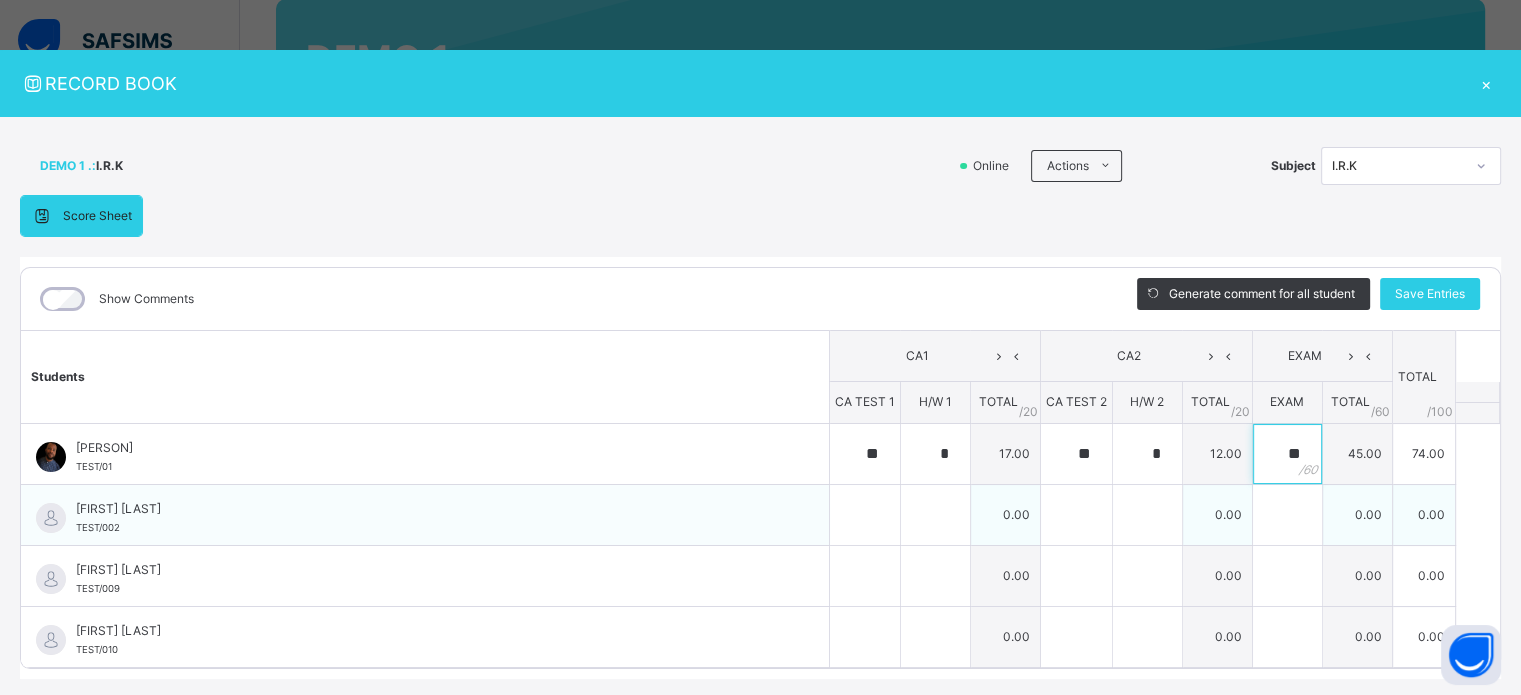 type on "**" 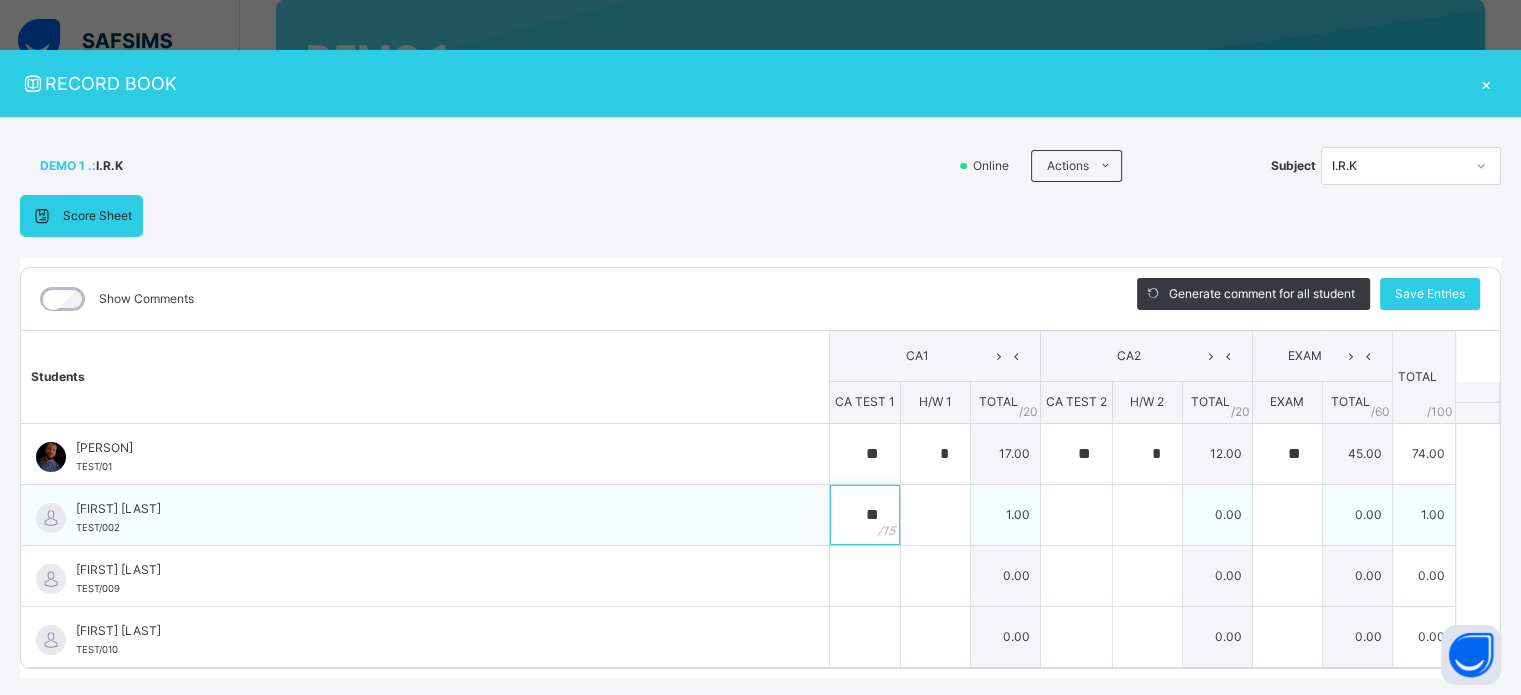 type on "**" 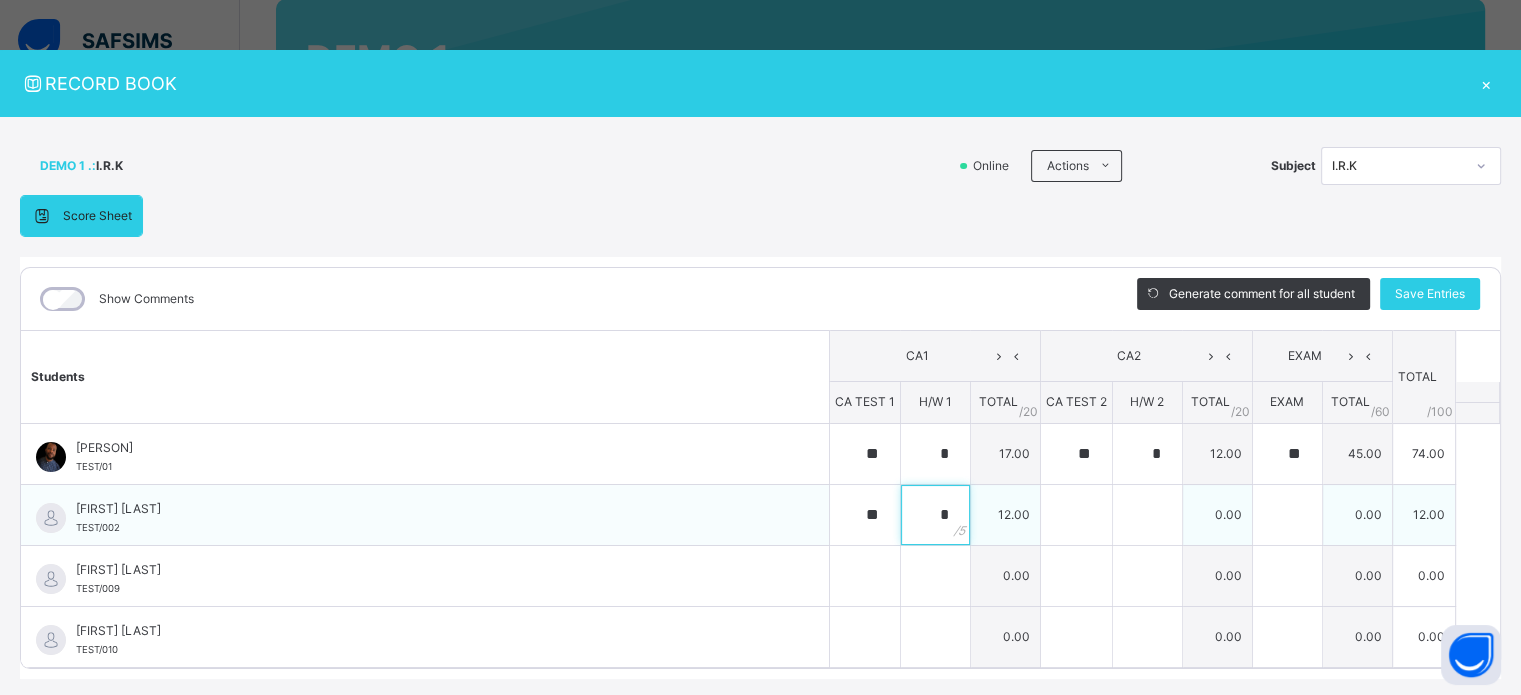 type on "*" 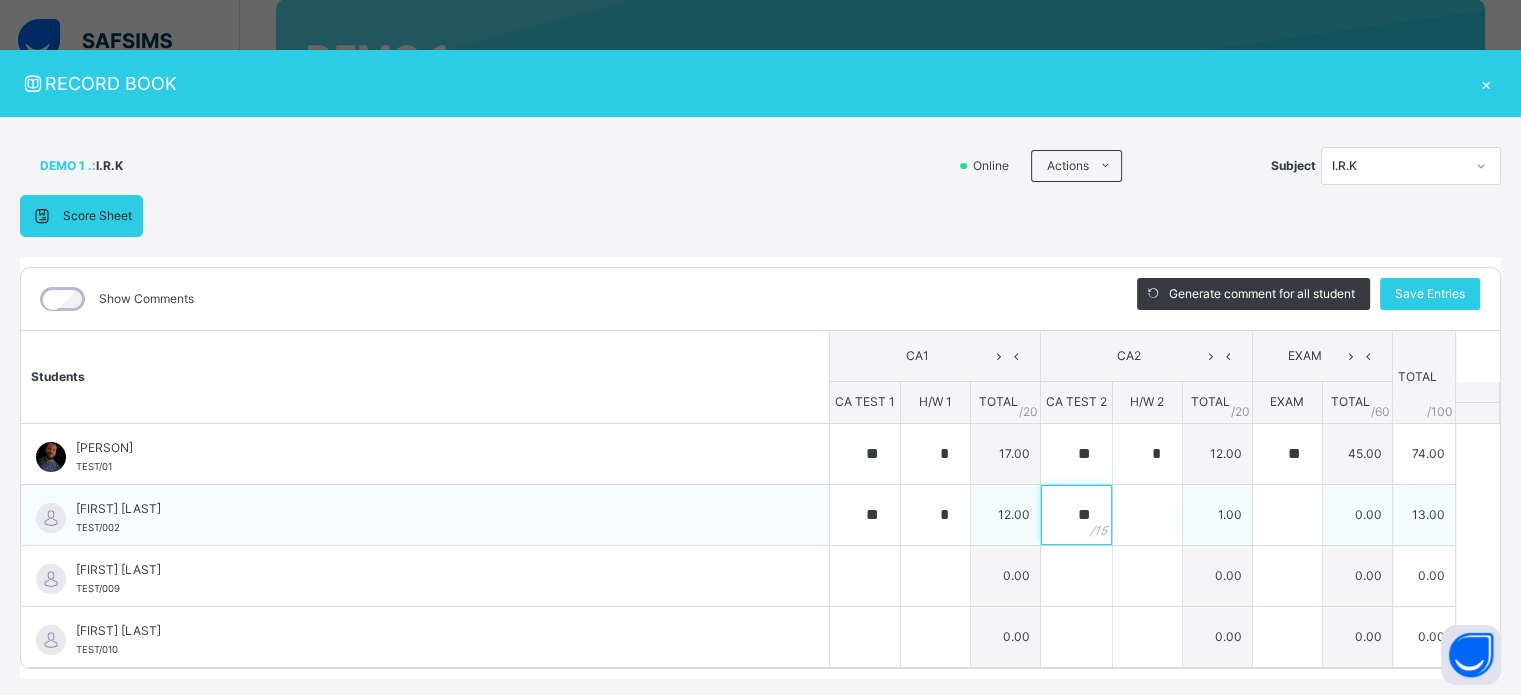 type on "**" 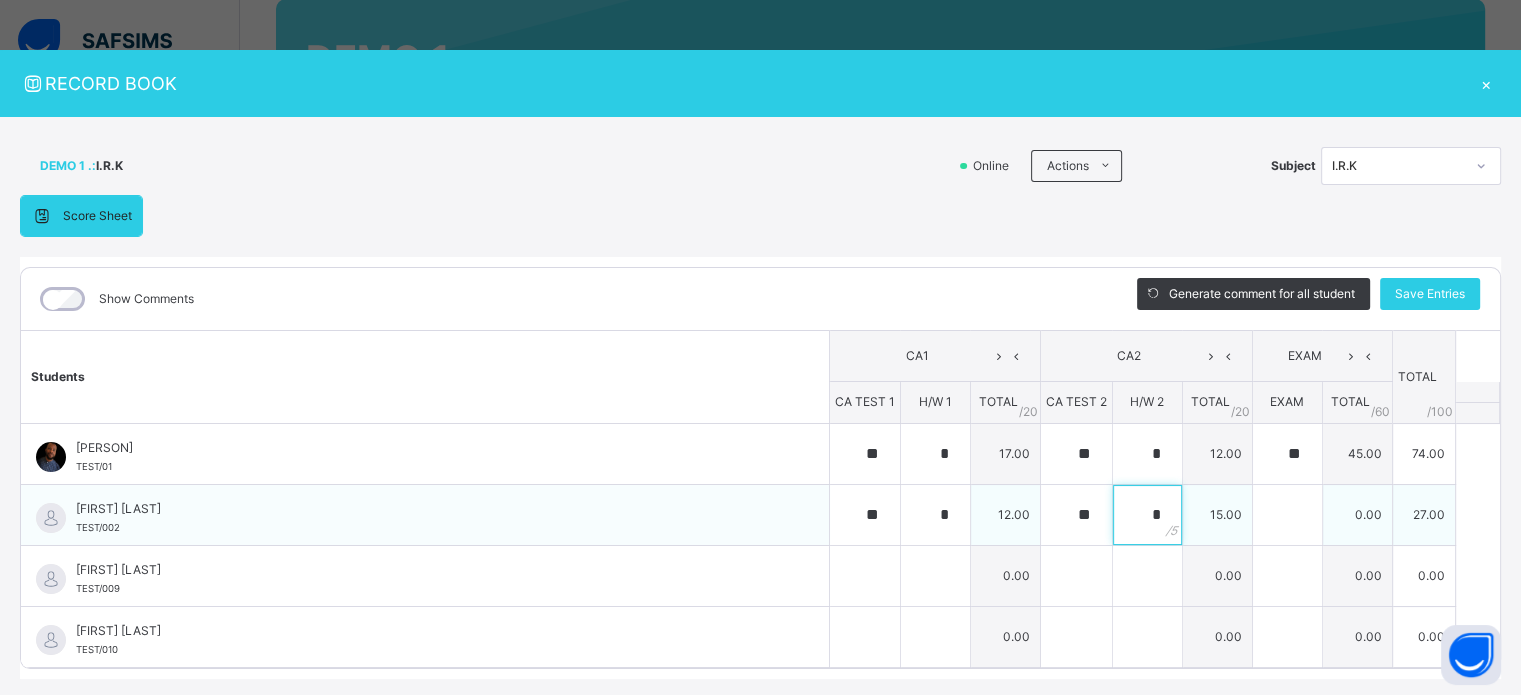 type on "*" 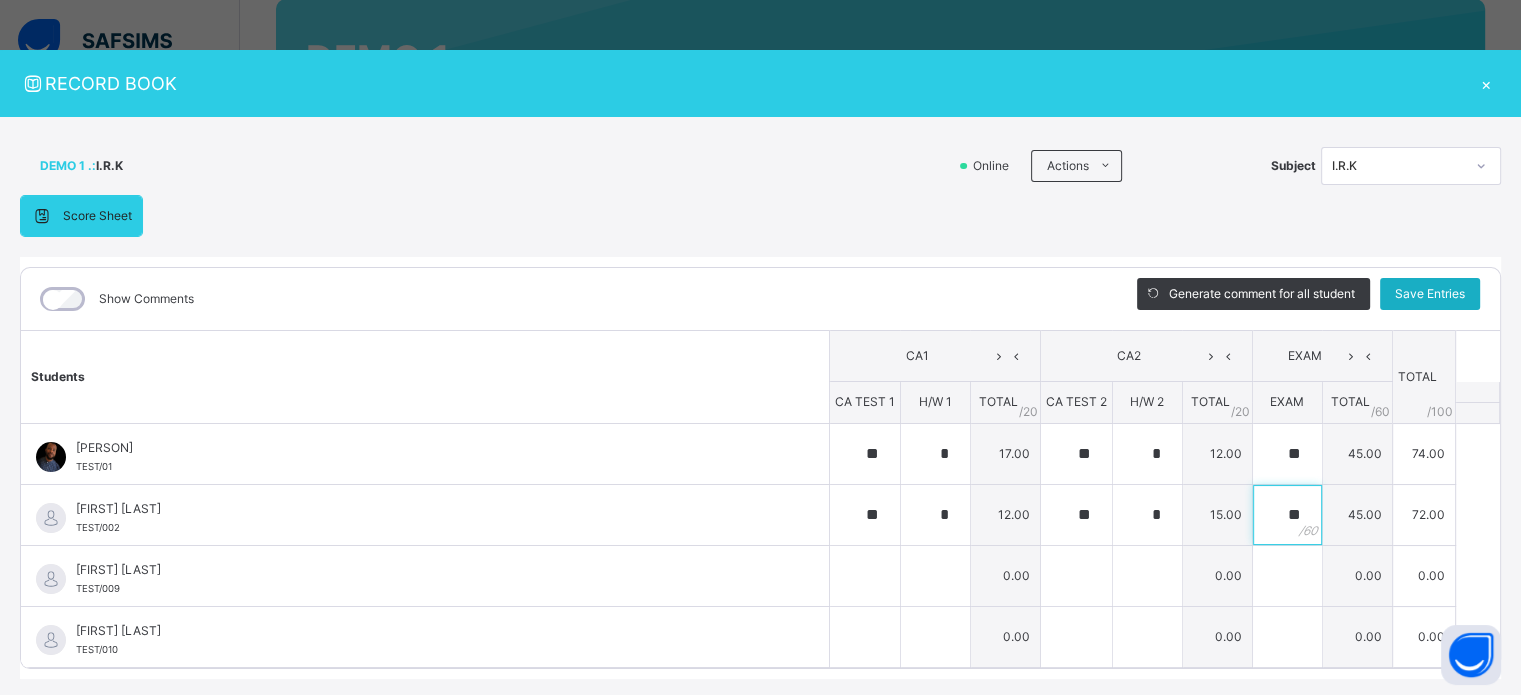 type on "**" 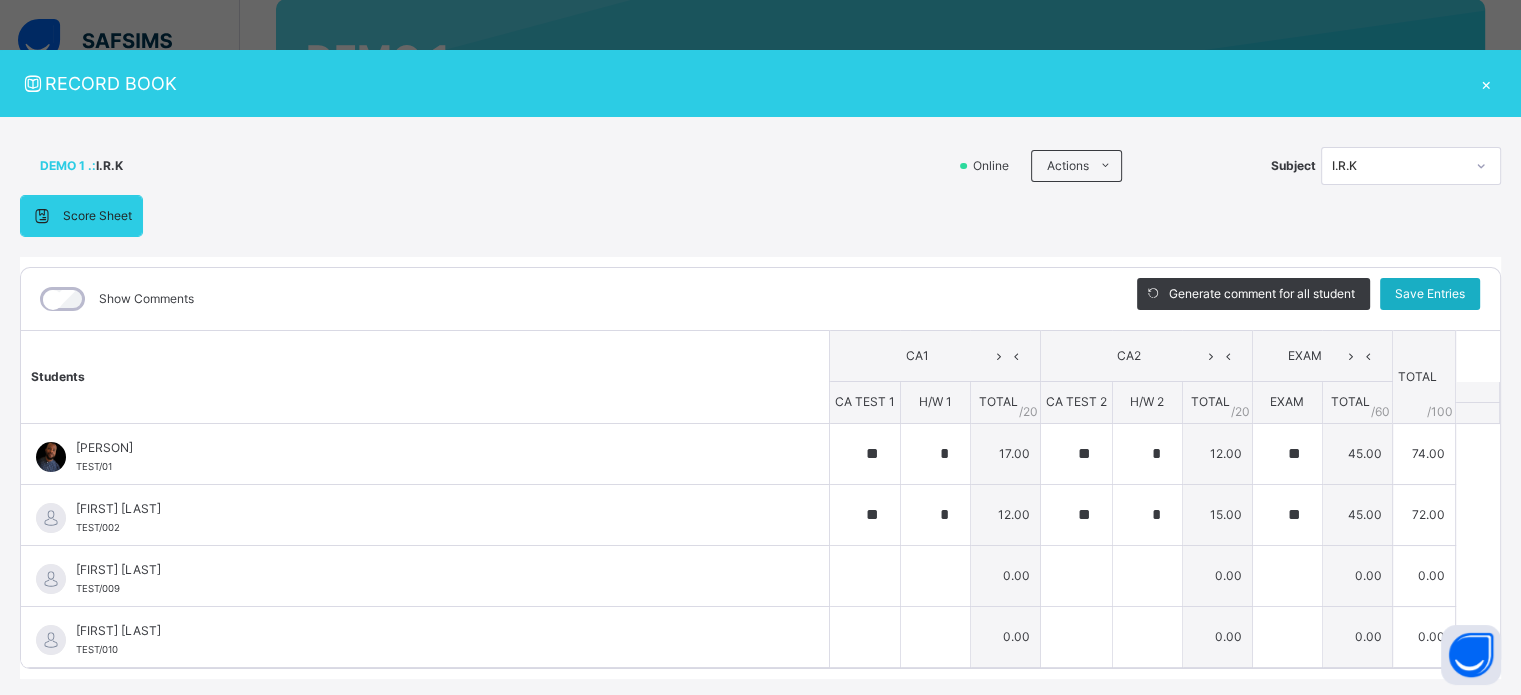 click on "Save Entries" at bounding box center [1430, 294] 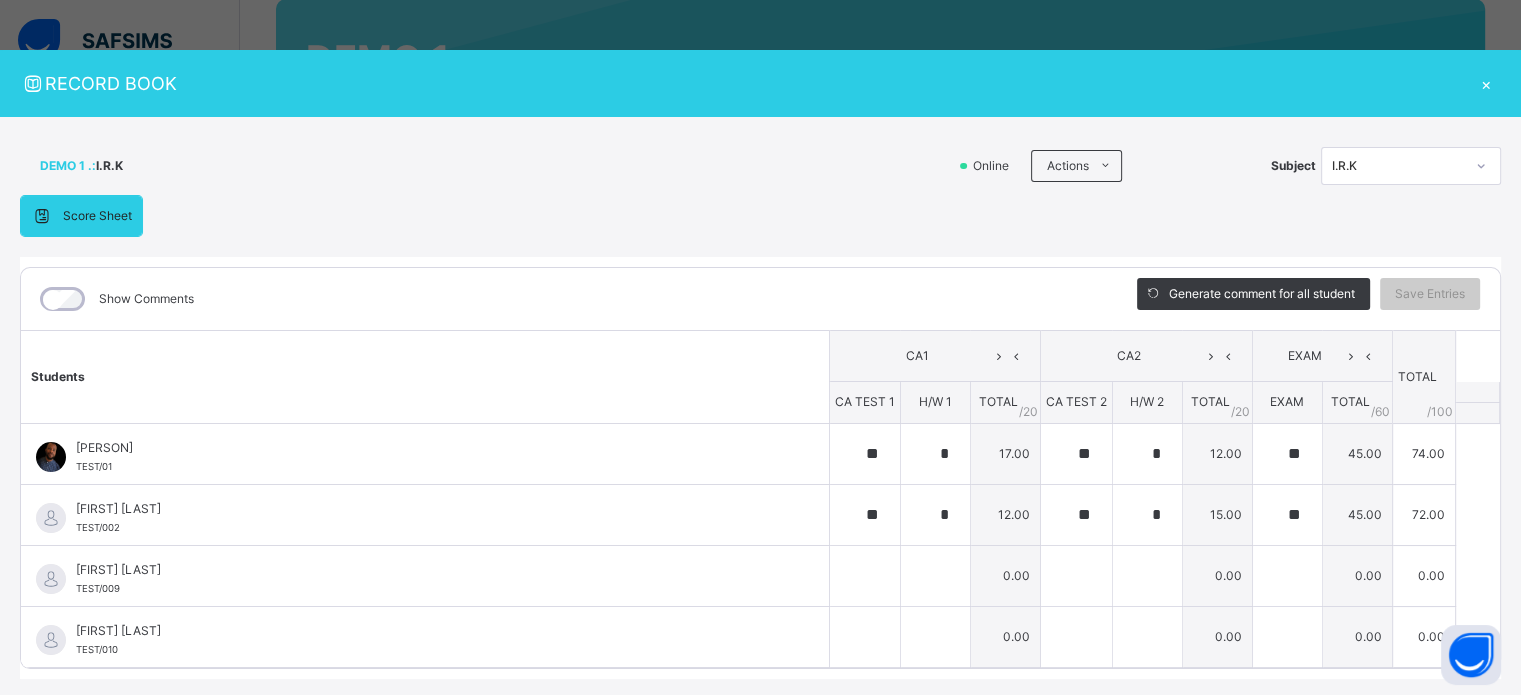 click on "I.R.K" at bounding box center (1411, 166) 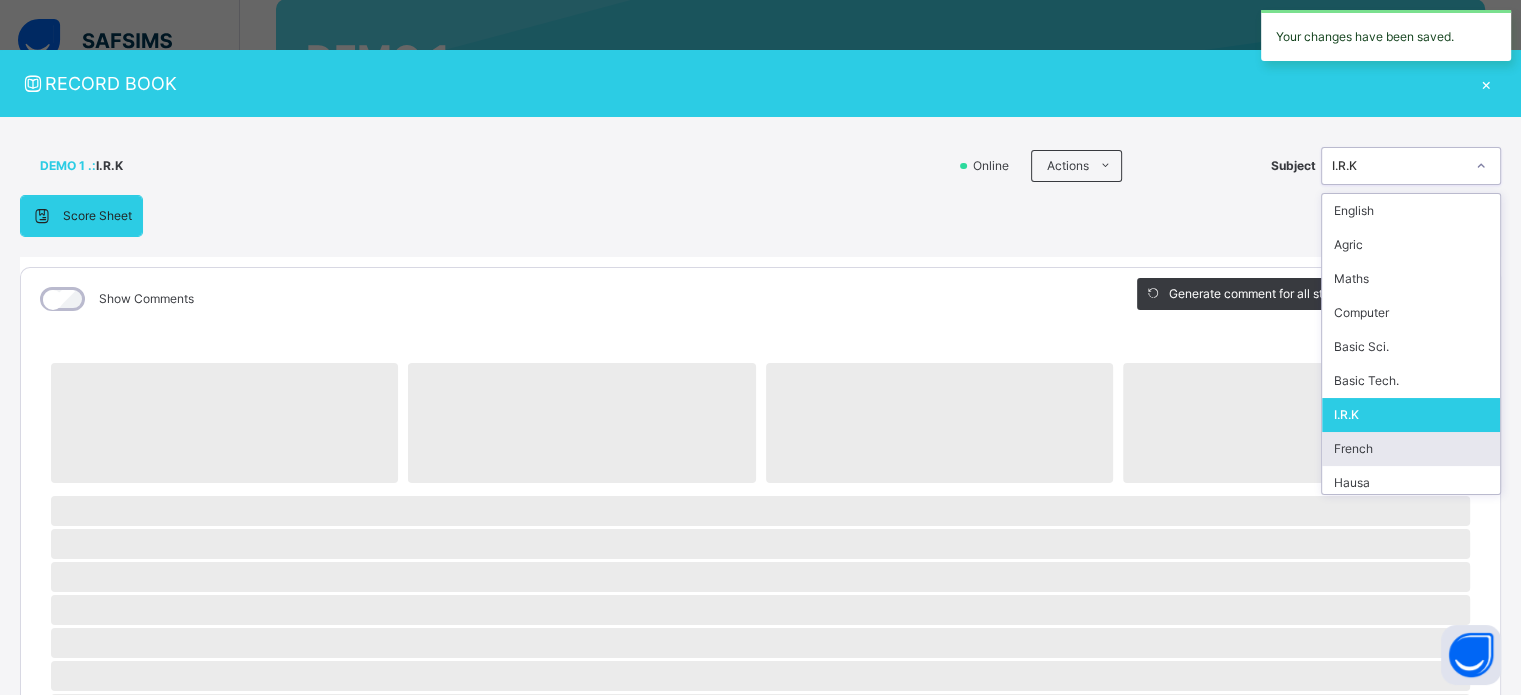 click on "French" at bounding box center (1411, 449) 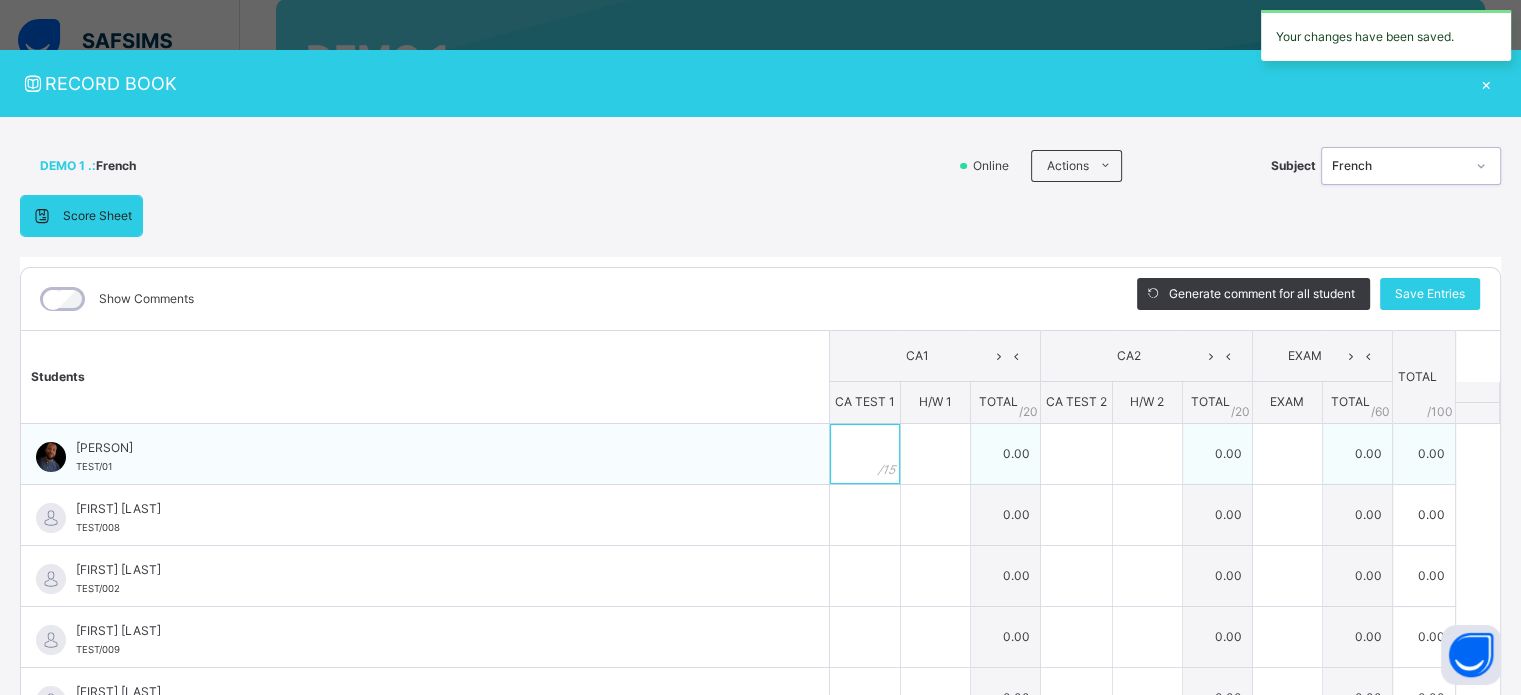 click at bounding box center (865, 454) 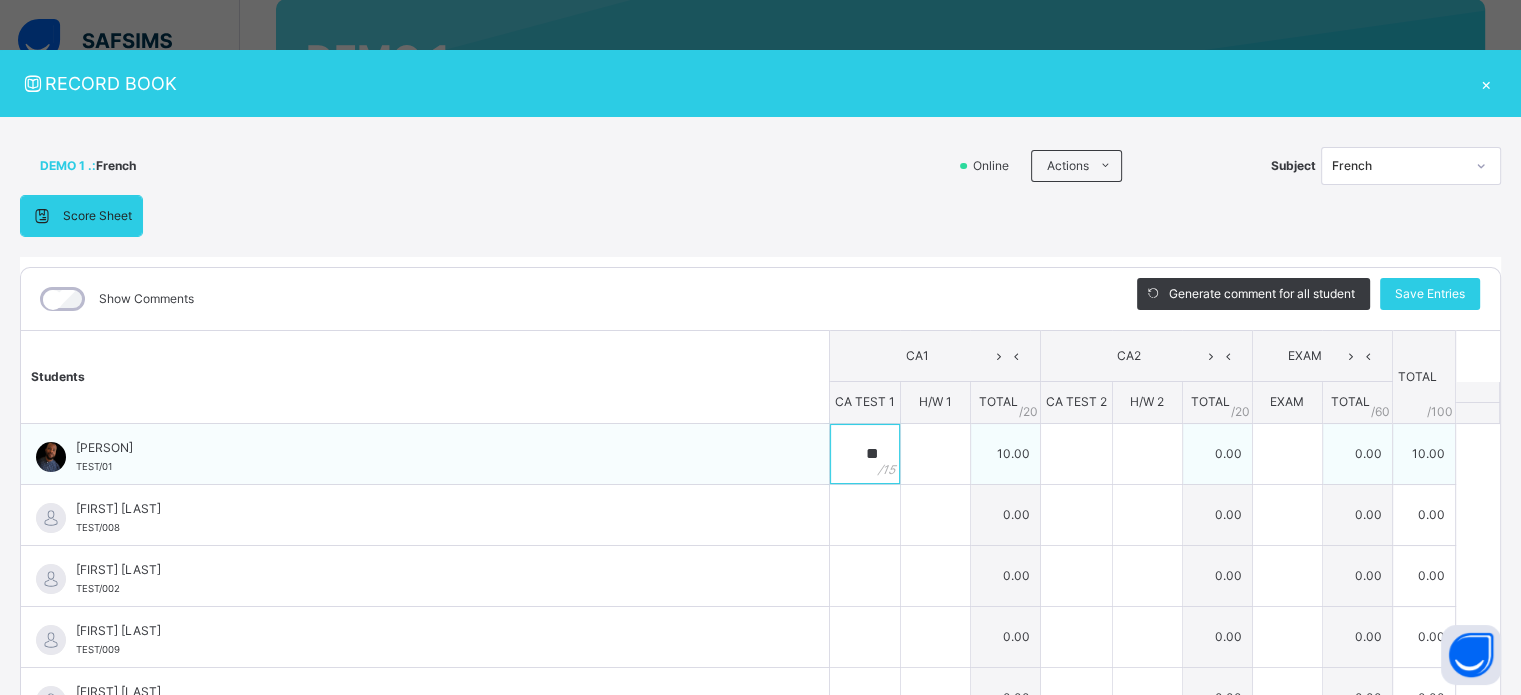 type on "**" 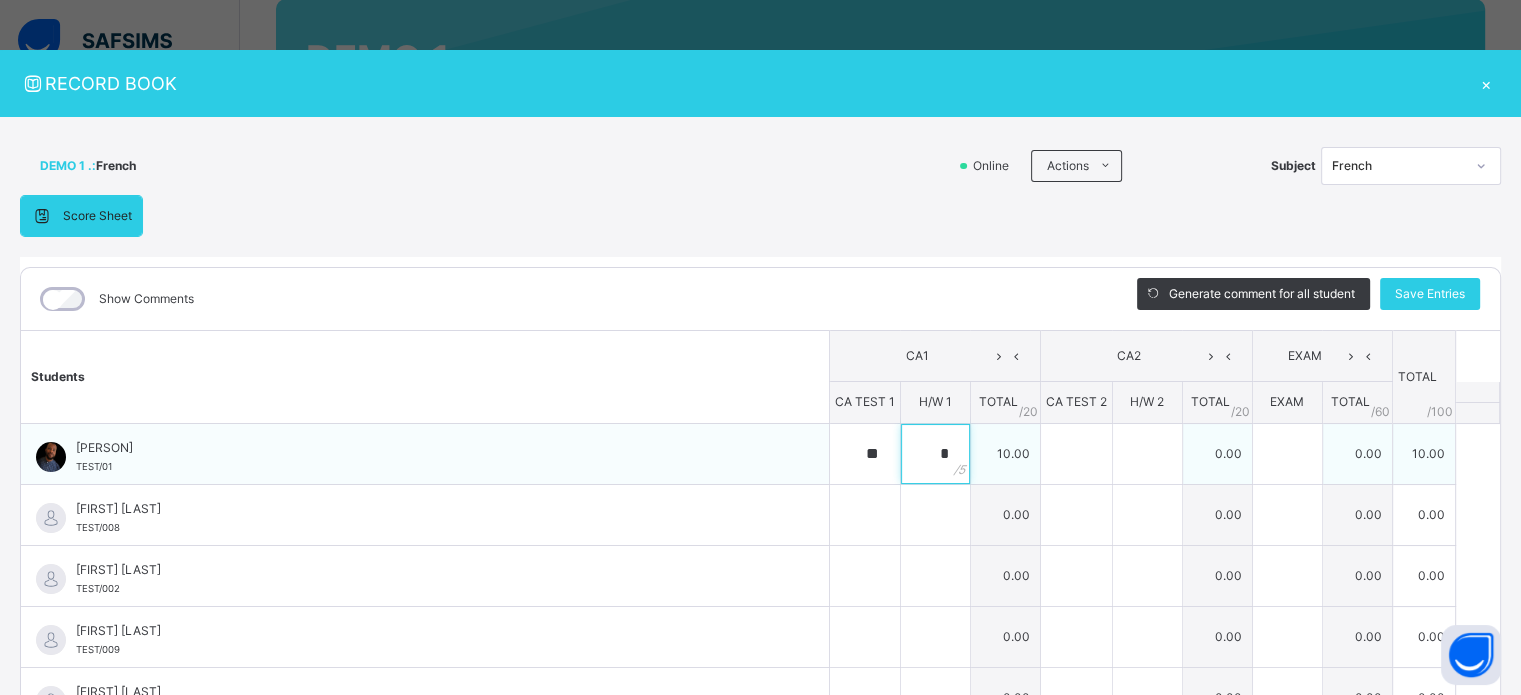 type on "*" 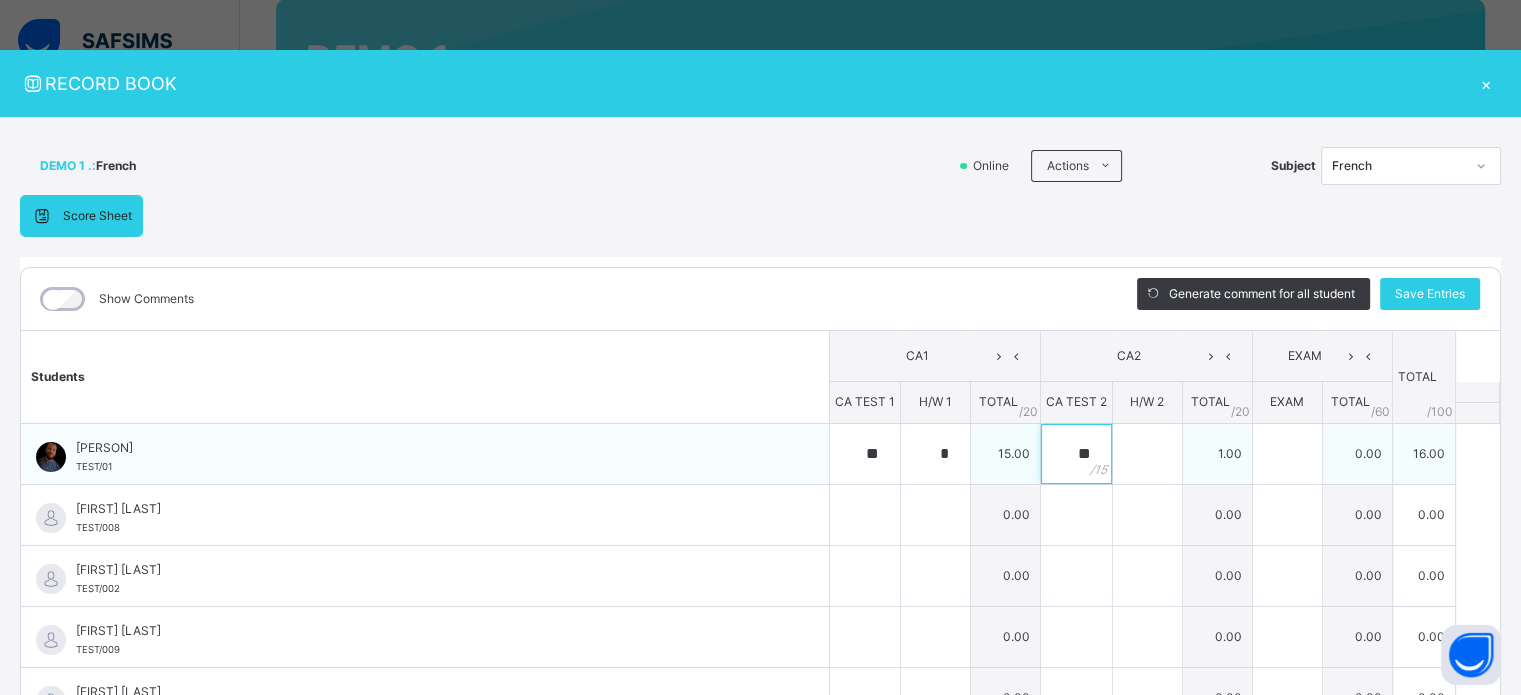 type on "**" 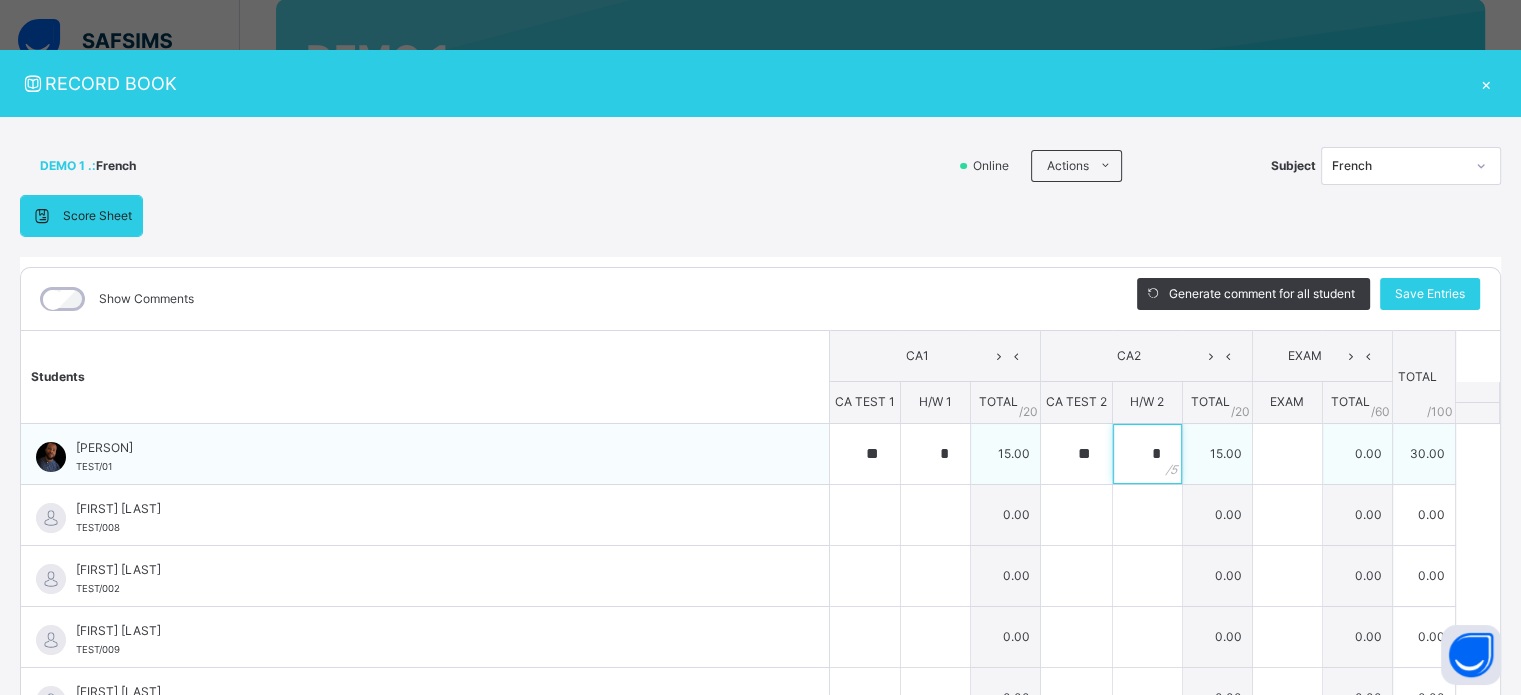 type on "*" 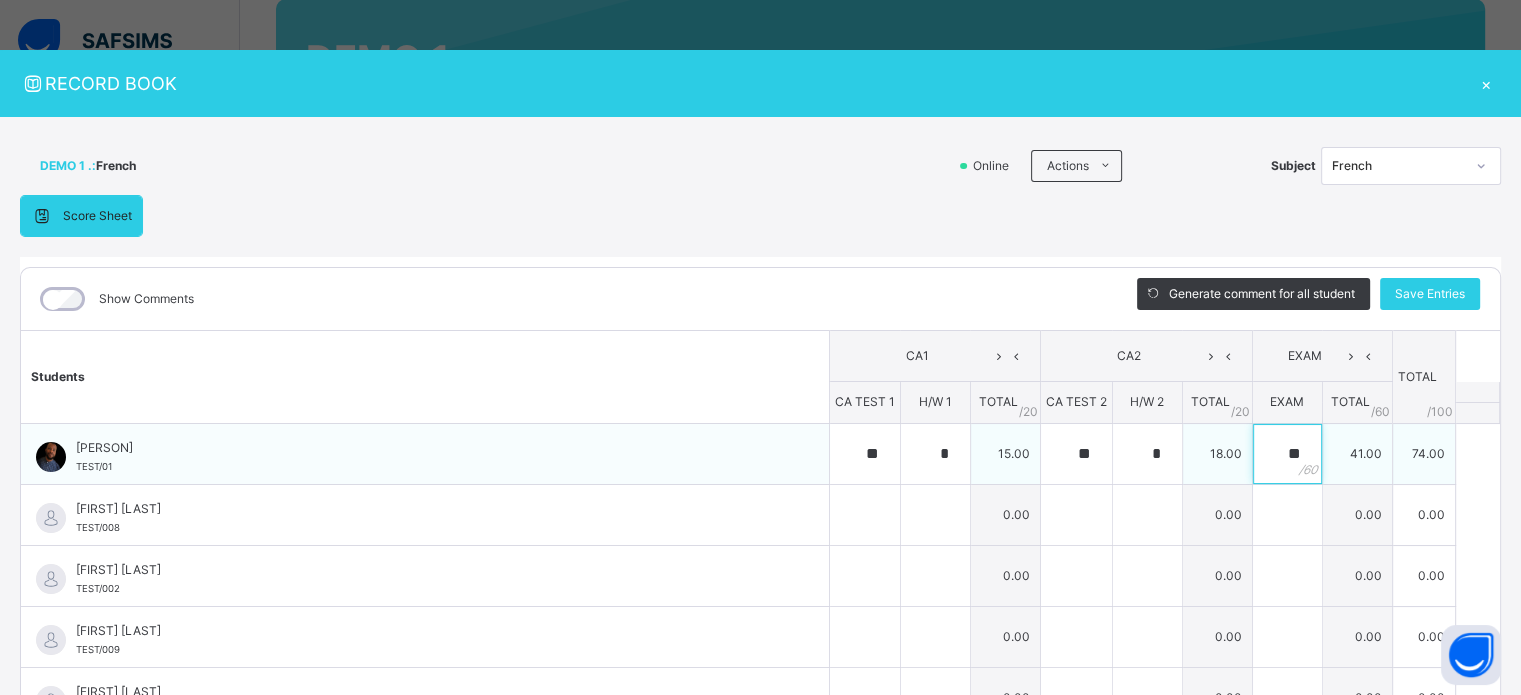 type on "**" 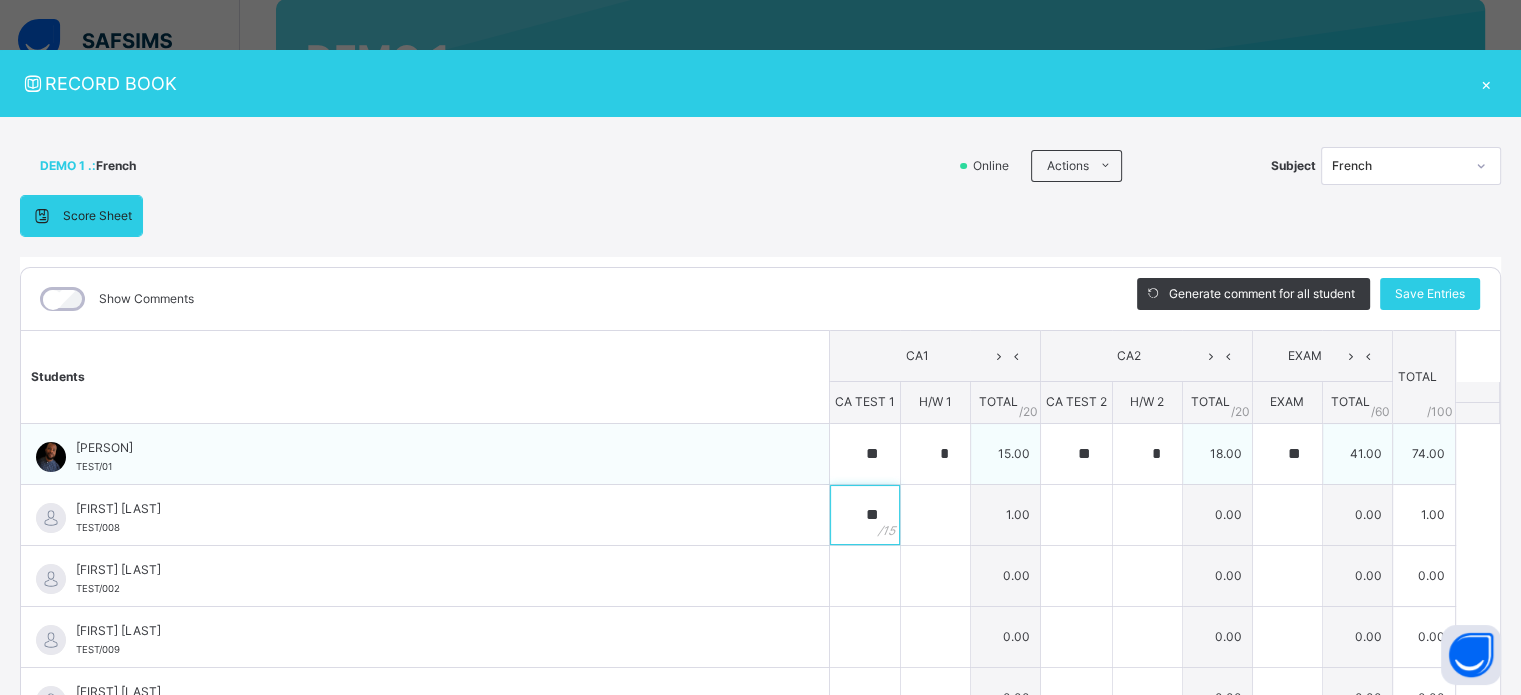 type on "**" 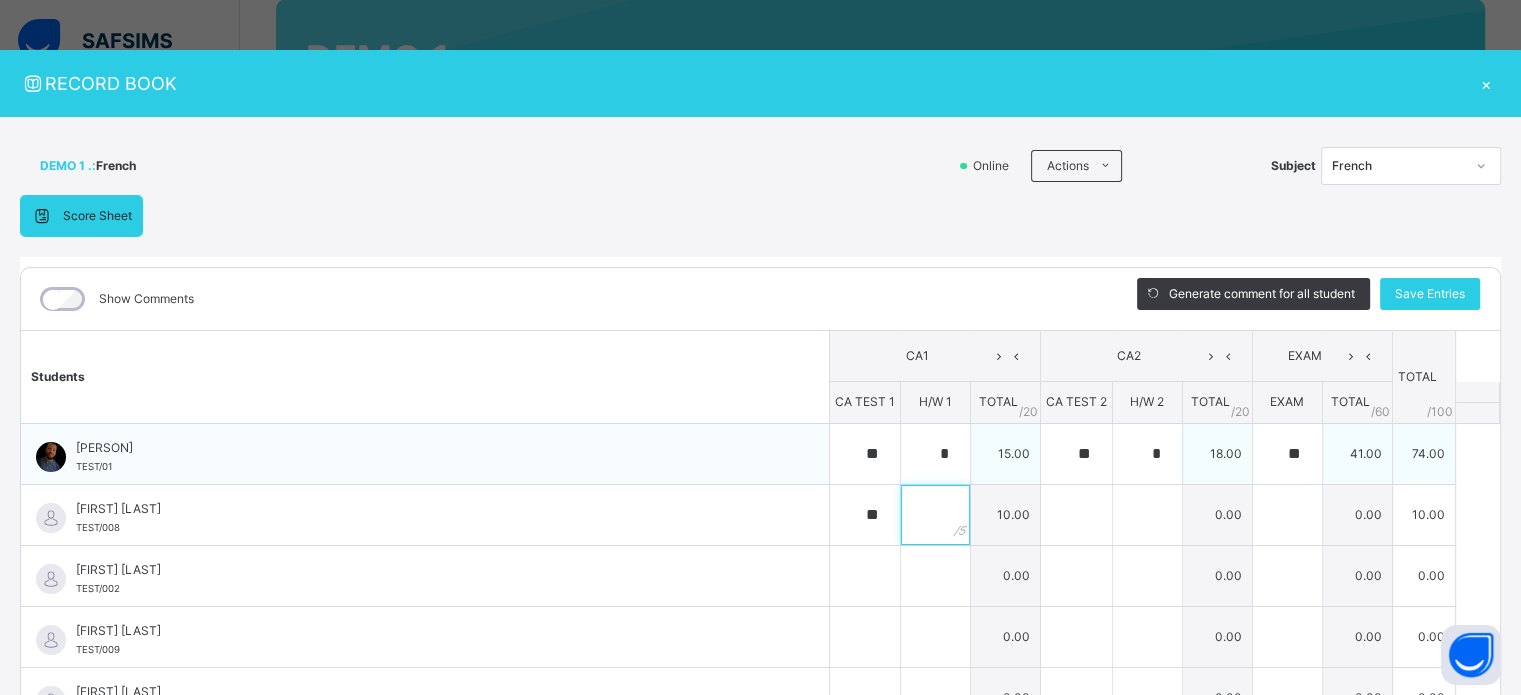 type on "*" 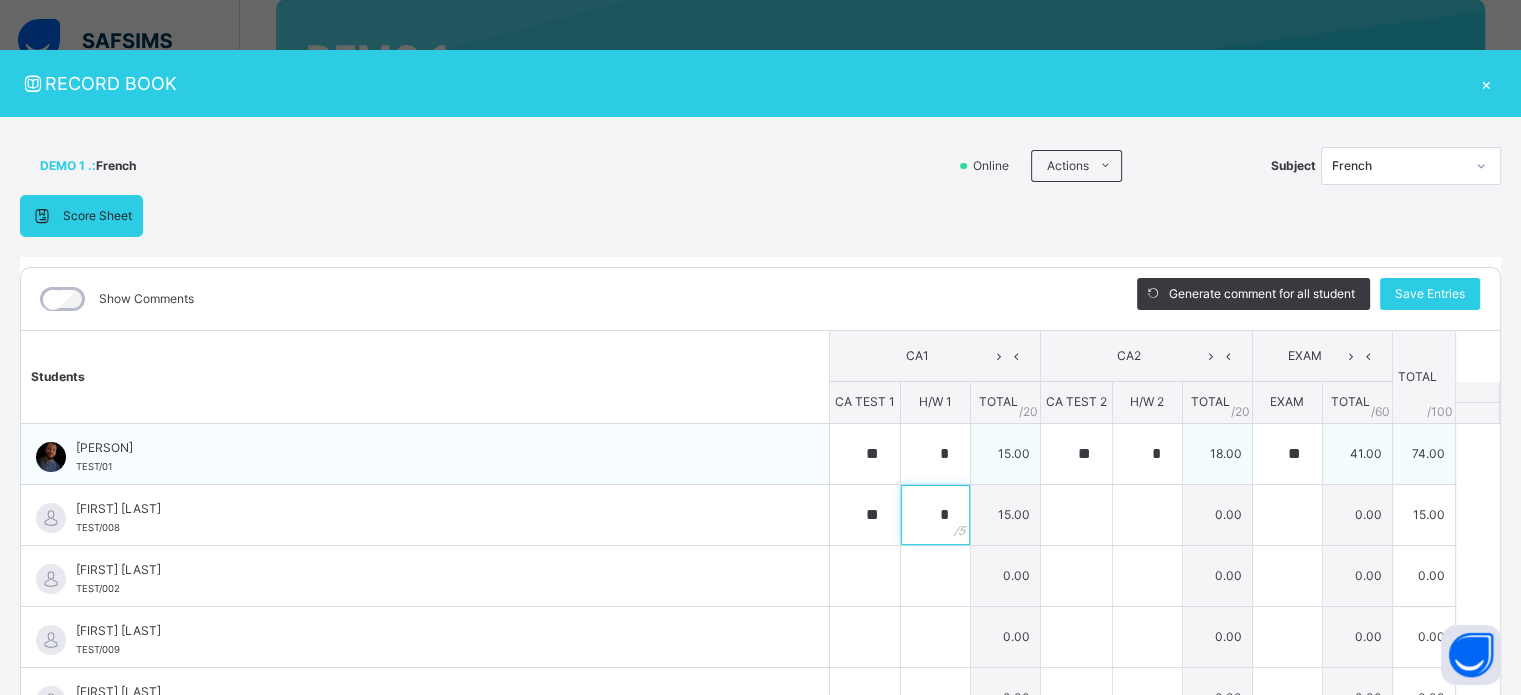 type on "*" 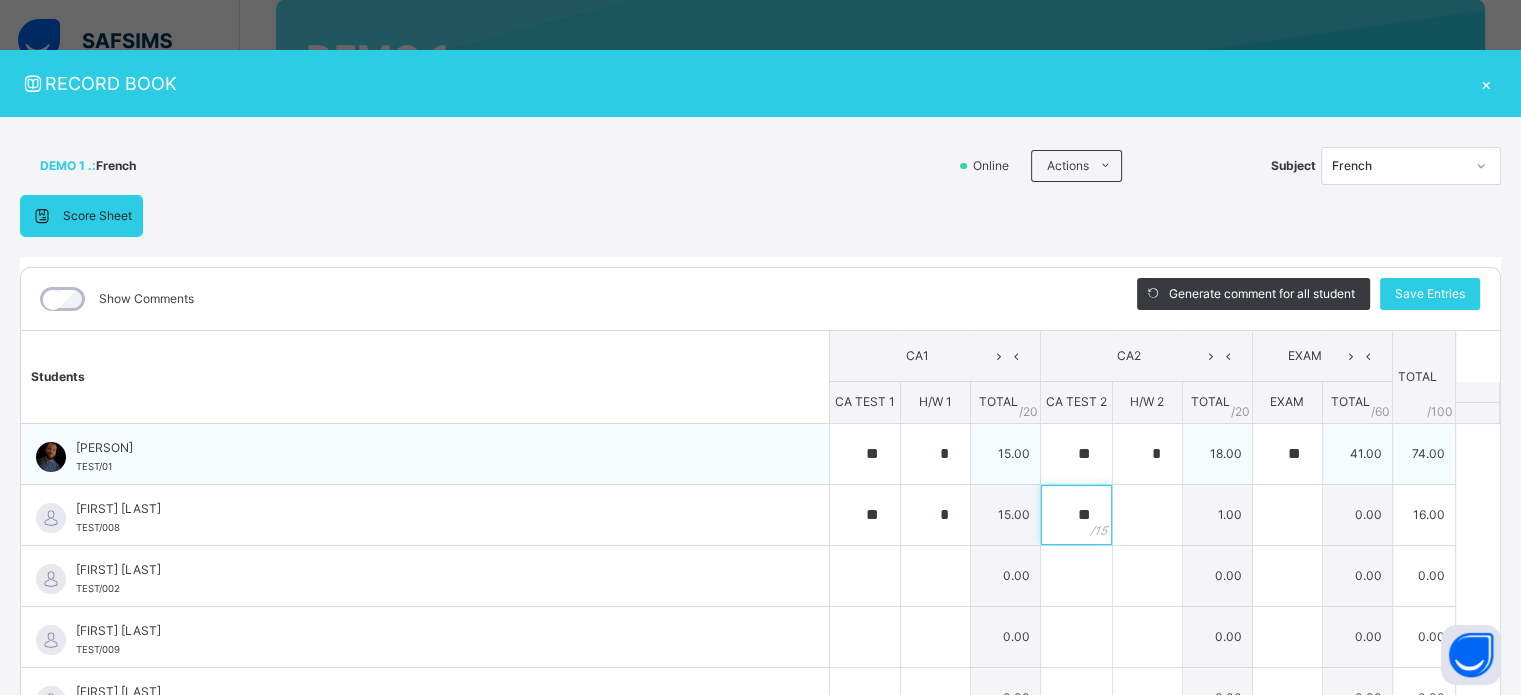type on "**" 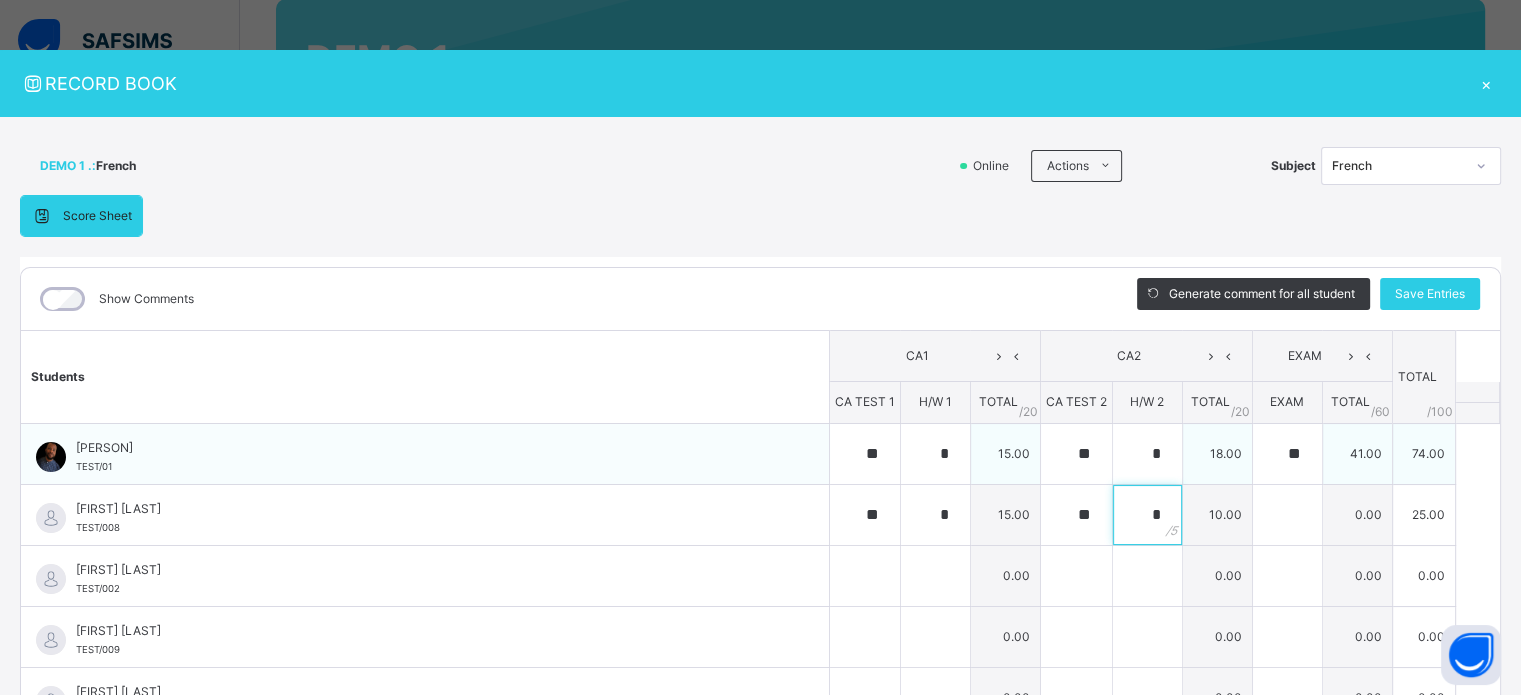 type on "*" 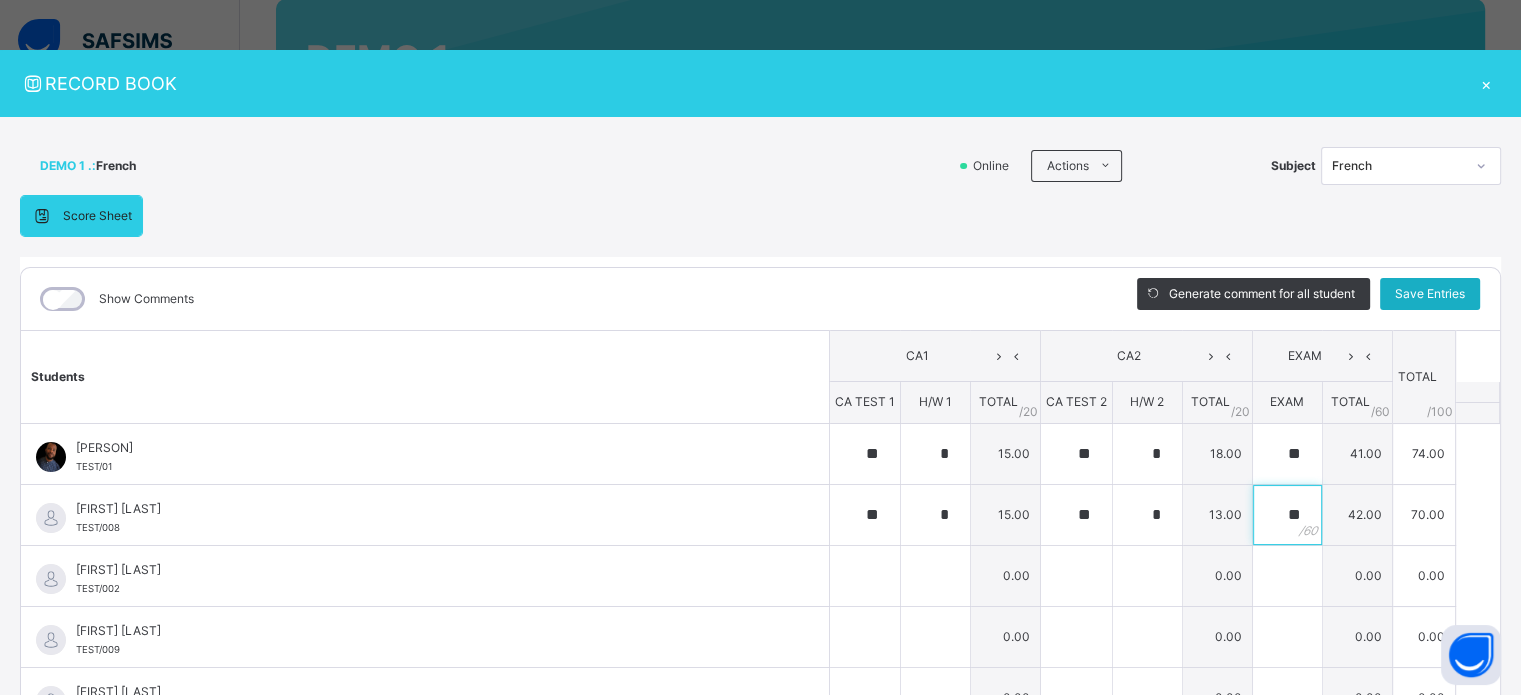 type on "**" 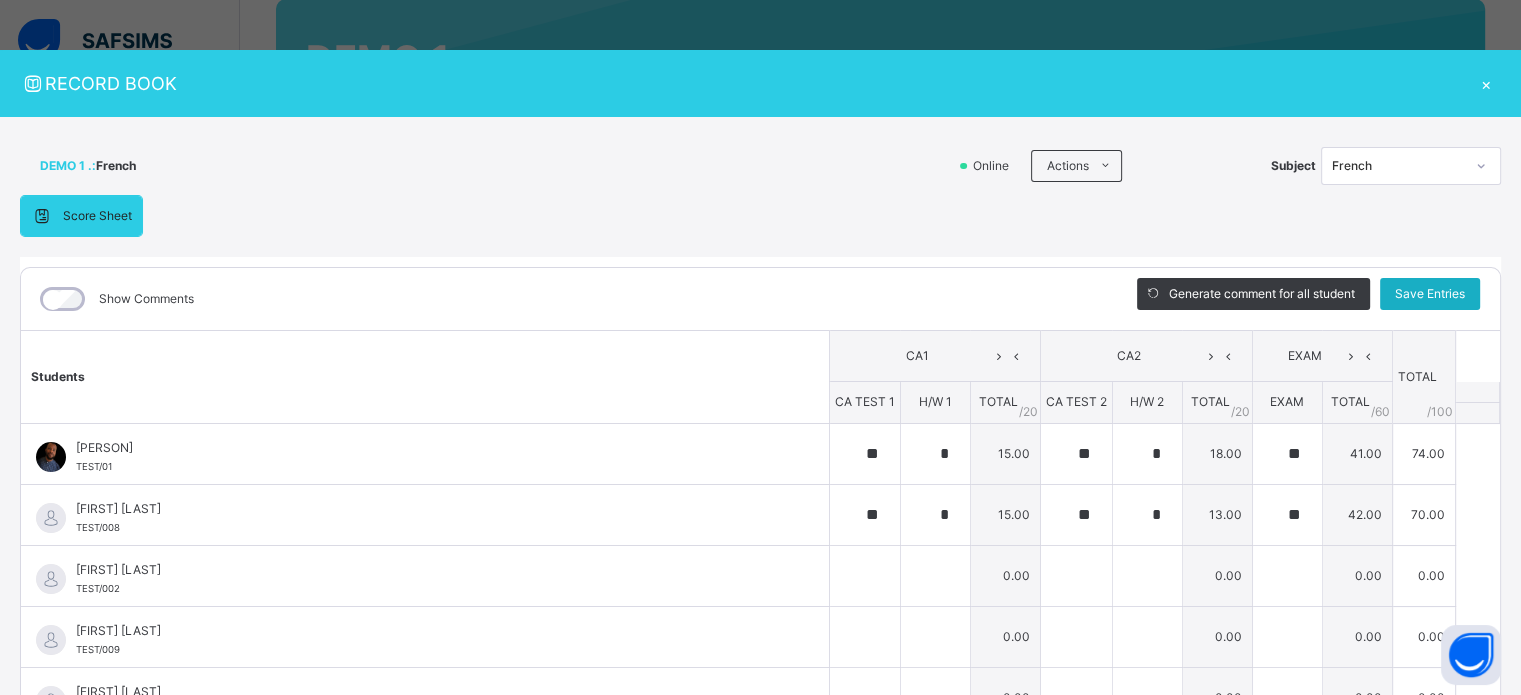 click on "Save Entries" at bounding box center [1430, 294] 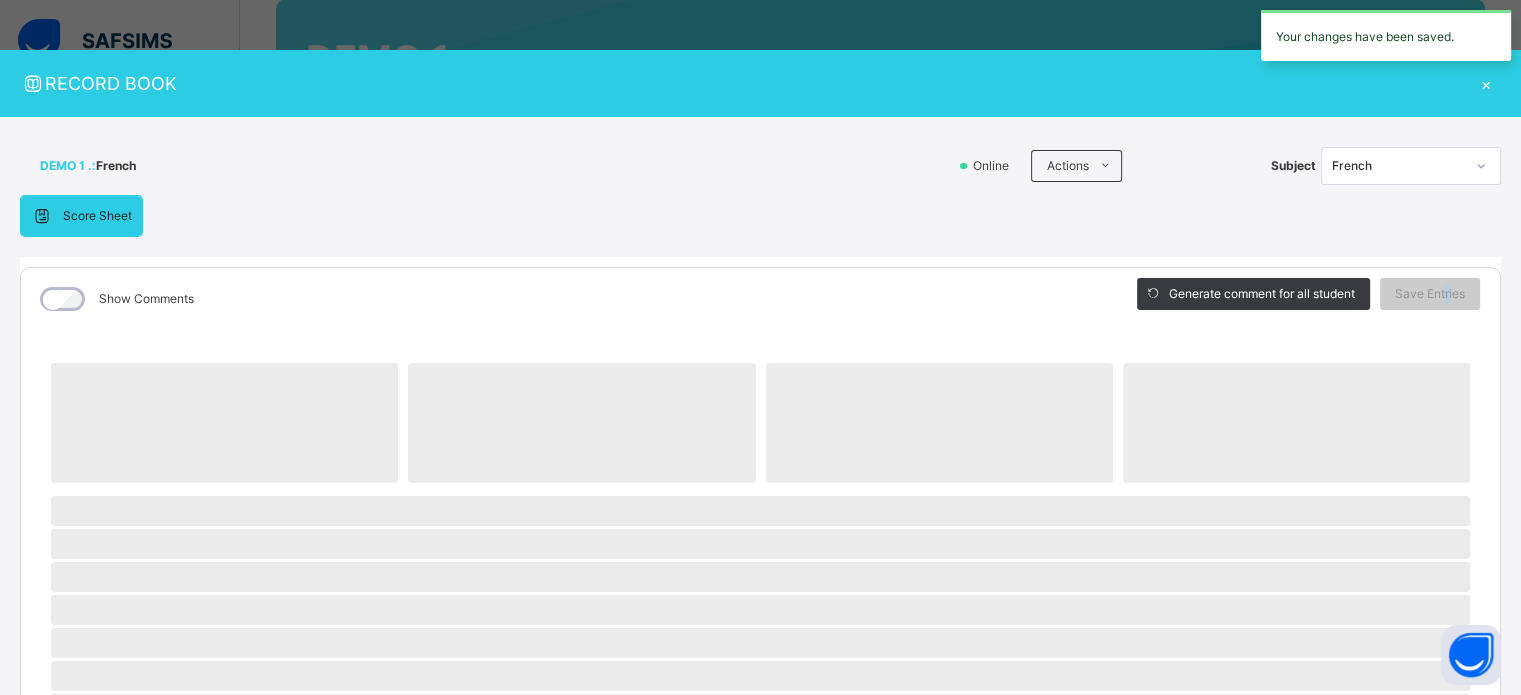 click on "French" at bounding box center (1398, 166) 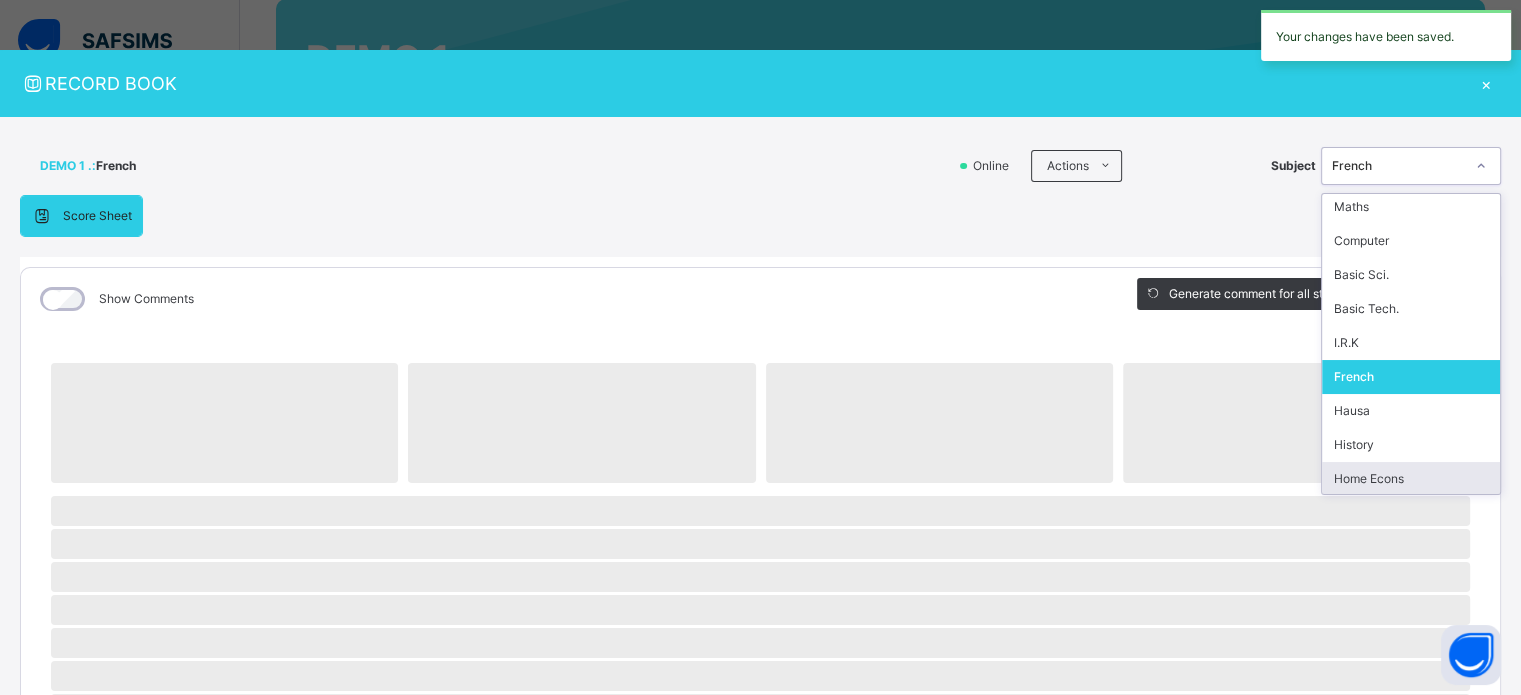 scroll, scrollTop: 100, scrollLeft: 0, axis: vertical 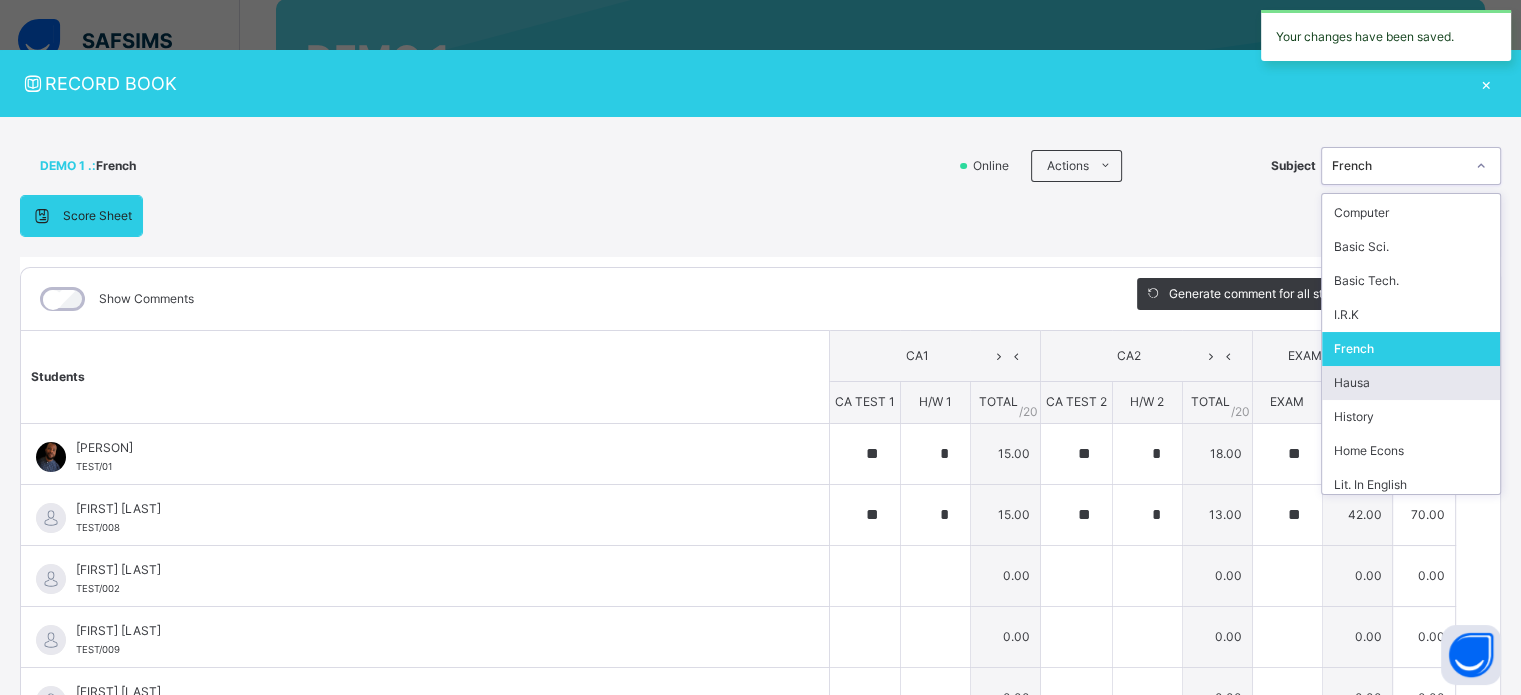 click on "Hausa" at bounding box center [1411, 383] 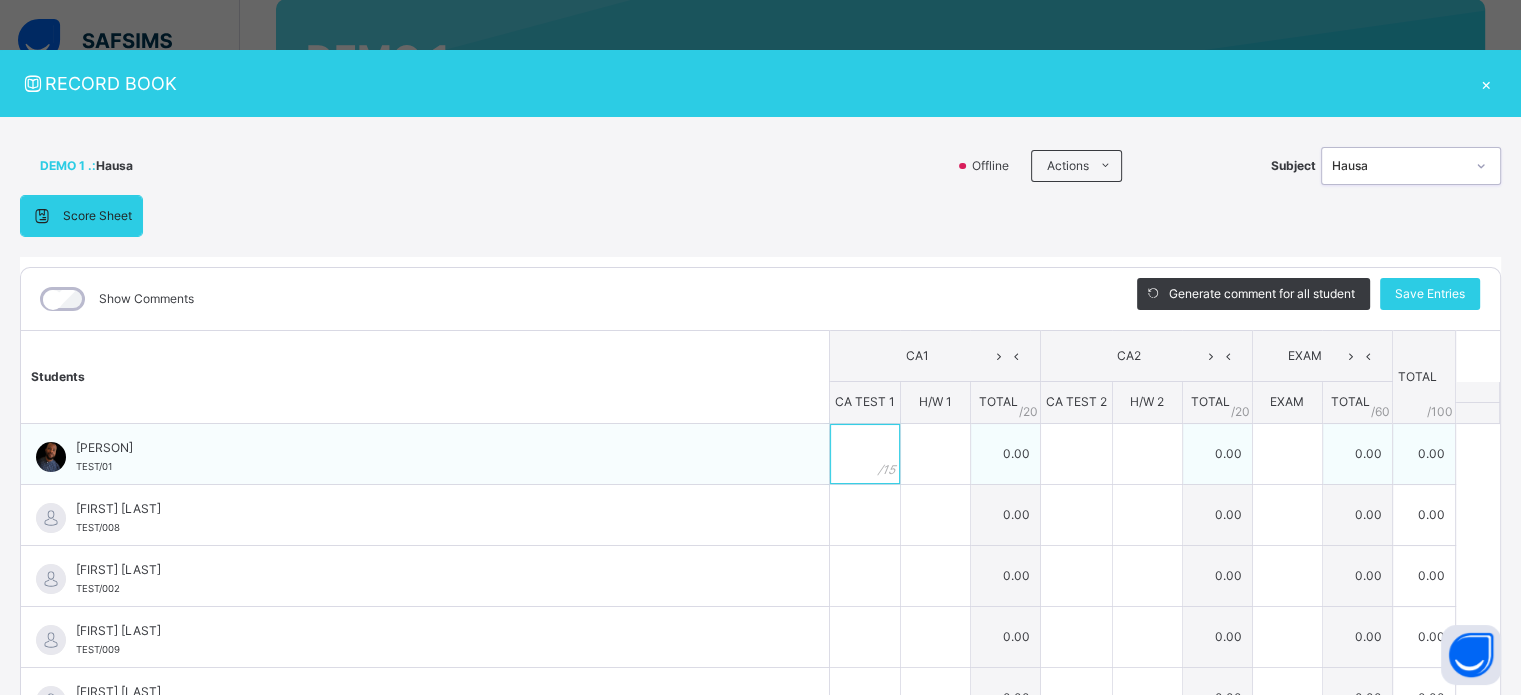 click at bounding box center [865, 454] 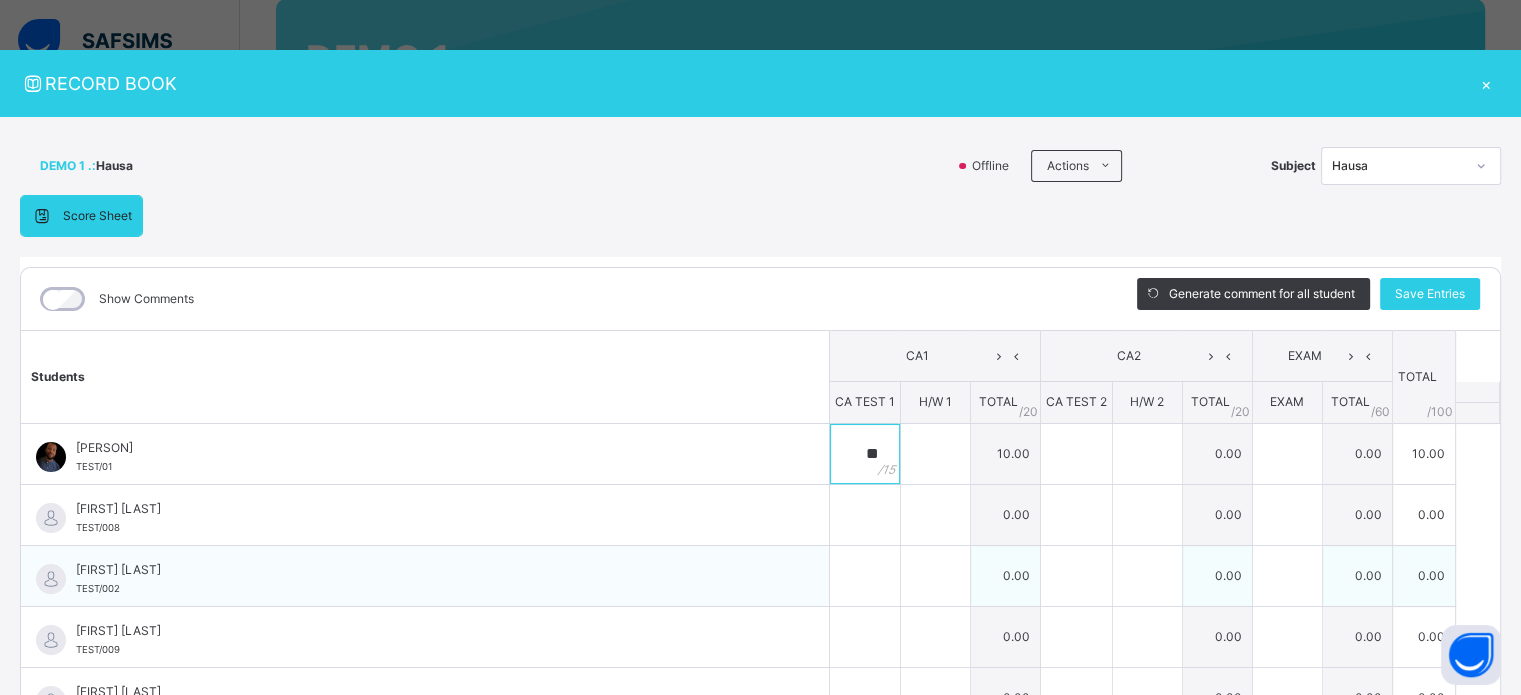 type on "**" 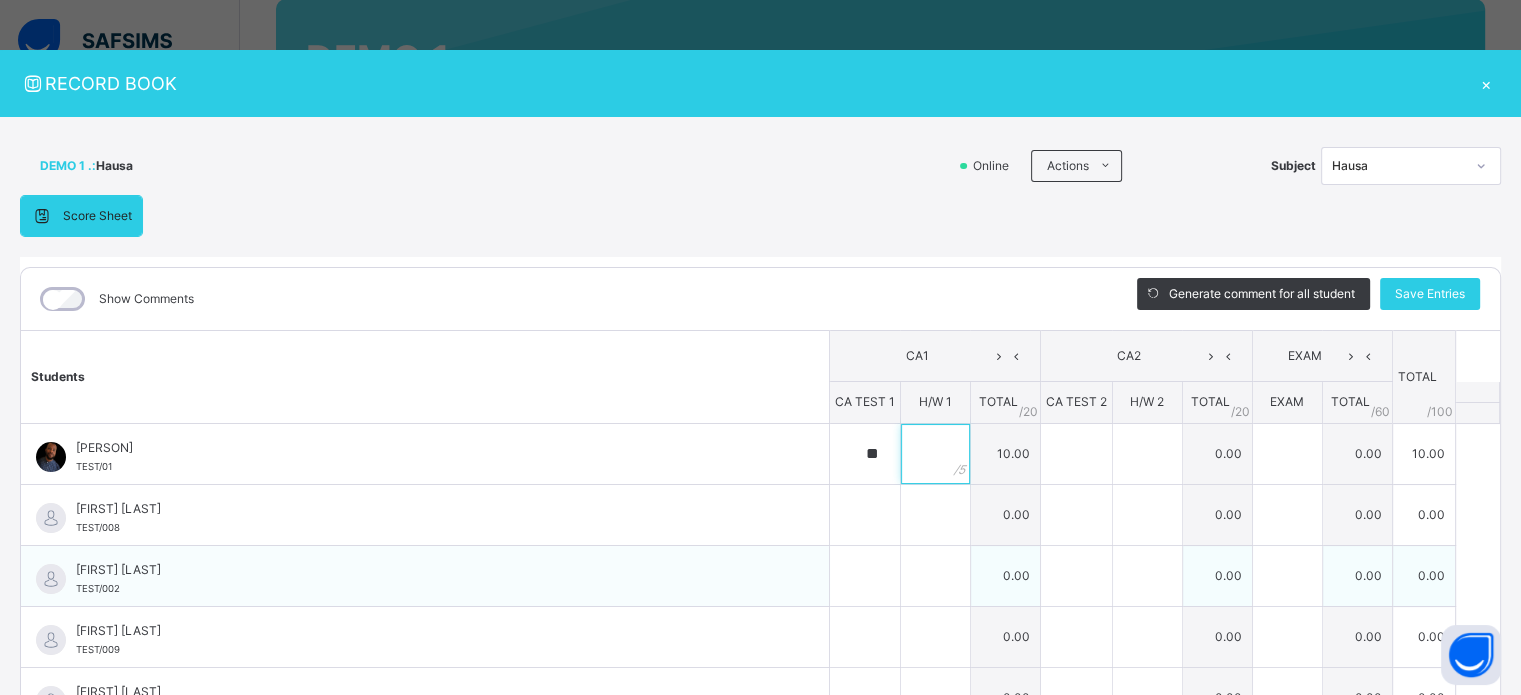 type on "*" 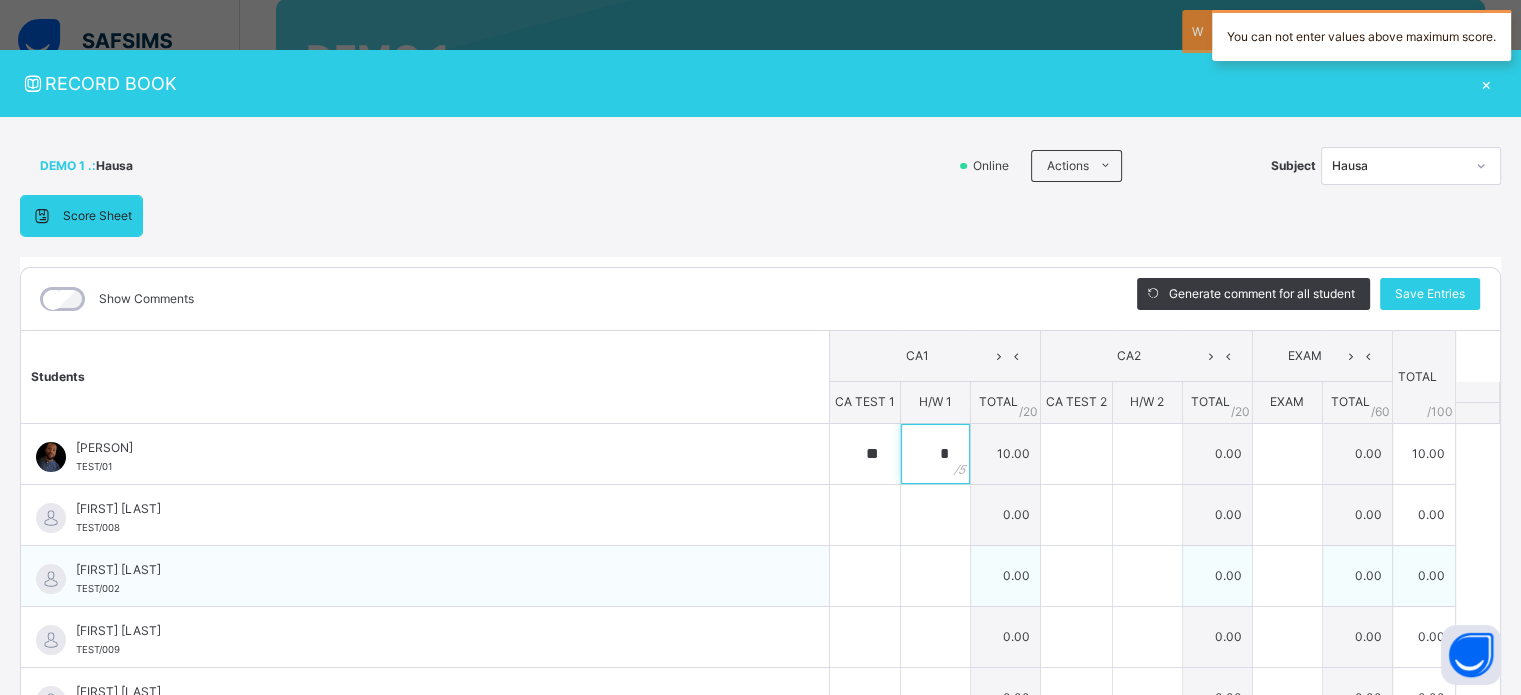 type on "*" 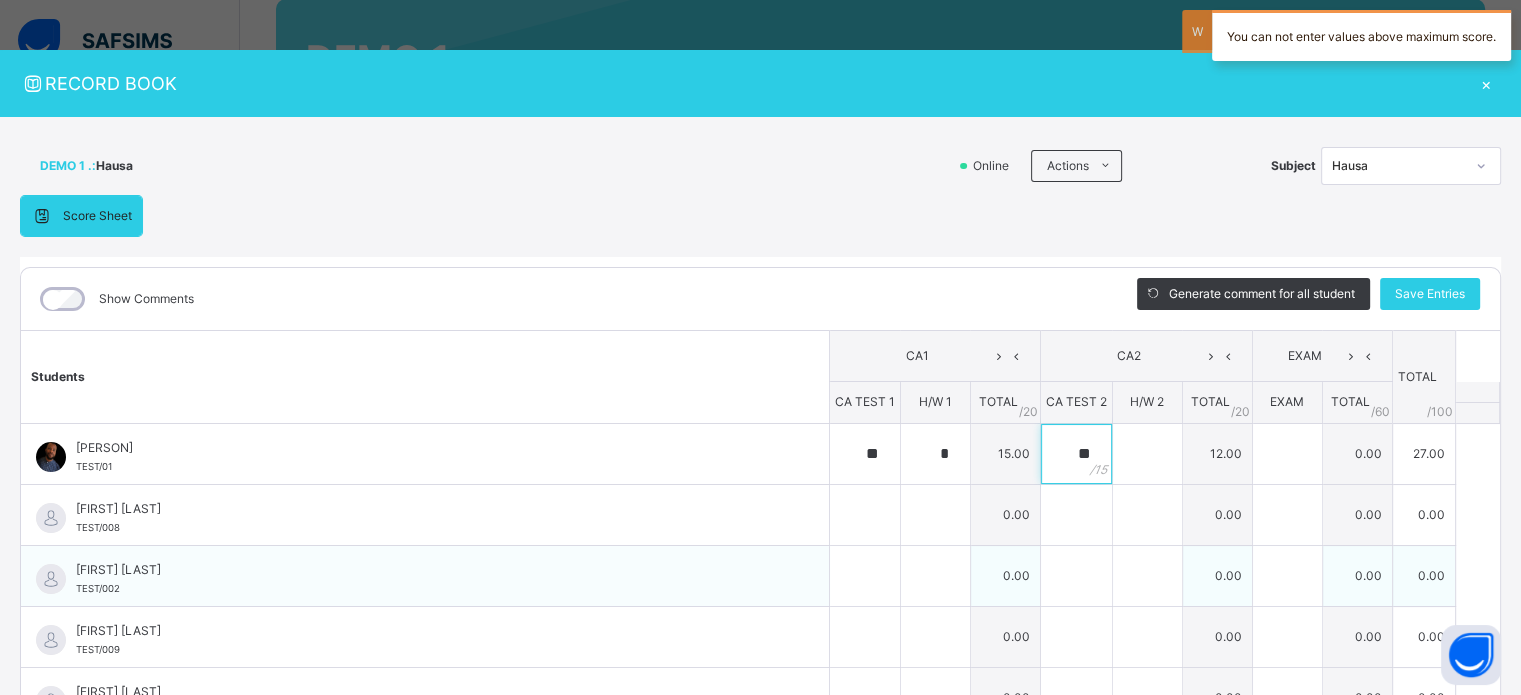 type on "**" 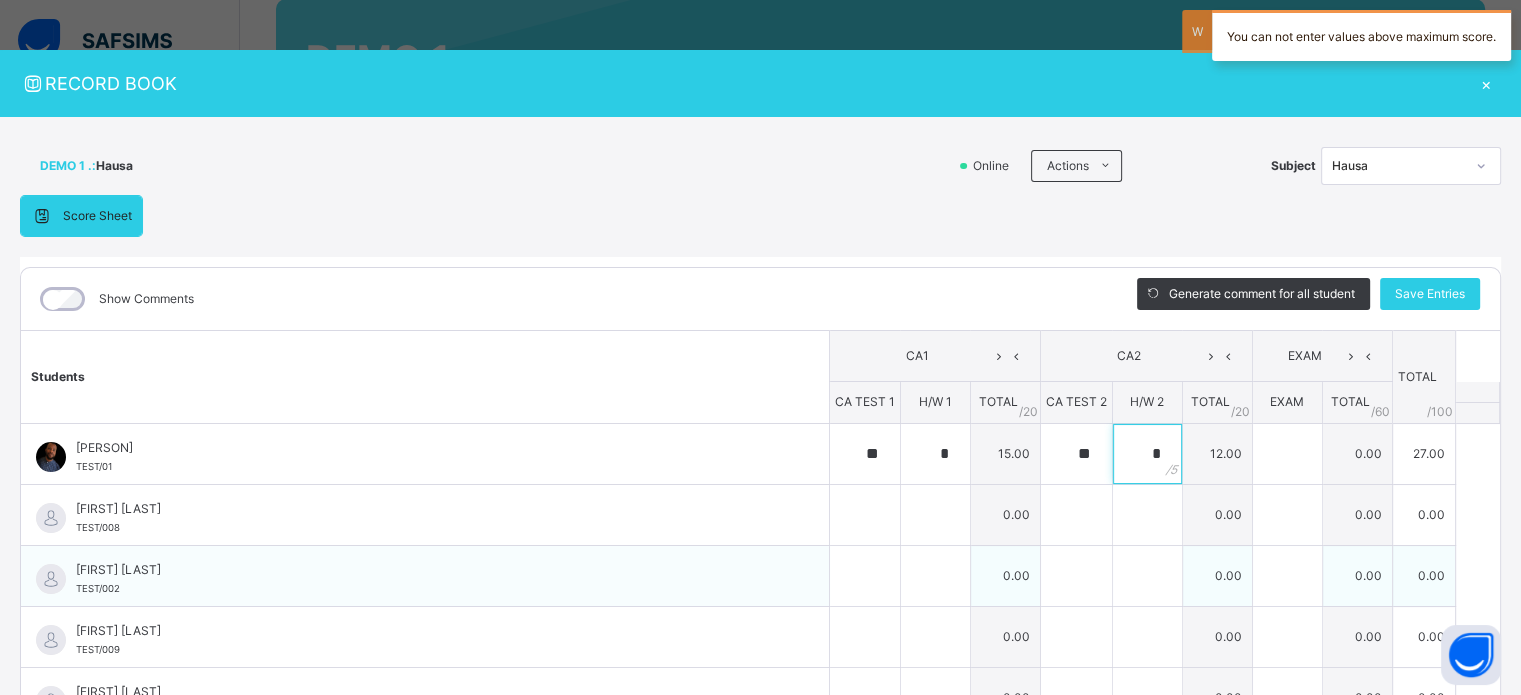 type on "*" 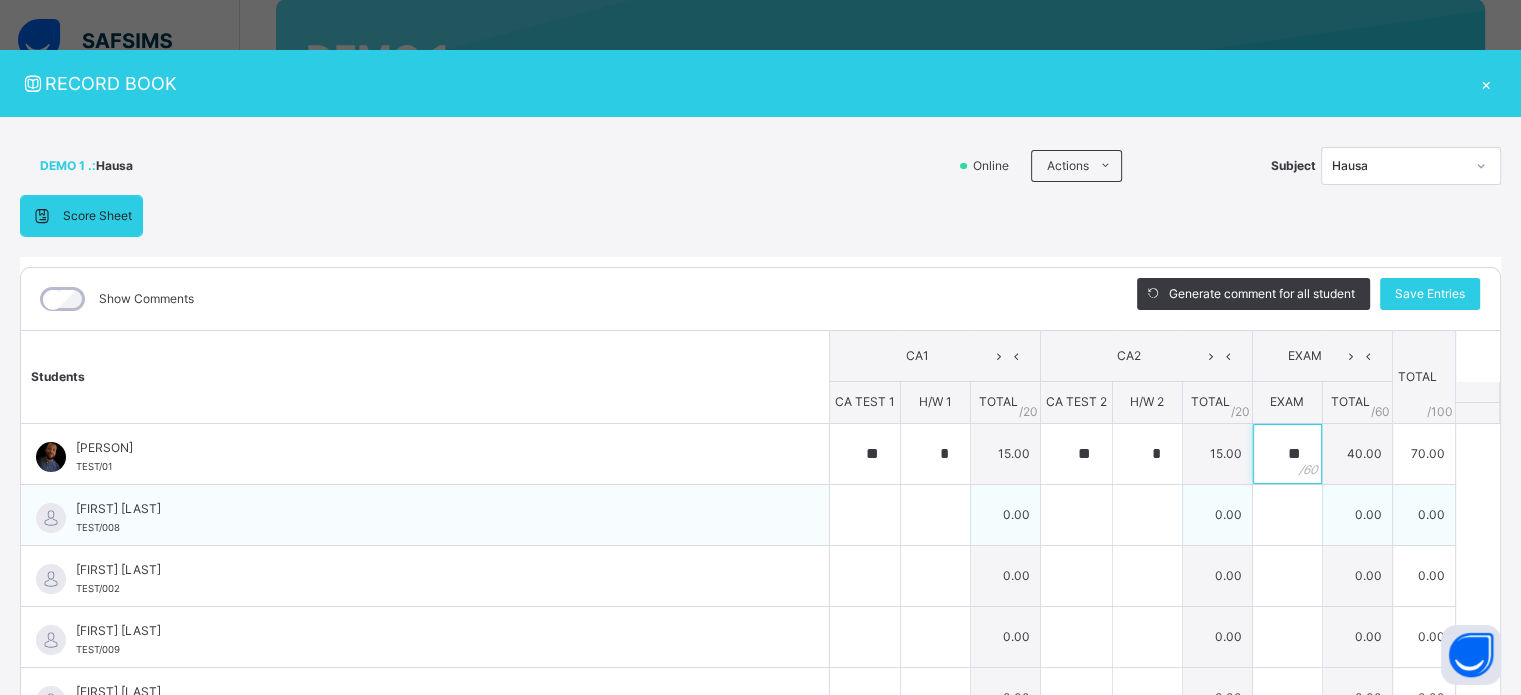 type on "**" 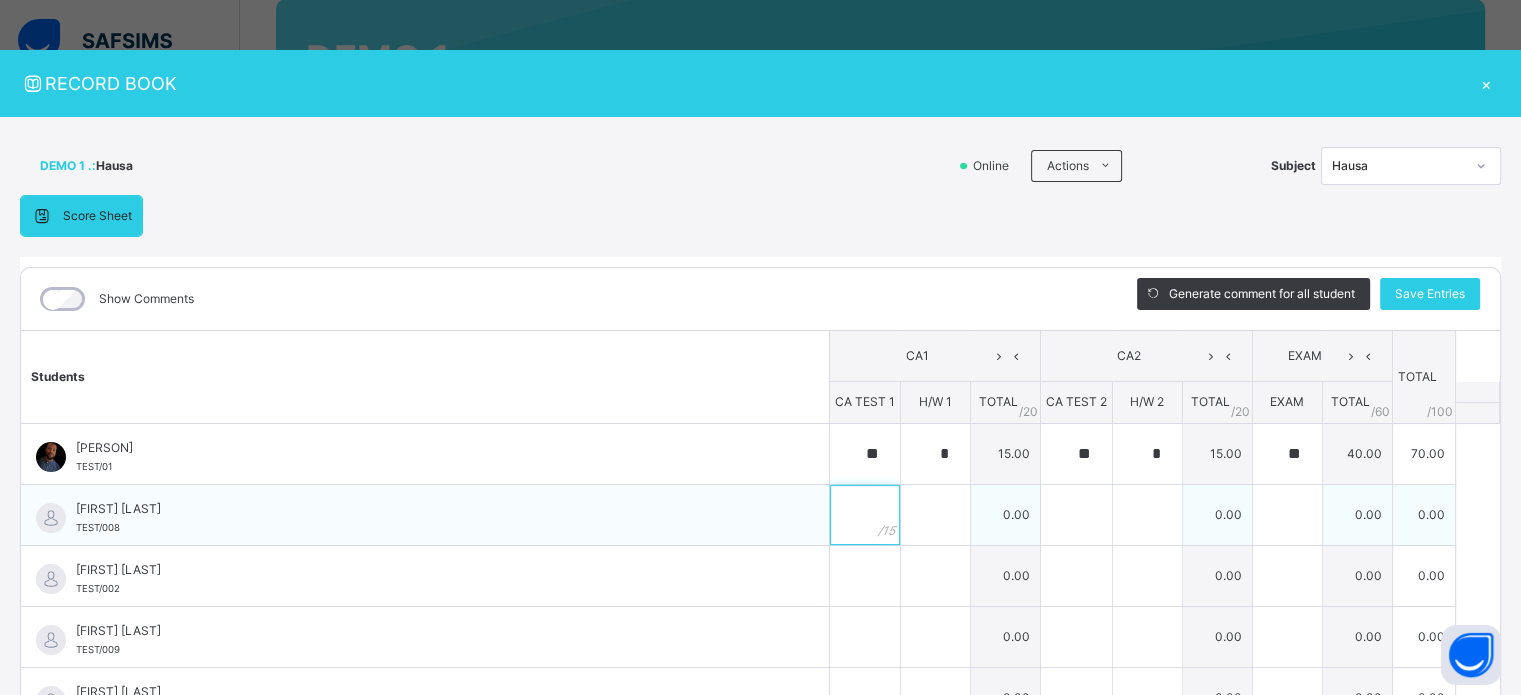 click at bounding box center [865, 515] 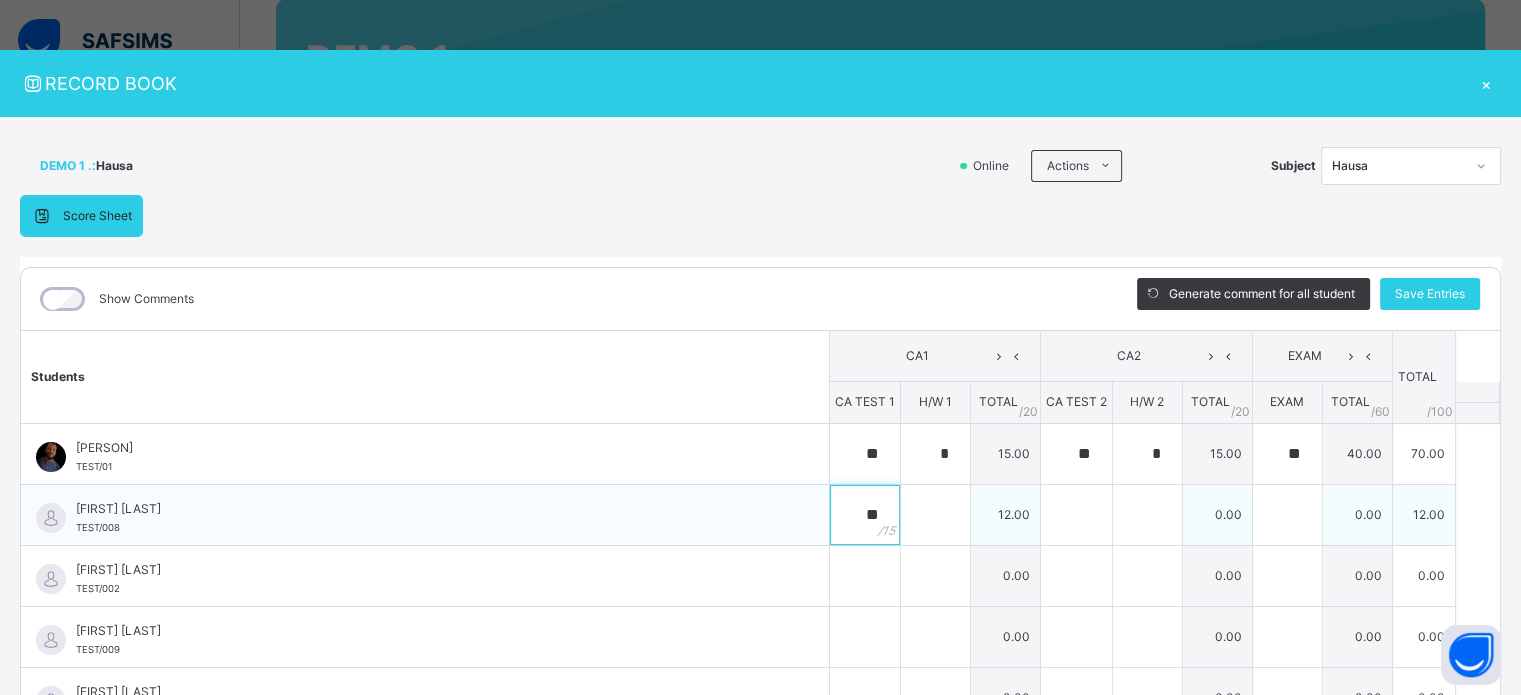 type on "**" 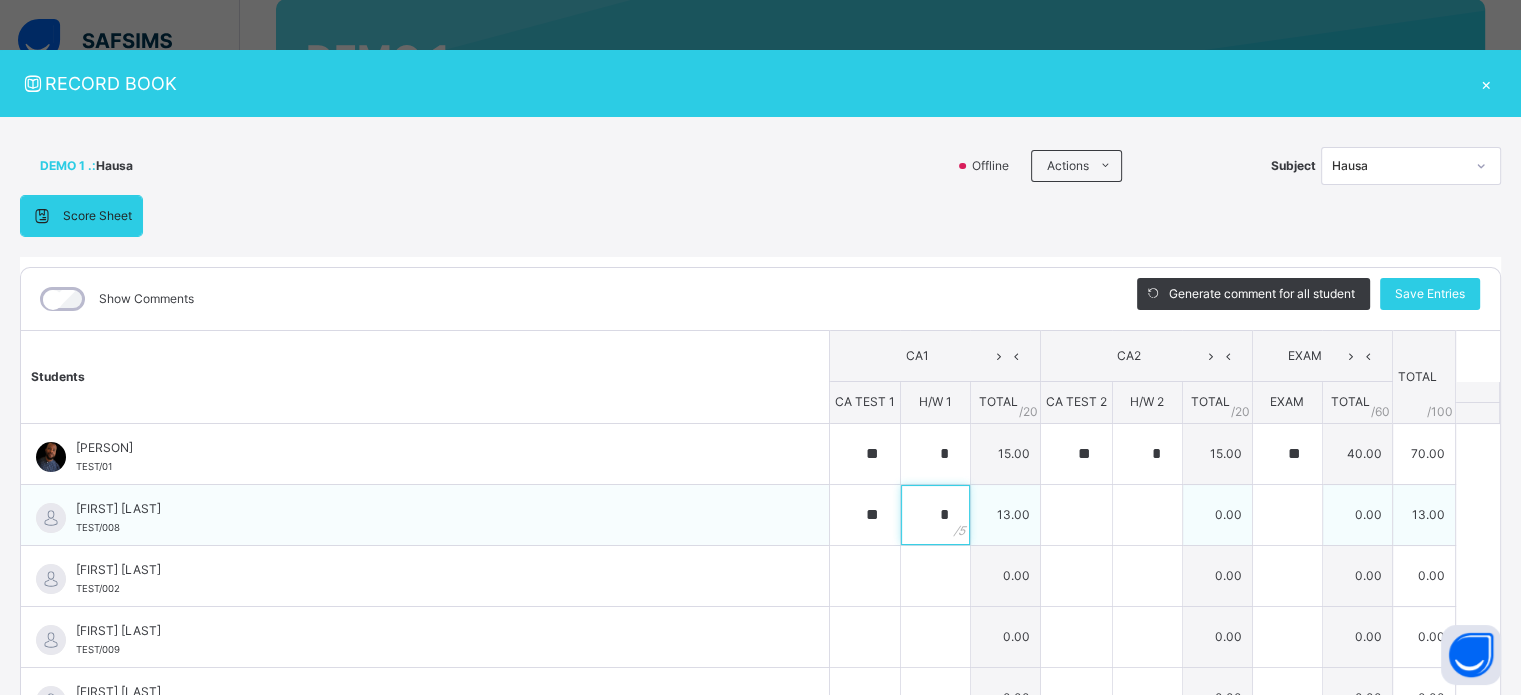type on "*" 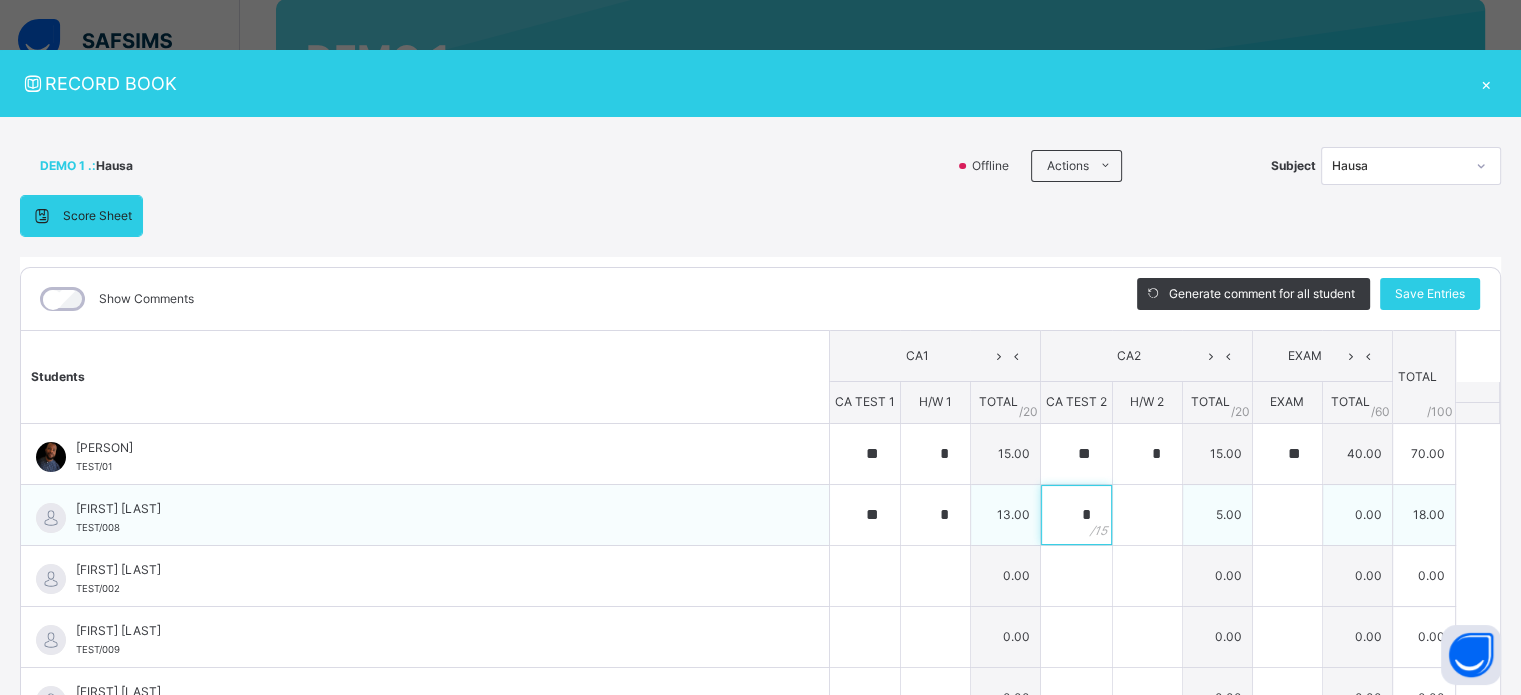 type on "*" 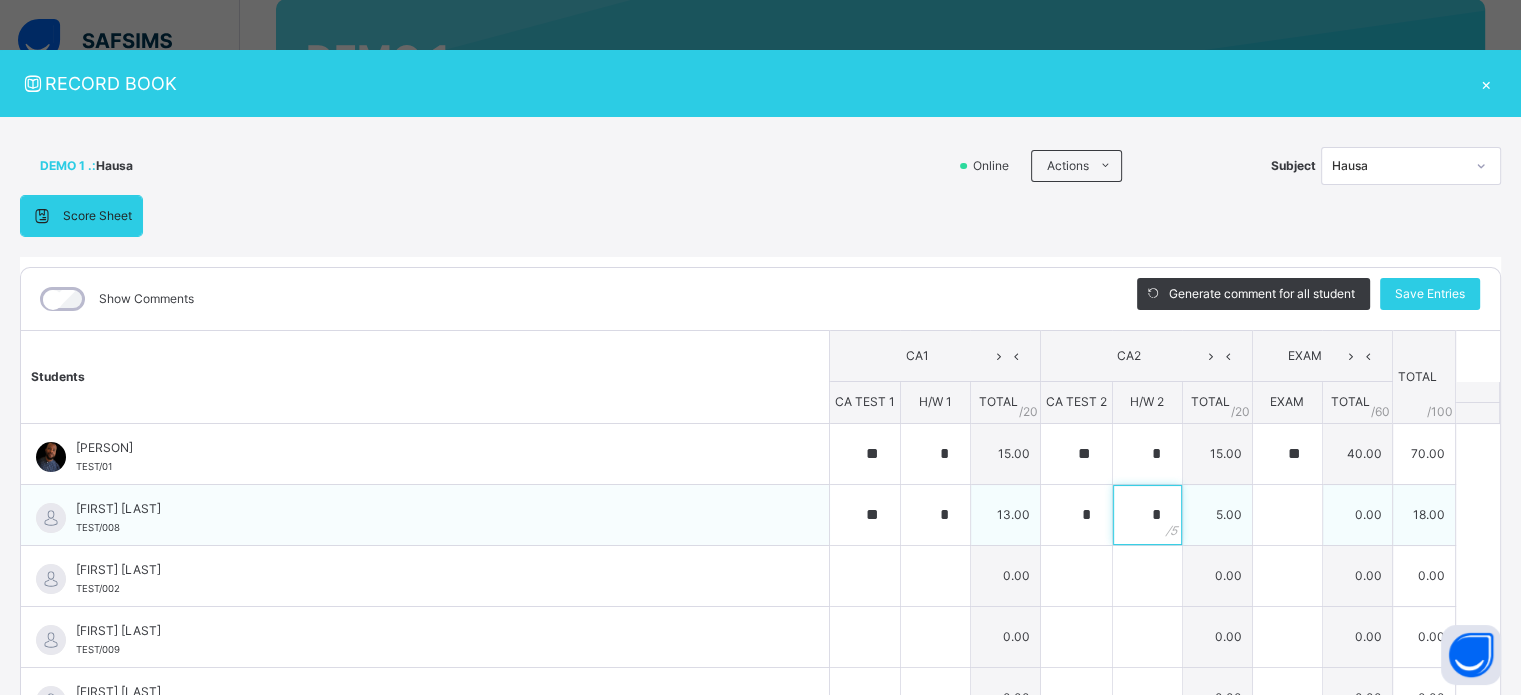 type on "*" 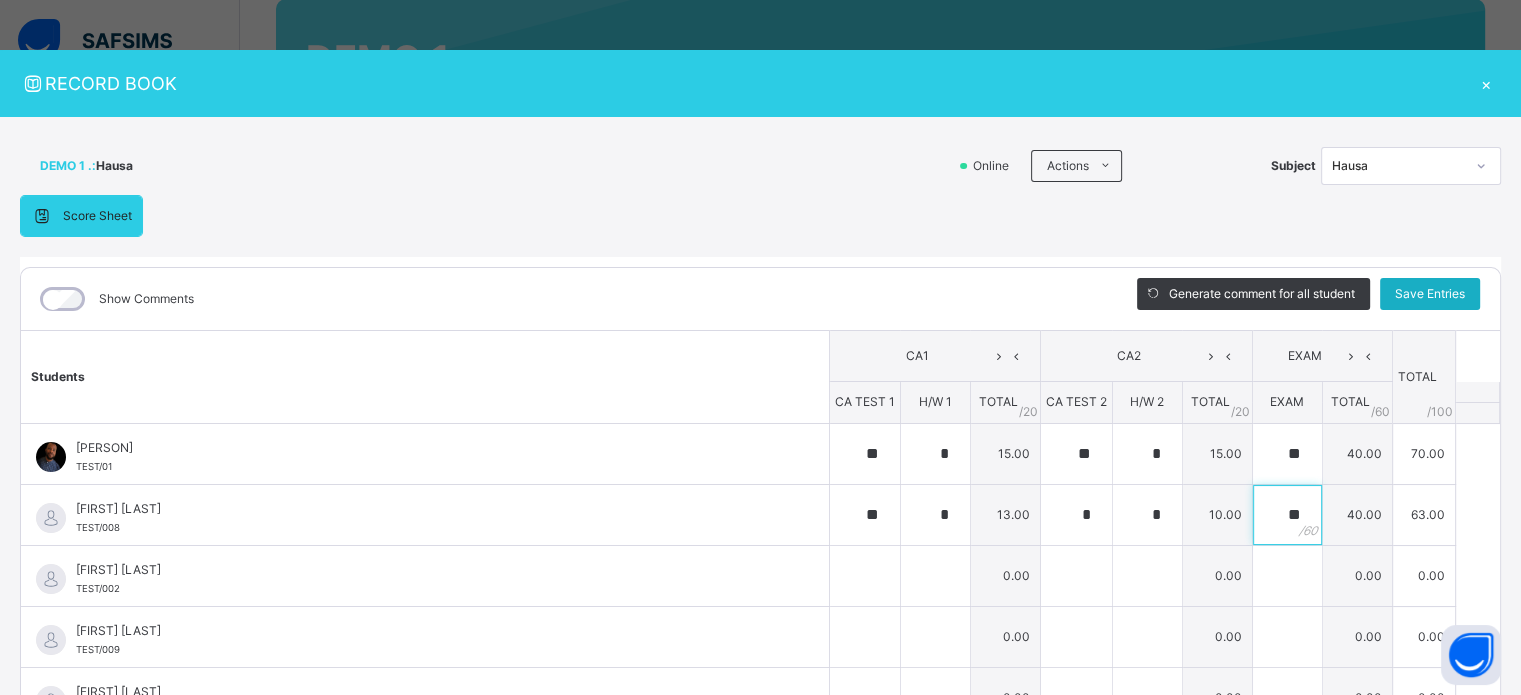 type on "**" 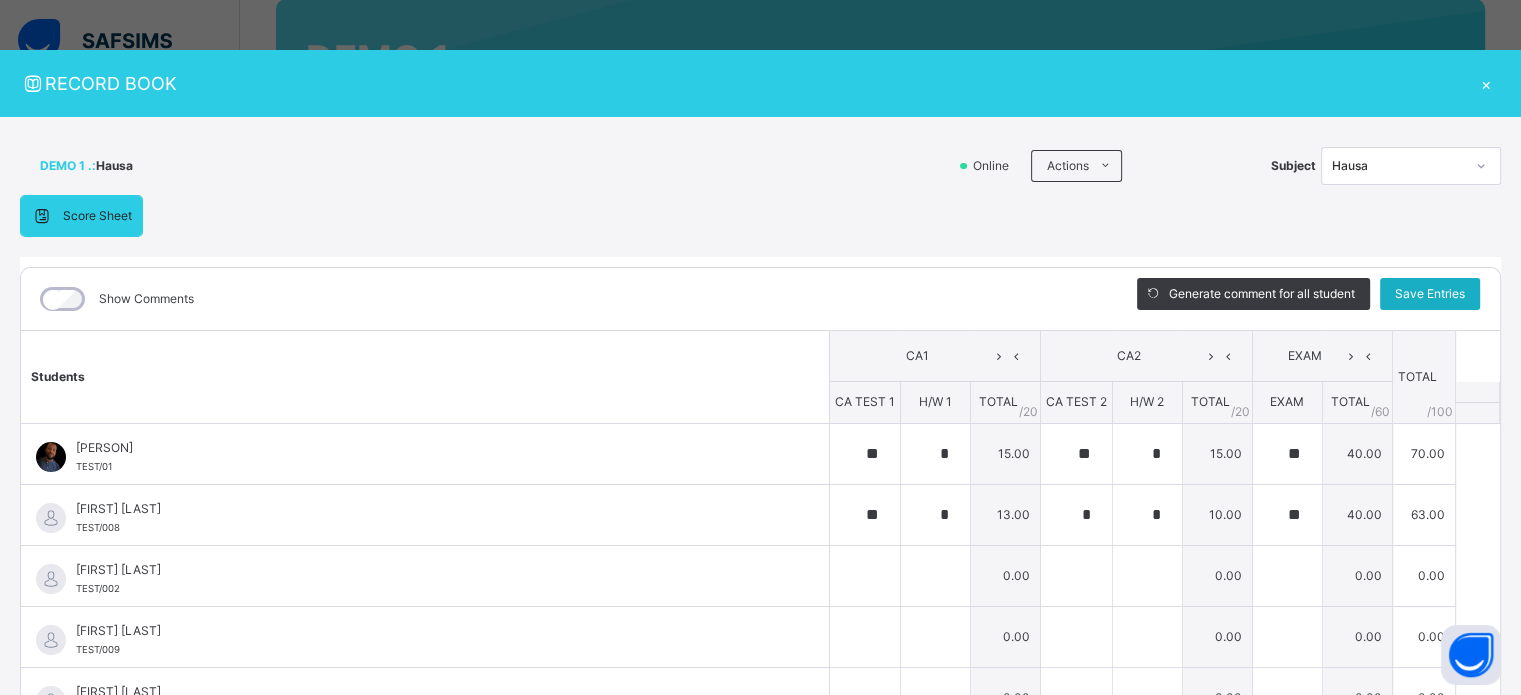 click on "Save Entries" at bounding box center (1430, 294) 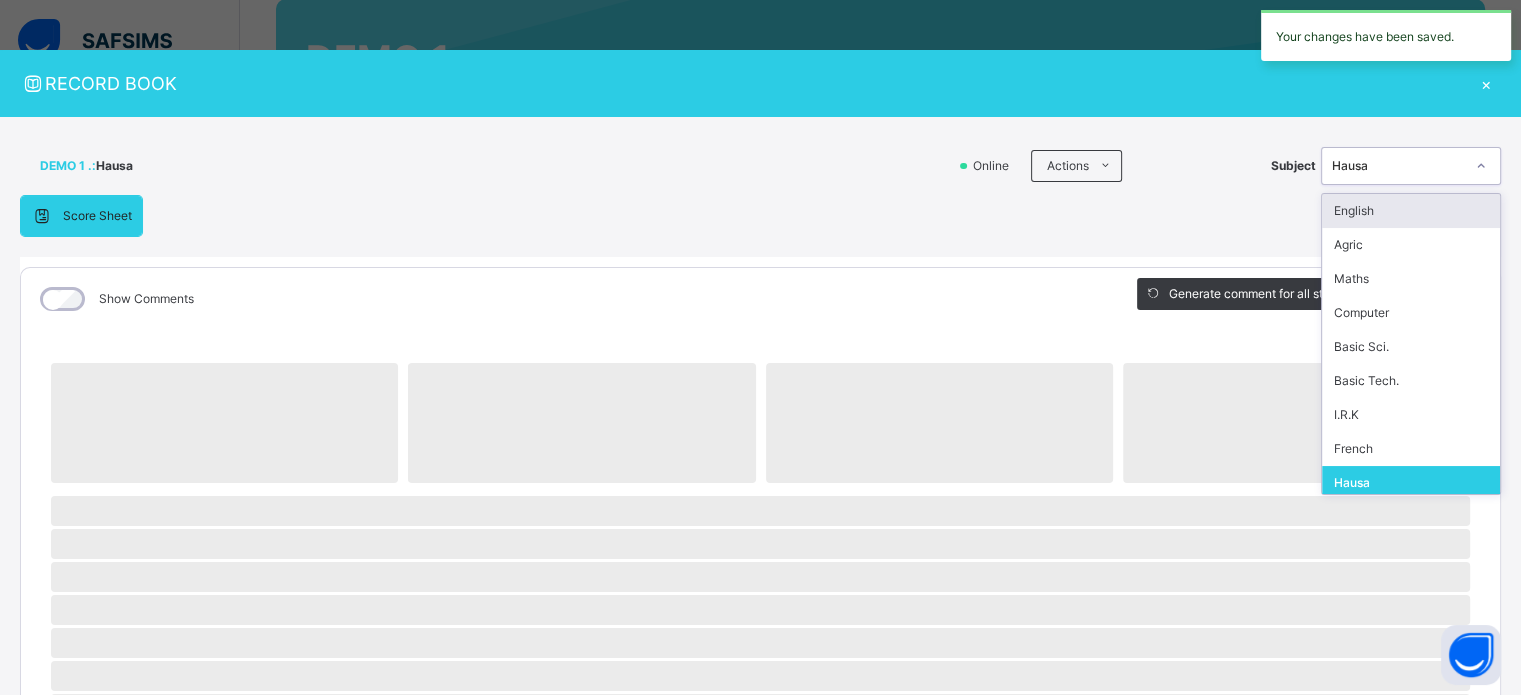 click on "Hausa" at bounding box center [1392, 166] 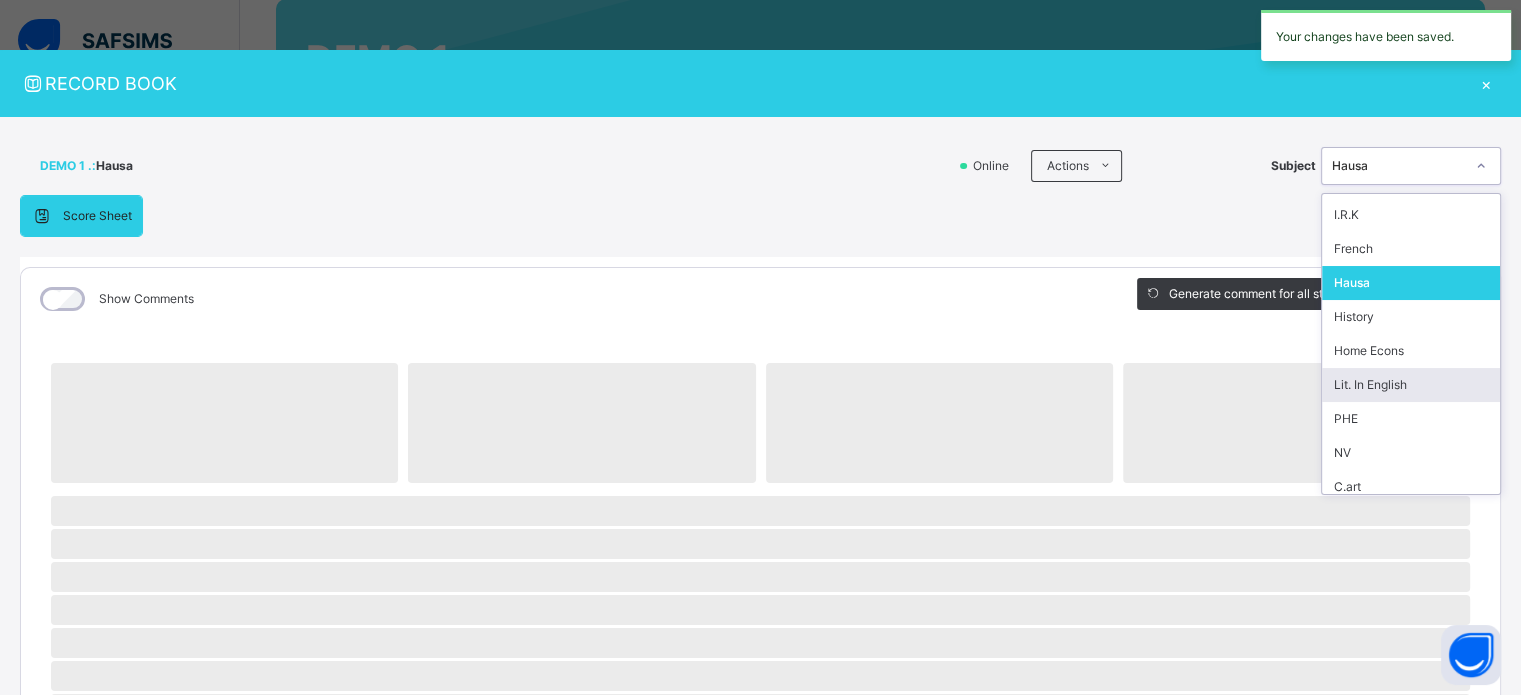 scroll, scrollTop: 210, scrollLeft: 0, axis: vertical 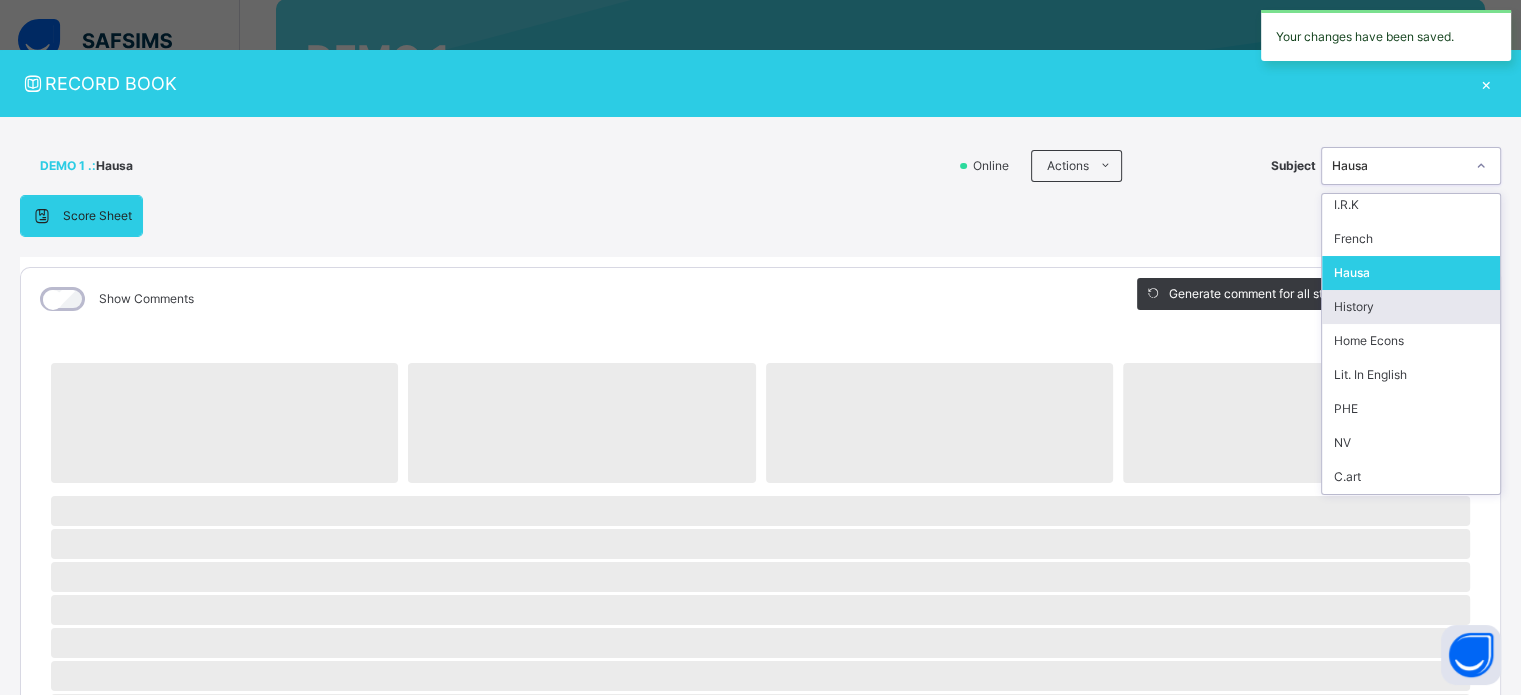 click on "History" at bounding box center (1411, 307) 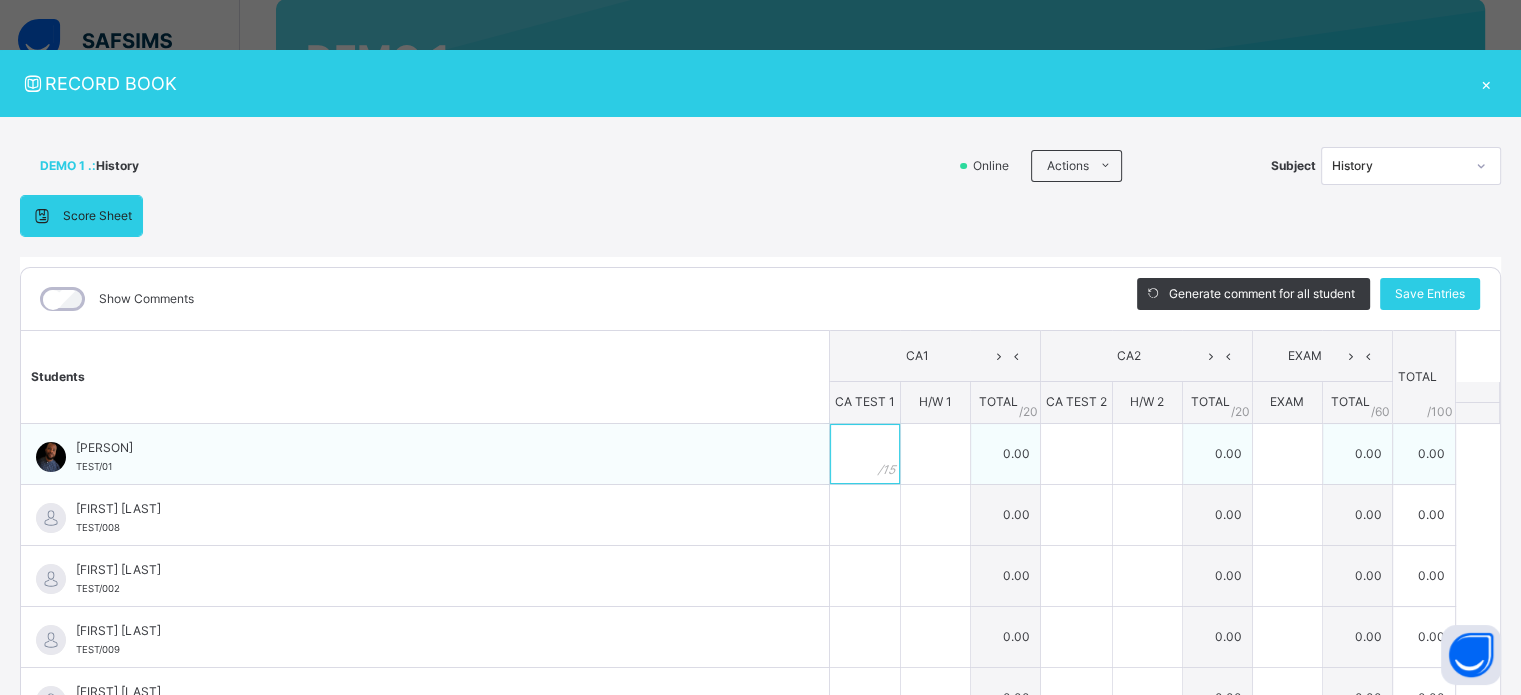 click at bounding box center [865, 454] 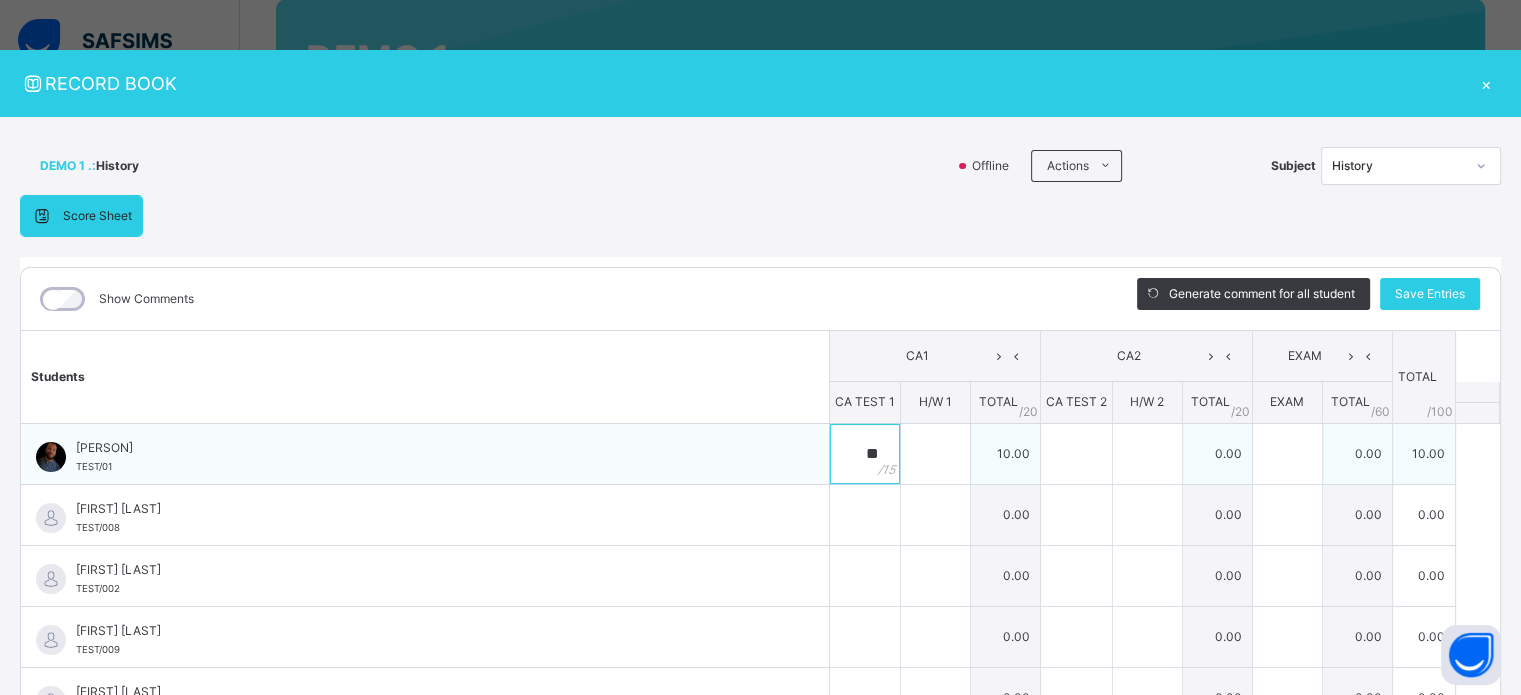type on "**" 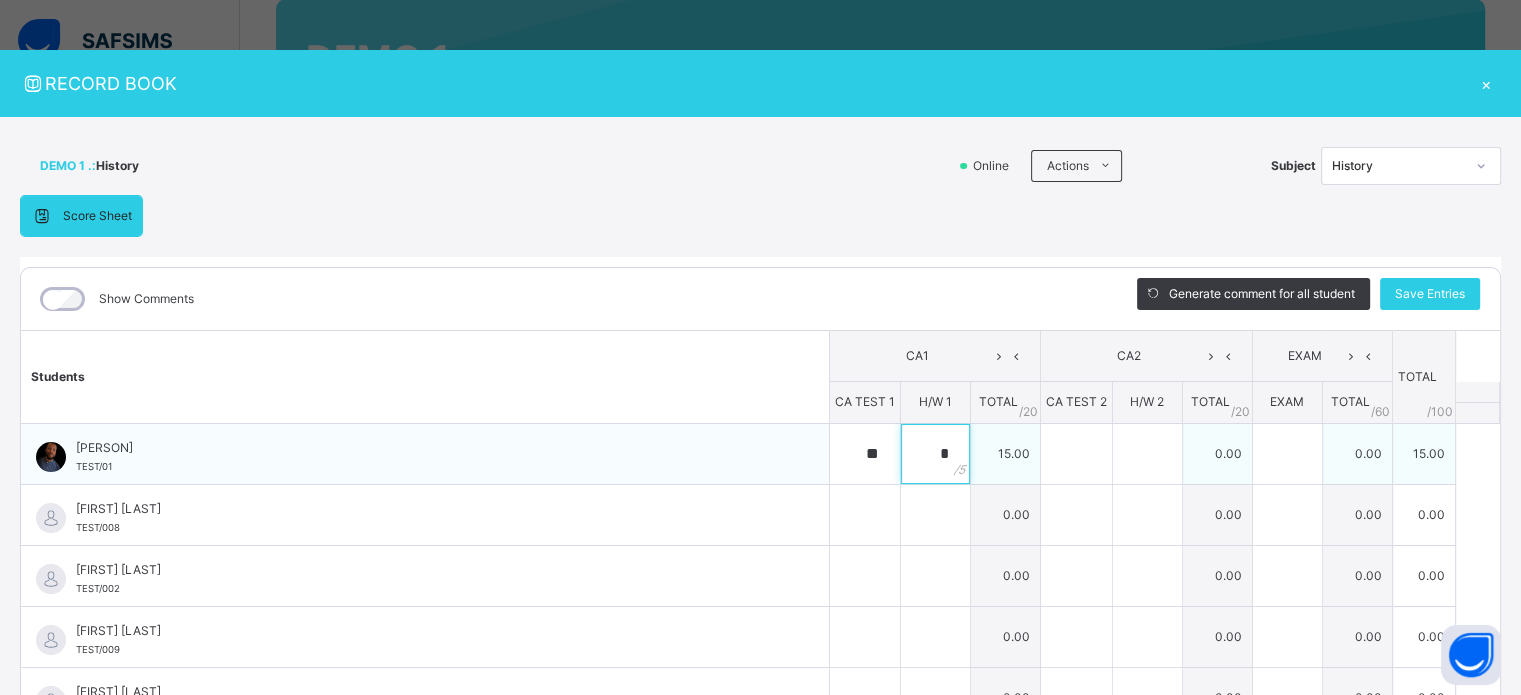 type on "*" 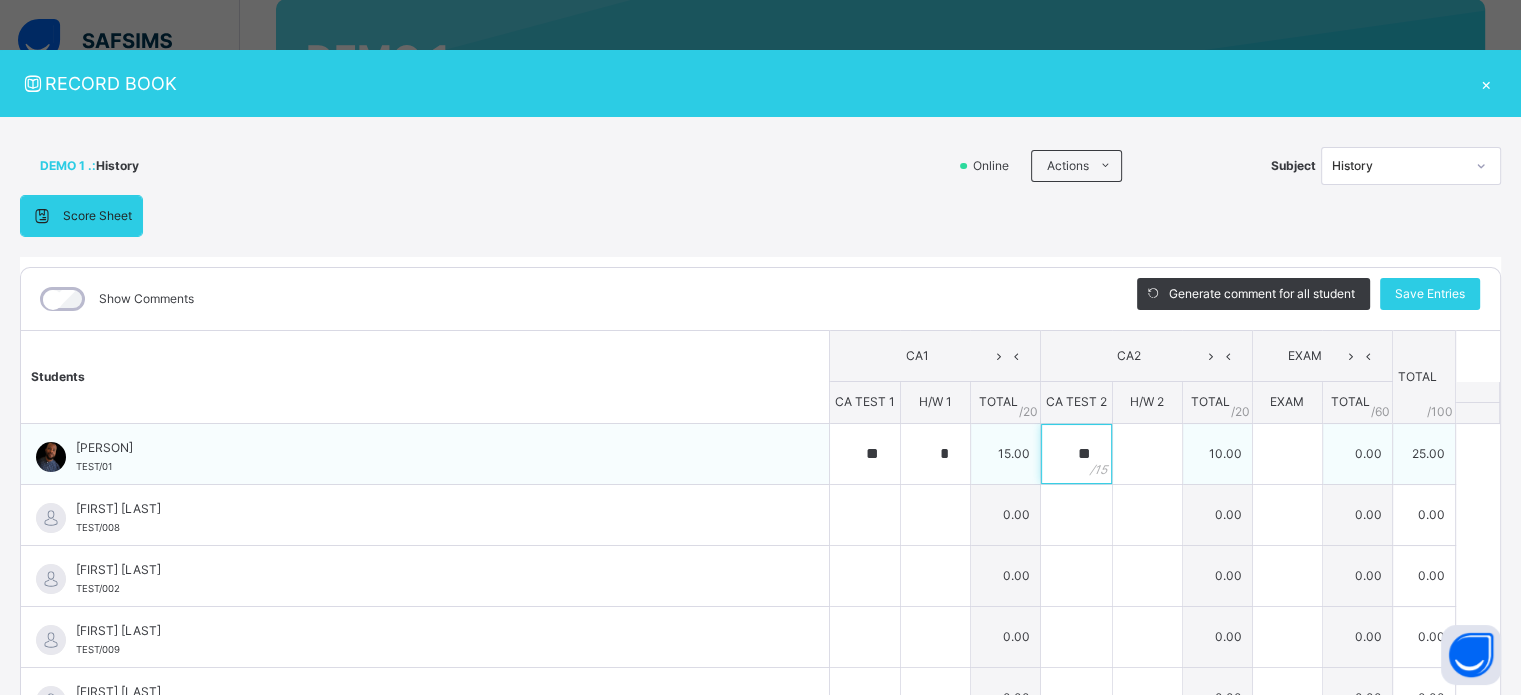 type on "**" 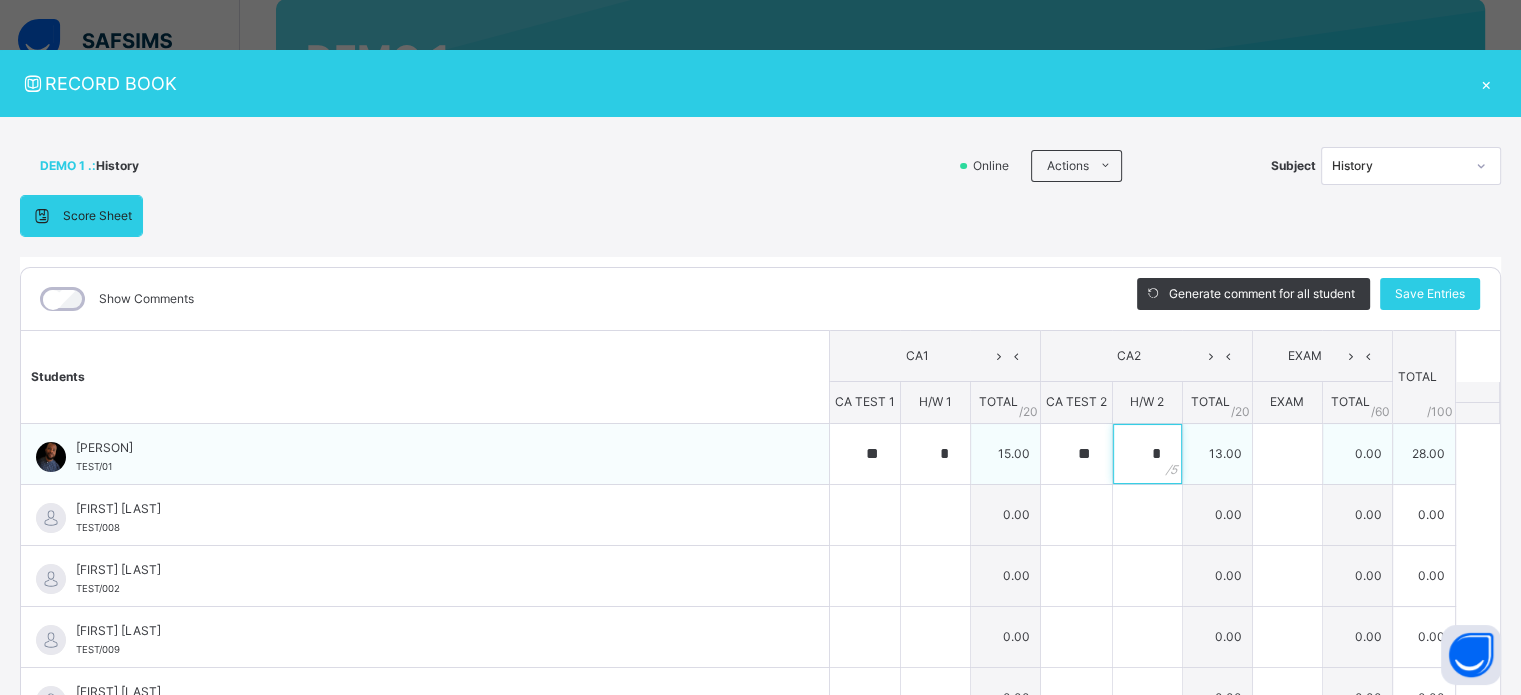 type on "*" 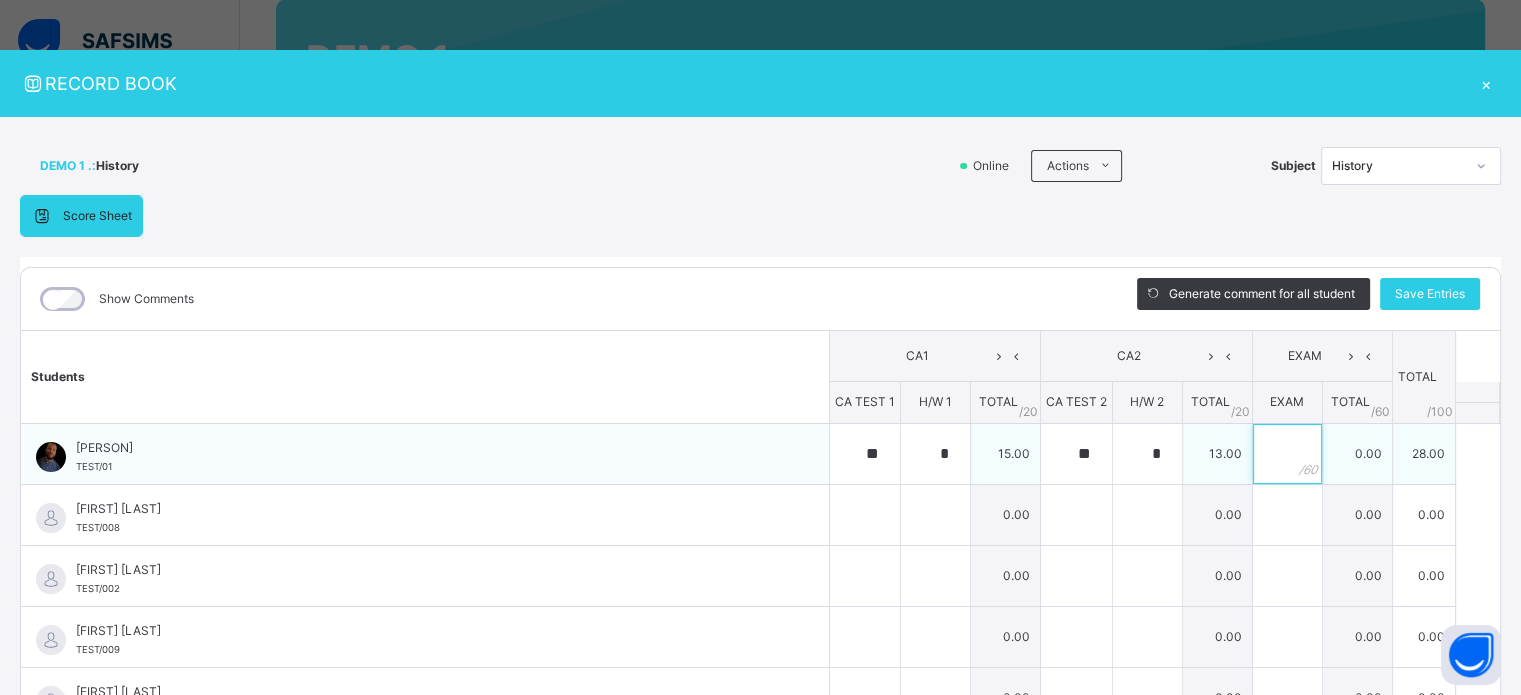 type on "*" 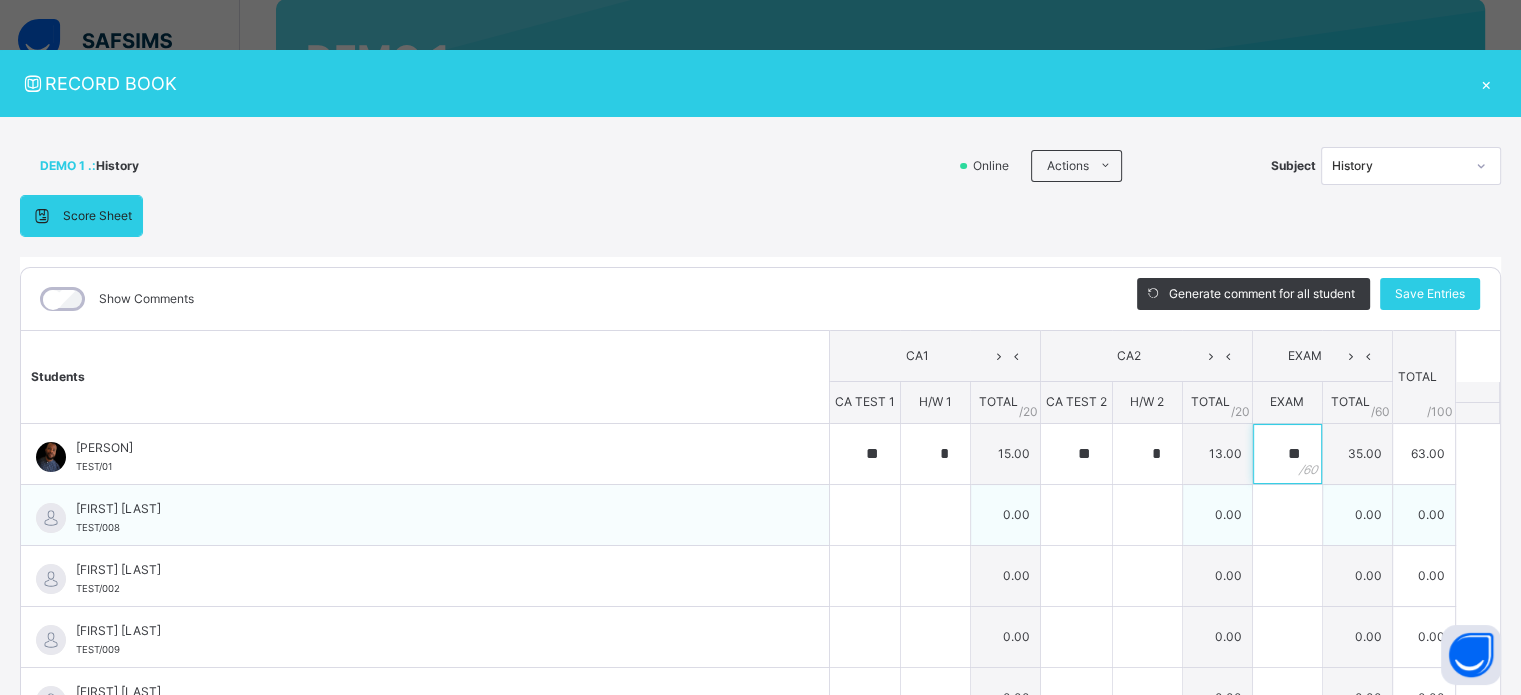 type on "**" 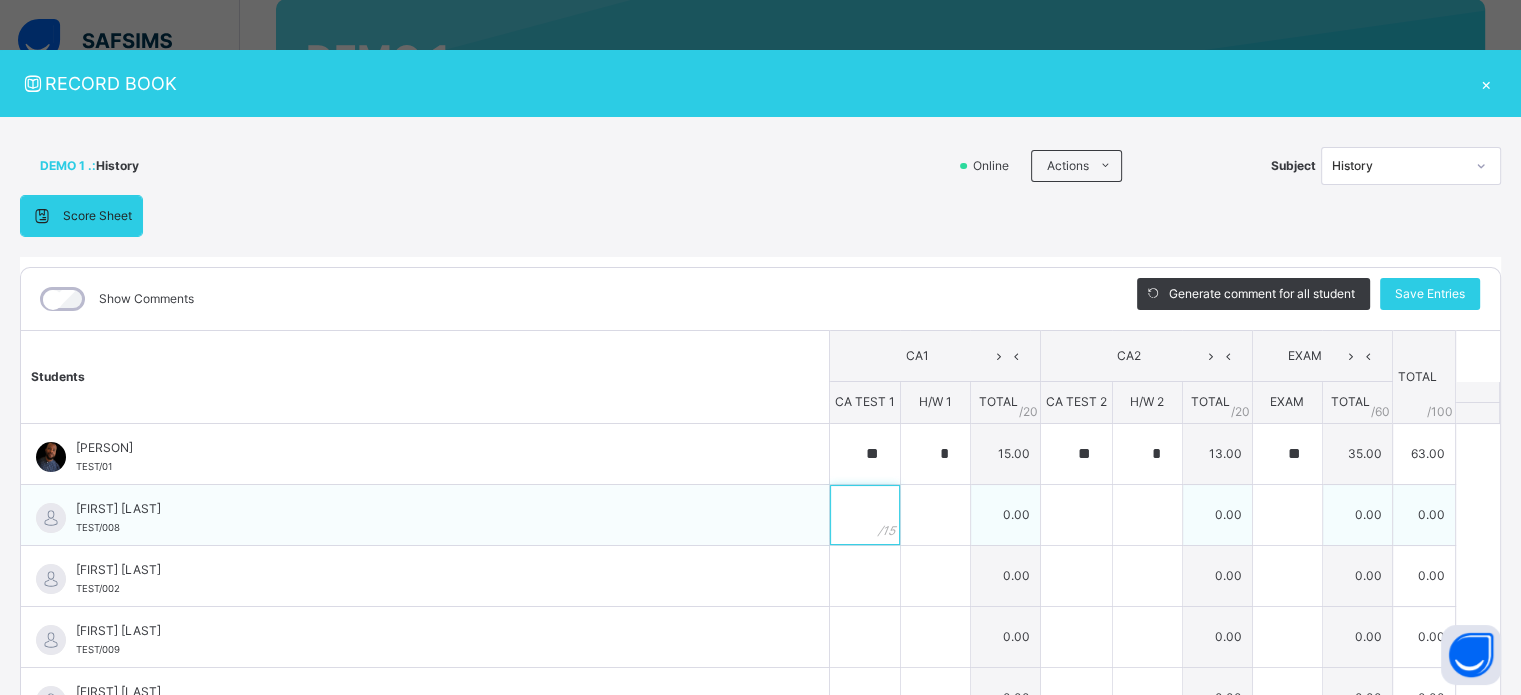 click at bounding box center (865, 515) 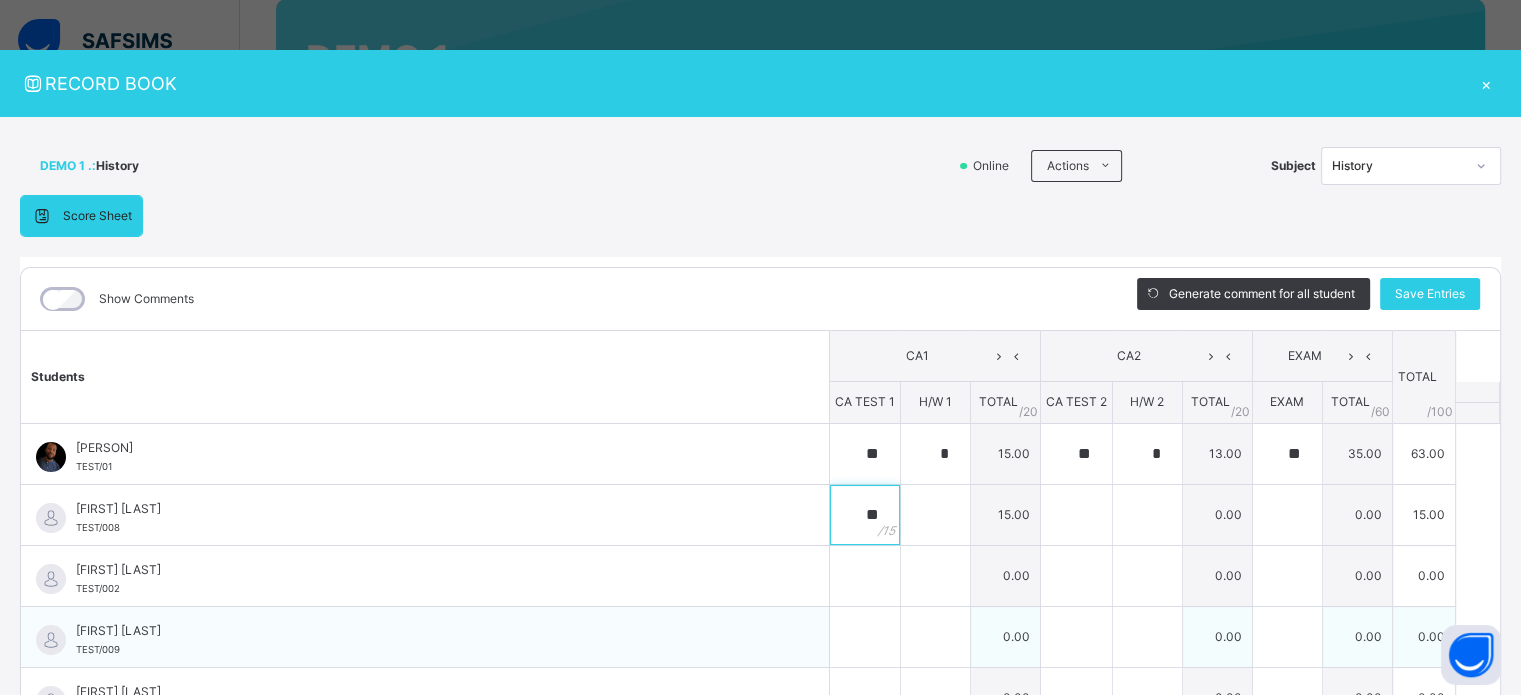 type on "**" 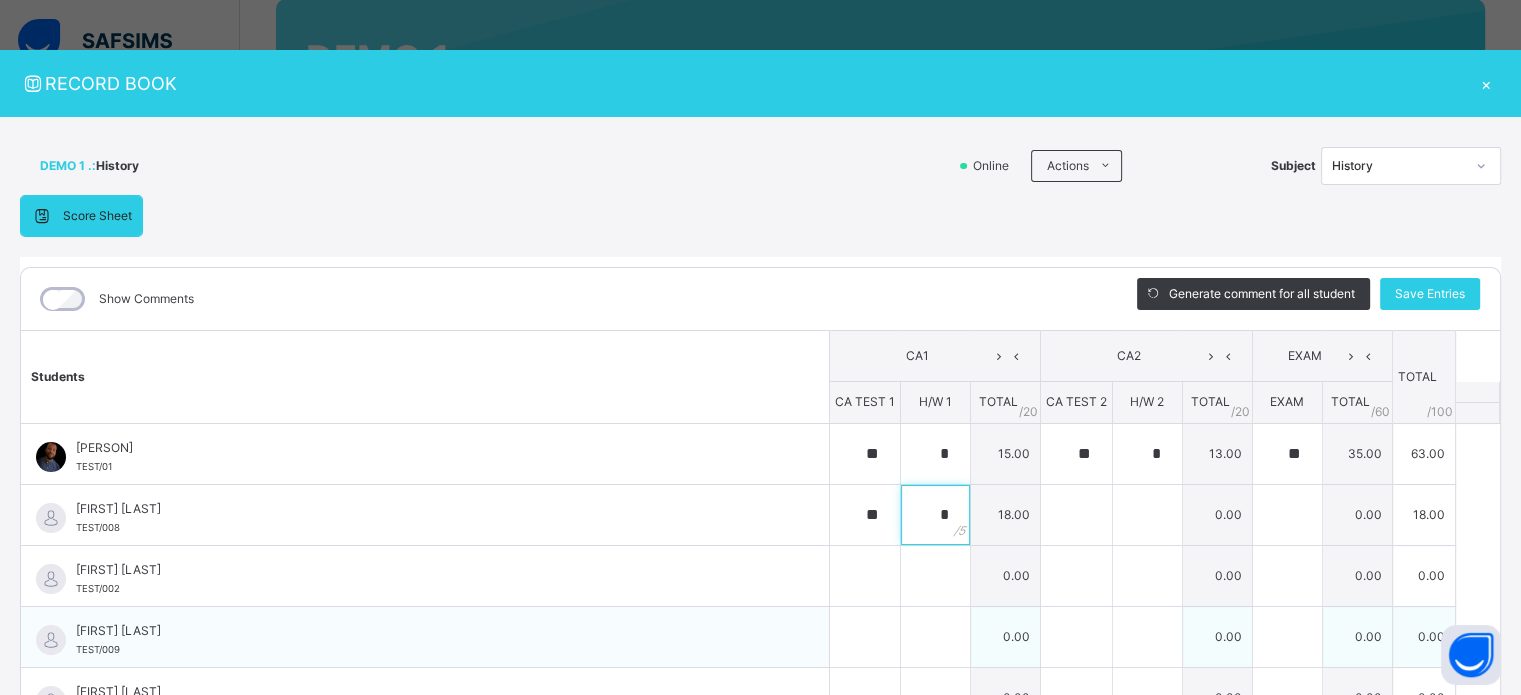 type on "*" 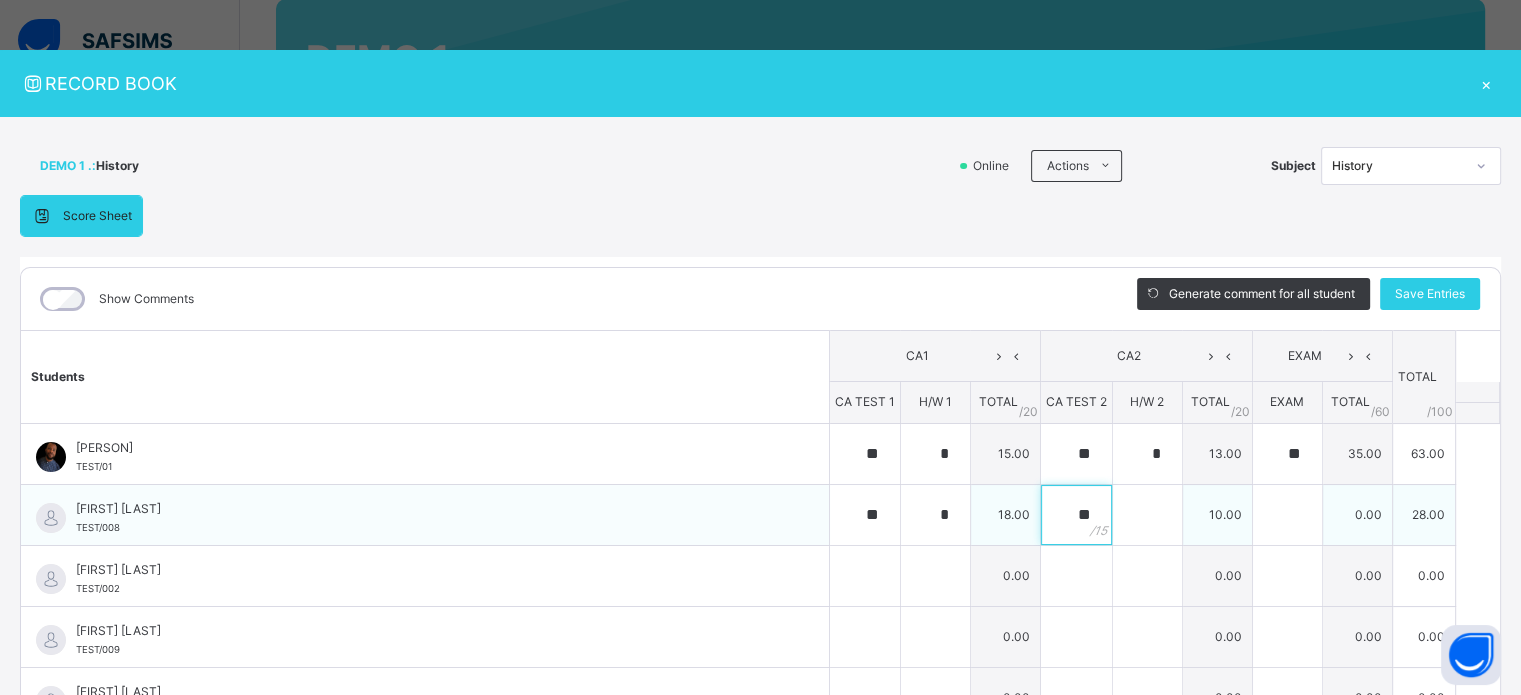 type on "**" 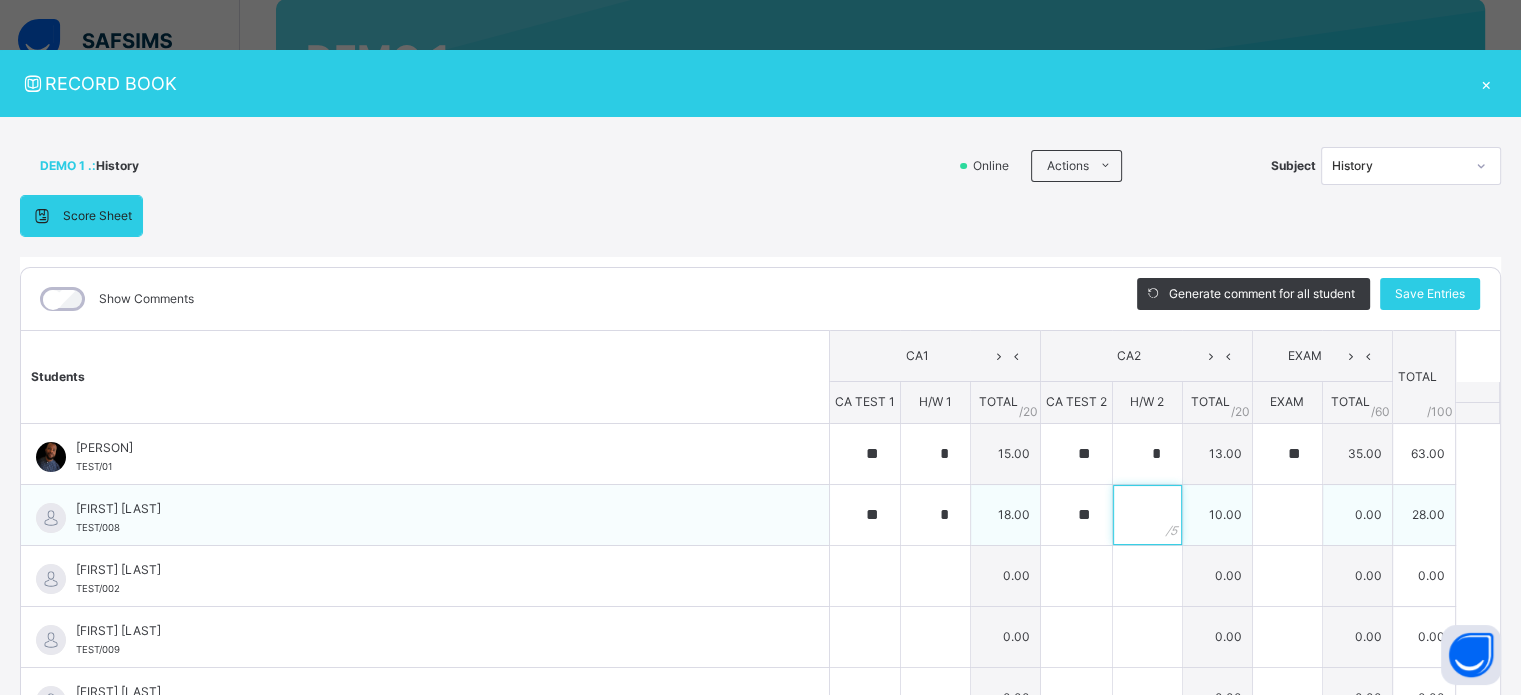 click at bounding box center (1147, 515) 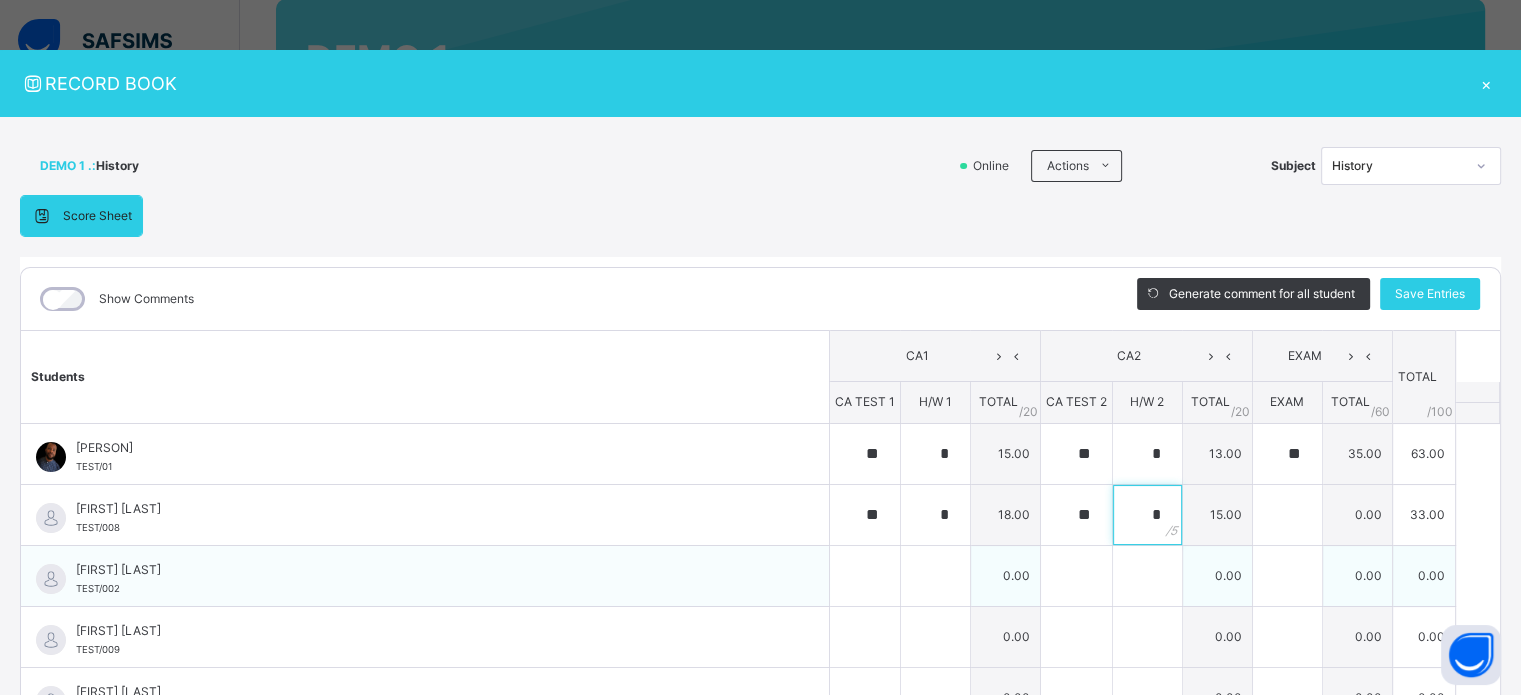 type on "*" 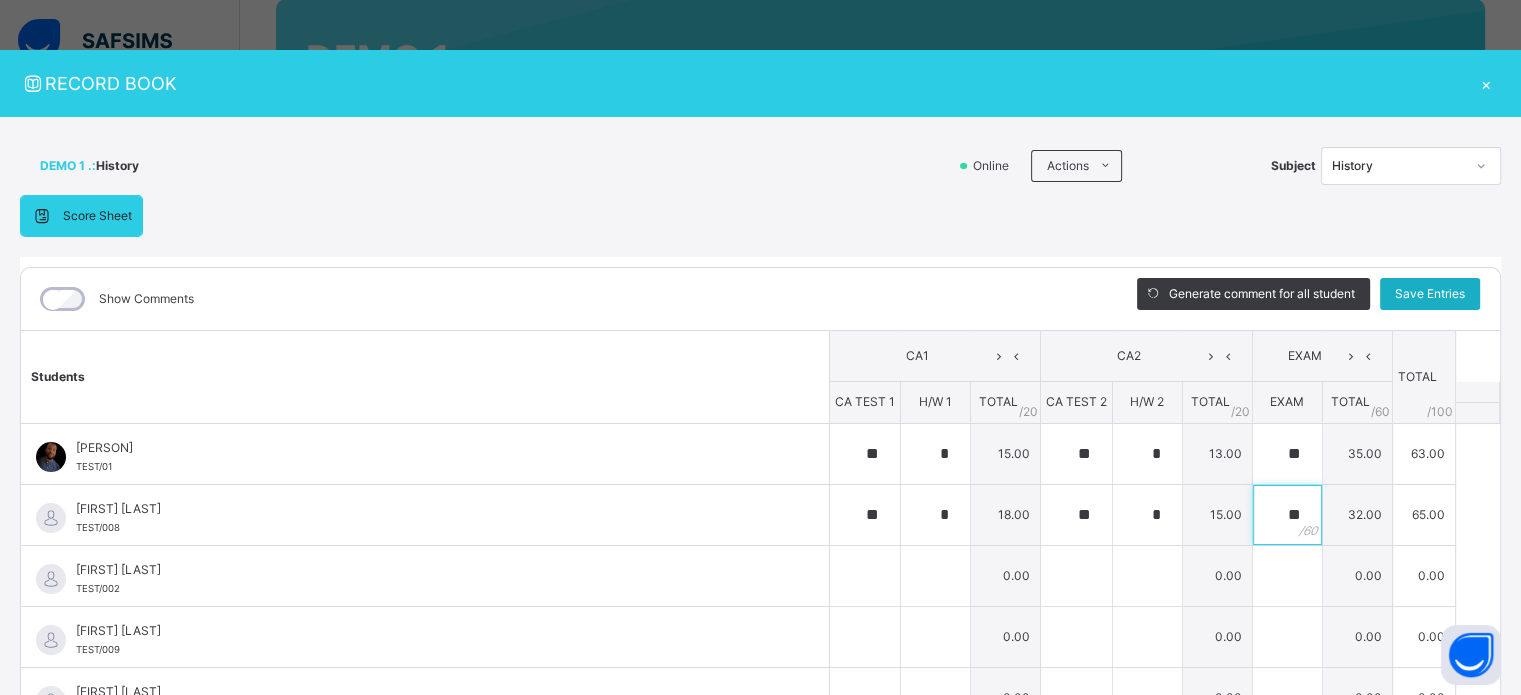 type on "**" 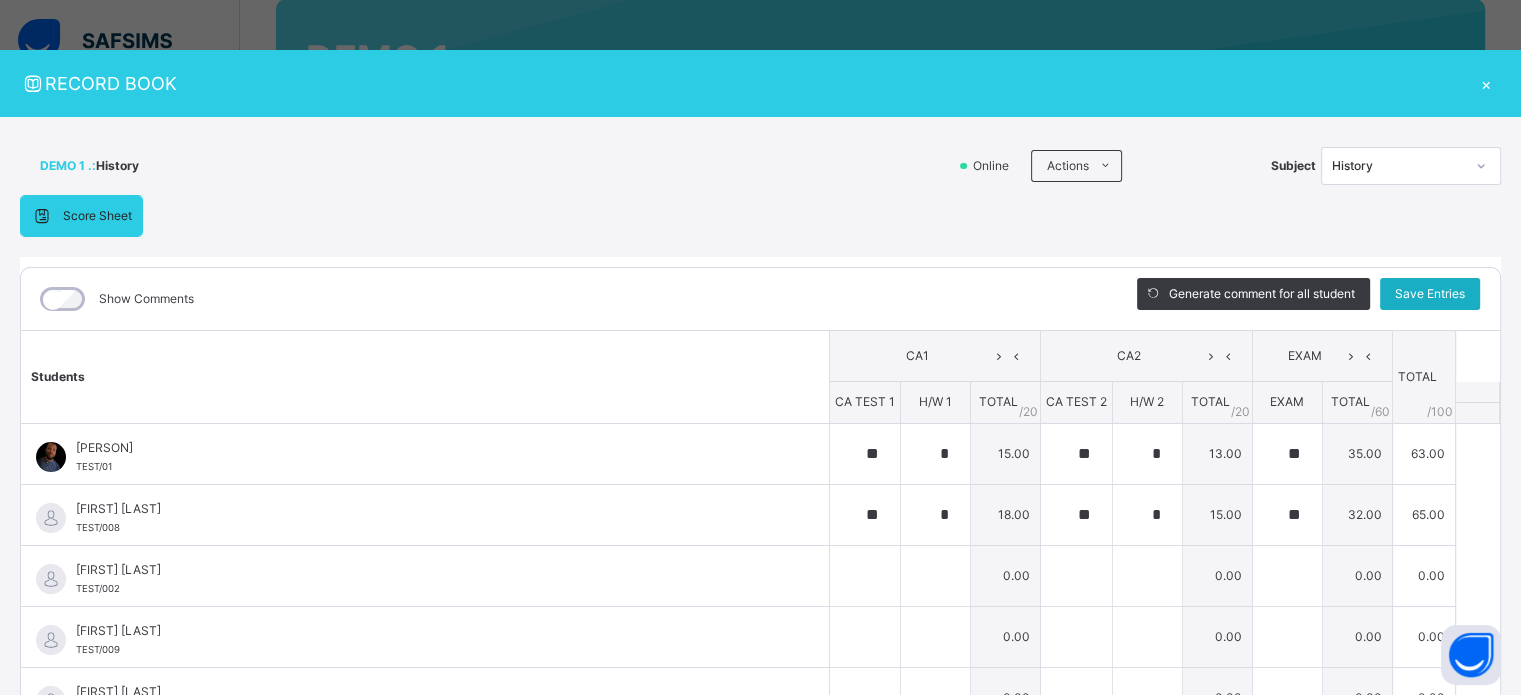 click on "Save Entries" at bounding box center [1430, 294] 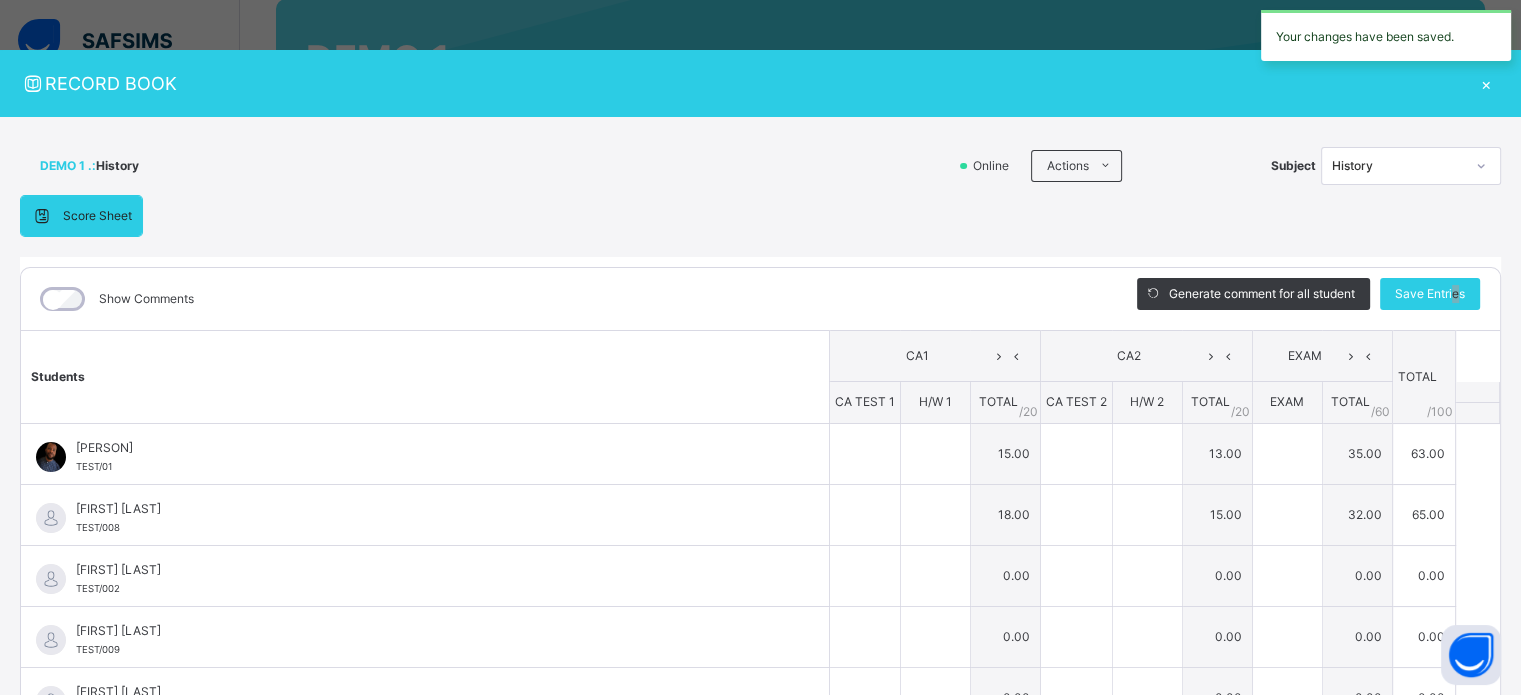 type 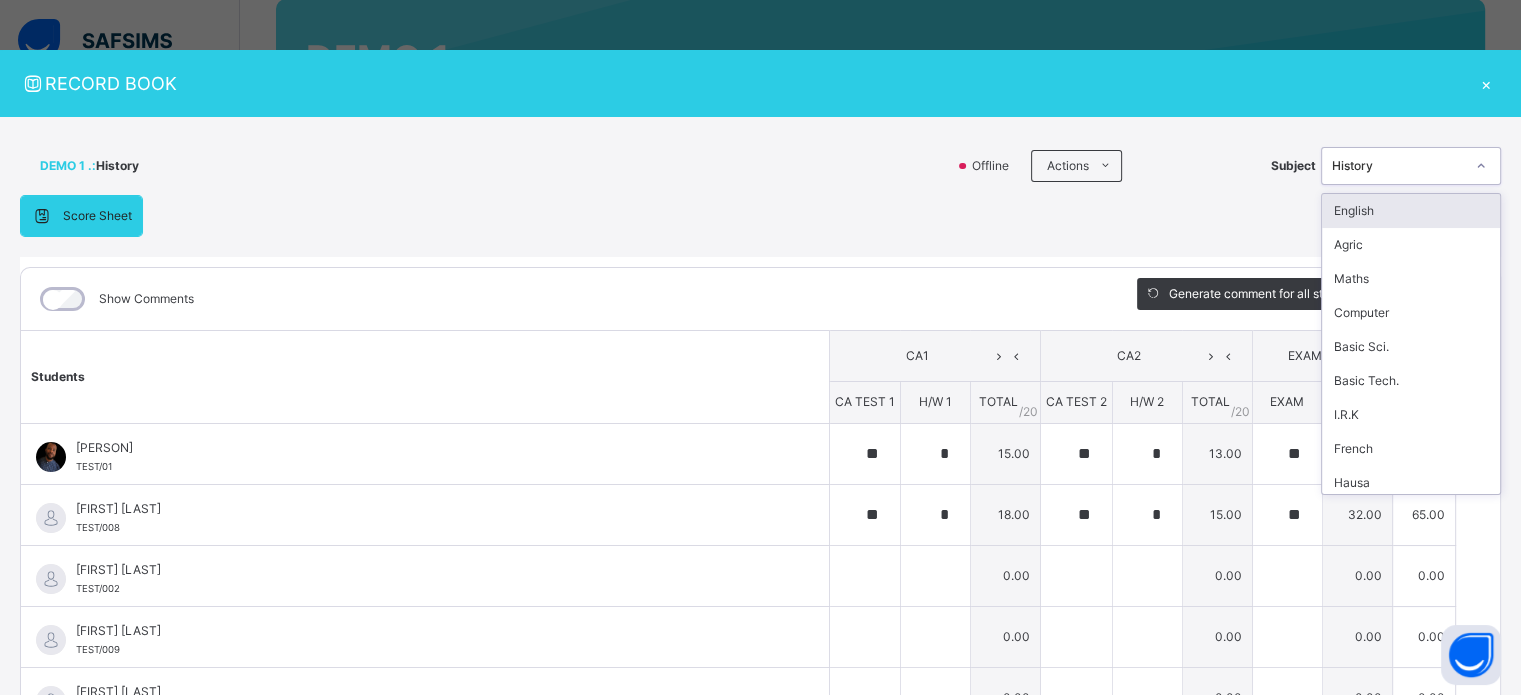 click on "History" at bounding box center (1392, 166) 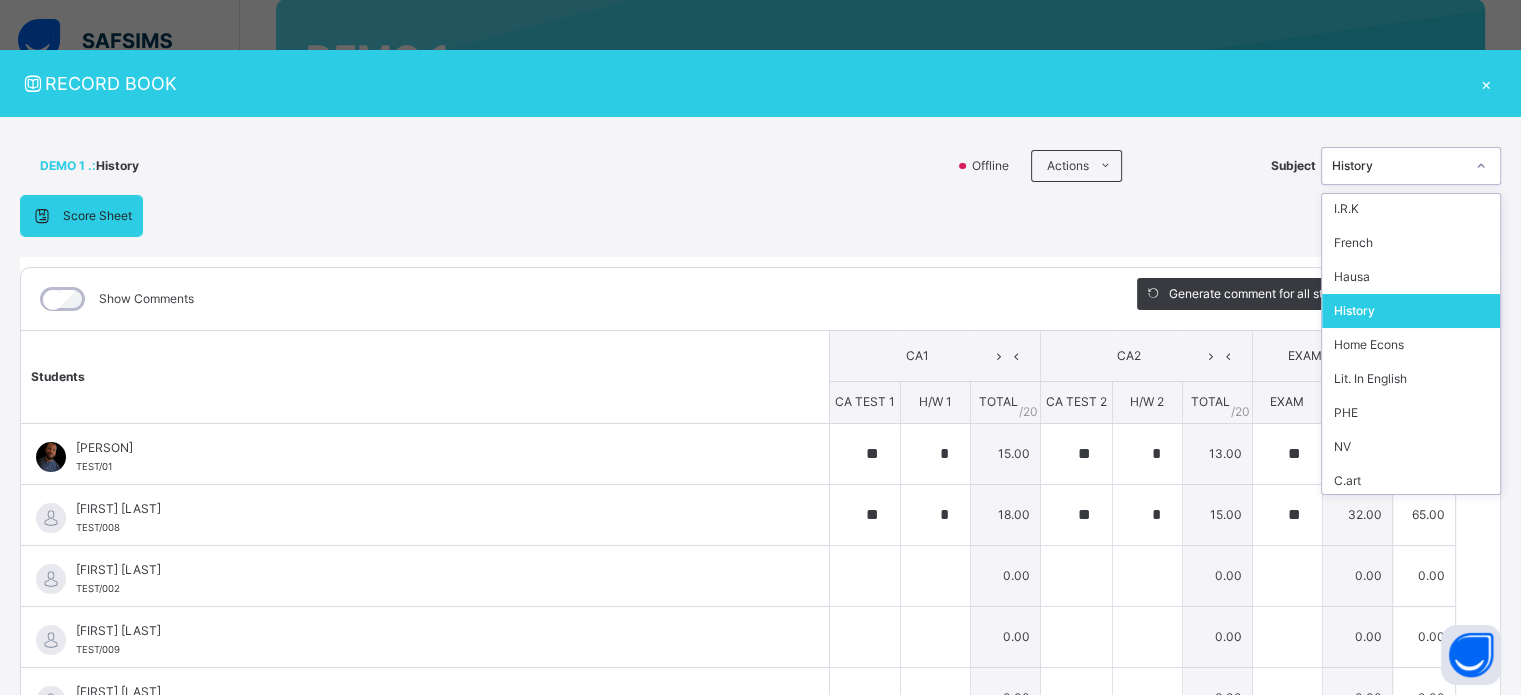 scroll, scrollTop: 210, scrollLeft: 0, axis: vertical 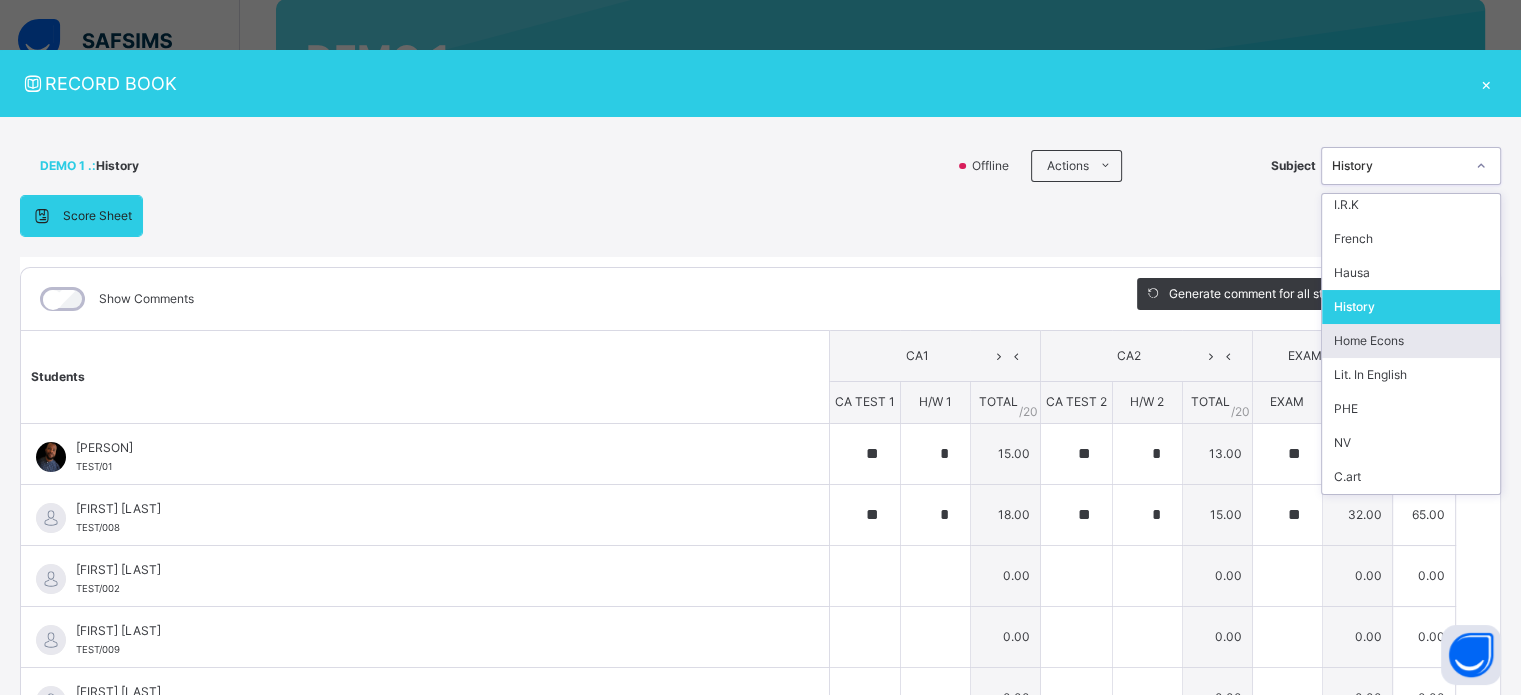 click on "Home Econs" at bounding box center [1411, 341] 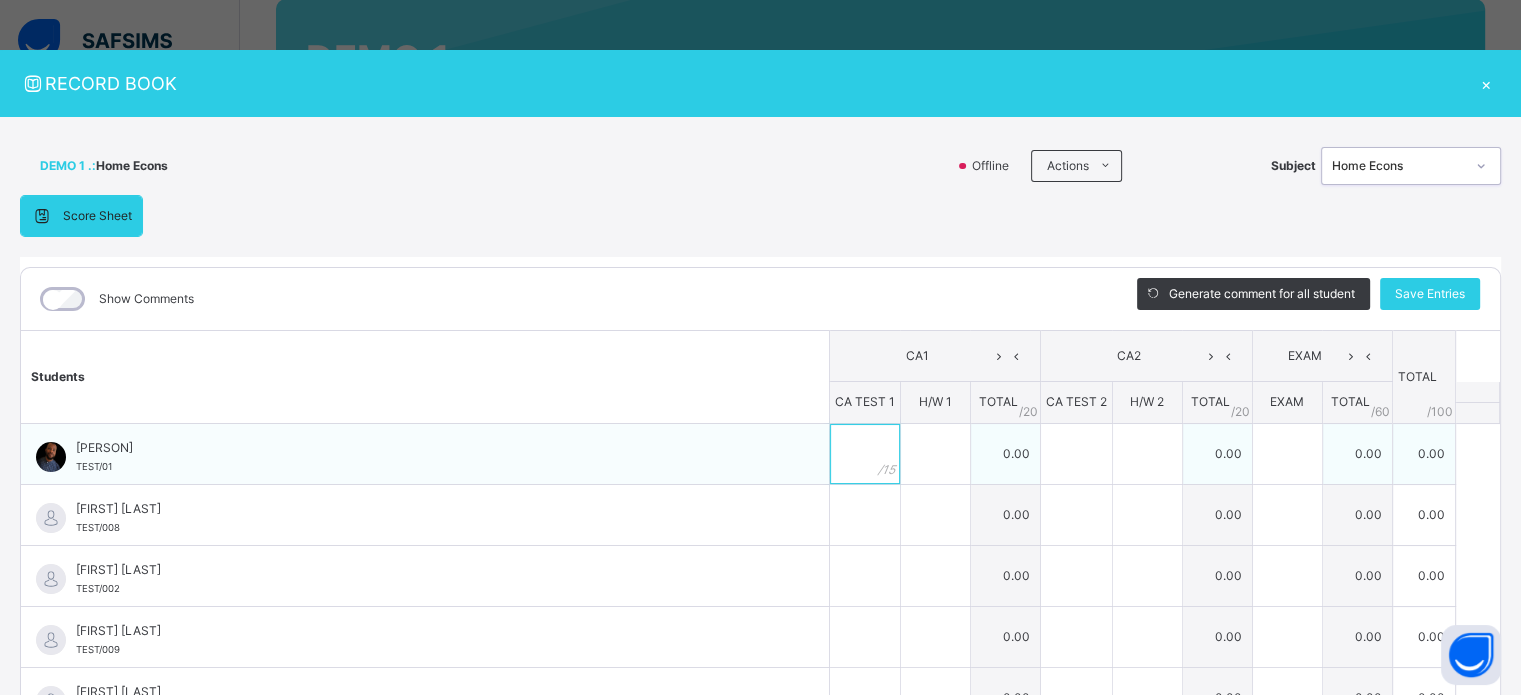 click at bounding box center (865, 454) 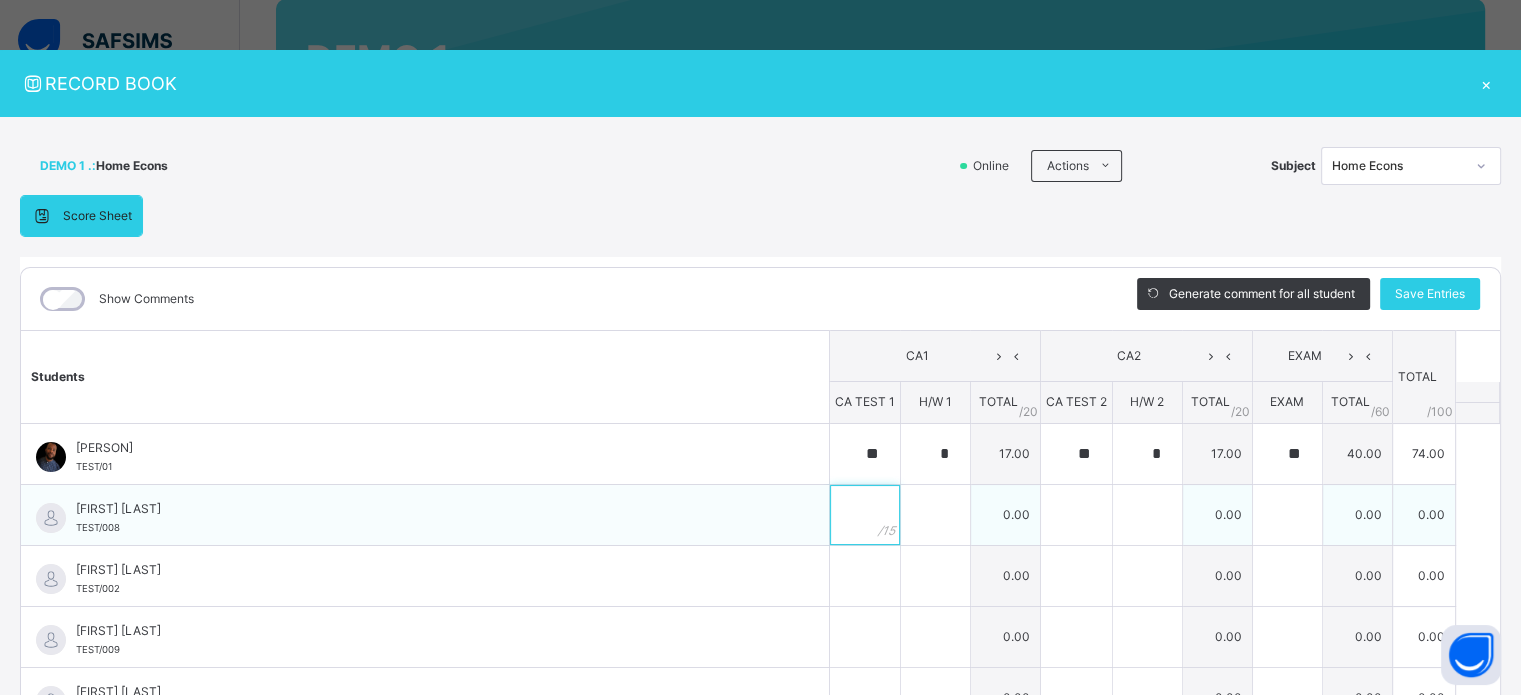 click at bounding box center (865, 515) 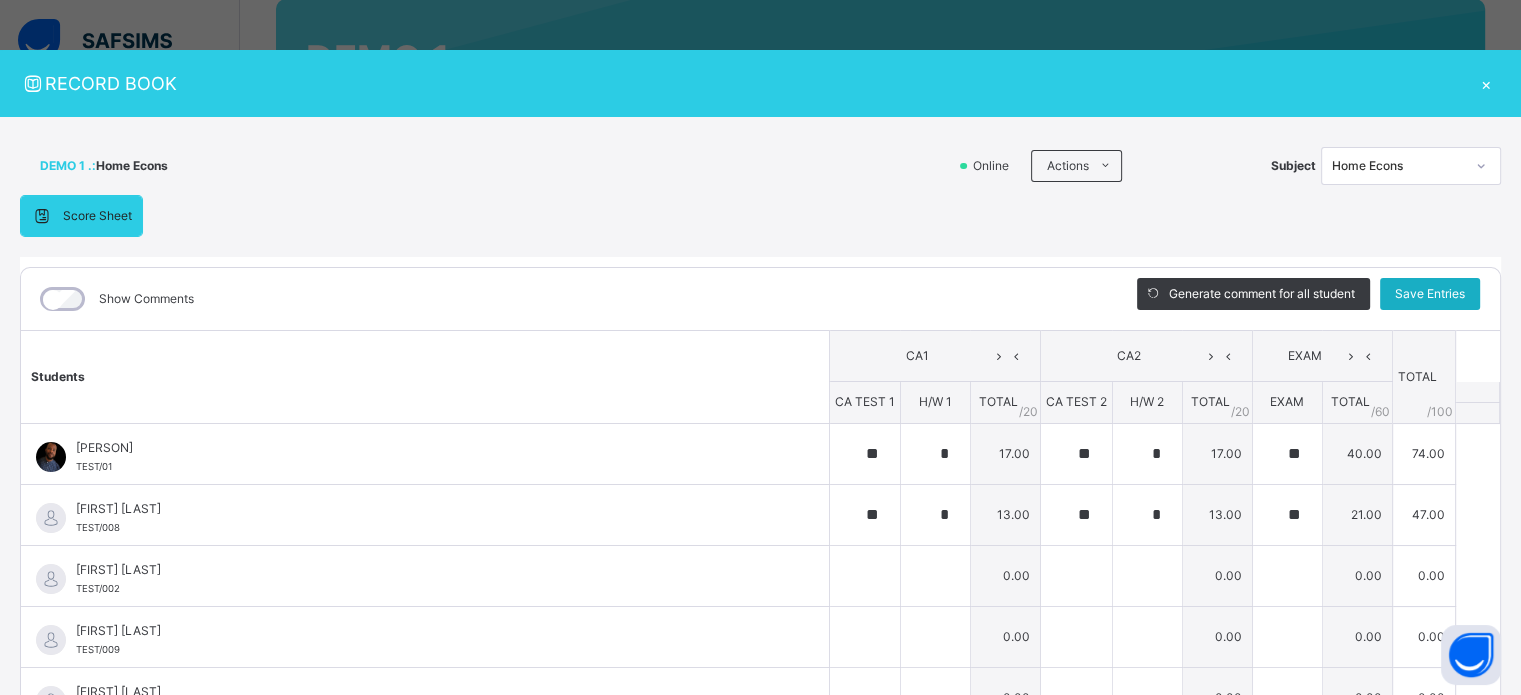 click on "Save Entries" at bounding box center [1430, 294] 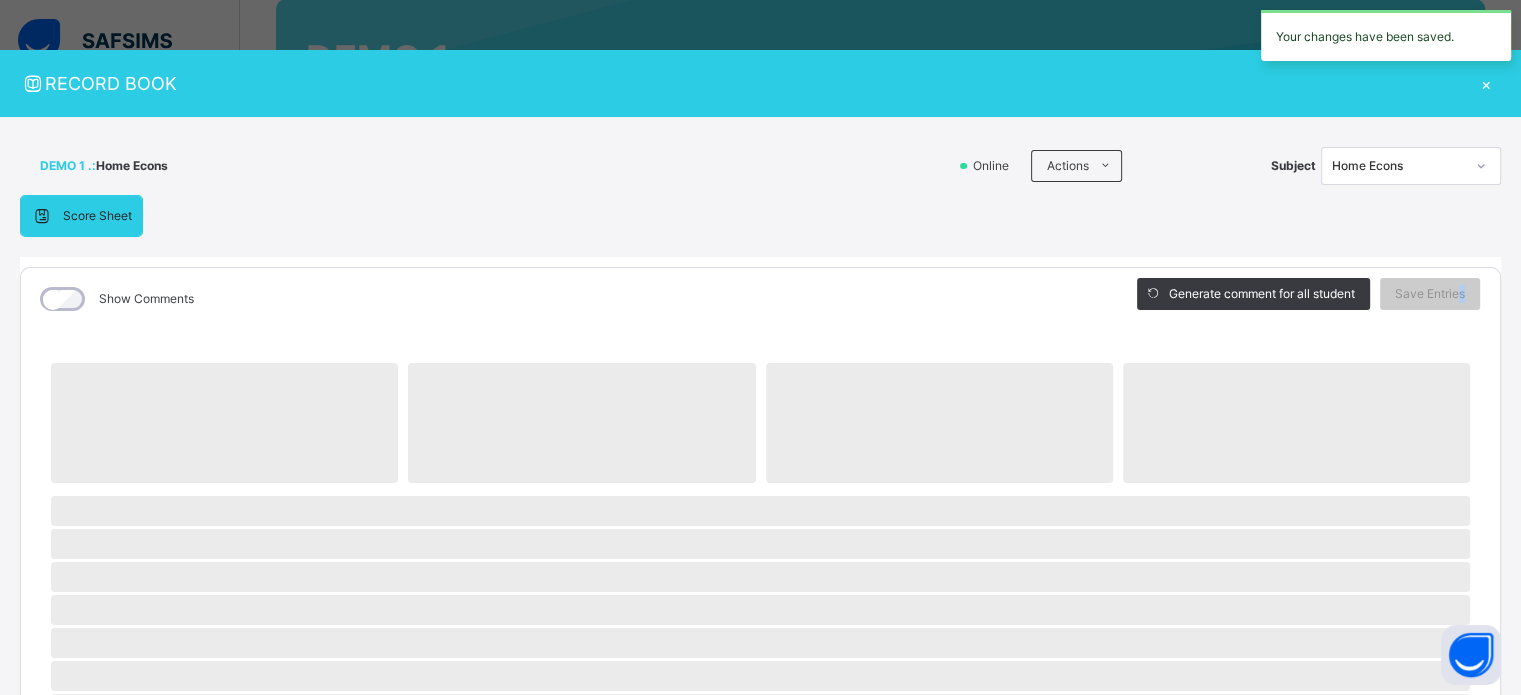 click on "Home Econs" at bounding box center (1398, 166) 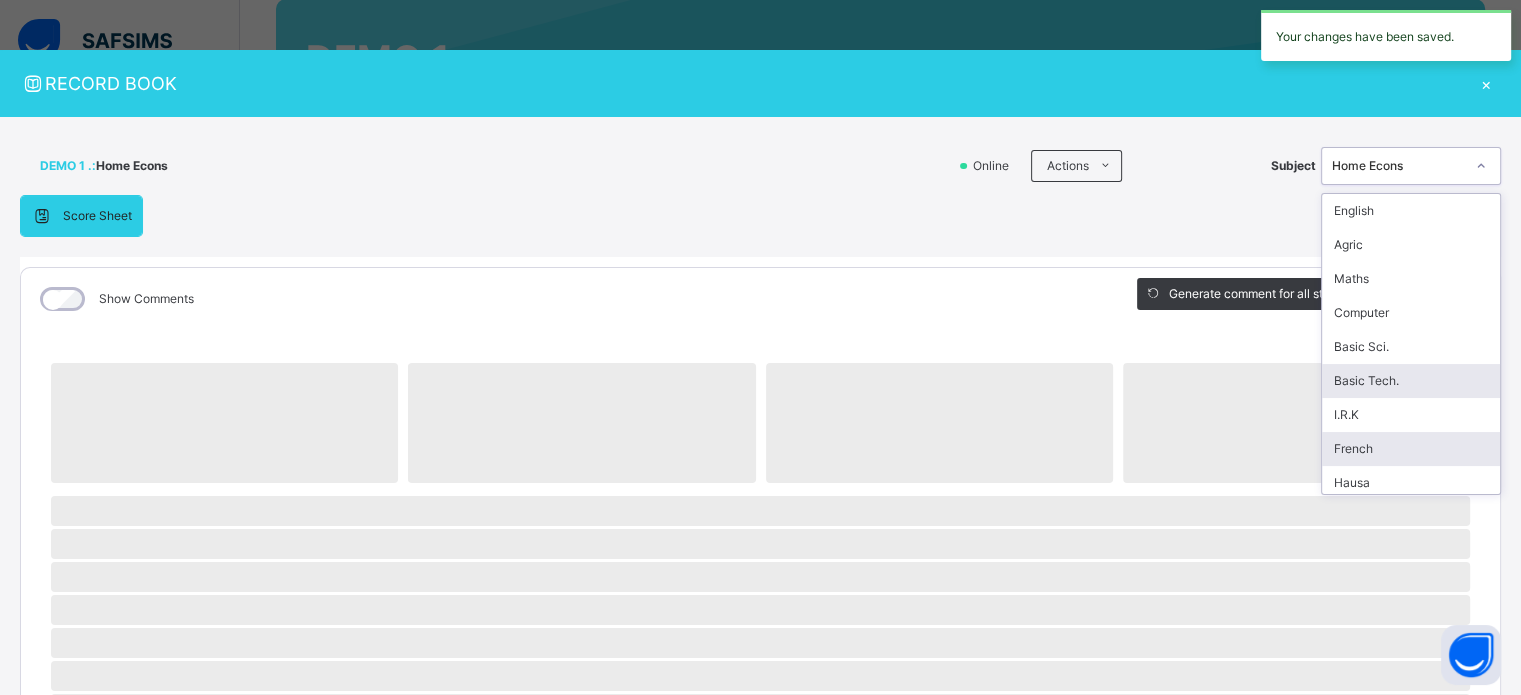 scroll, scrollTop: 210, scrollLeft: 0, axis: vertical 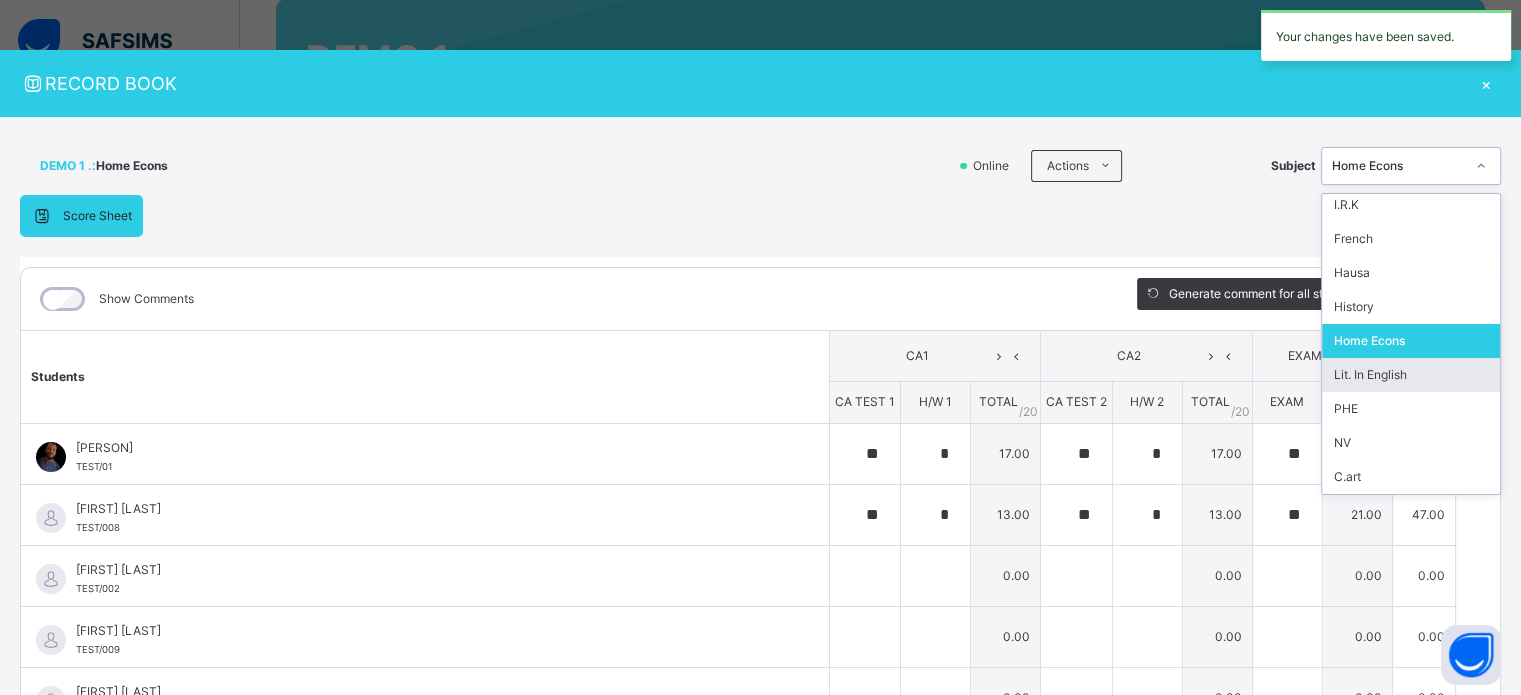 click on "Lit. In English" at bounding box center [1411, 375] 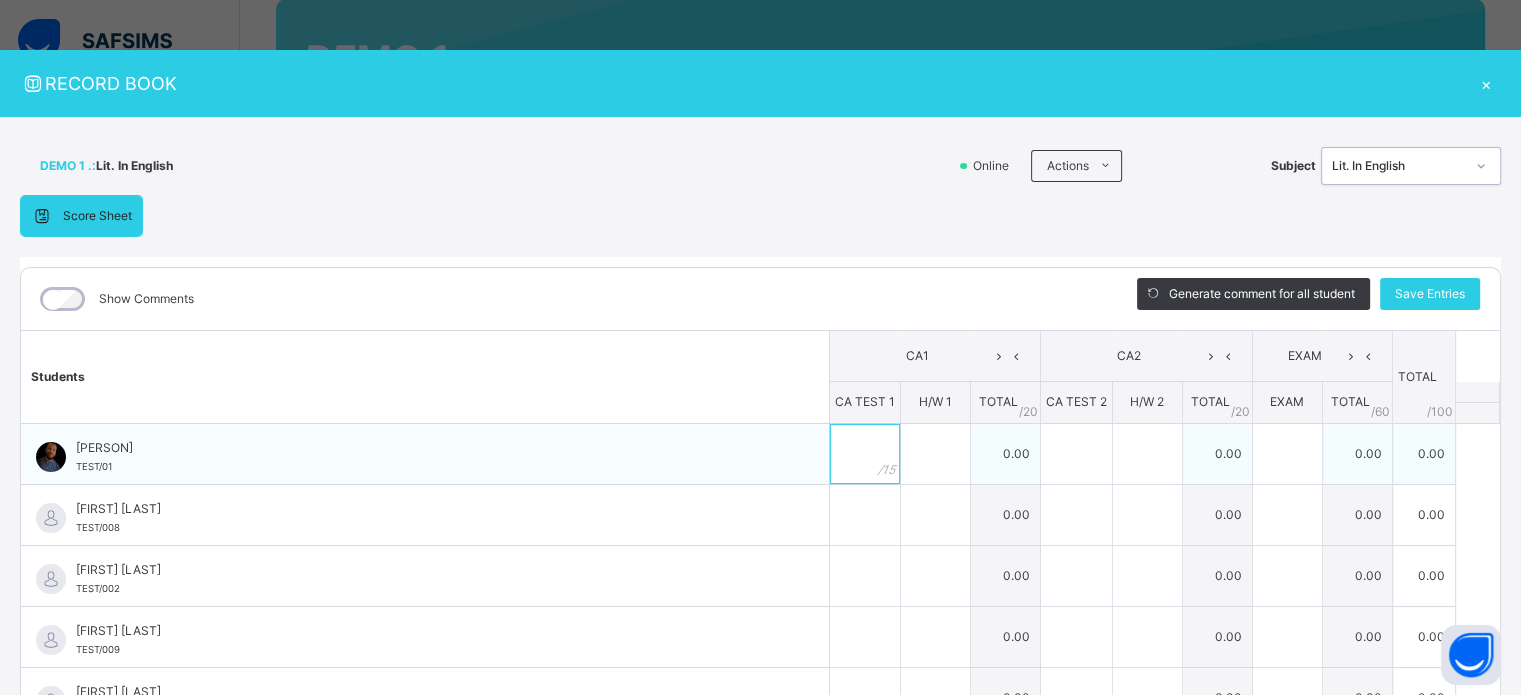 click at bounding box center [865, 454] 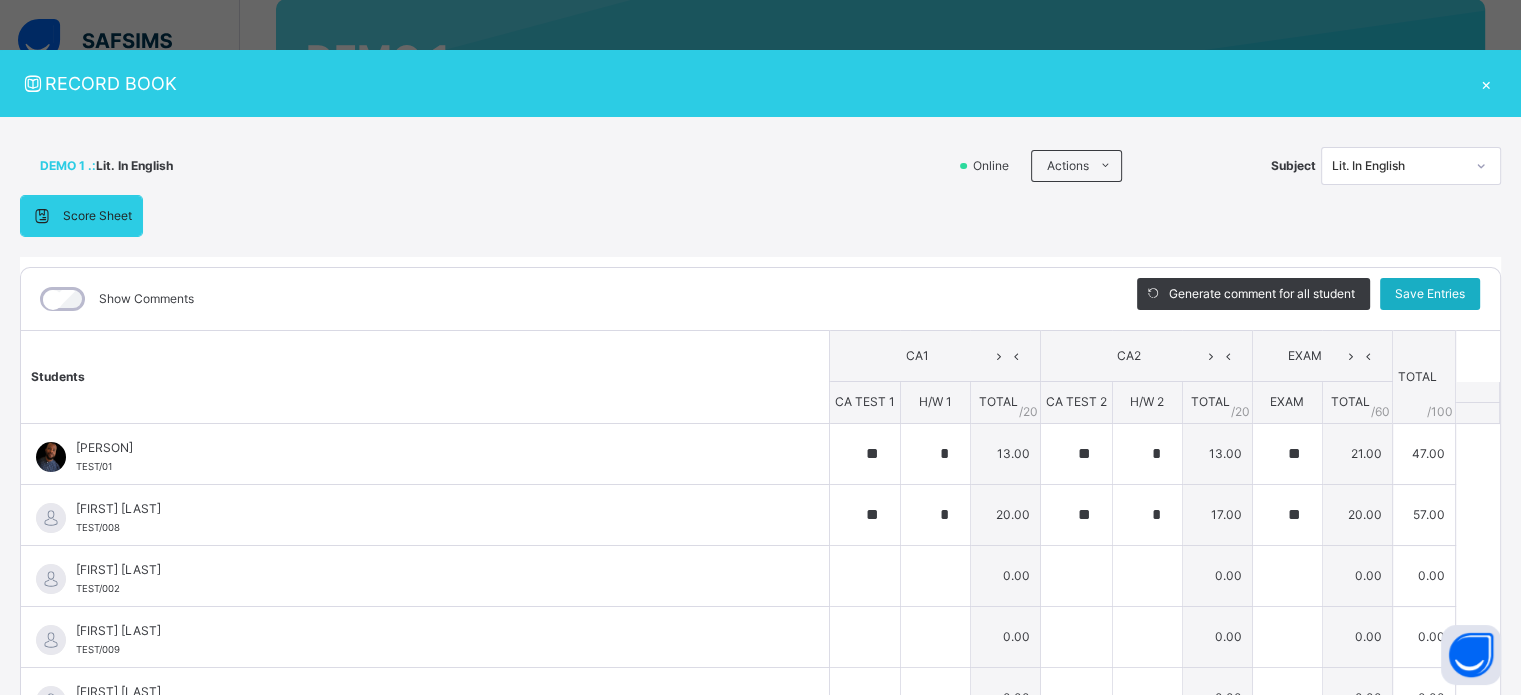 click on "Save Entries" at bounding box center (1430, 294) 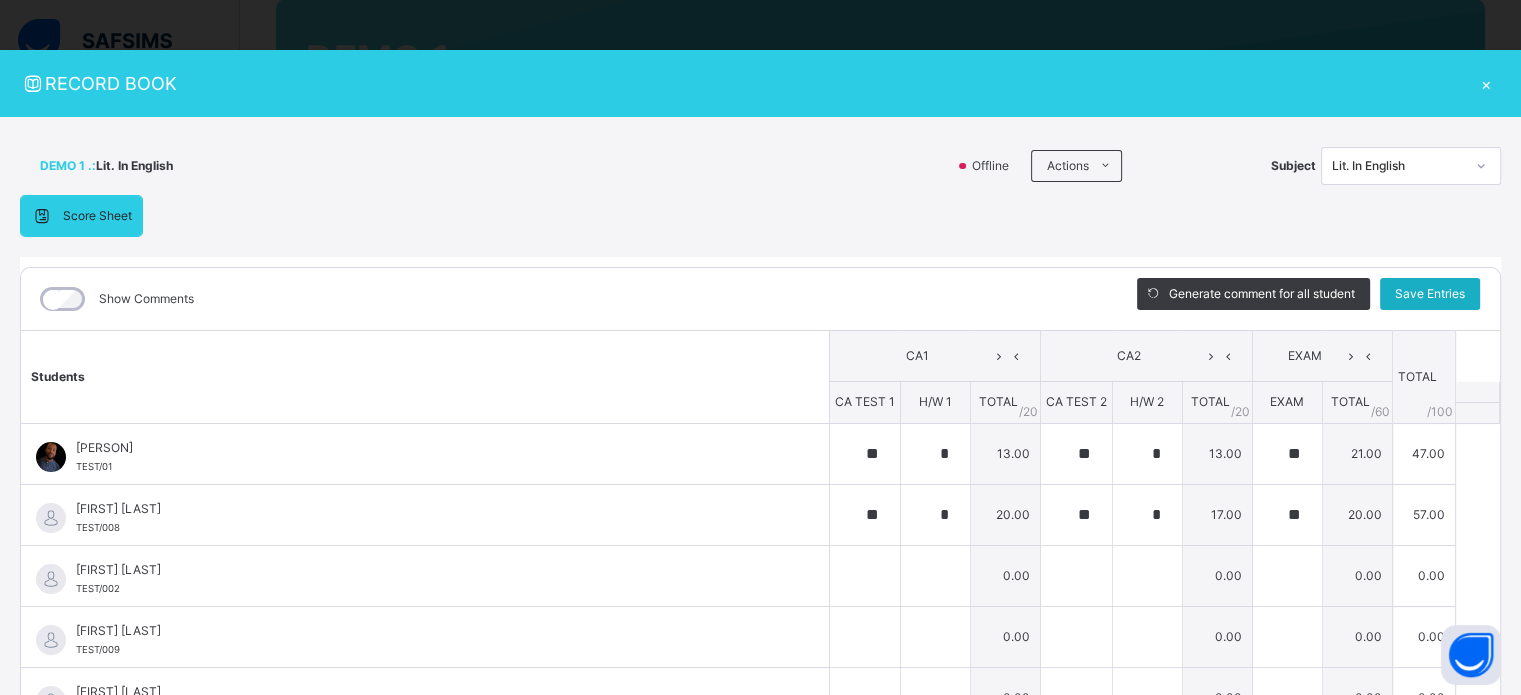 click on "Save Entries" at bounding box center [1430, 294] 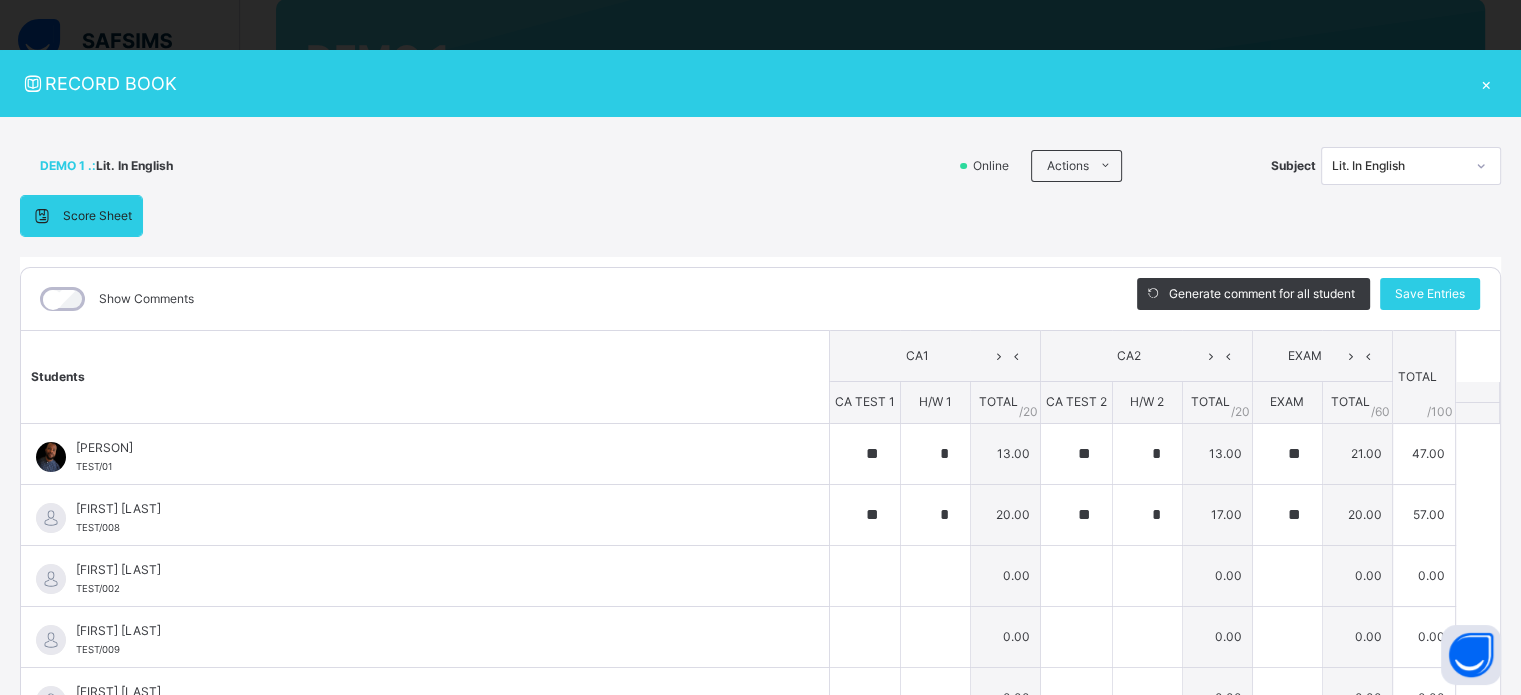 click on "Lit. In English" at bounding box center (1398, 166) 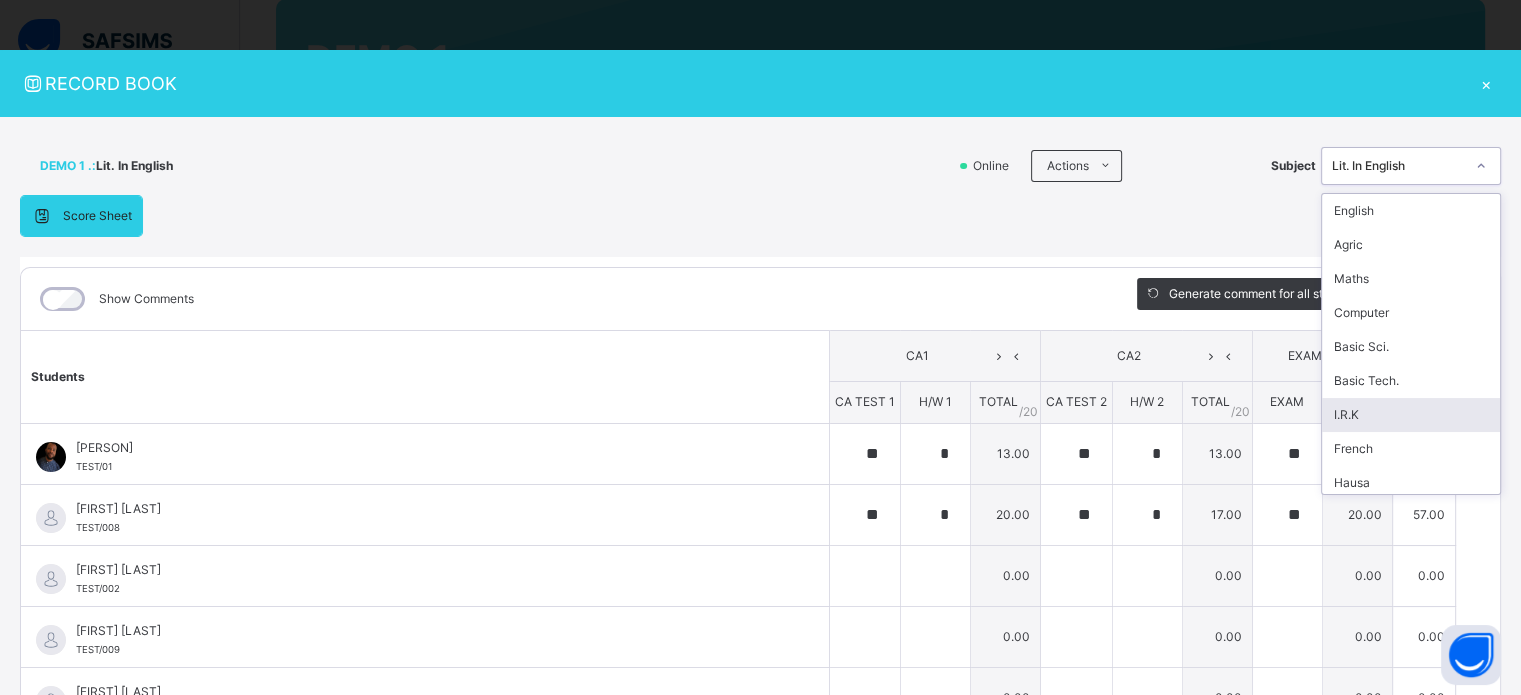 scroll, scrollTop: 210, scrollLeft: 0, axis: vertical 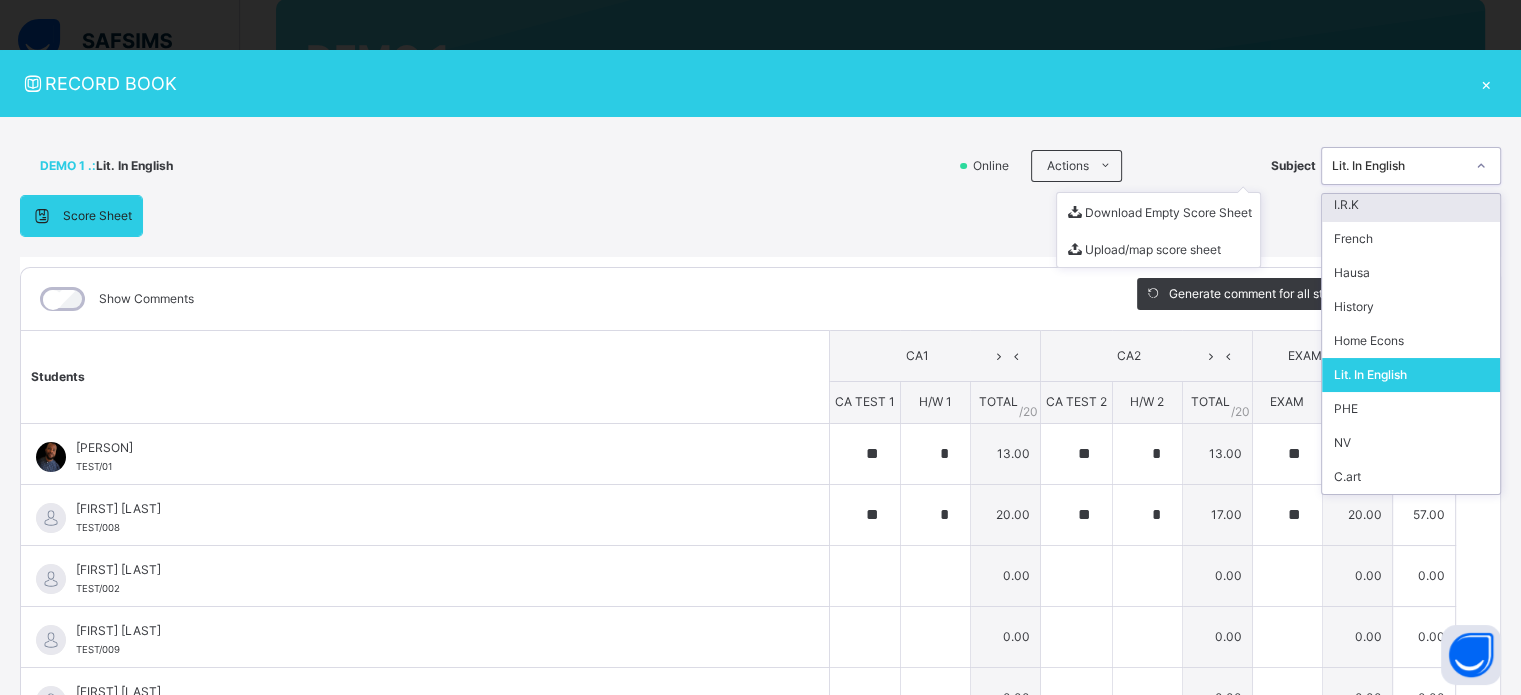 click on "Actions  Download Empty Score Sheet  Upload/map score sheet" at bounding box center [1146, 166] 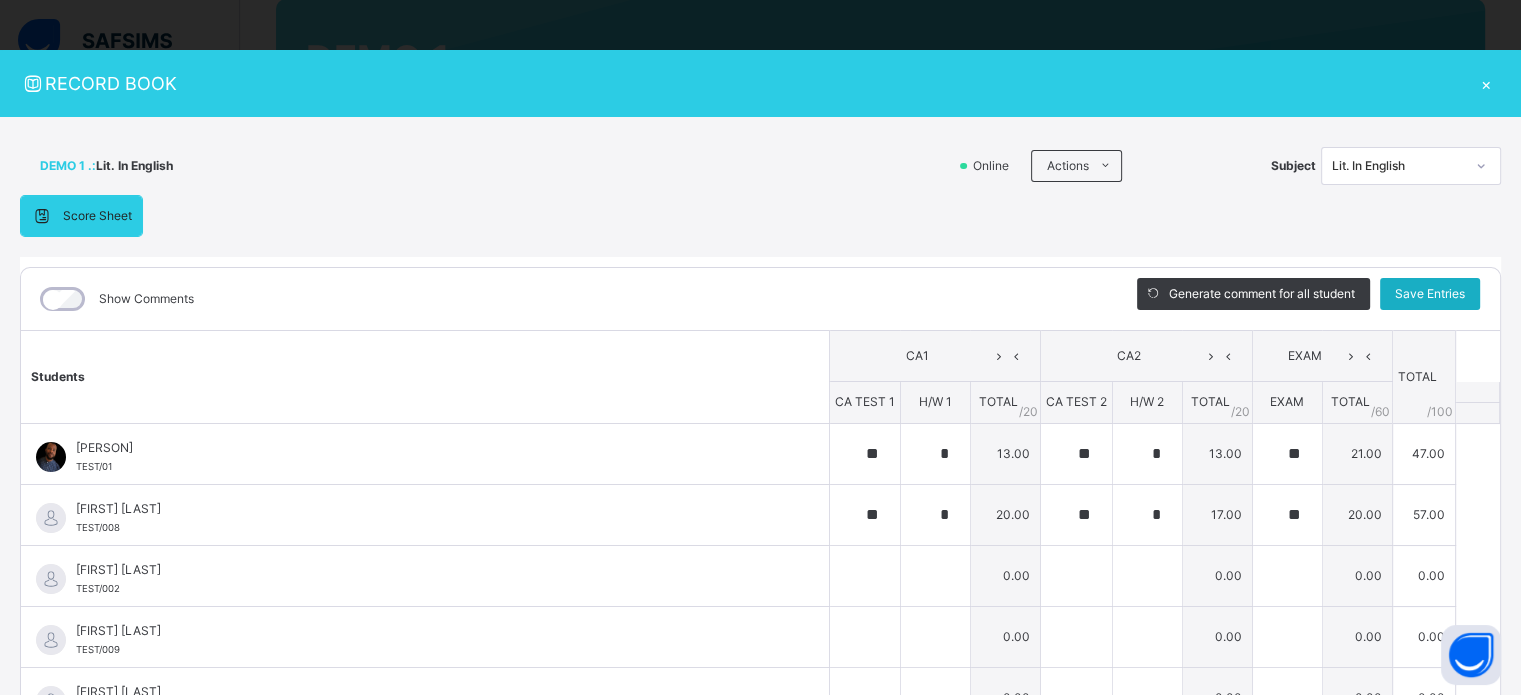 click on "Save Entries" at bounding box center [1430, 294] 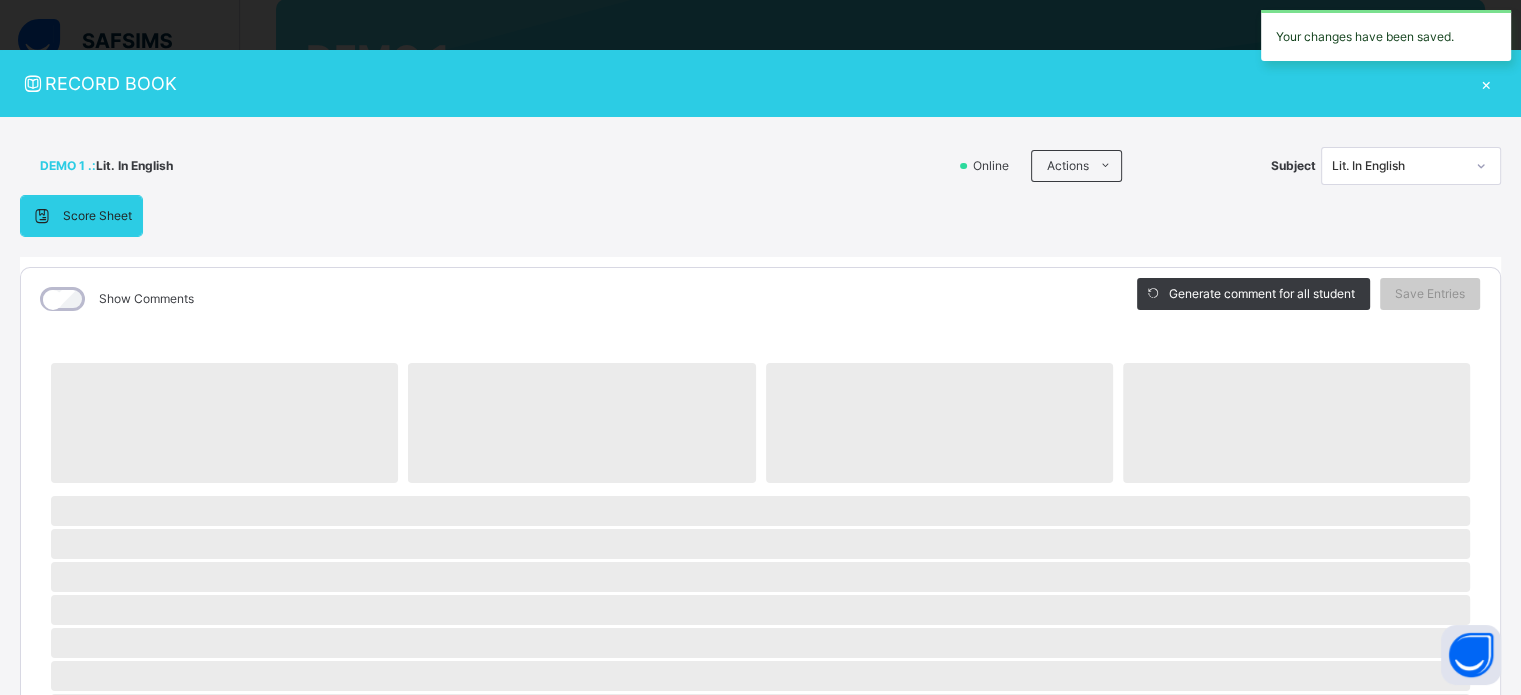 click on "Lit. In English" at bounding box center [1398, 166] 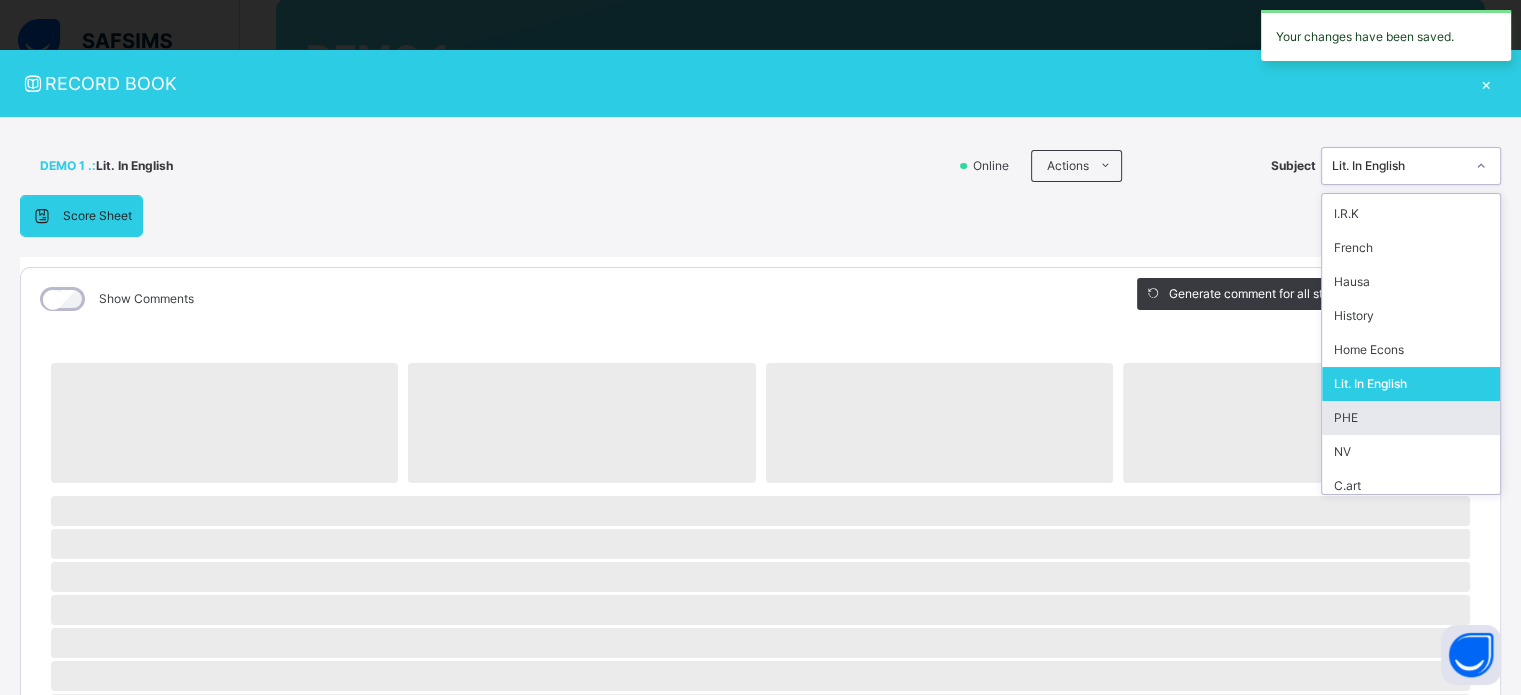 scroll, scrollTop: 210, scrollLeft: 0, axis: vertical 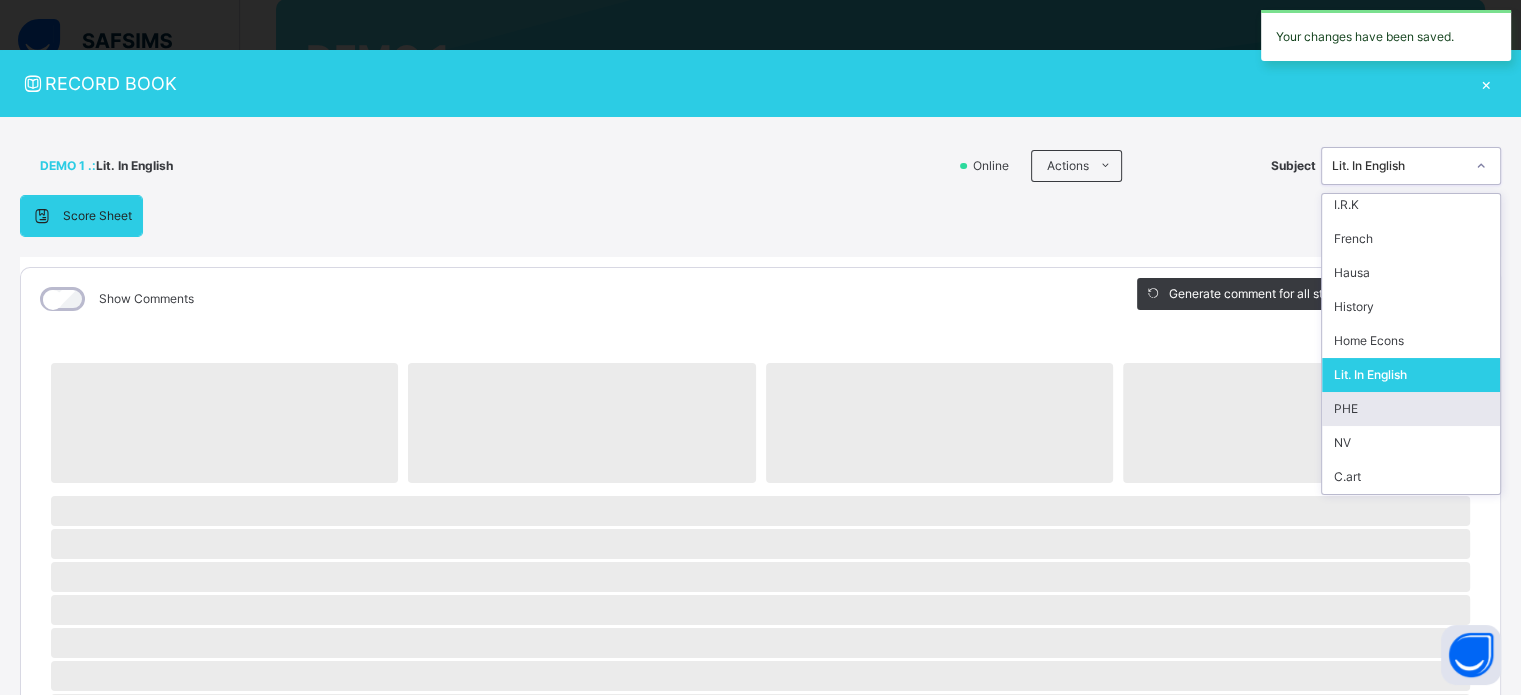 click on "PHE" at bounding box center [1411, 409] 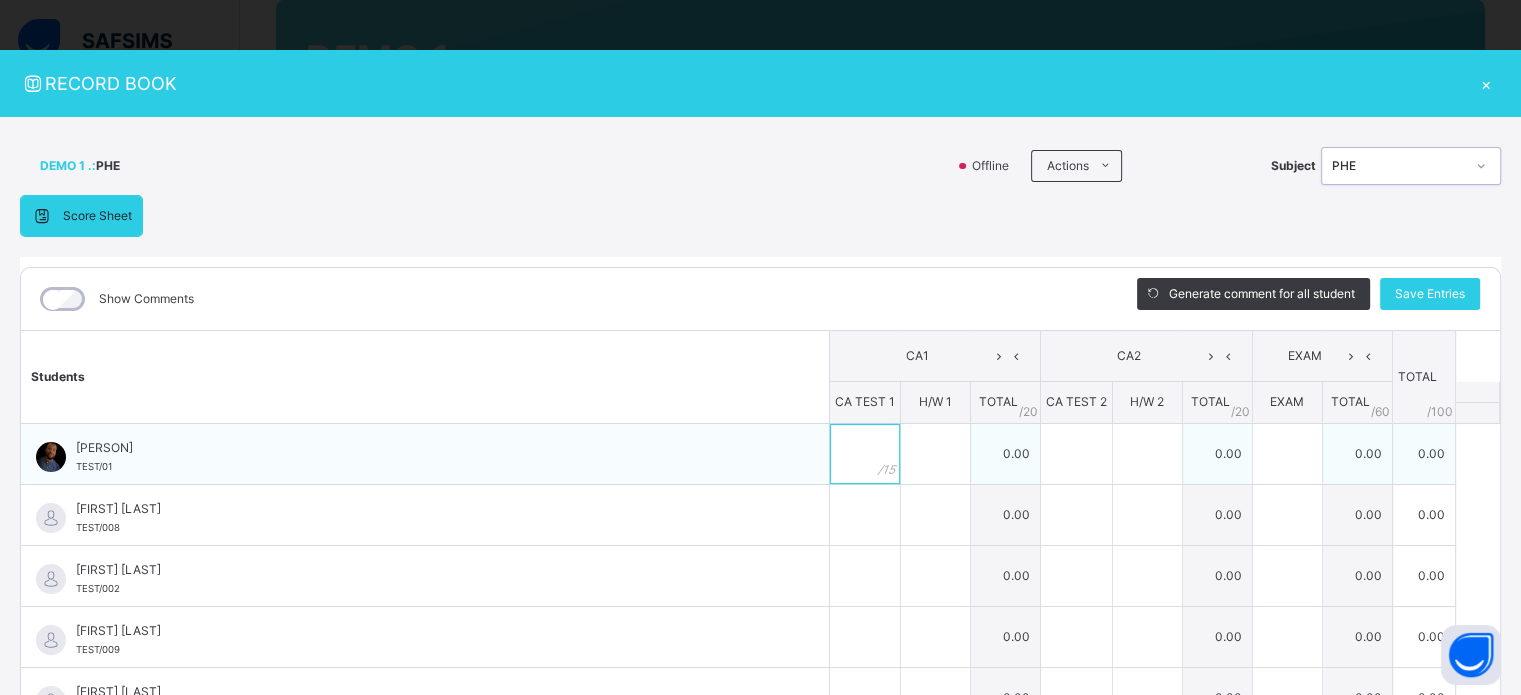 click at bounding box center [865, 454] 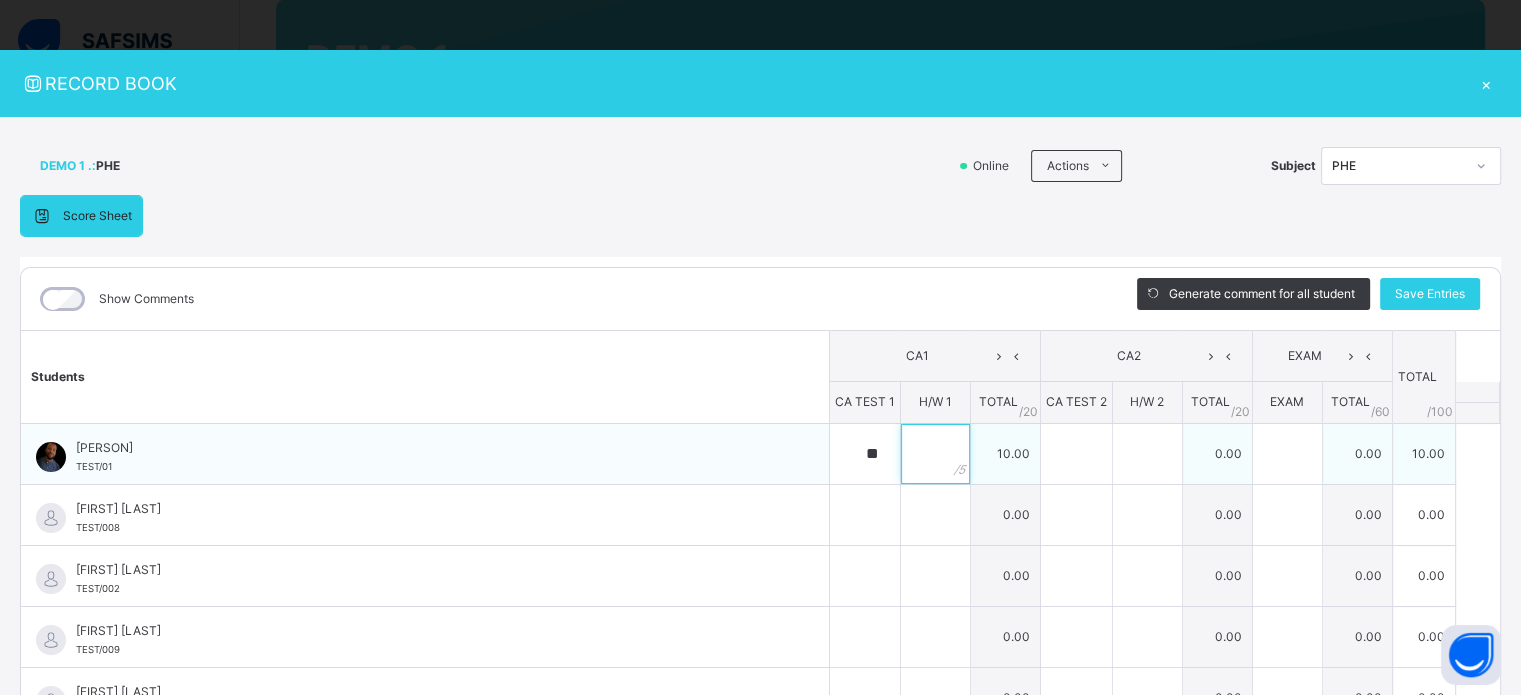 click at bounding box center [935, 454] 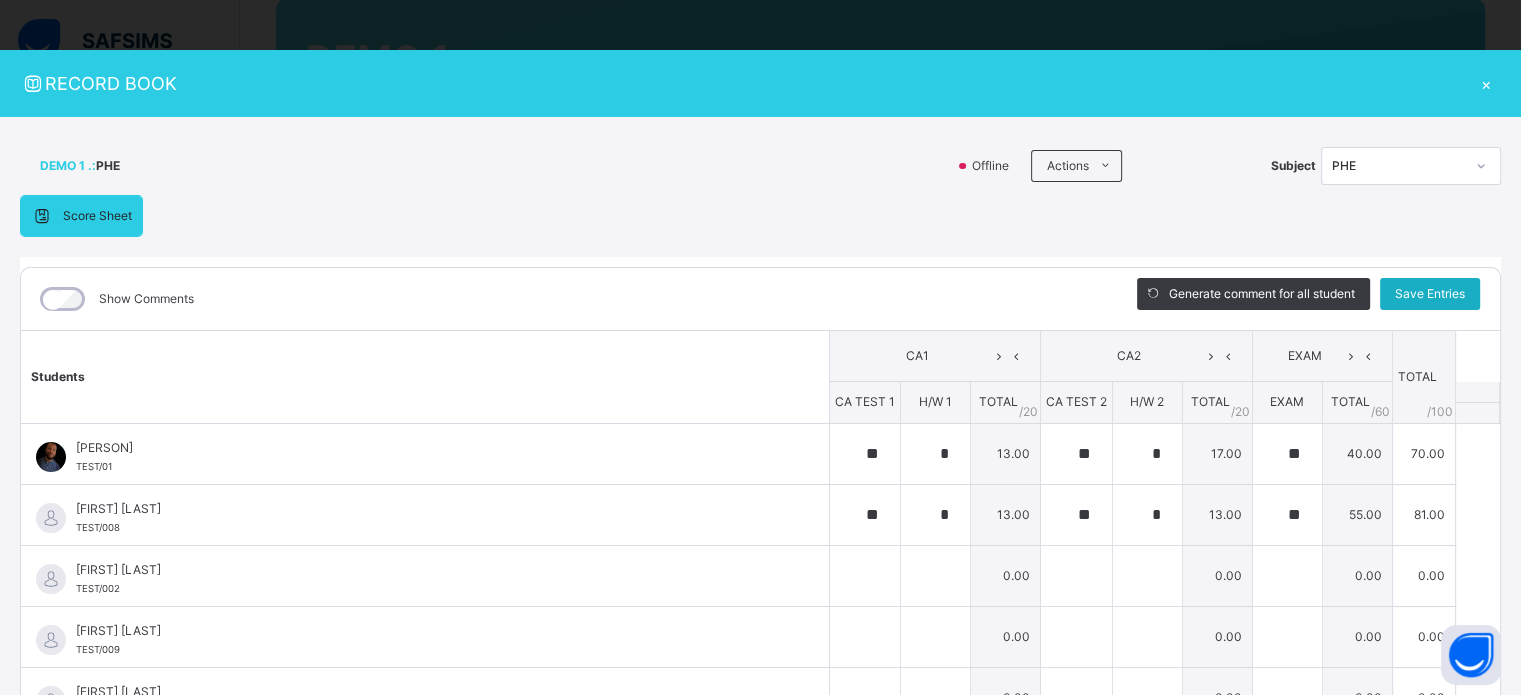 click on "Save Entries" at bounding box center (1430, 294) 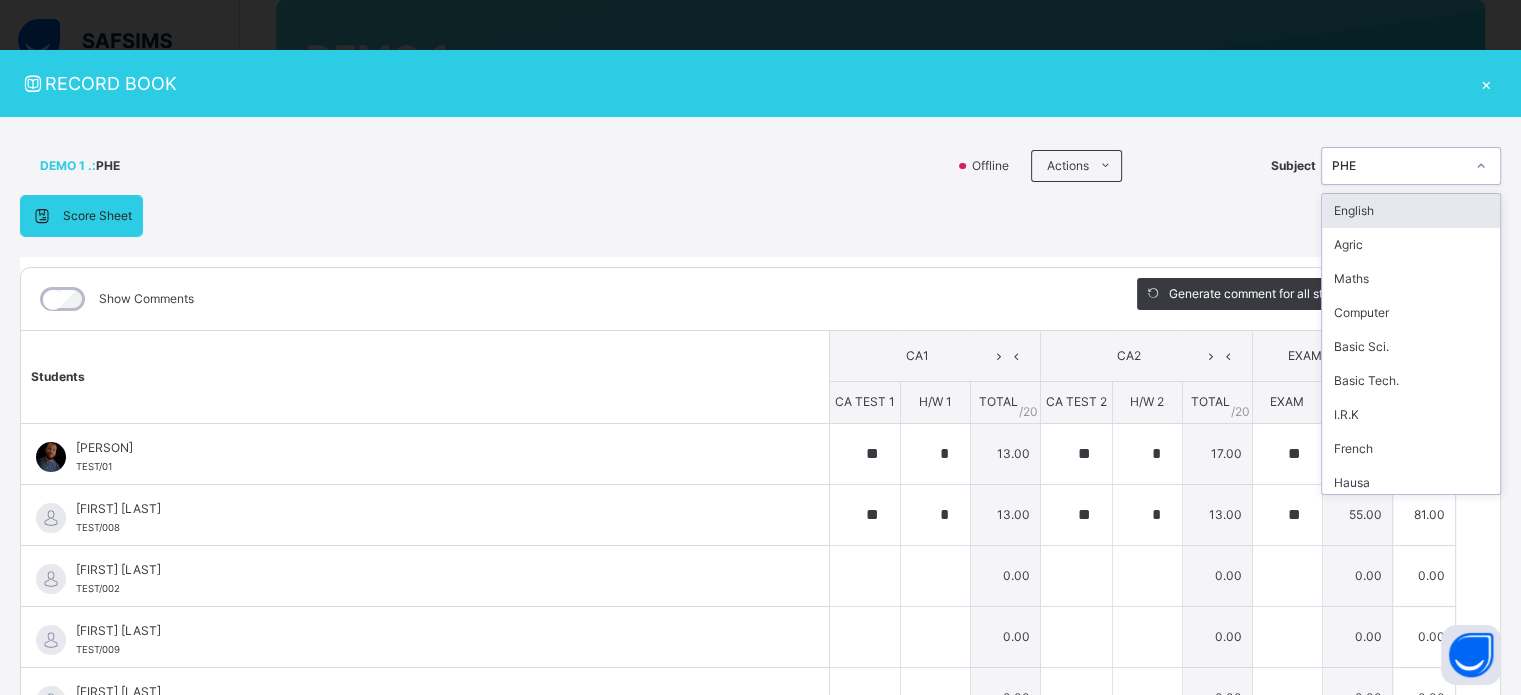 click on "PHE" at bounding box center [1398, 166] 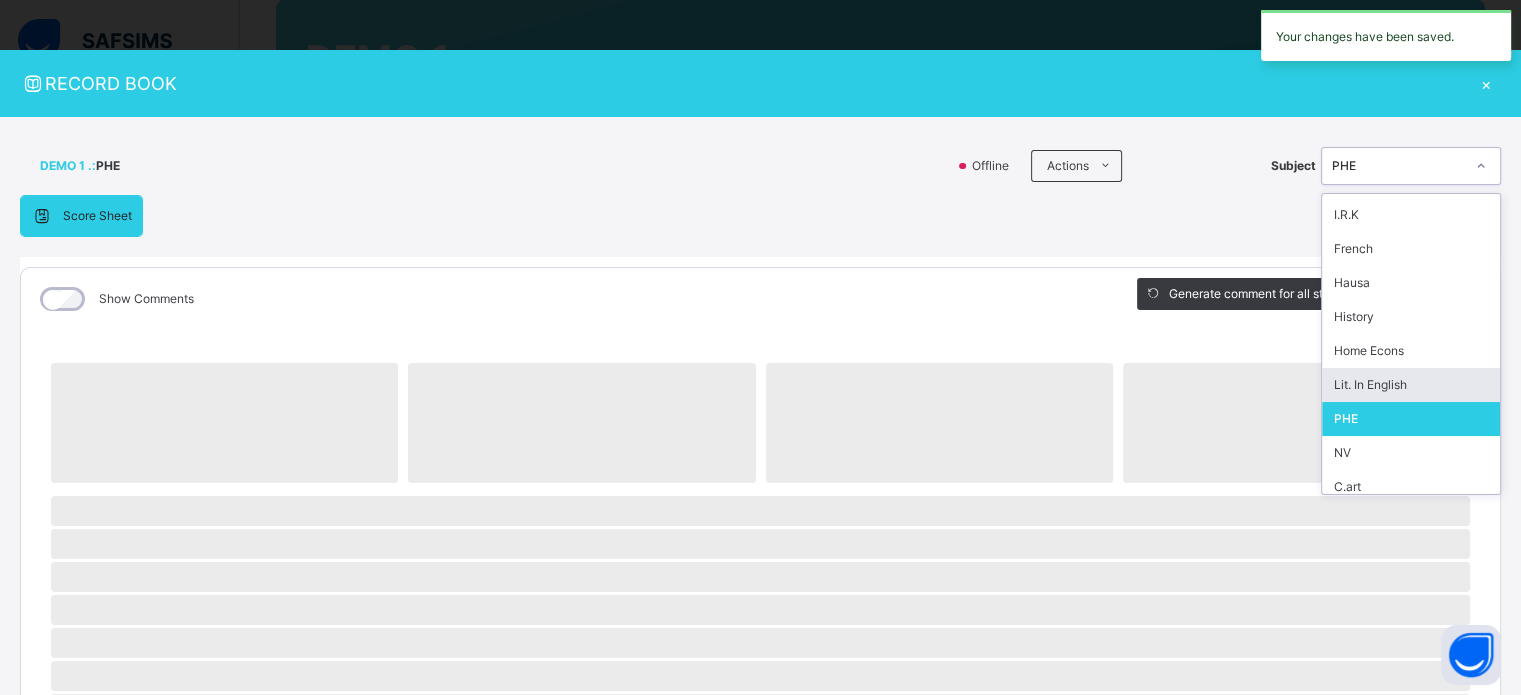 scroll, scrollTop: 210, scrollLeft: 0, axis: vertical 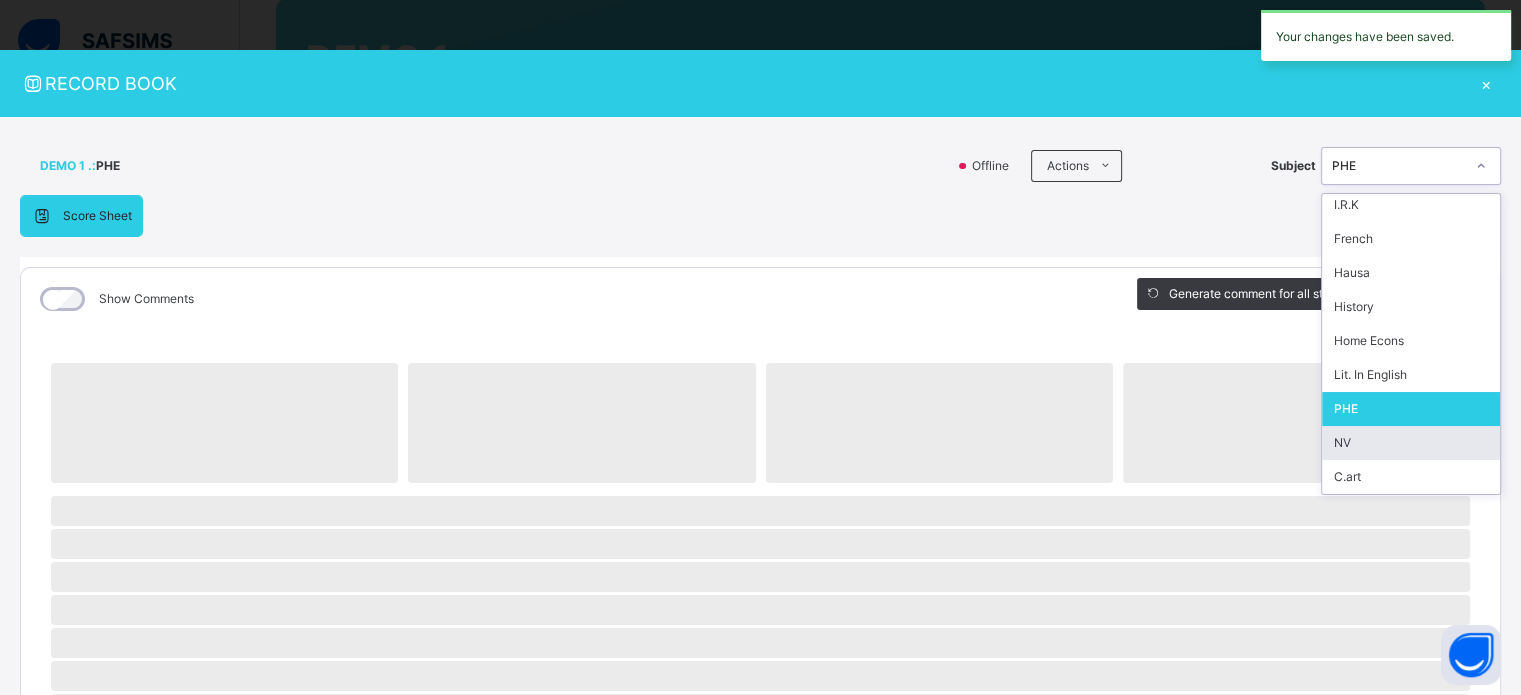 click on "NV" at bounding box center (1411, 443) 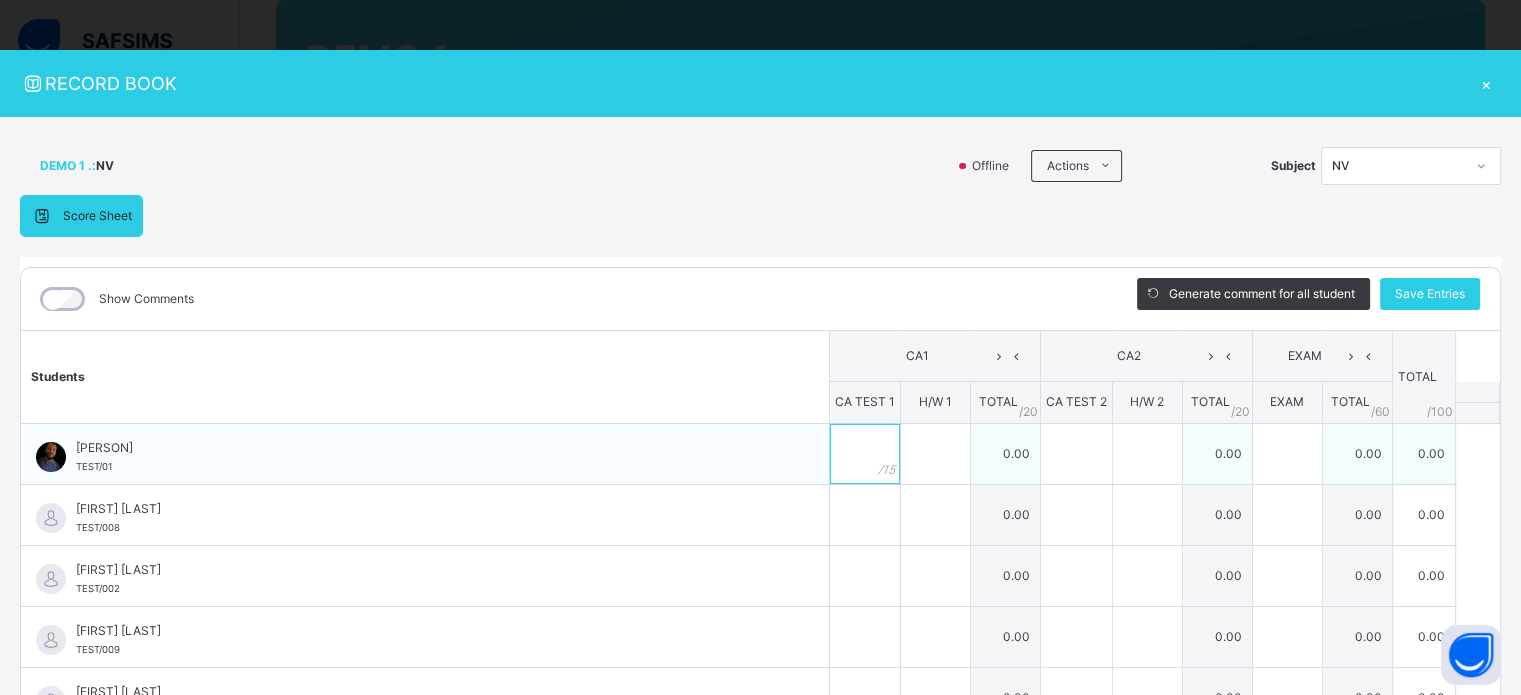 click at bounding box center [865, 454] 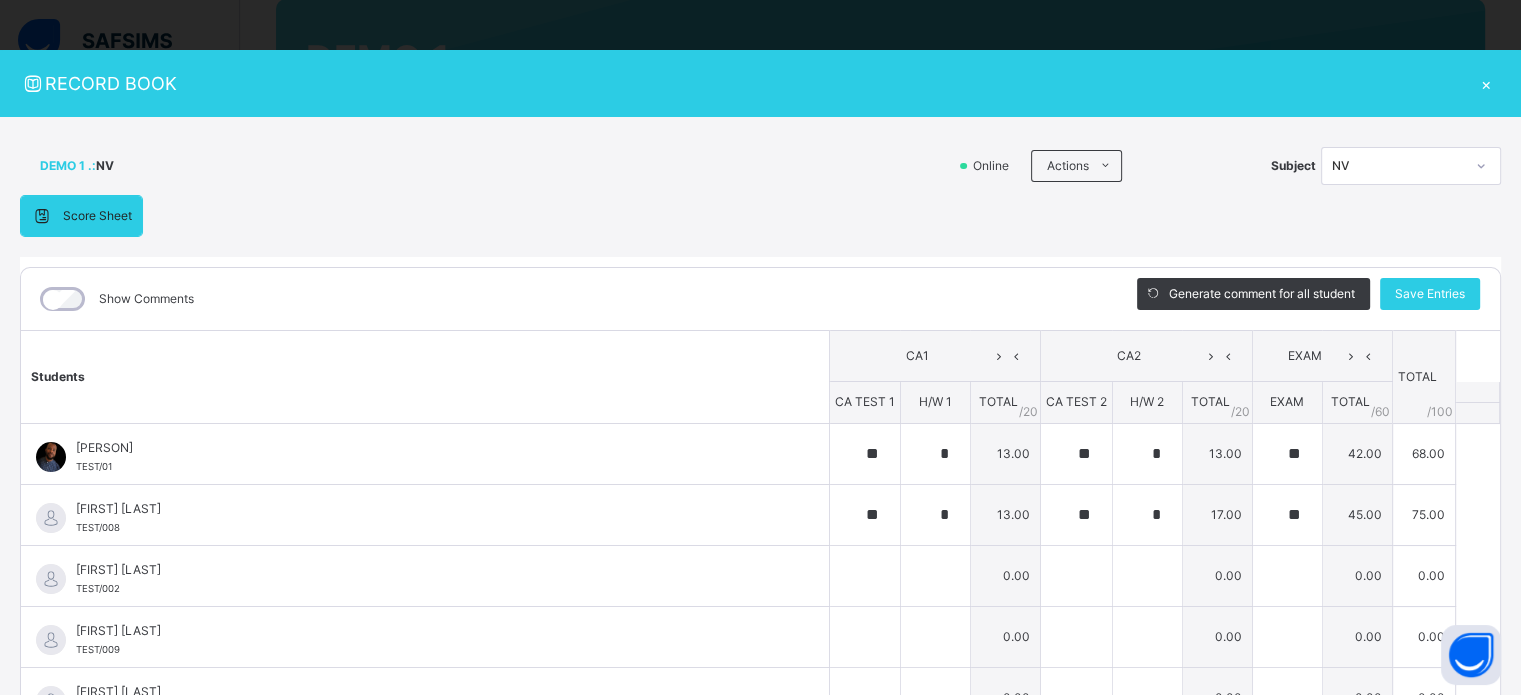 click on "Generate comment for all student   Save Entries" at bounding box center [1308, 299] 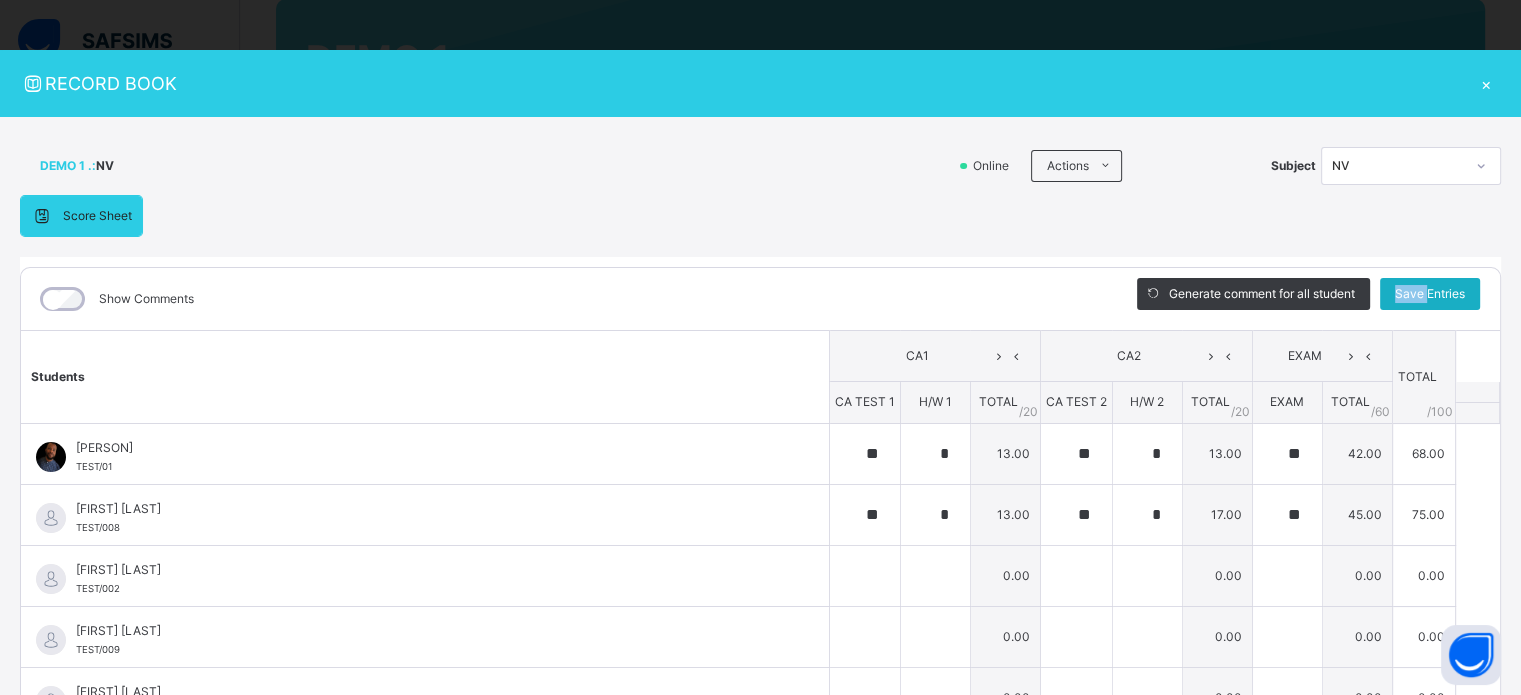 click on "Save Entries" at bounding box center [1430, 294] 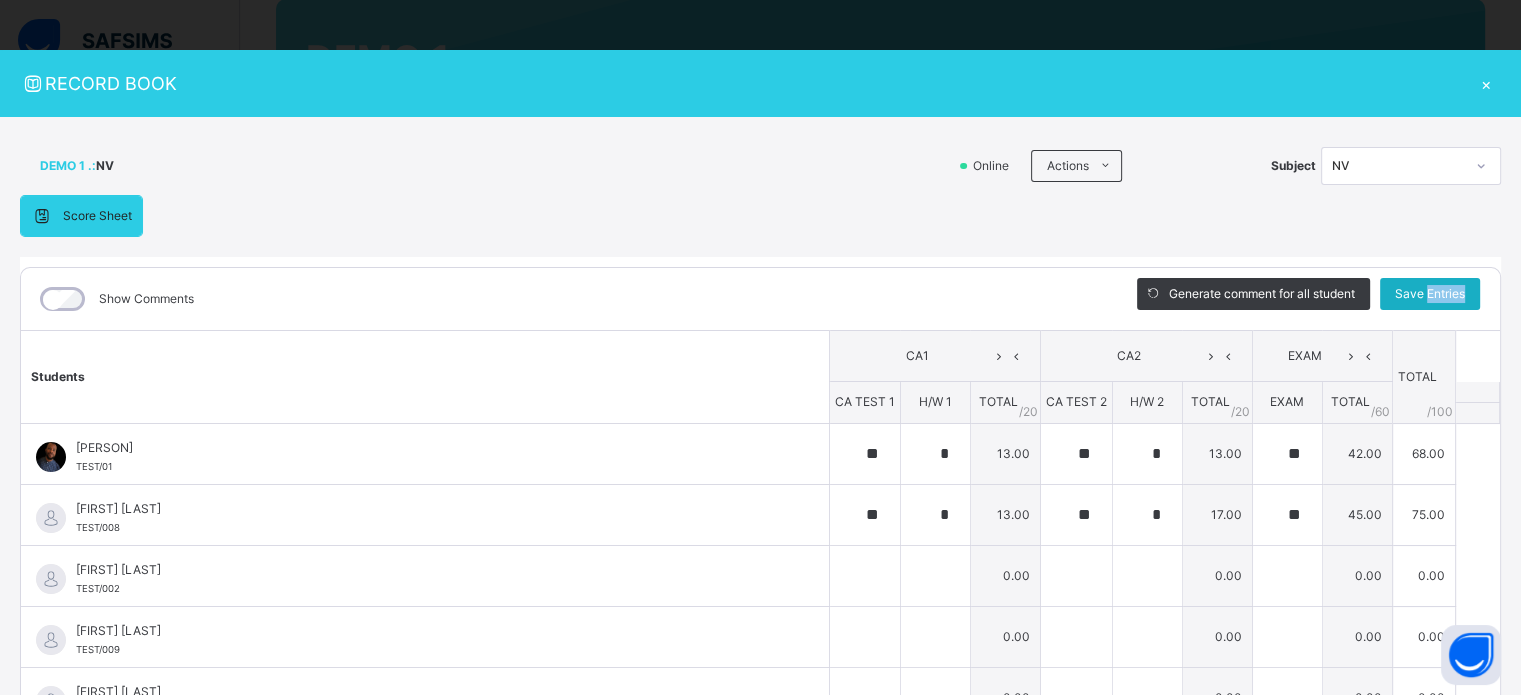 click on "Save Entries" at bounding box center [1430, 294] 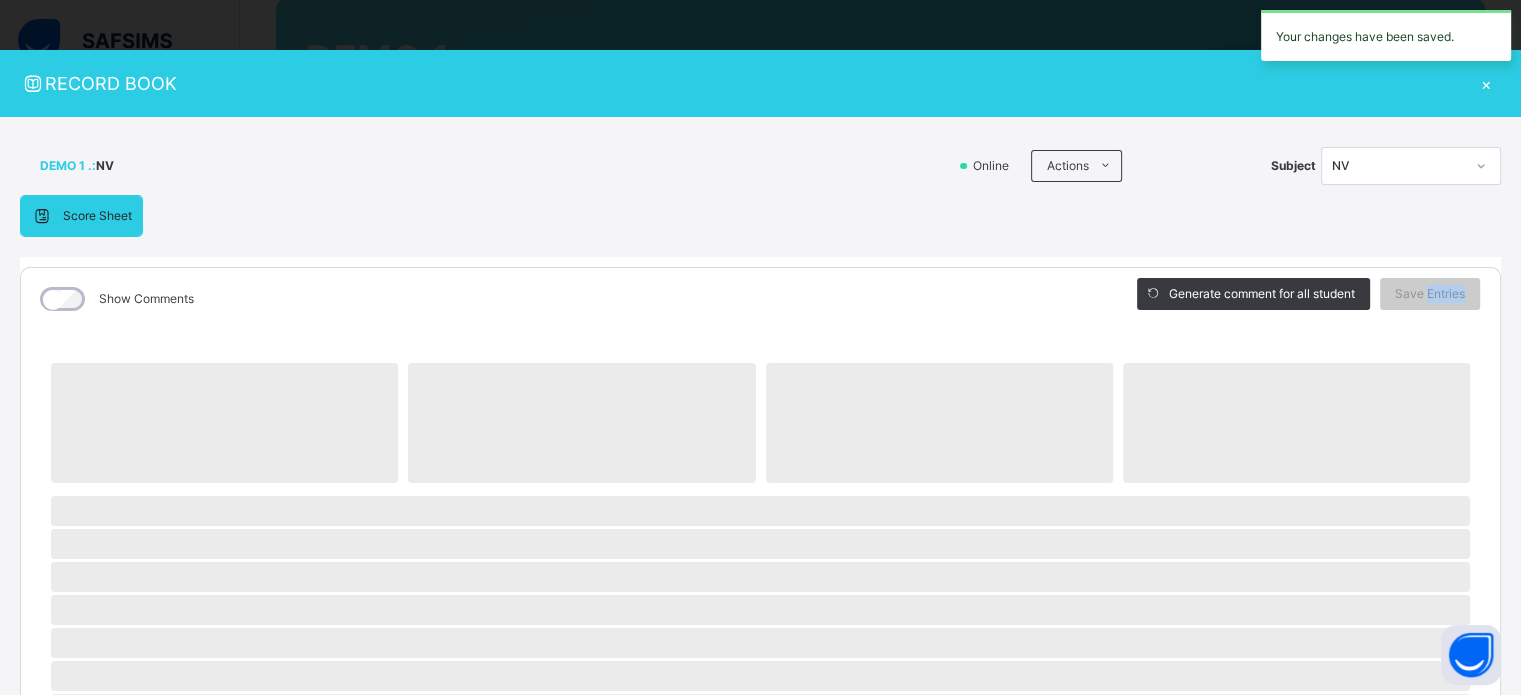 click on "NV" at bounding box center (1398, 166) 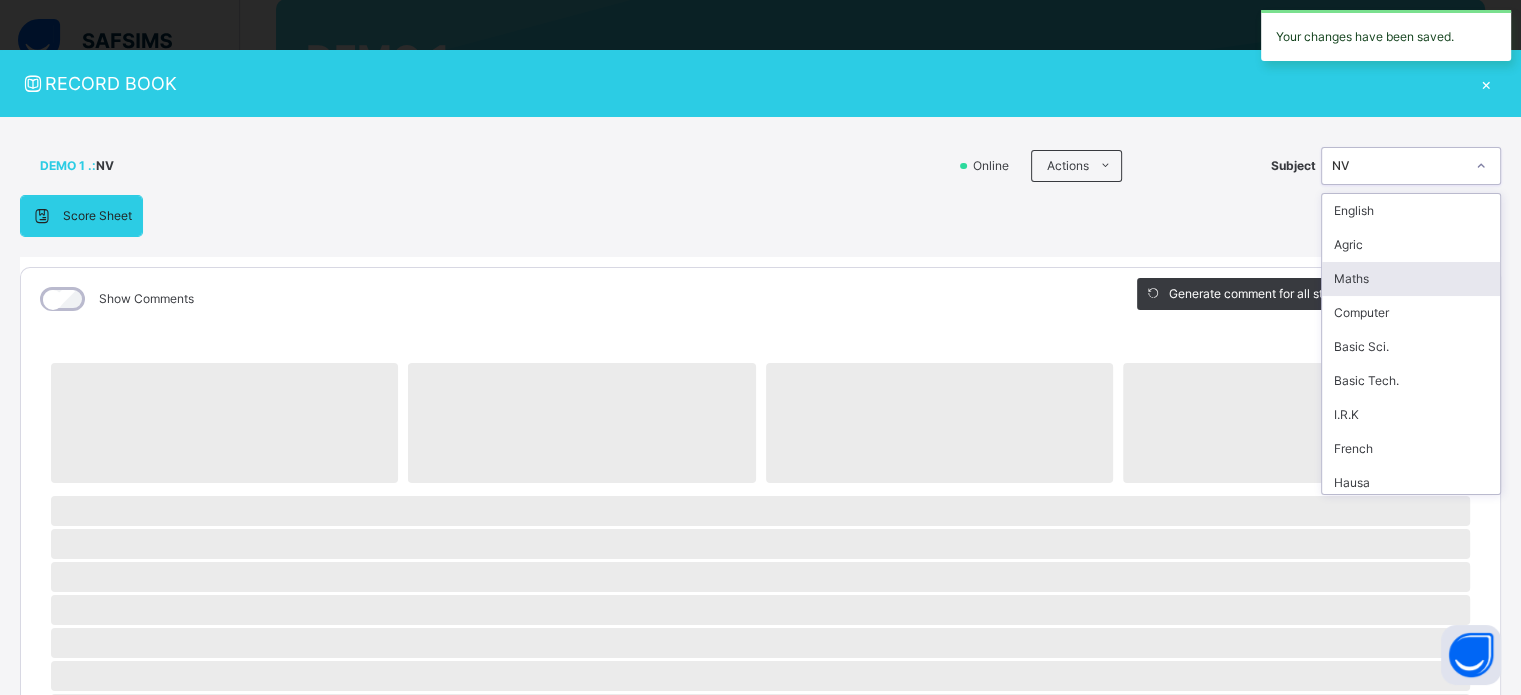 scroll, scrollTop: 210, scrollLeft: 0, axis: vertical 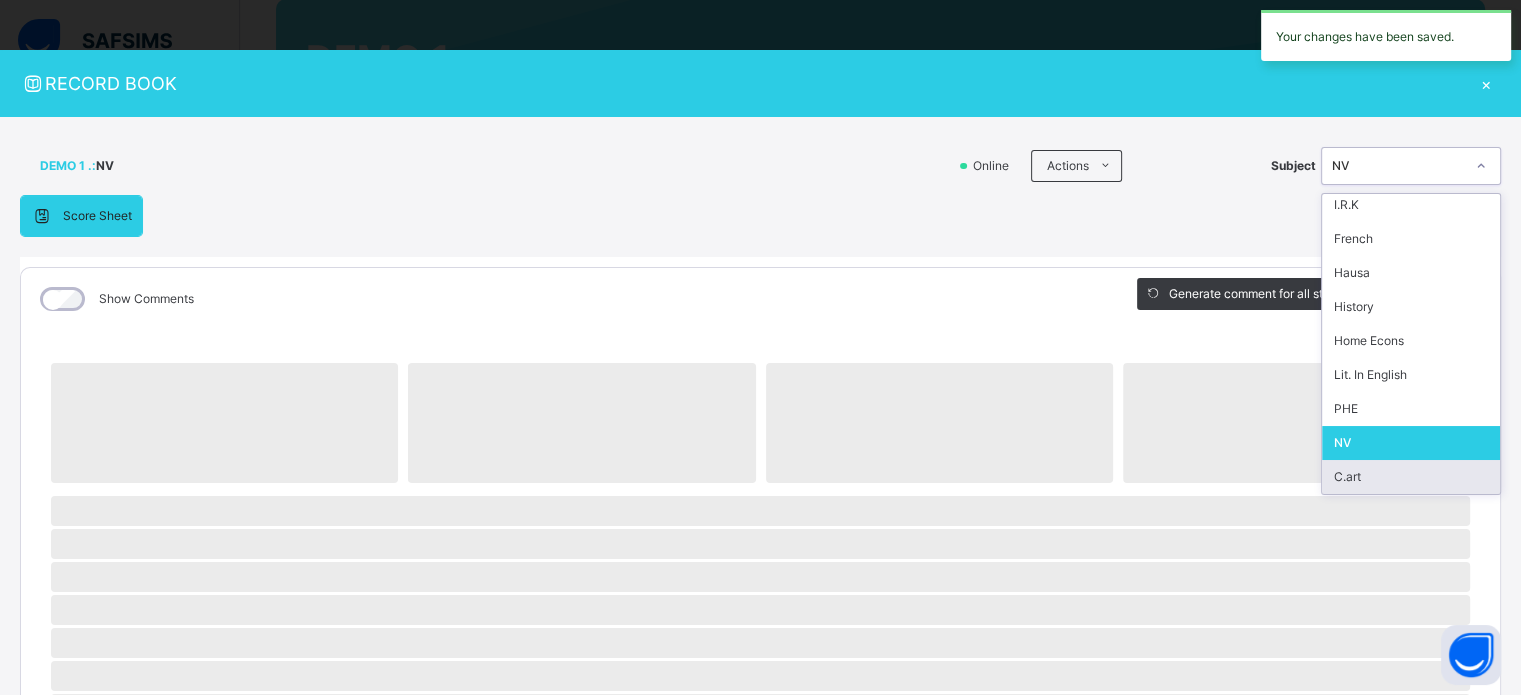 click on "C.art" at bounding box center [1411, 477] 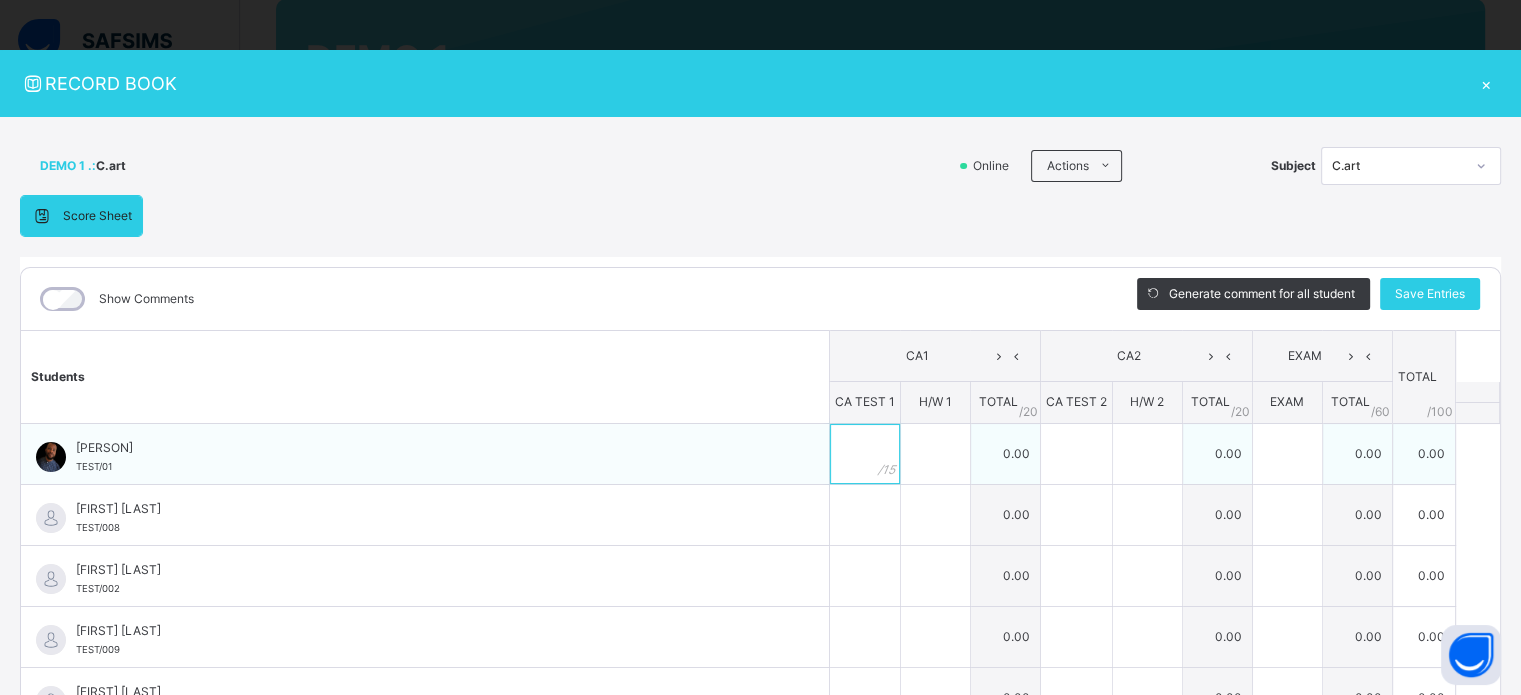 click at bounding box center [865, 454] 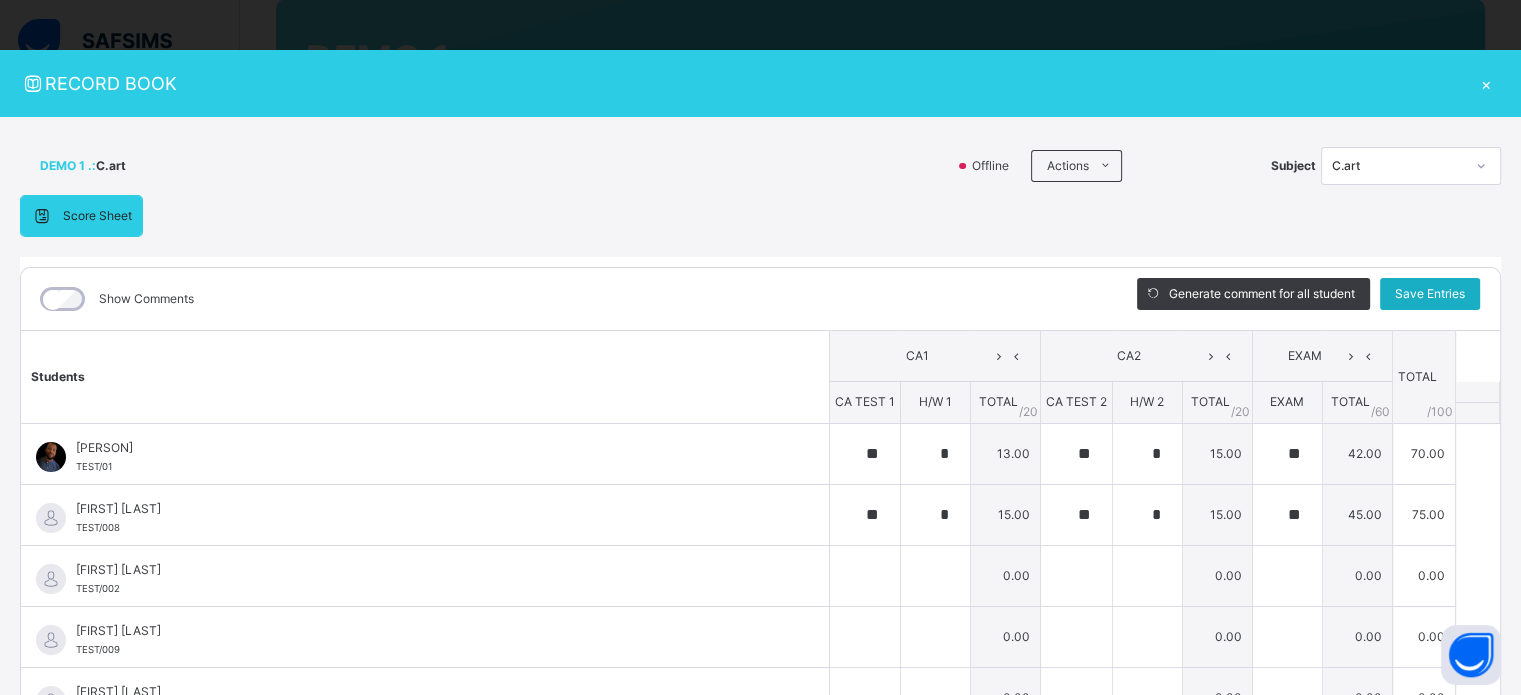 click on "Save Entries" at bounding box center (1430, 294) 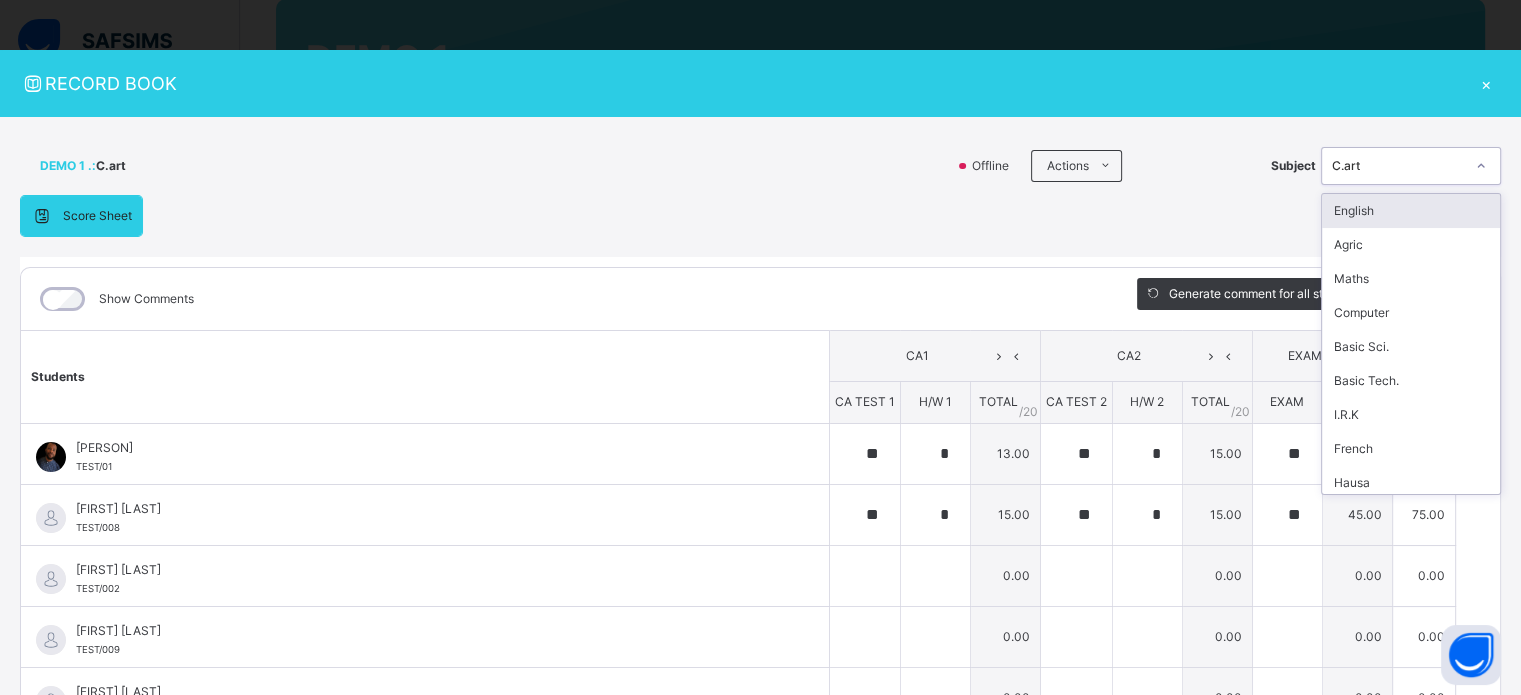 click on "C.art" at bounding box center (1398, 166) 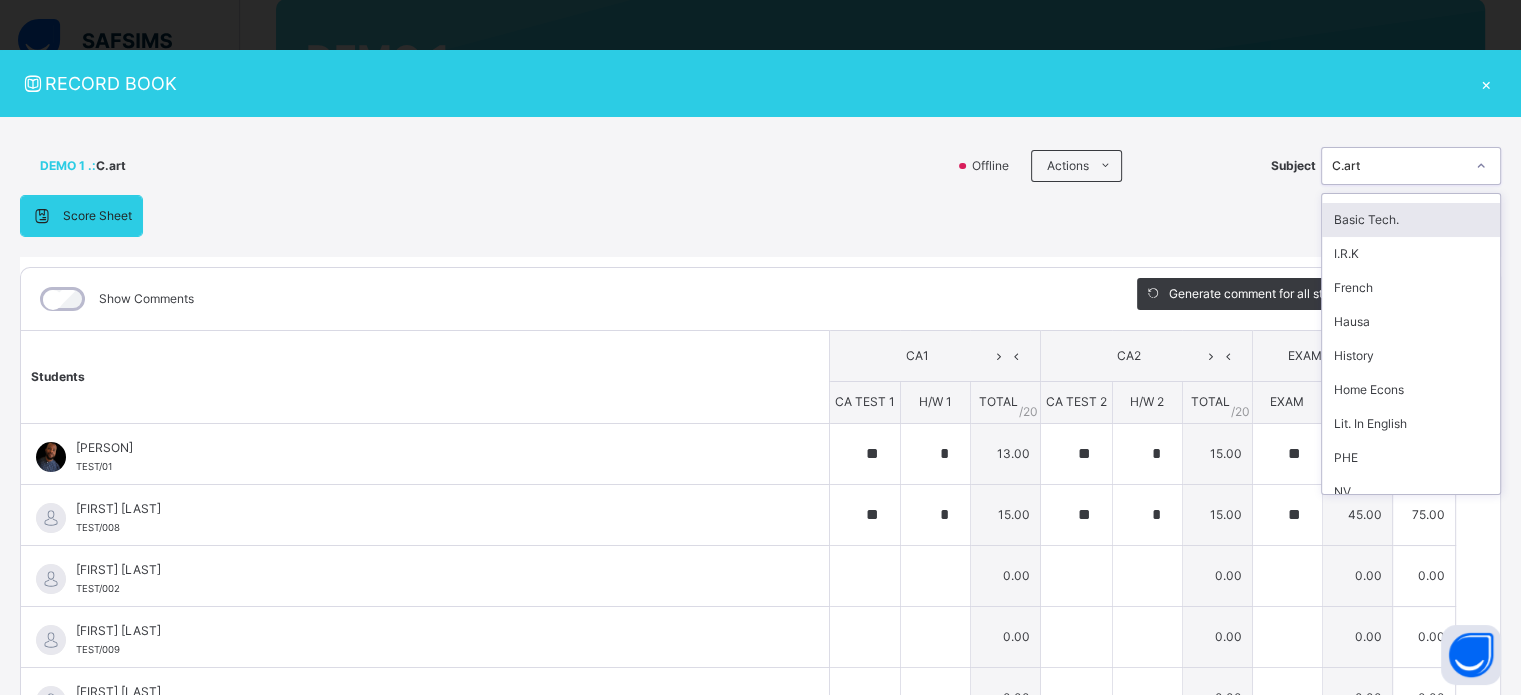 scroll, scrollTop: 210, scrollLeft: 0, axis: vertical 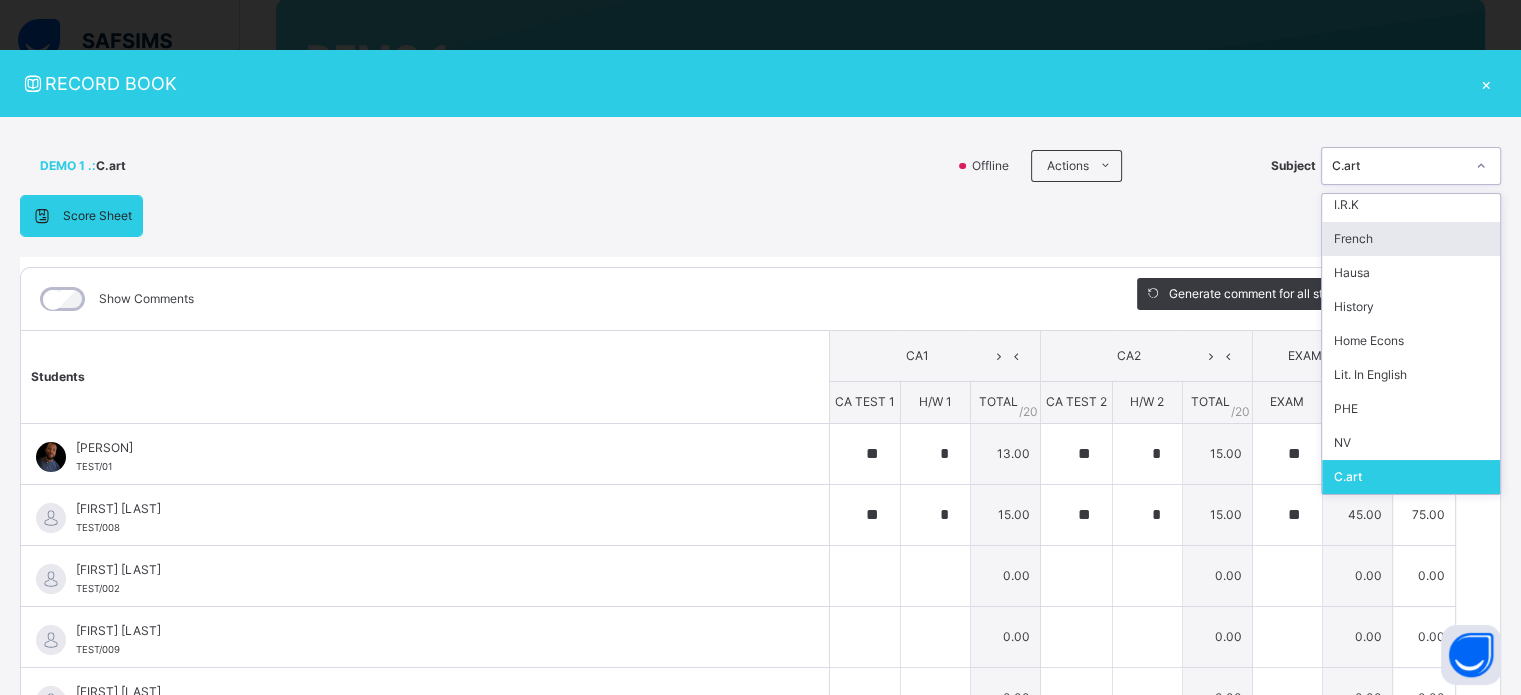 click on "DEMO 1   . :   C.art Offline Actions  Download Empty Score Sheet  Upload/map score sheet Subject    option C.art, selected.    option French focused, 8 of 15. 15 results available. Use Up and Down to choose options, press Enter to select the currently focused option, press Escape to exit the menu, press Tab to select the option and exit the menu. C.art English Agric Maths Computer Basic Sci. Basic Tech. I.R.K French Hausa History Home Econs Lit. In English PHE NV C.art [FIRST] [LAST] COLLEGE Date: [DATE], [TIME] Score Sheet Score Sheet Show Comments   Generate comment for all student   Save Entries Class Level:  DEMO 1   . Subject:  C.art Session:  2024/2025 Session Session:  Second Term Students CA1 CA2 EXAM TOTAL /100 Comment CA TEST 1 H/W 1 TOTAL / 20 CA TEST 2 H/W 2 TOTAL / 20 EXAM TOTAL / 60 [FIRST] [LAST] TEST/01 [FIRST] [LAST] TEST/01 ** * 13.00 ** * 15.00 ** 42.00 70.00 Generate comment 0 / 250   ×   Subject Teacher’s Comment JS [FIRST] [LAST]   TEST/01   Total 70.00  / 100.00 Sims Bot" at bounding box center (760, 469) 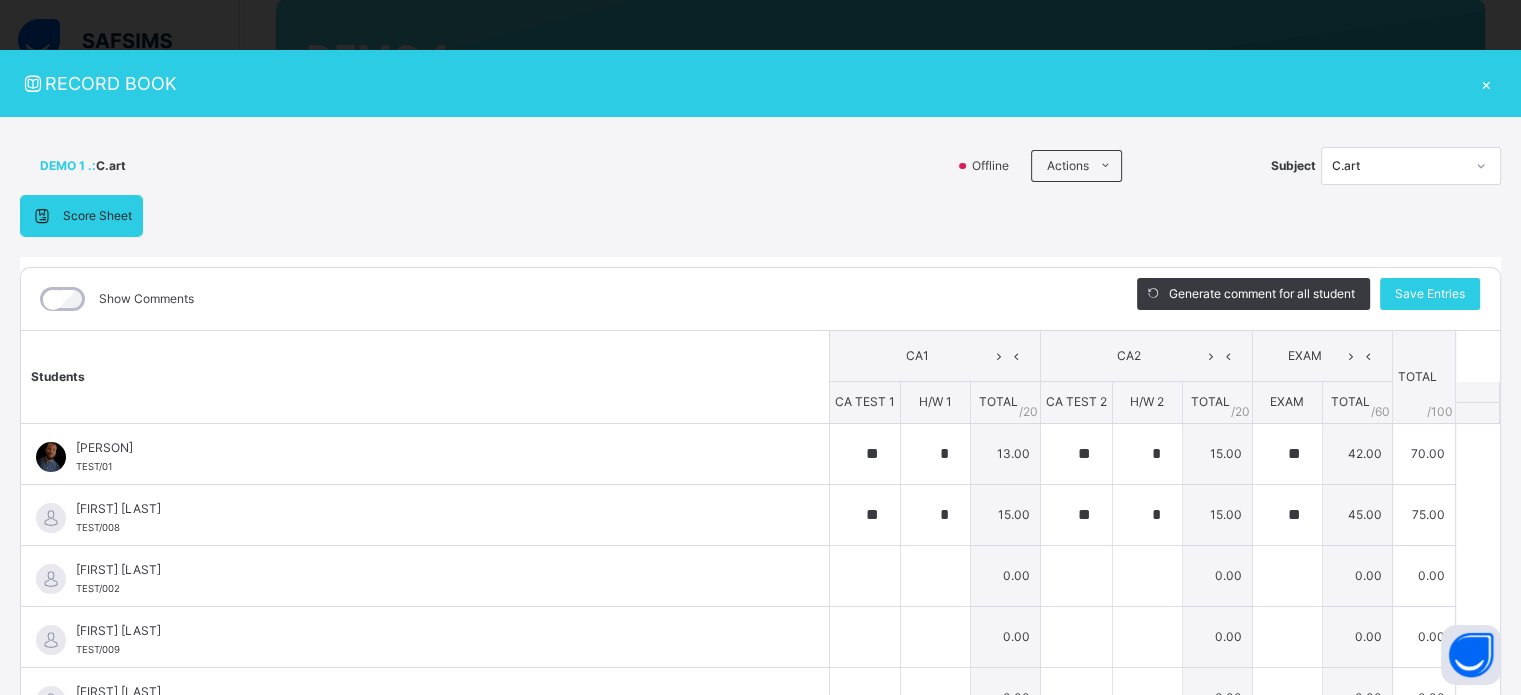 click on "×" at bounding box center (1486, 83) 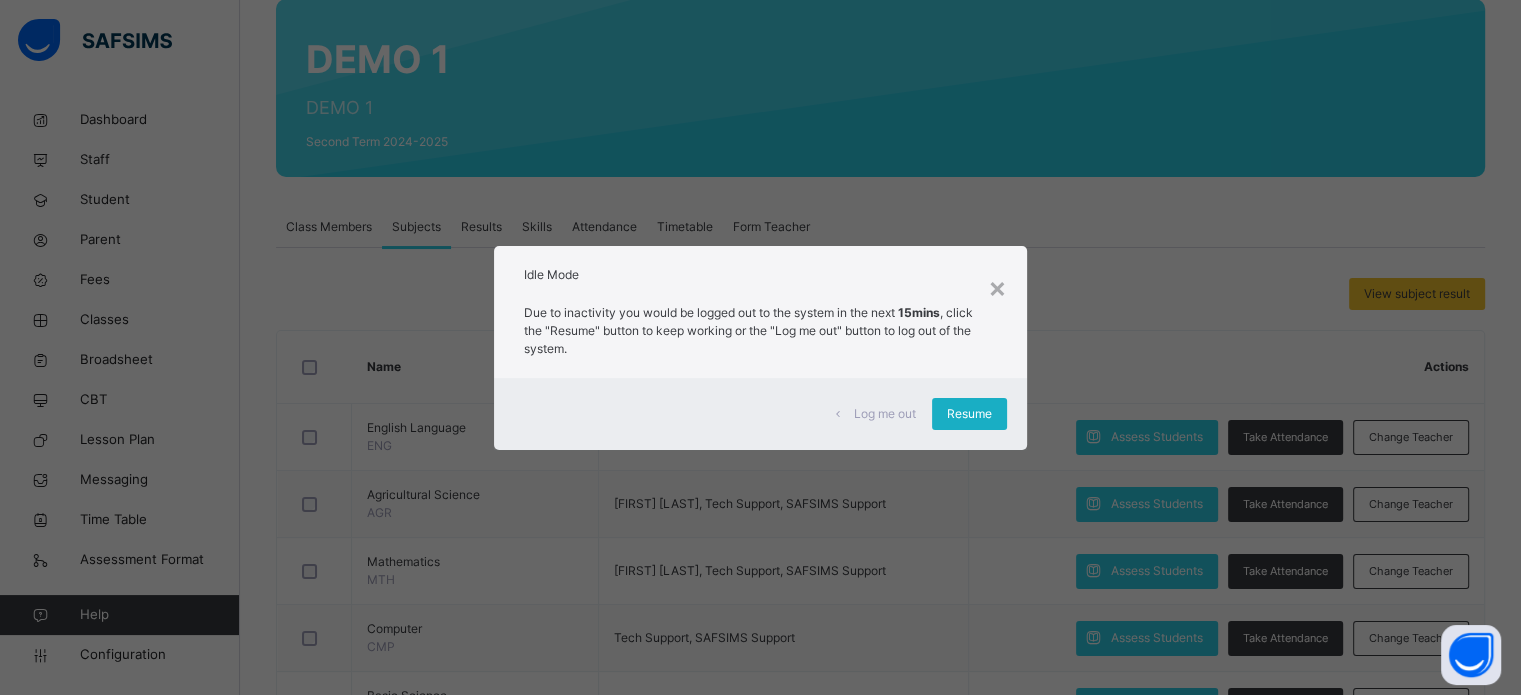 click on "Resume" at bounding box center (969, 414) 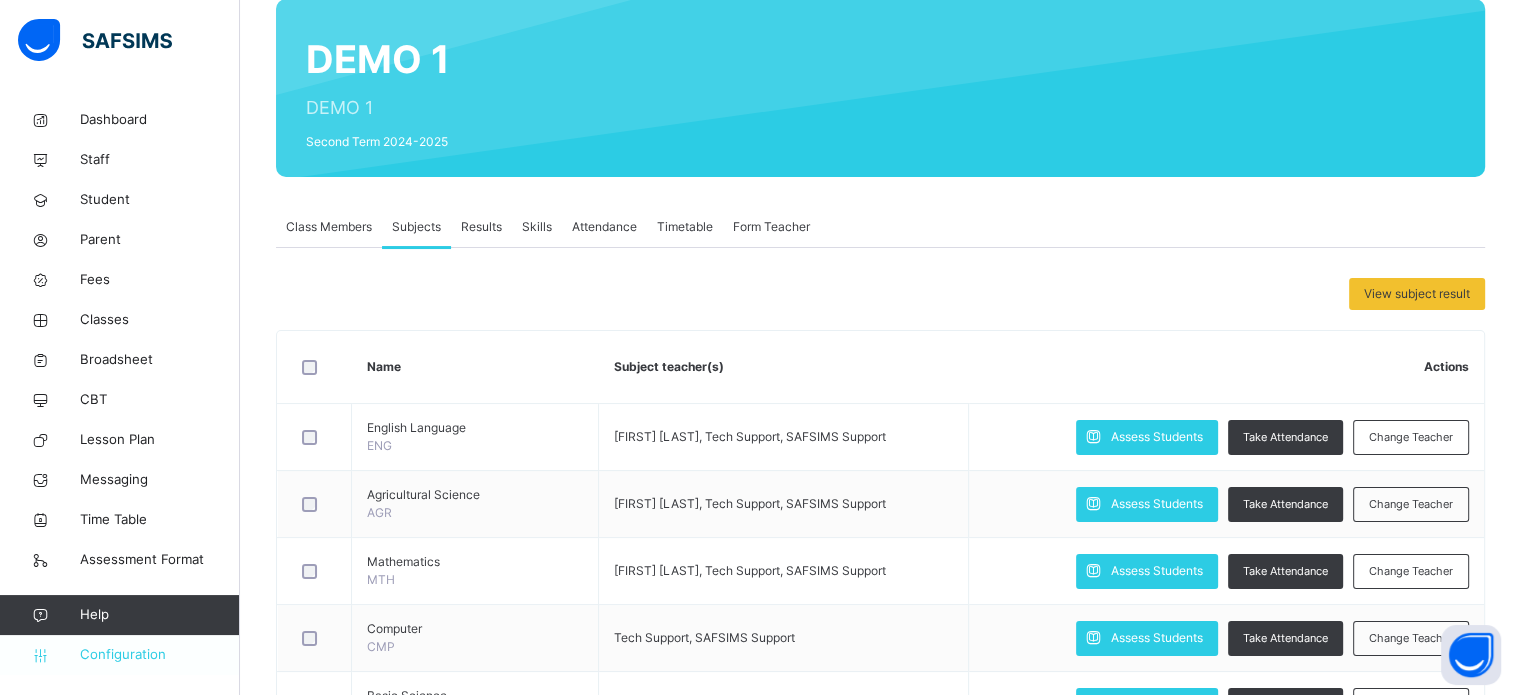 click on "Configuration" at bounding box center [159, 655] 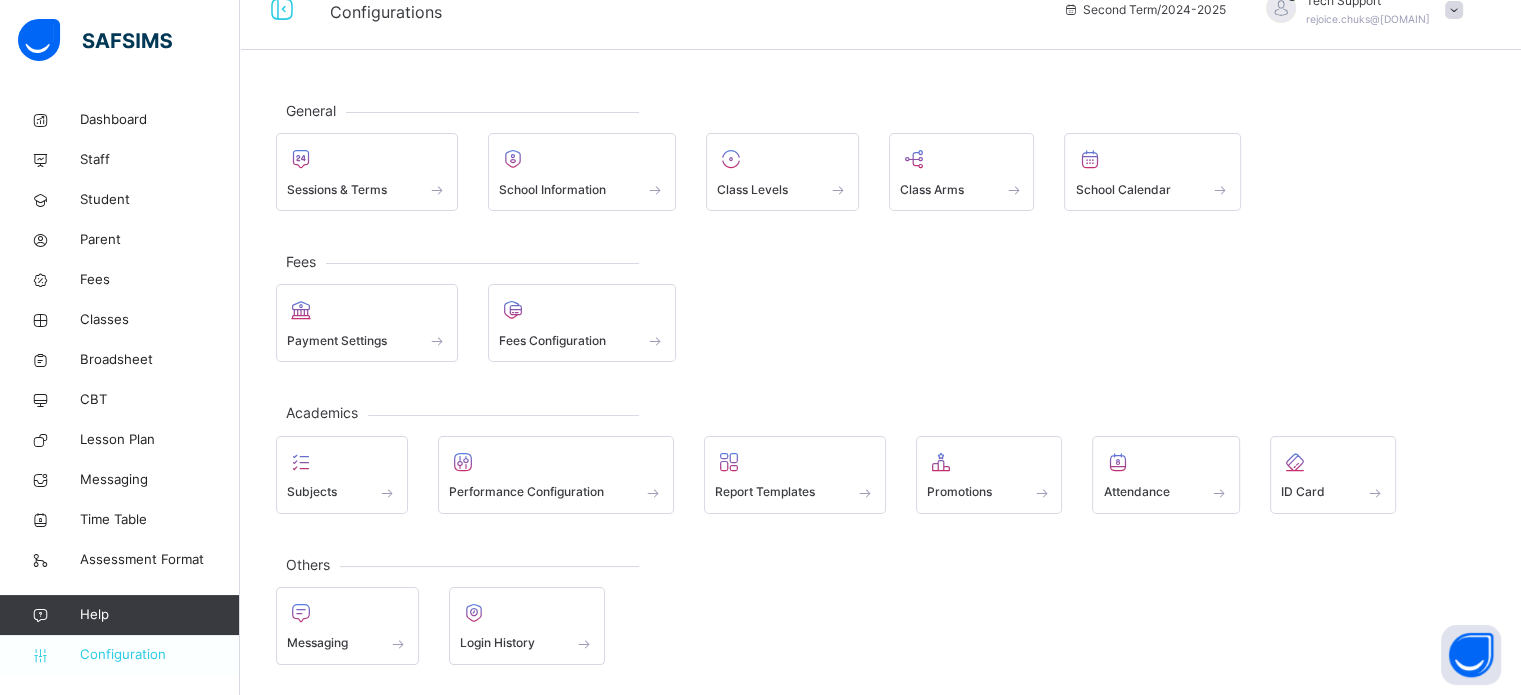 scroll, scrollTop: 26, scrollLeft: 0, axis: vertical 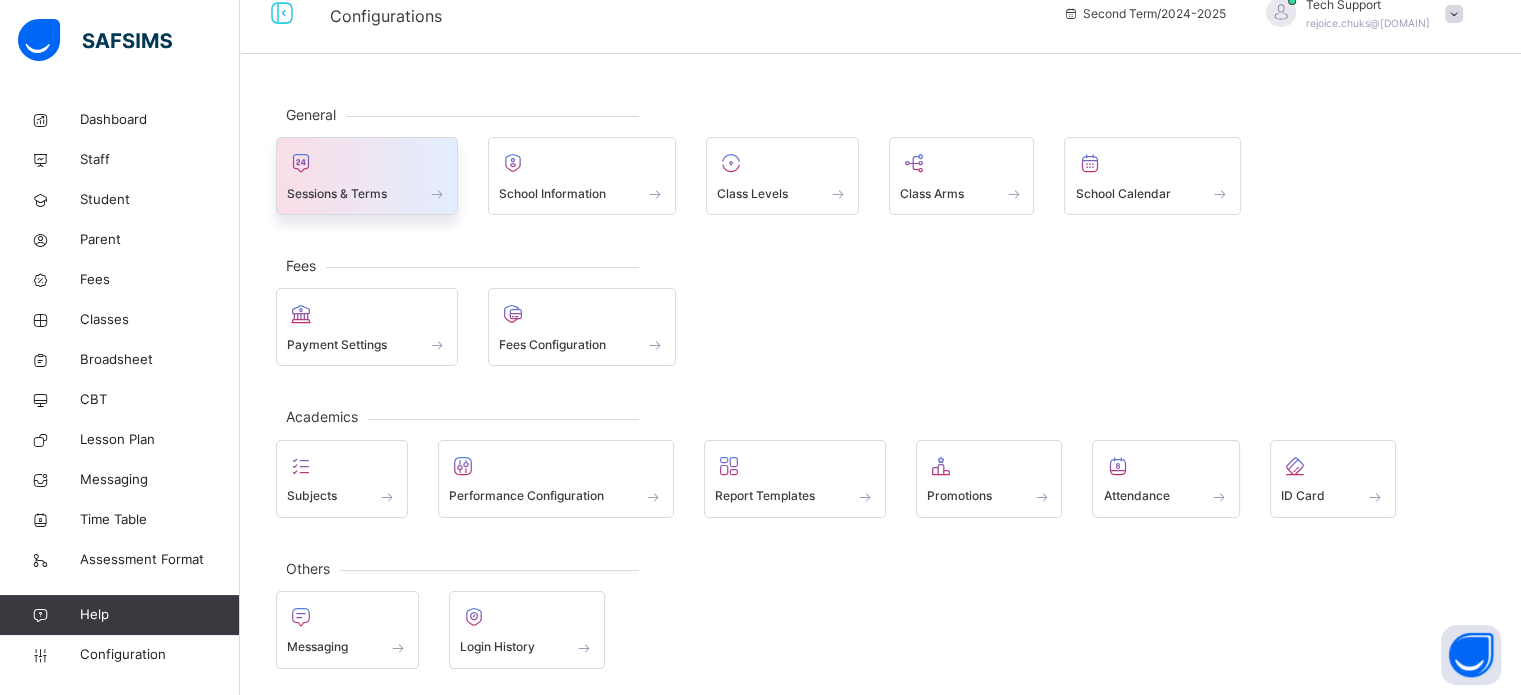 click at bounding box center (367, 163) 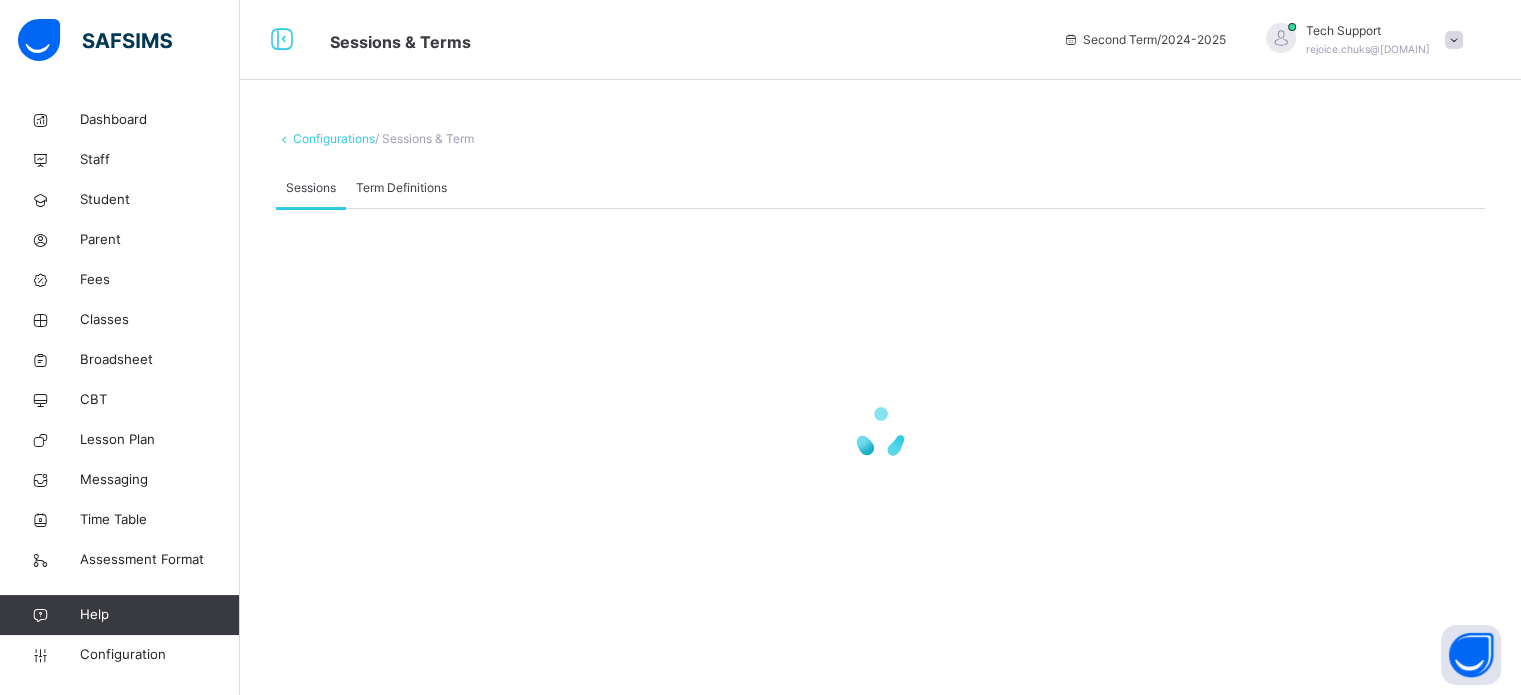 scroll, scrollTop: 0, scrollLeft: 0, axis: both 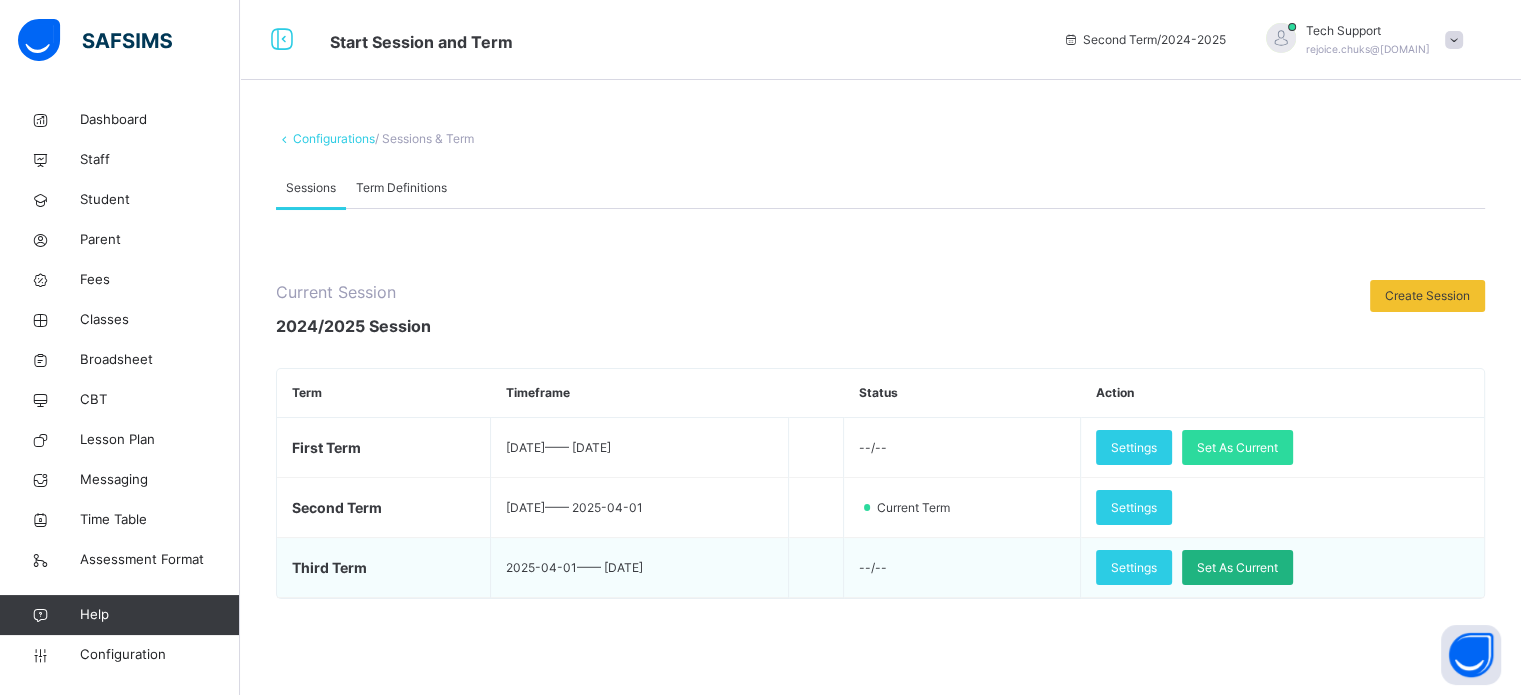 click on "Set As Current" at bounding box center (1237, 568) 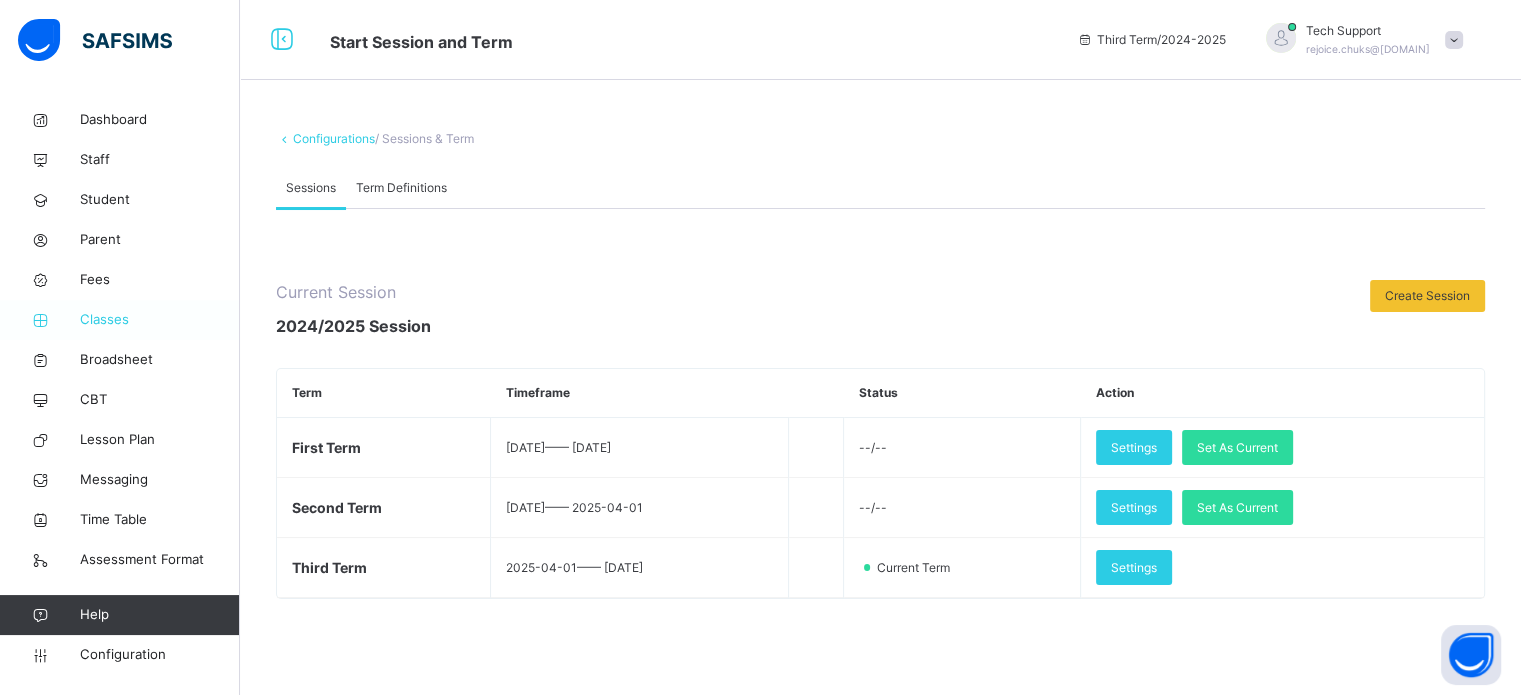 click on "Classes" at bounding box center [160, 320] 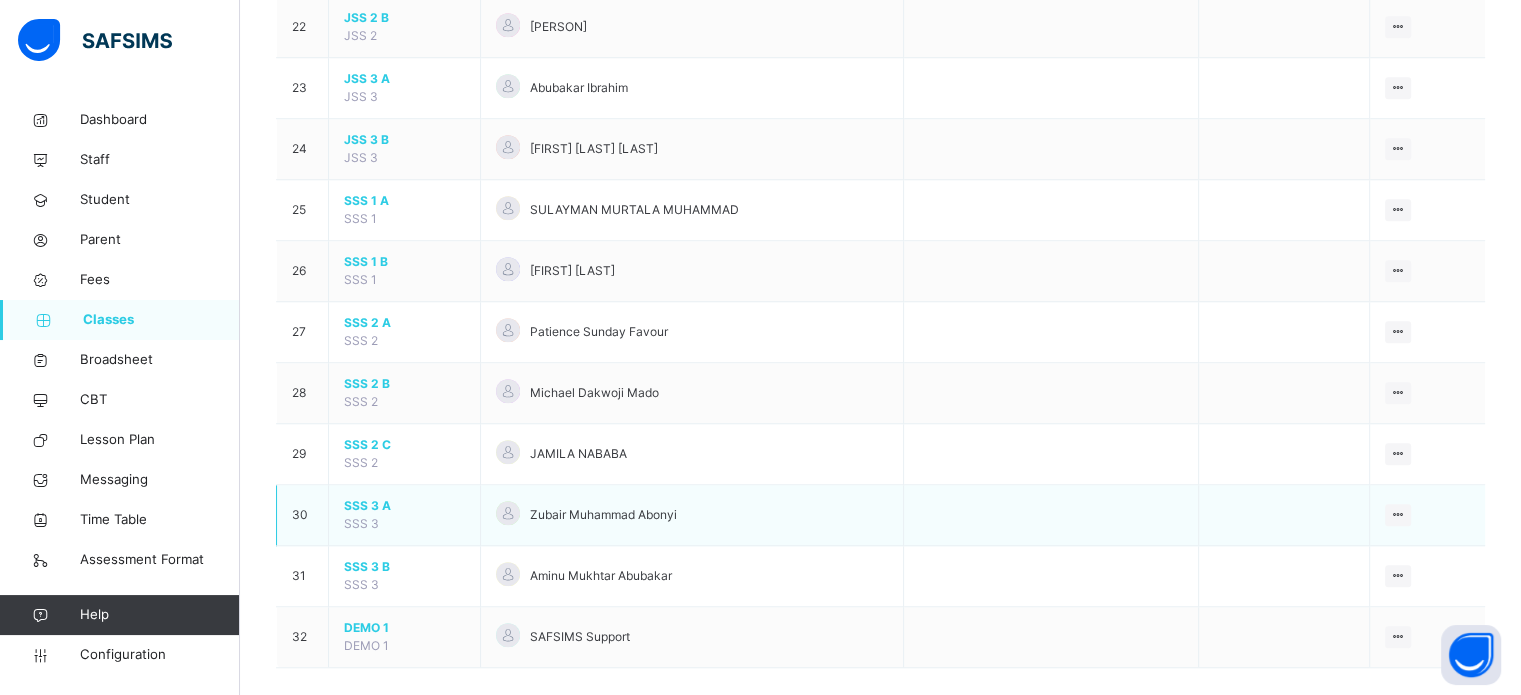 scroll, scrollTop: 1538, scrollLeft: 0, axis: vertical 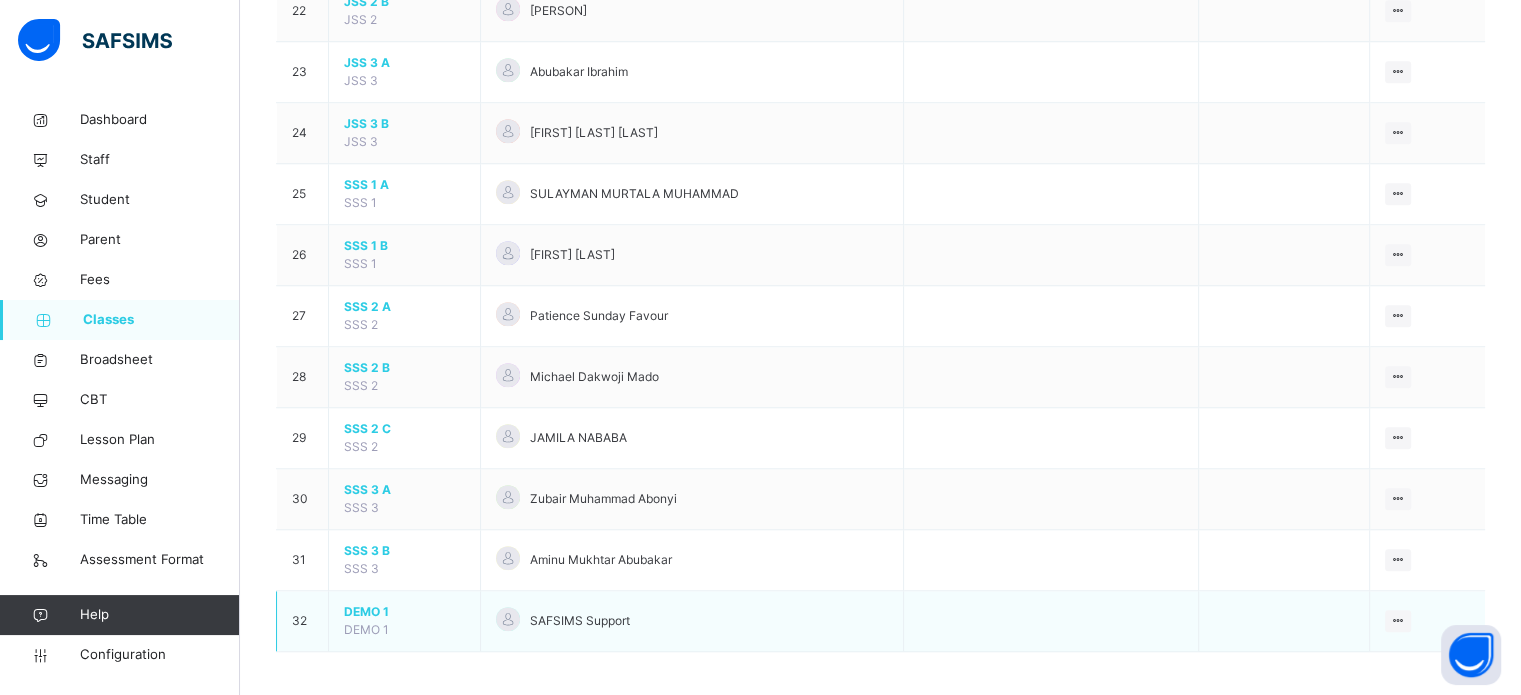 click on "DEMO 1" at bounding box center (404, 612) 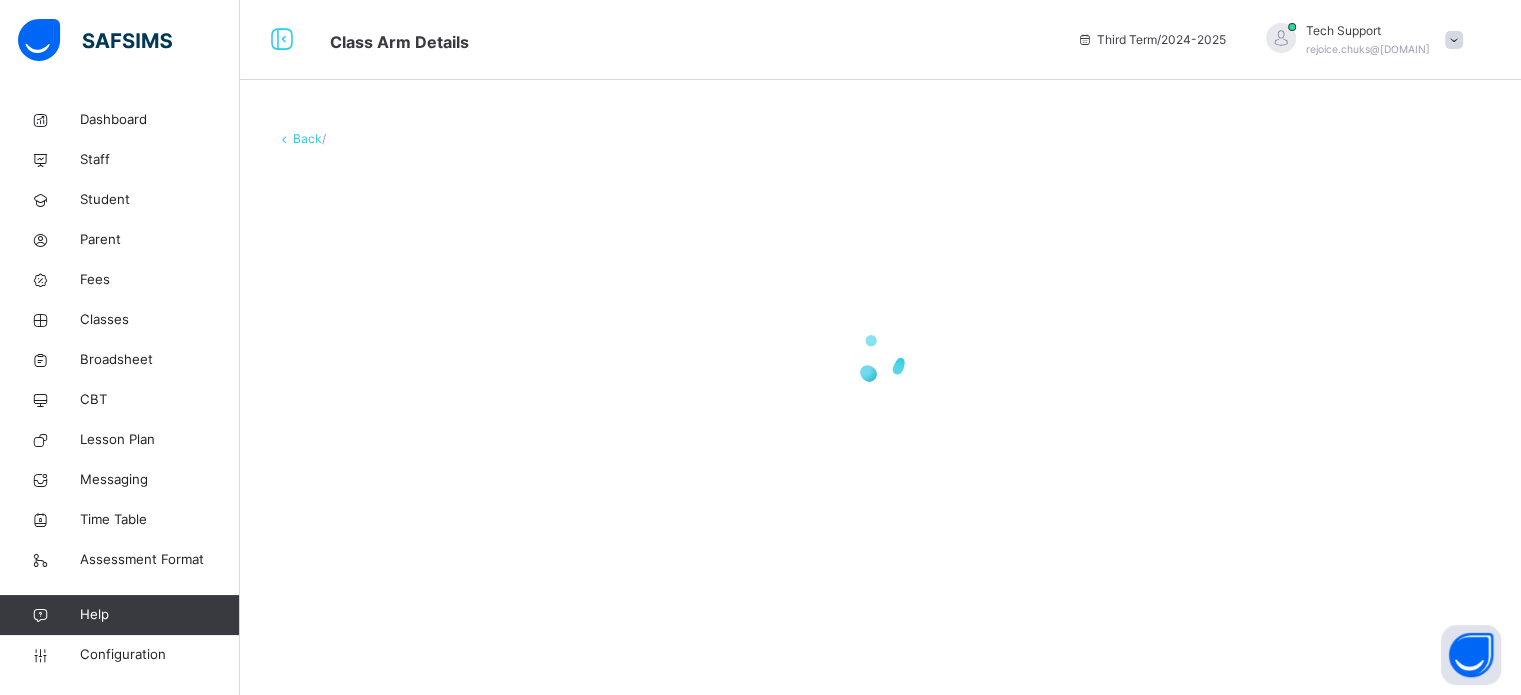 scroll, scrollTop: 0, scrollLeft: 0, axis: both 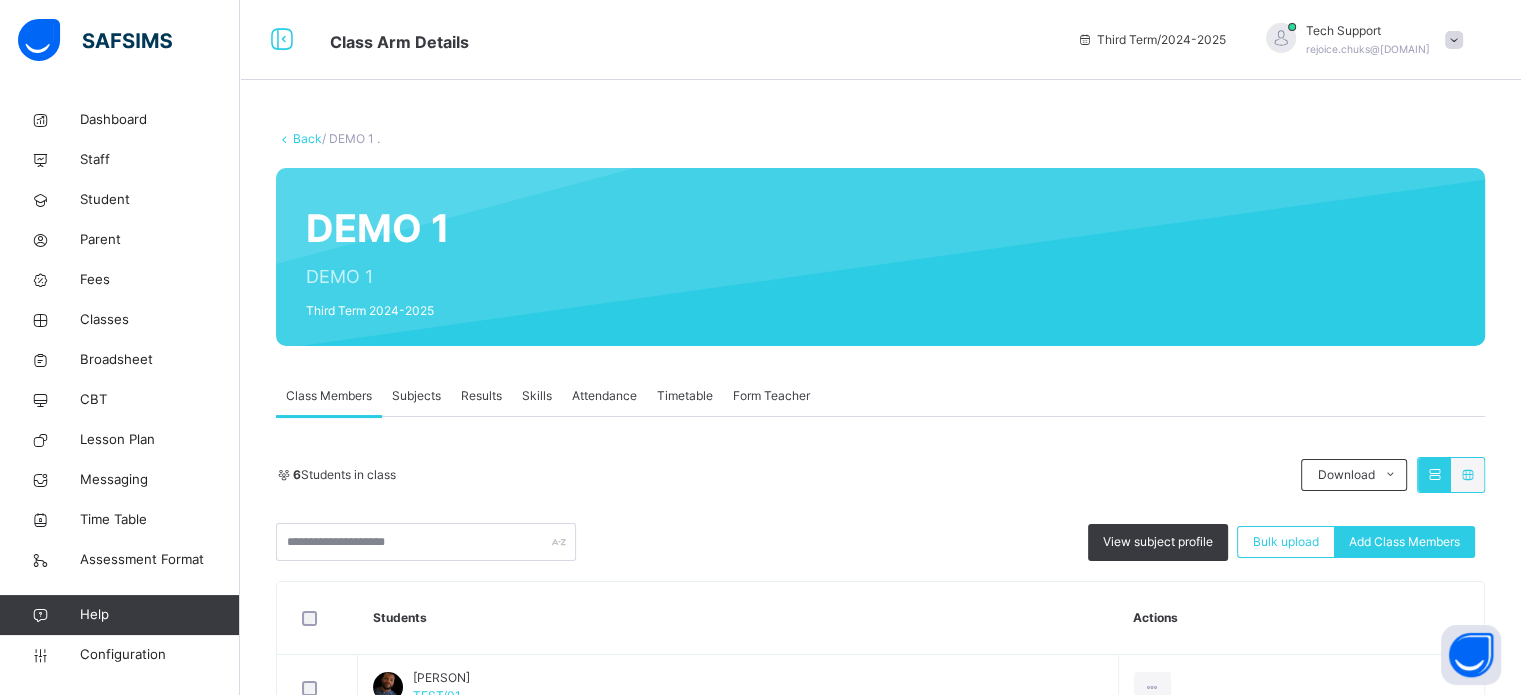click on "Subjects" at bounding box center (416, 396) 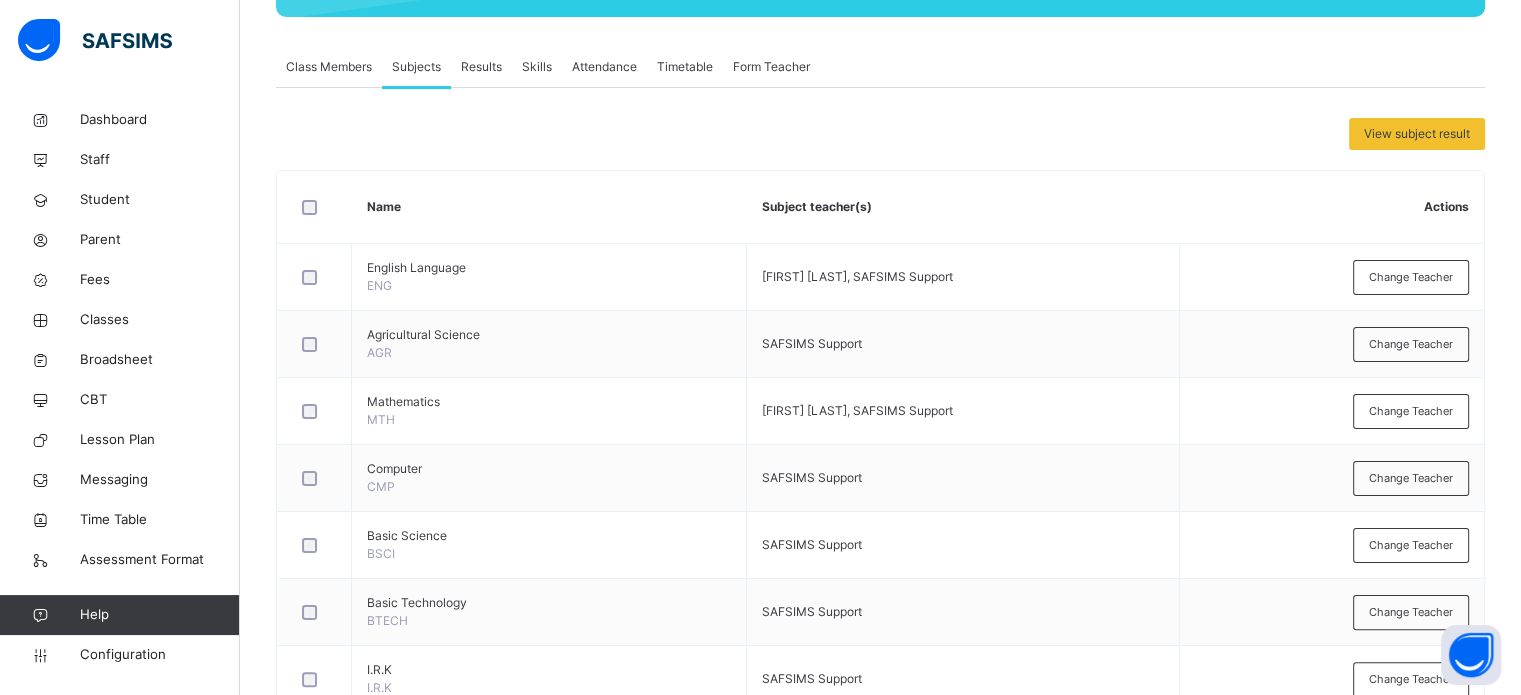 scroll, scrollTop: 129, scrollLeft: 0, axis: vertical 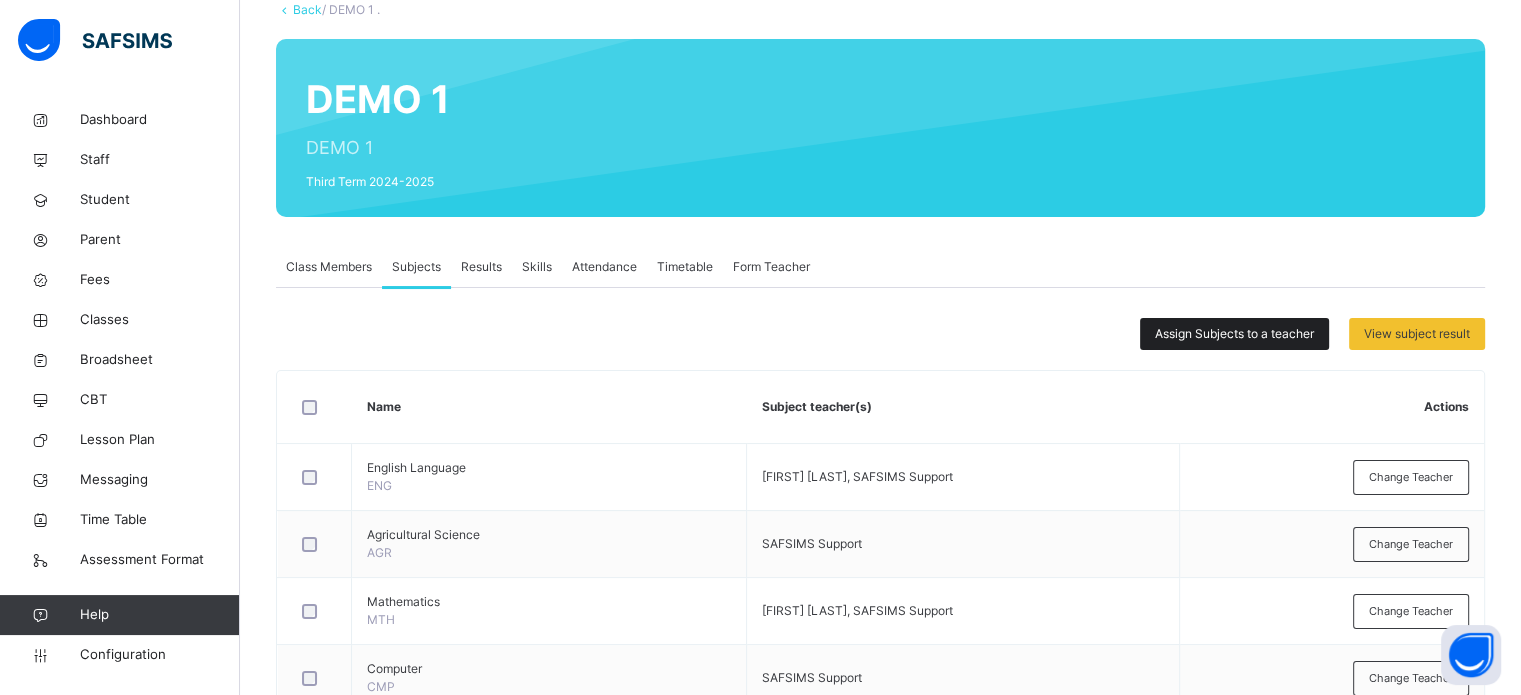 click on "Assign Subjects to a teacher" at bounding box center (1234, 334) 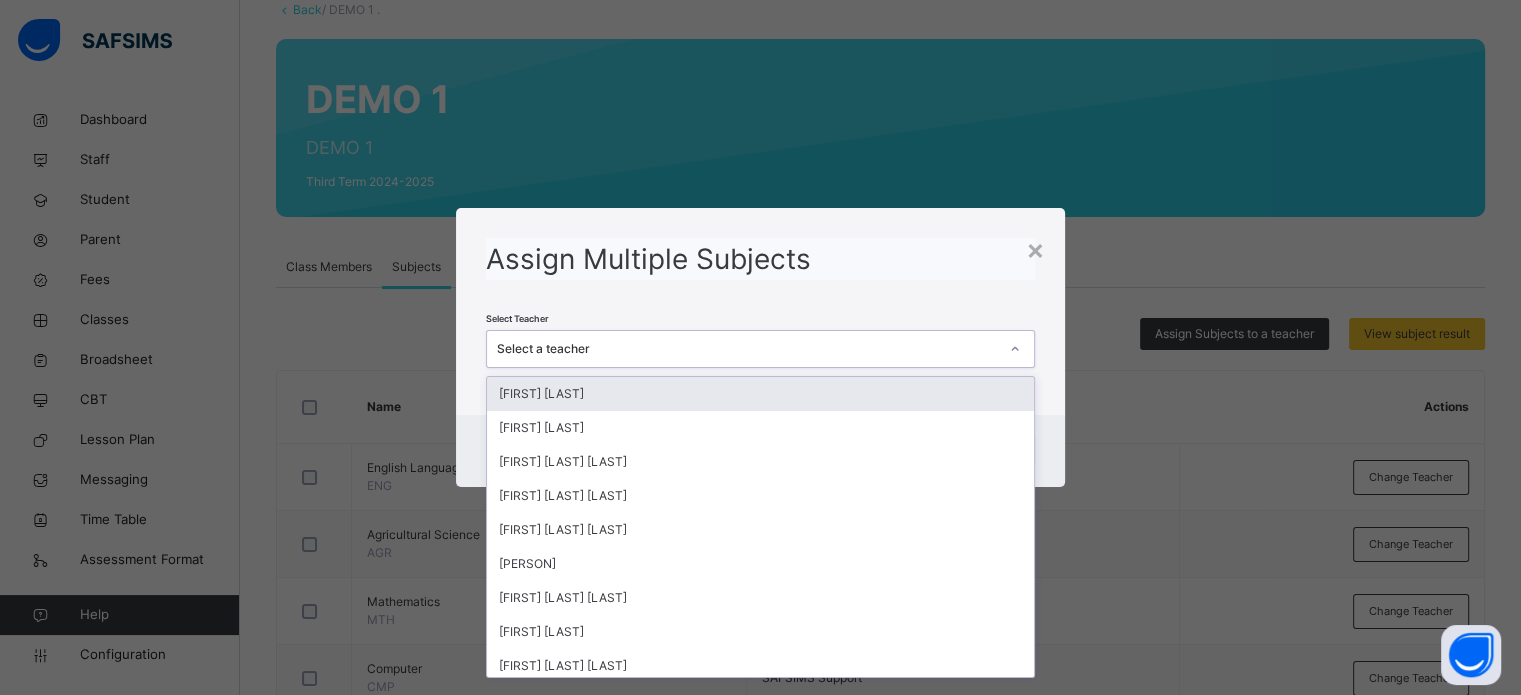 click on "Select a teacher" at bounding box center (747, 349) 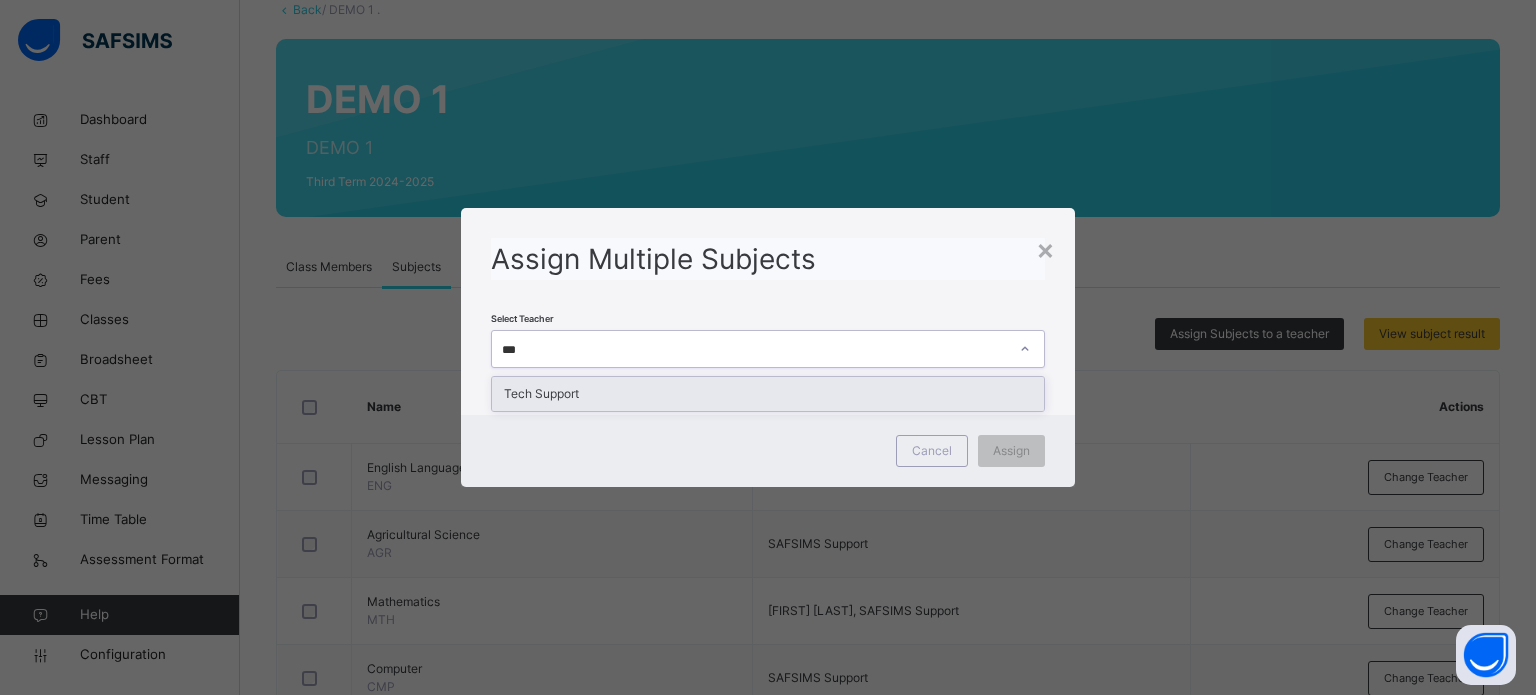 click on "Tech  Support" at bounding box center [768, 394] 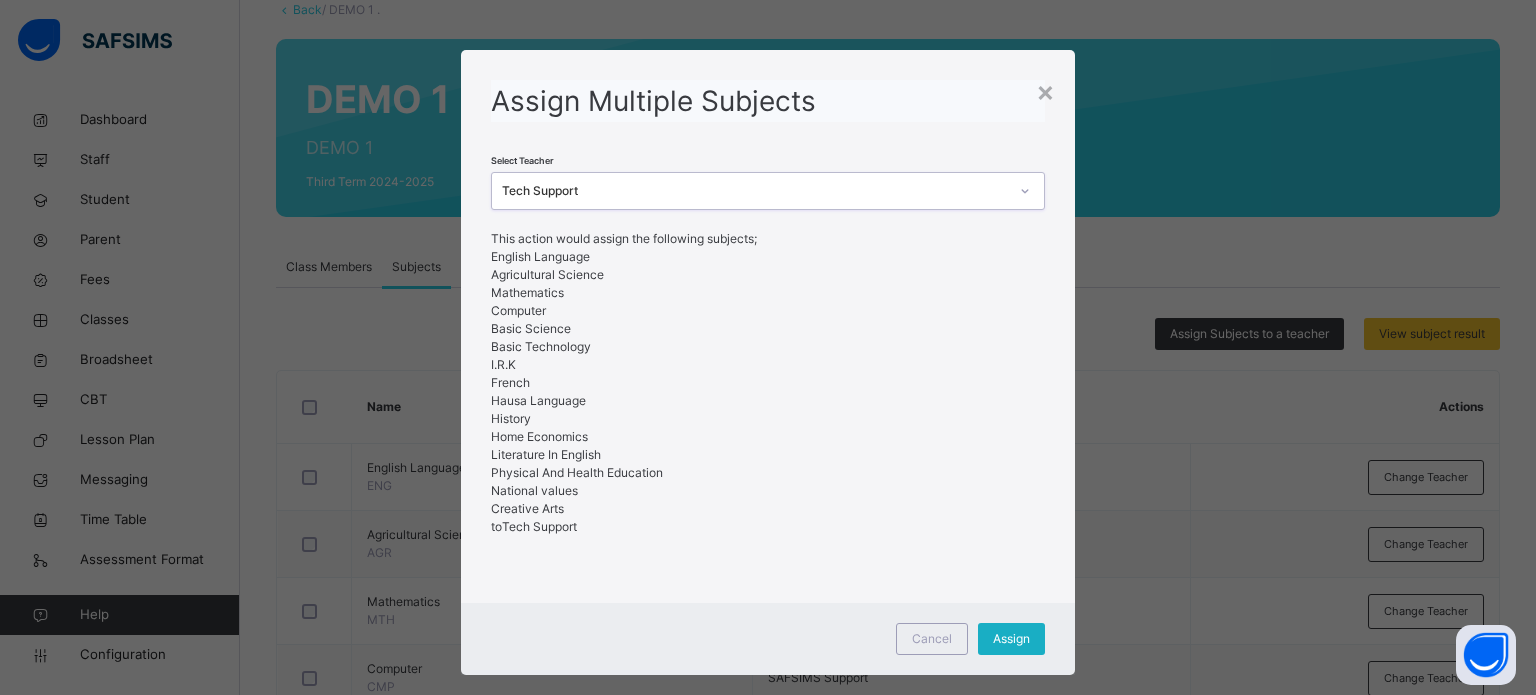 click on "Assign" at bounding box center [1011, 639] 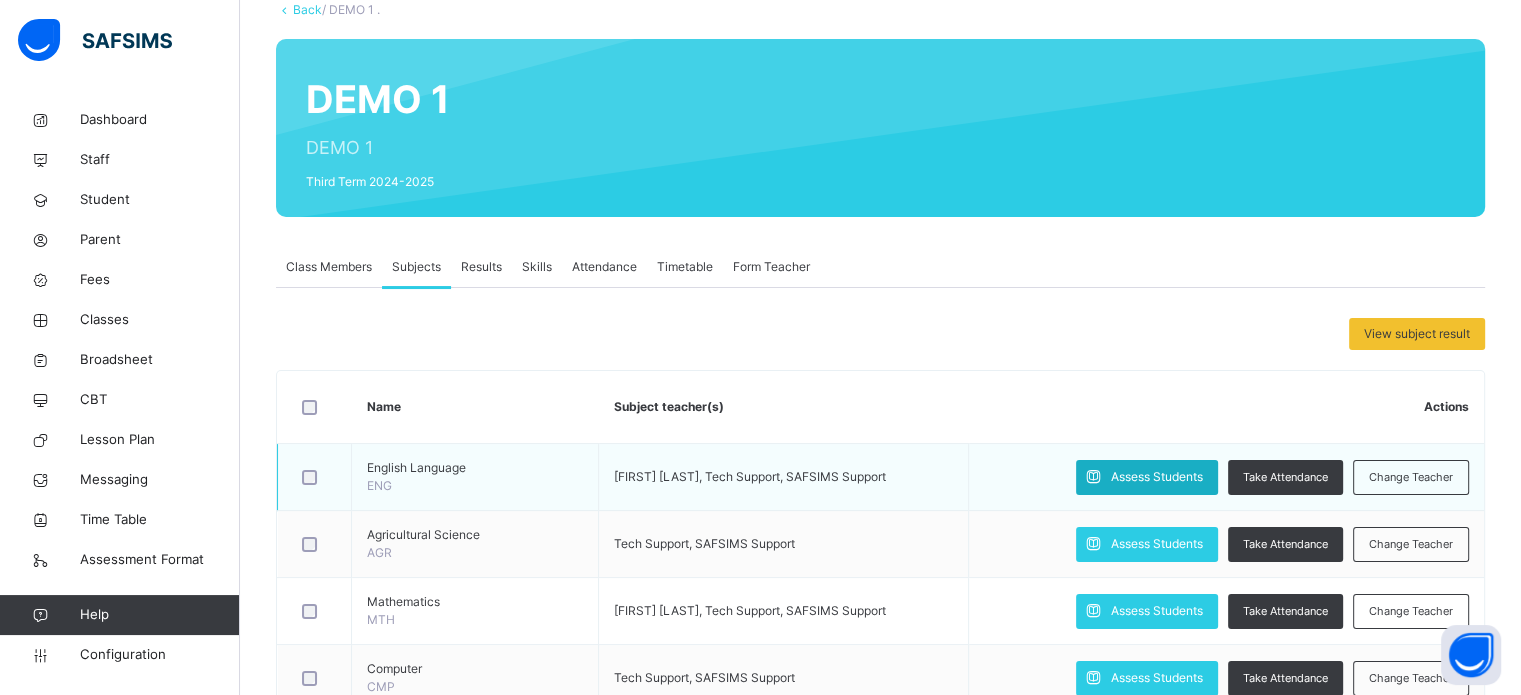 click on "Assess Students" at bounding box center (1157, 477) 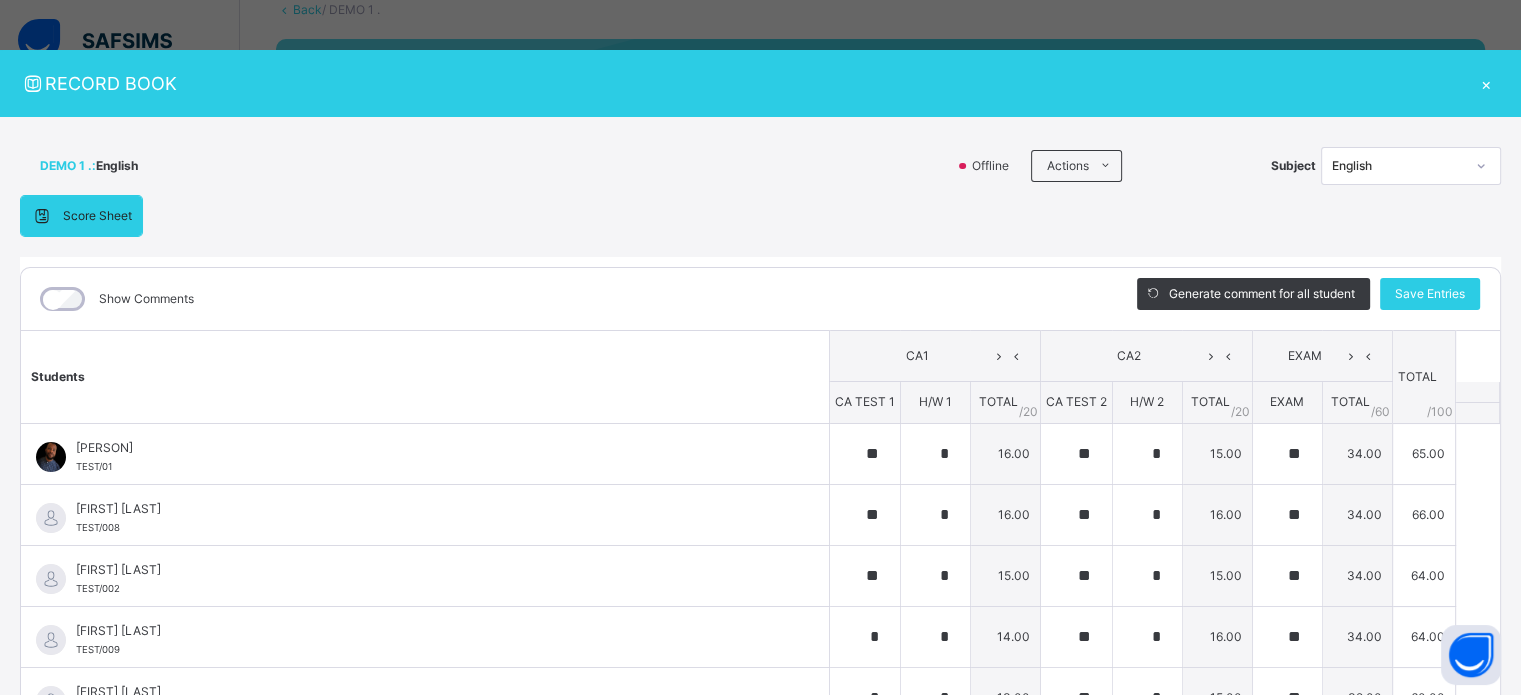 scroll, scrollTop: 0, scrollLeft: 0, axis: both 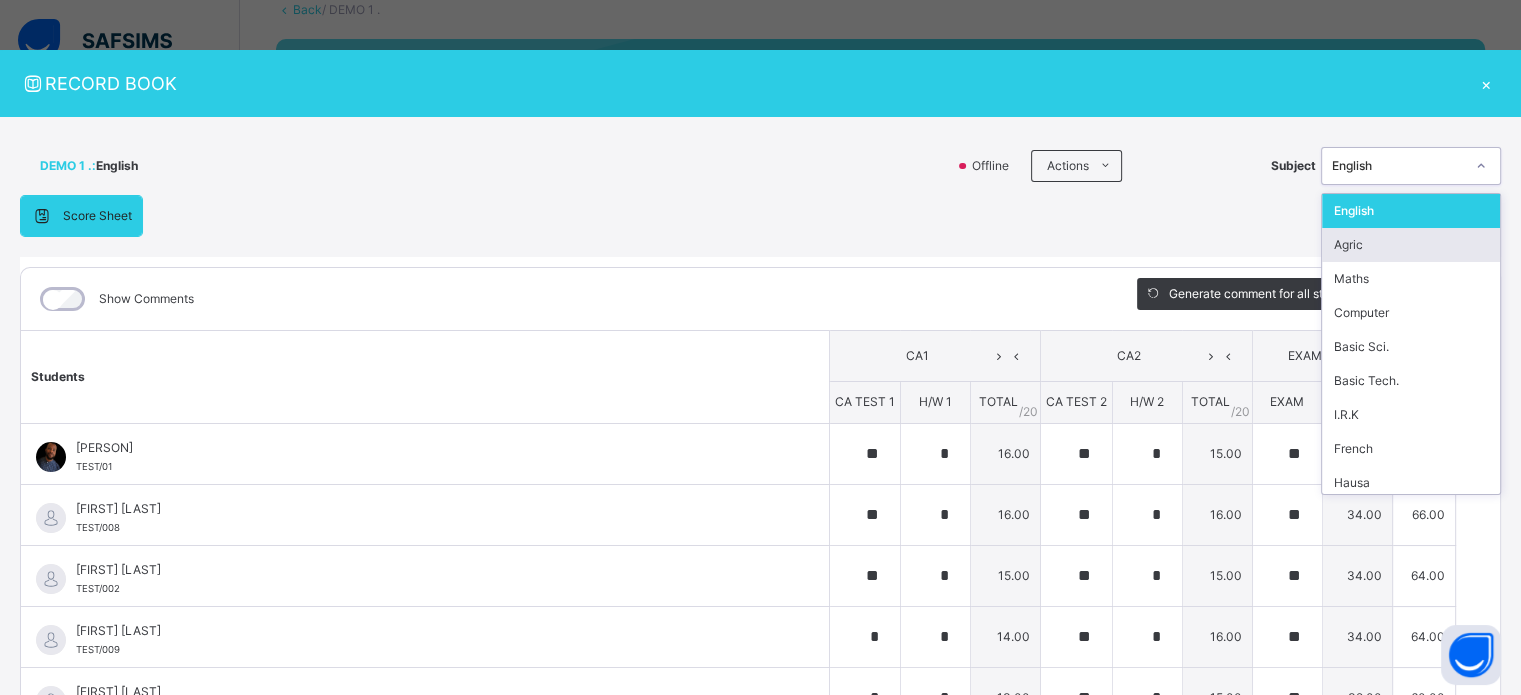 click on "Agric" at bounding box center [1411, 245] 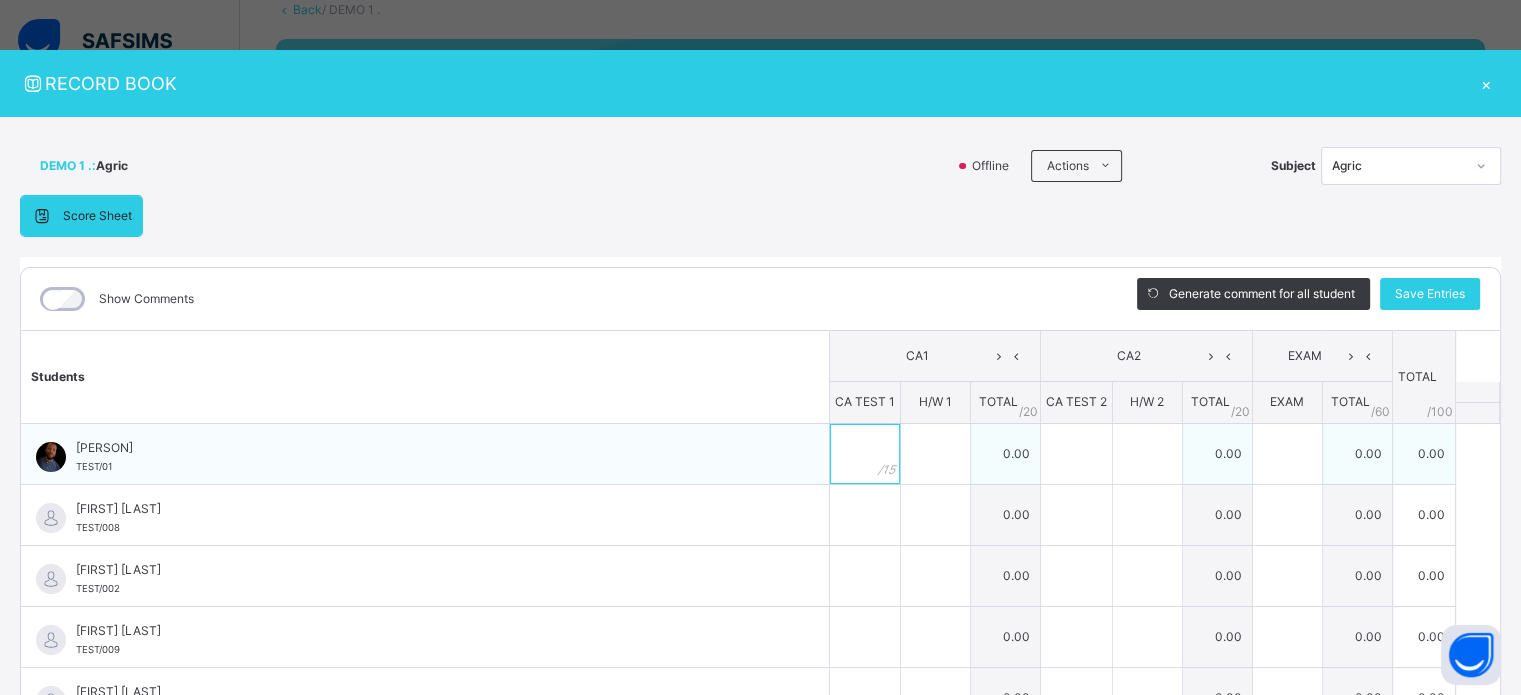 click at bounding box center (865, 454) 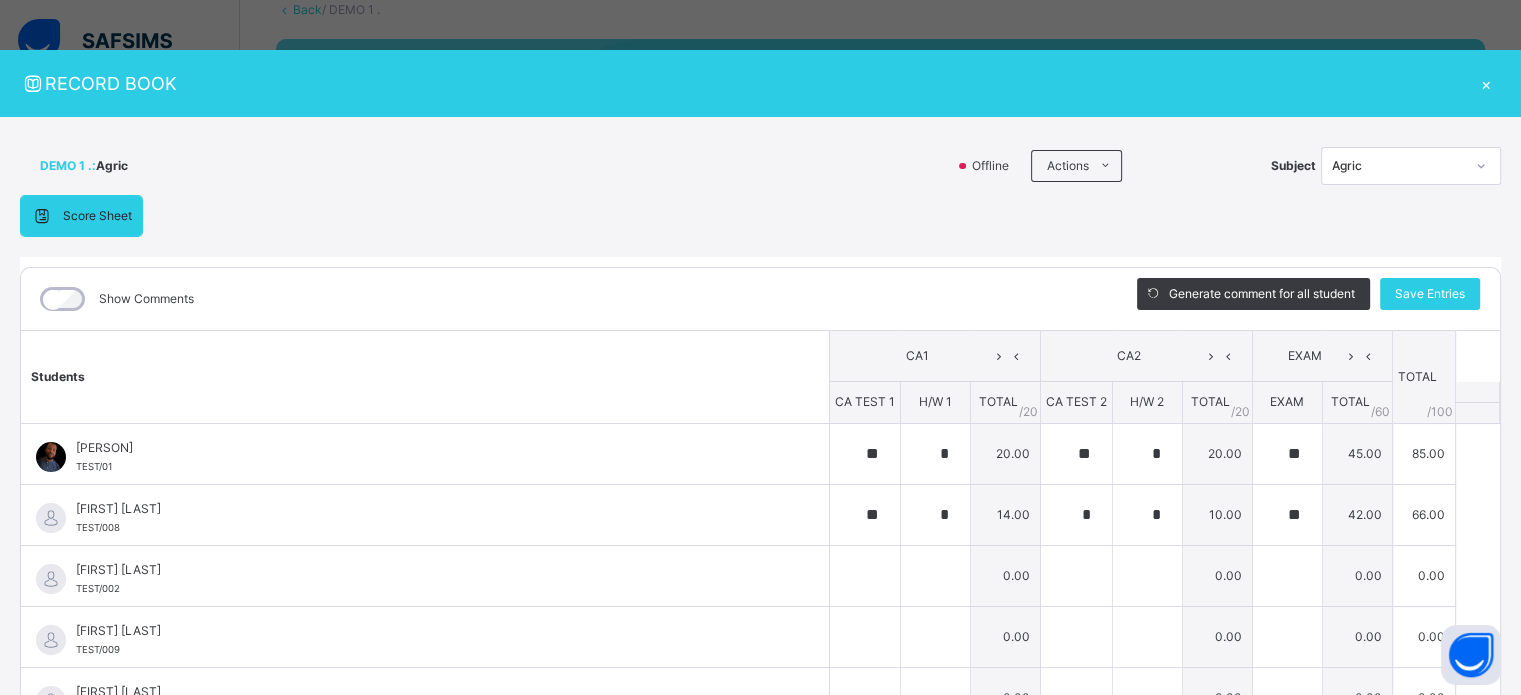click on "Agric" at bounding box center [1398, 166] 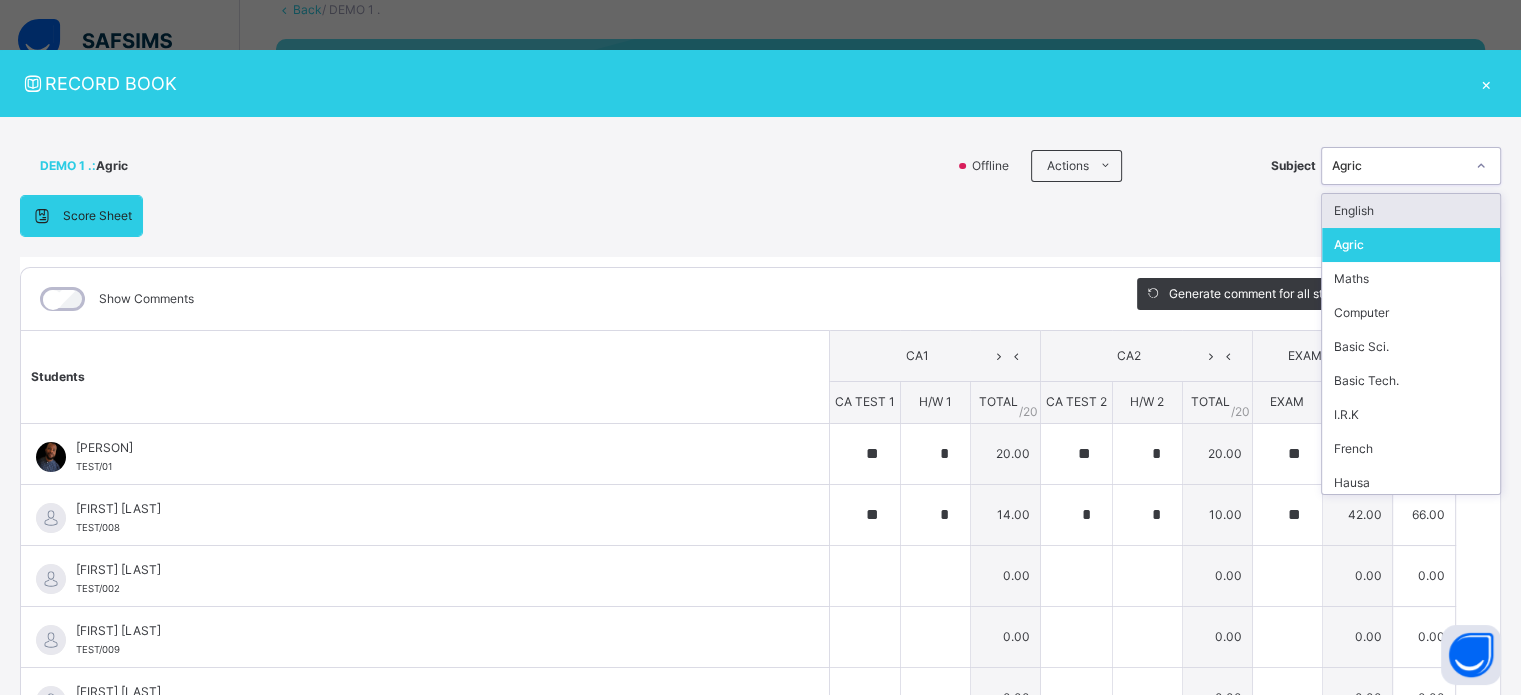 click on "Score Sheet Score Sheet Show Comments   Generate comment for all student   Save Entries Class Level:  DEMO 1   . Subject:  Agric Session:  2024/2025 Session Session:  Third Term Students CA1 CA2 EXAM TOTAL /100 Comment CA TEST 1 H/W 1 TOTAL / 20 CA TEST 2 H/W 2 TOTAL / 20 EXAM TOTAL / 60 [FIRST] [LAST] TEST/01 [FIRST] [LAST] TEST/01 ** * 20.00 ** * 20.00 ** 45.00 85.00 Generate comment 0 / 250   ×   Subject Teacher’s Comment Generate and see in full the comment developed by the AI with an option to regenerate the comment JS [FIRST] [LAST]   TEST/01   Total 85.00  / 100.00 Sims Bot   Regenerate     Use this comment   [FIRST] [LAST] TEST/008 [FIRST] [LAST] TEST/008 ** * 14.00 * * 10.00 ** 42.00 66.00 Generate comment 0 / 250   ×   Subject Teacher’s Comment Generate and see in full the comment developed by the AI with an option to regenerate the comment JS [FIRST] [LAST]   TEST/008   Total 66.00  / 100.00 Sims Bot   Regenerate     Use this comment   [FIRST] [LAST]   [FIRST] TEST/002 [FIRST] [LAST] TEST/002 0.00 0" at bounding box center [760, 498] 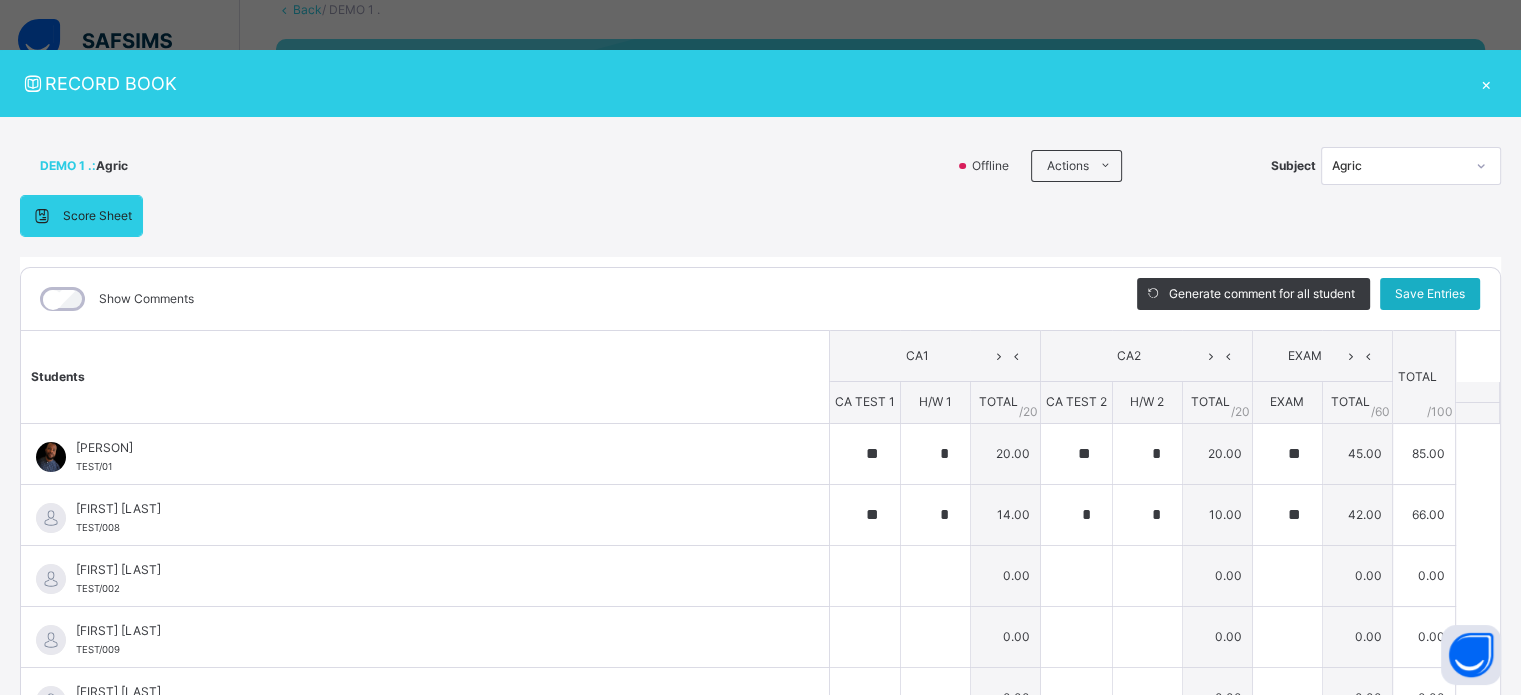 click on "Save Entries" at bounding box center [1430, 294] 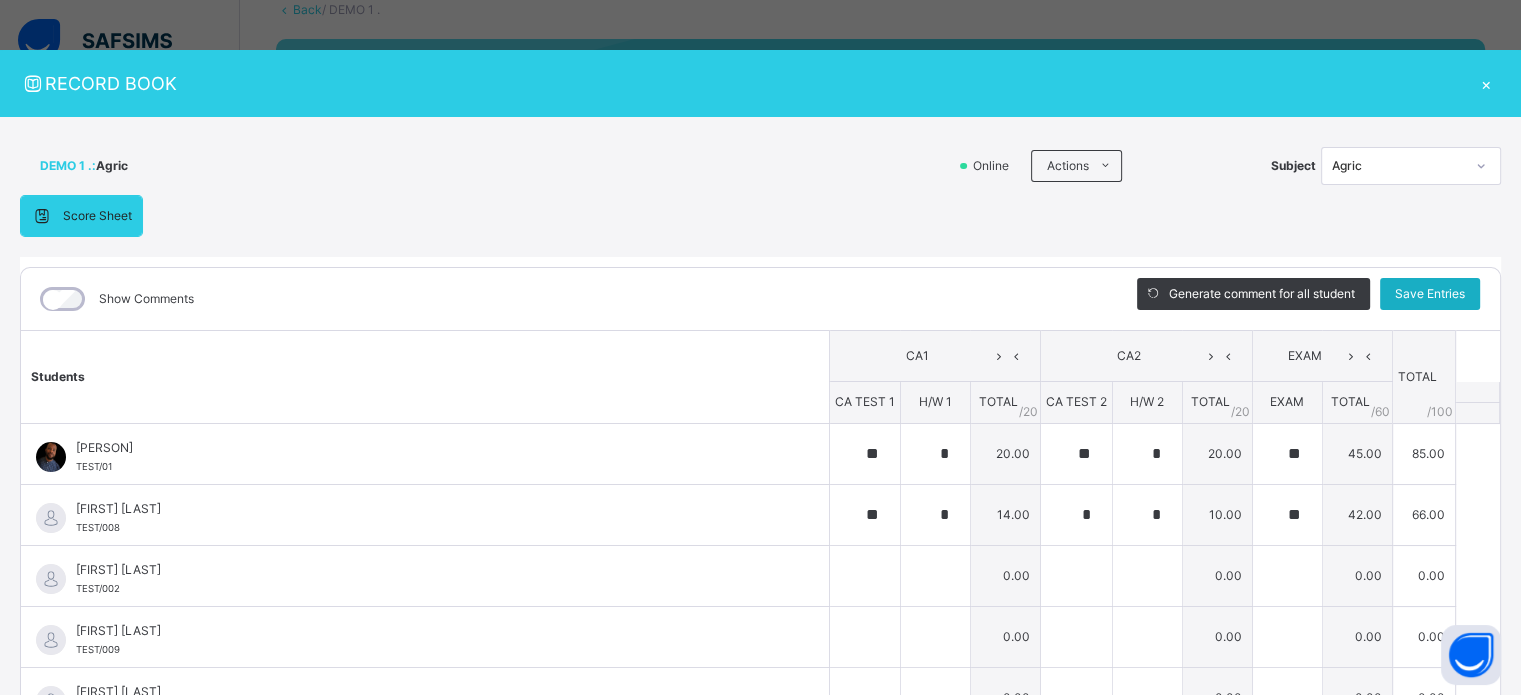 click on "Save Entries" at bounding box center (1430, 294) 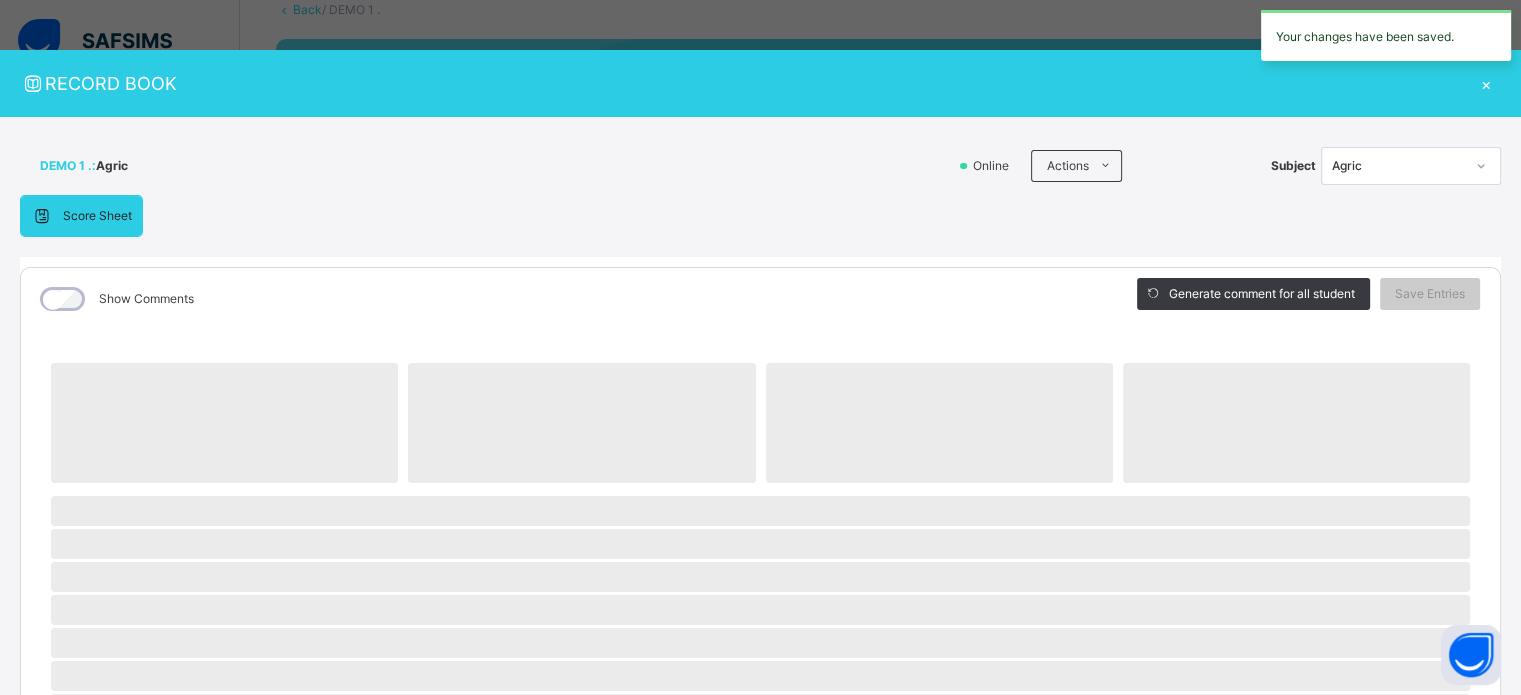 click on "Agric" at bounding box center (1398, 166) 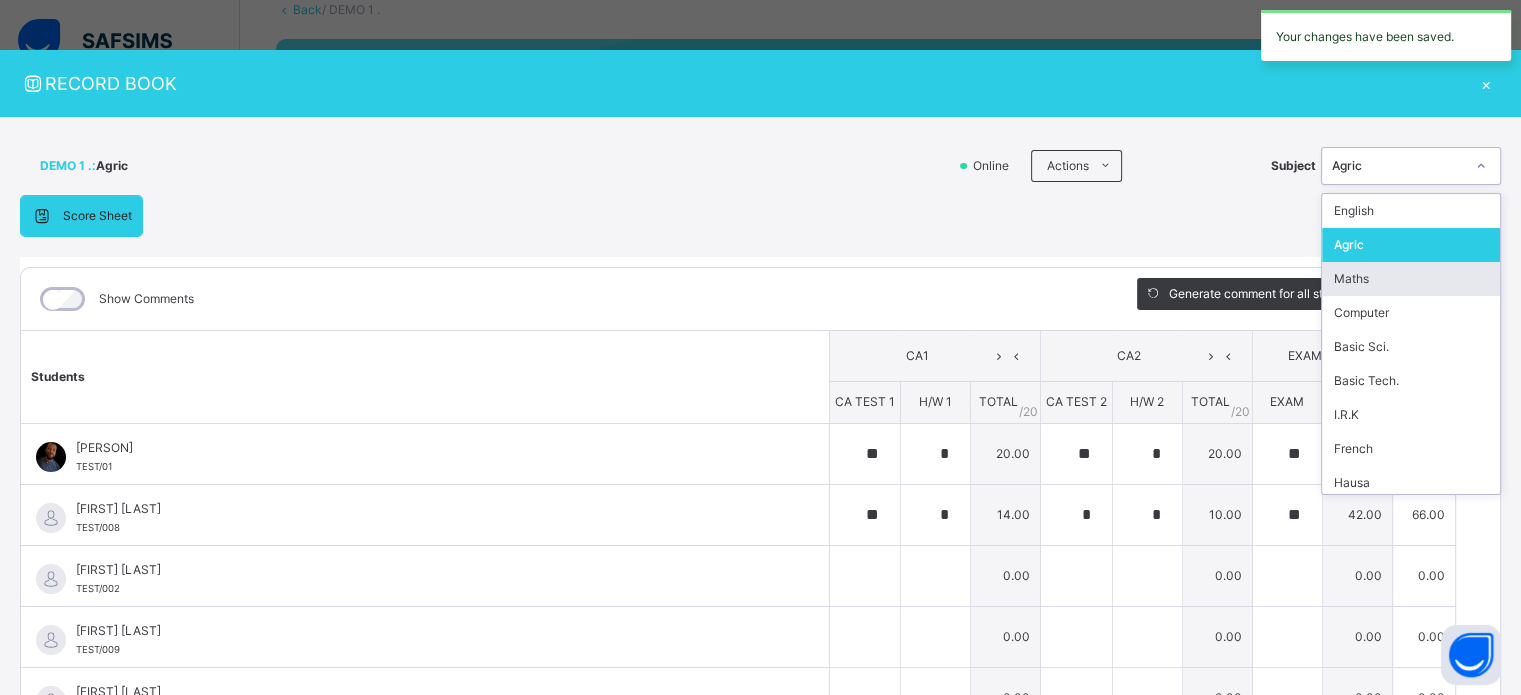 click on "Maths" at bounding box center (1411, 279) 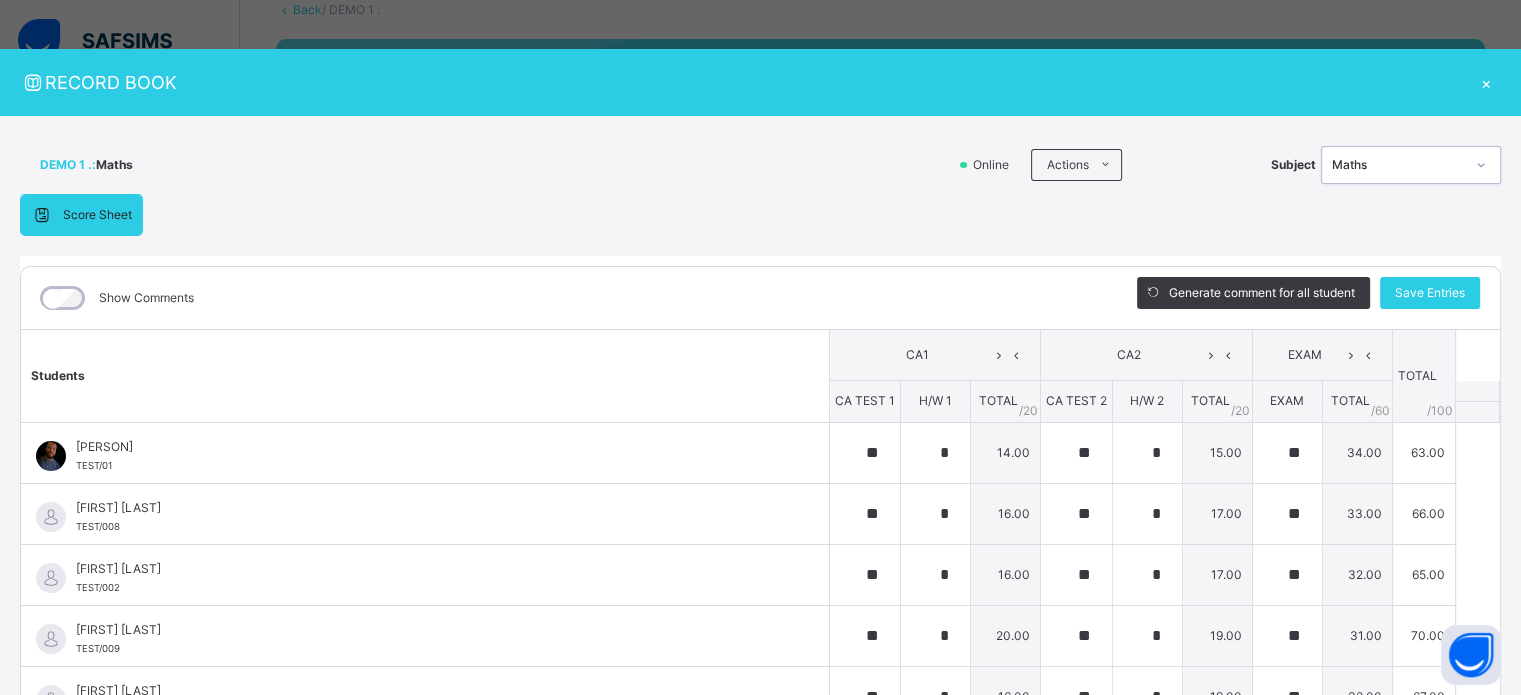 scroll, scrollTop: 0, scrollLeft: 0, axis: both 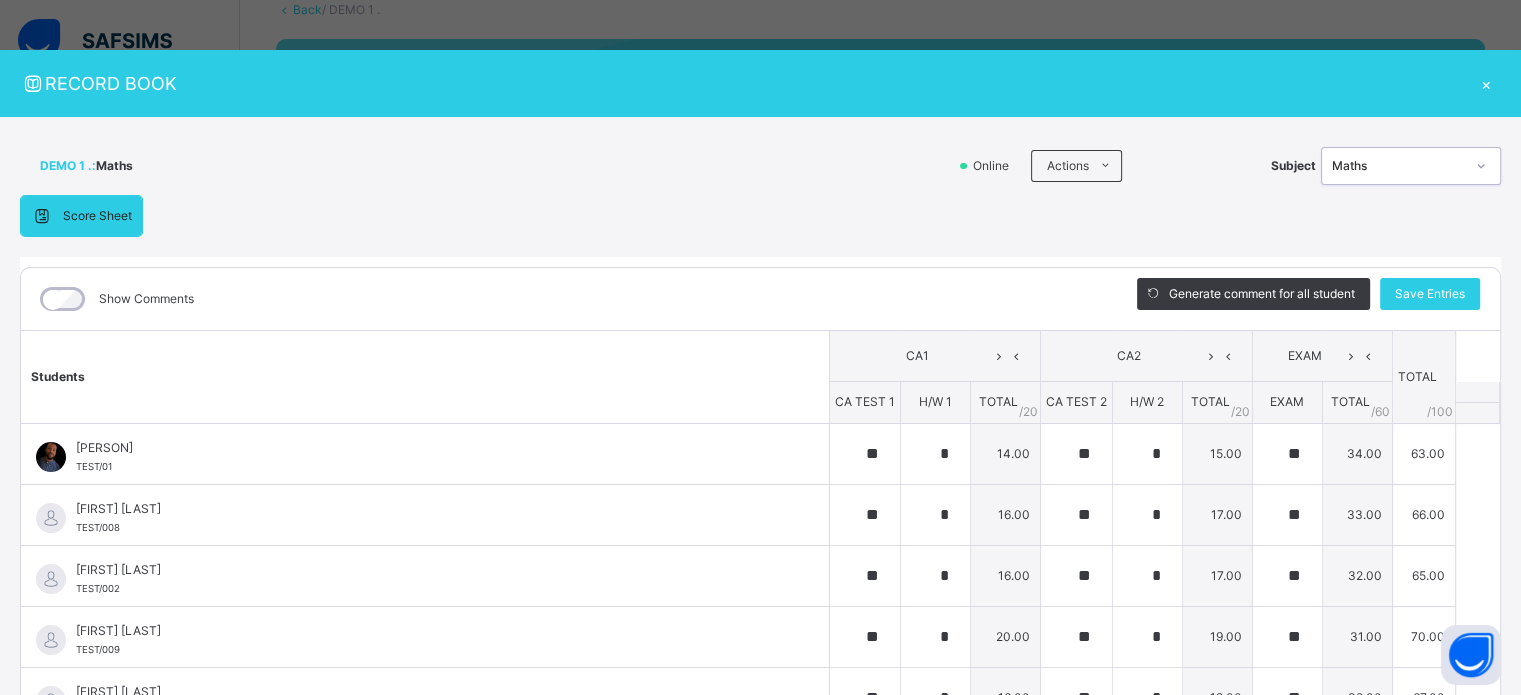 click on "Maths" at bounding box center (1398, 166) 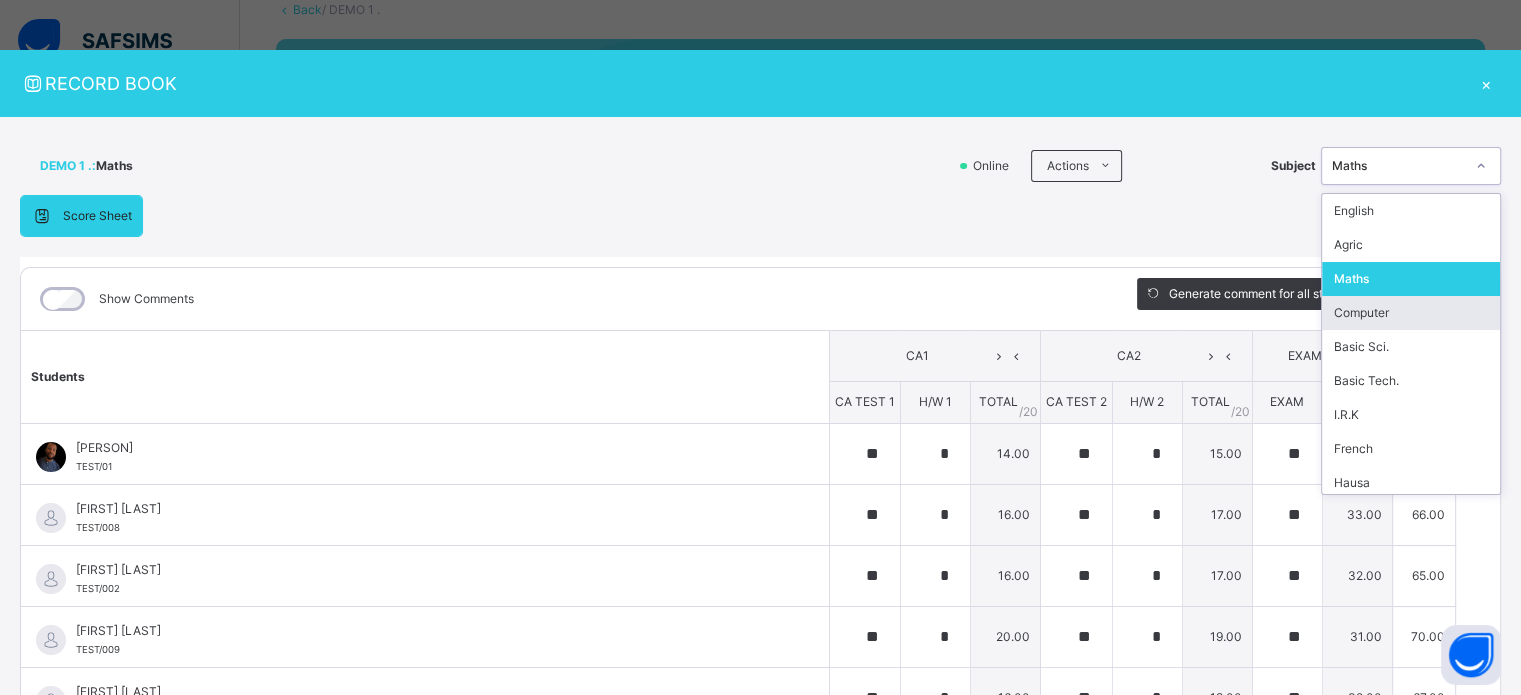 click on "Computer" at bounding box center [1411, 313] 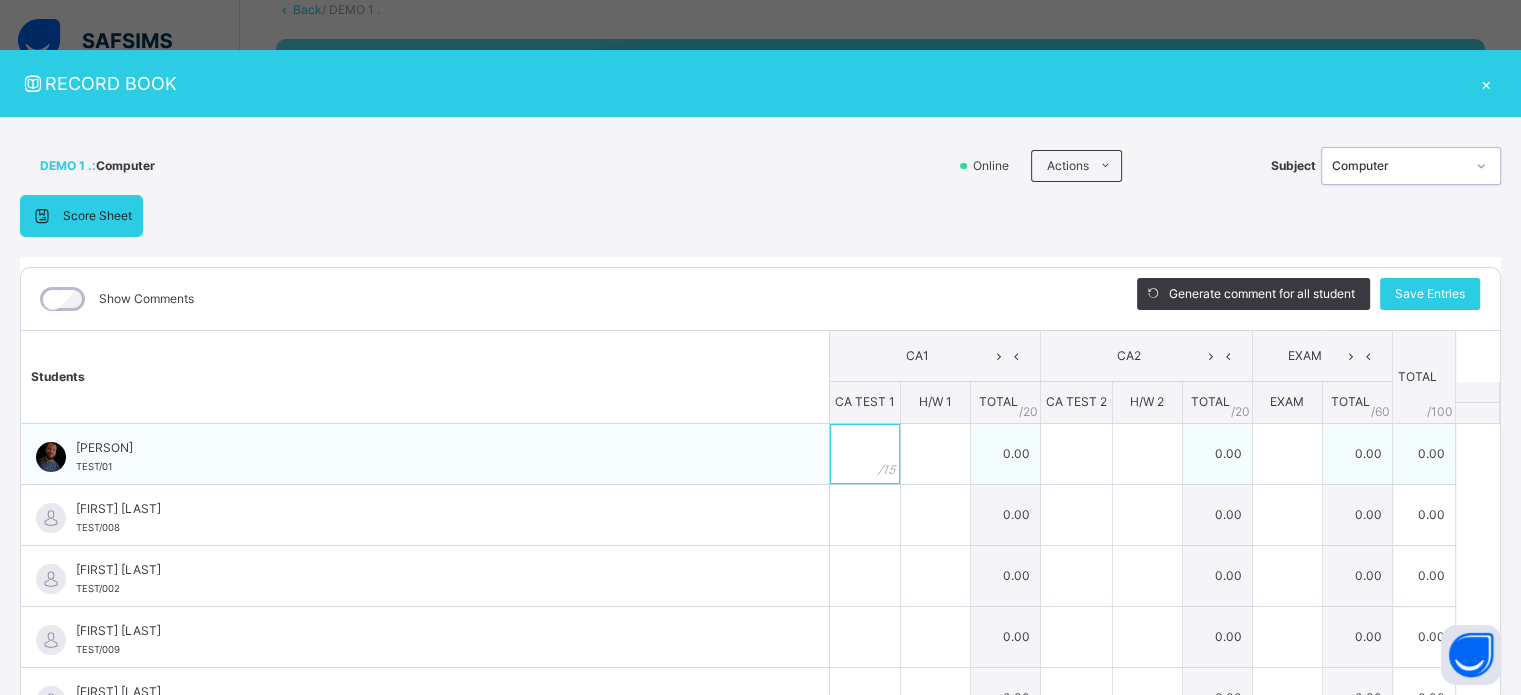 click at bounding box center [865, 454] 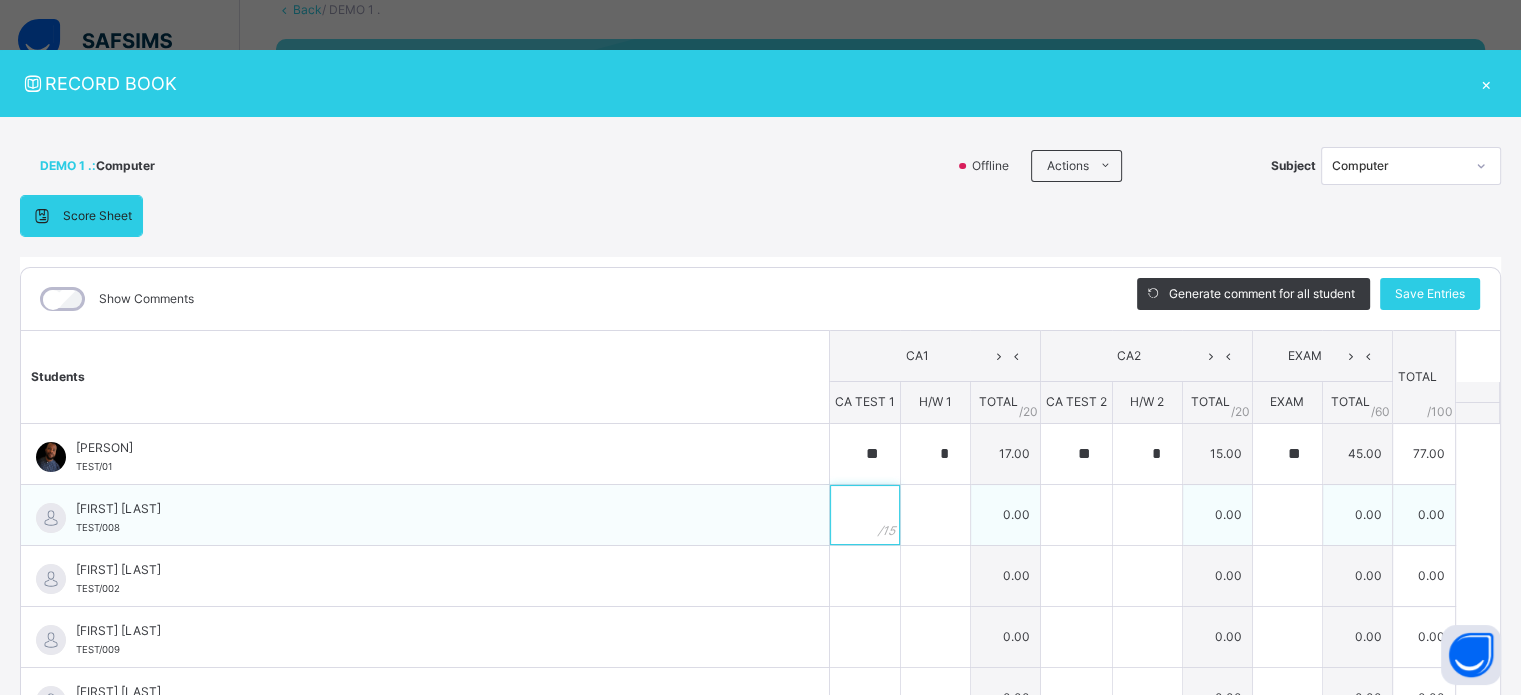 click at bounding box center [865, 515] 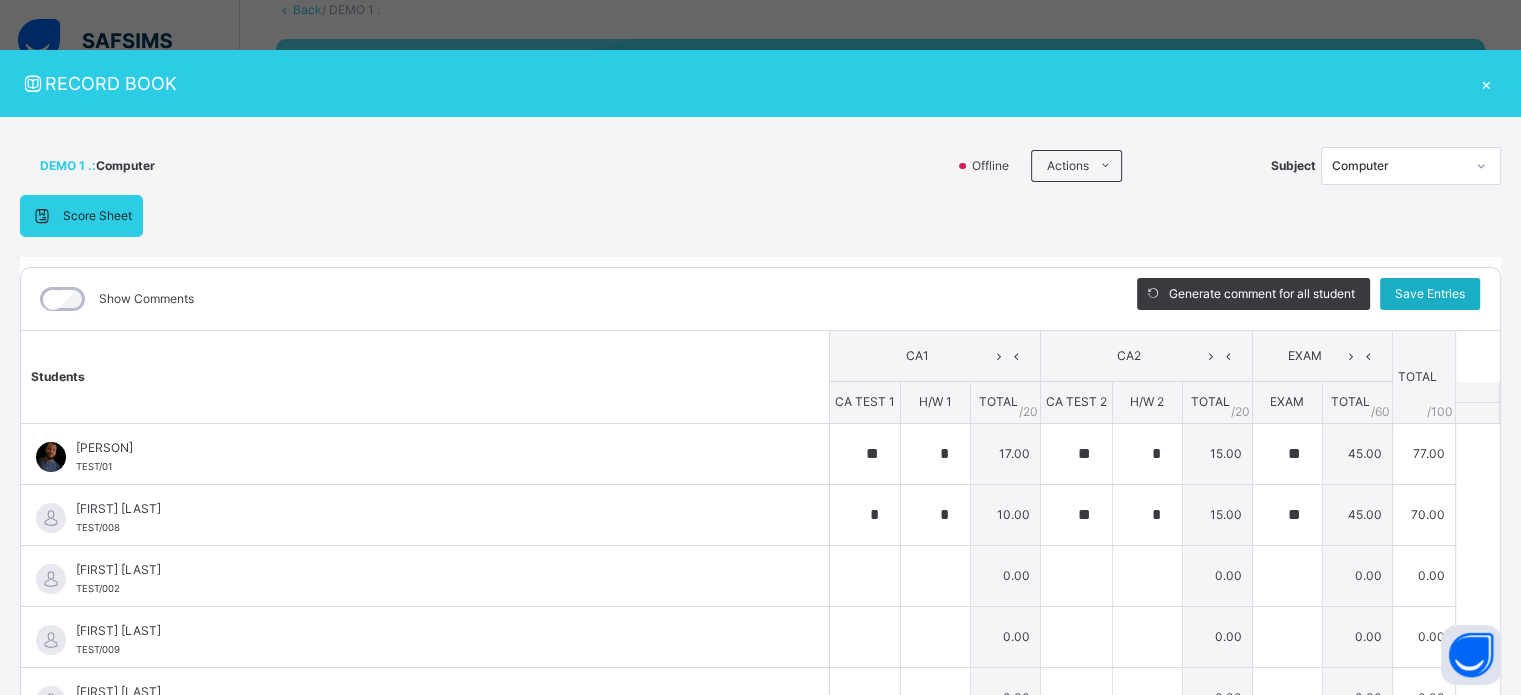 click on "Save Entries" at bounding box center (1430, 294) 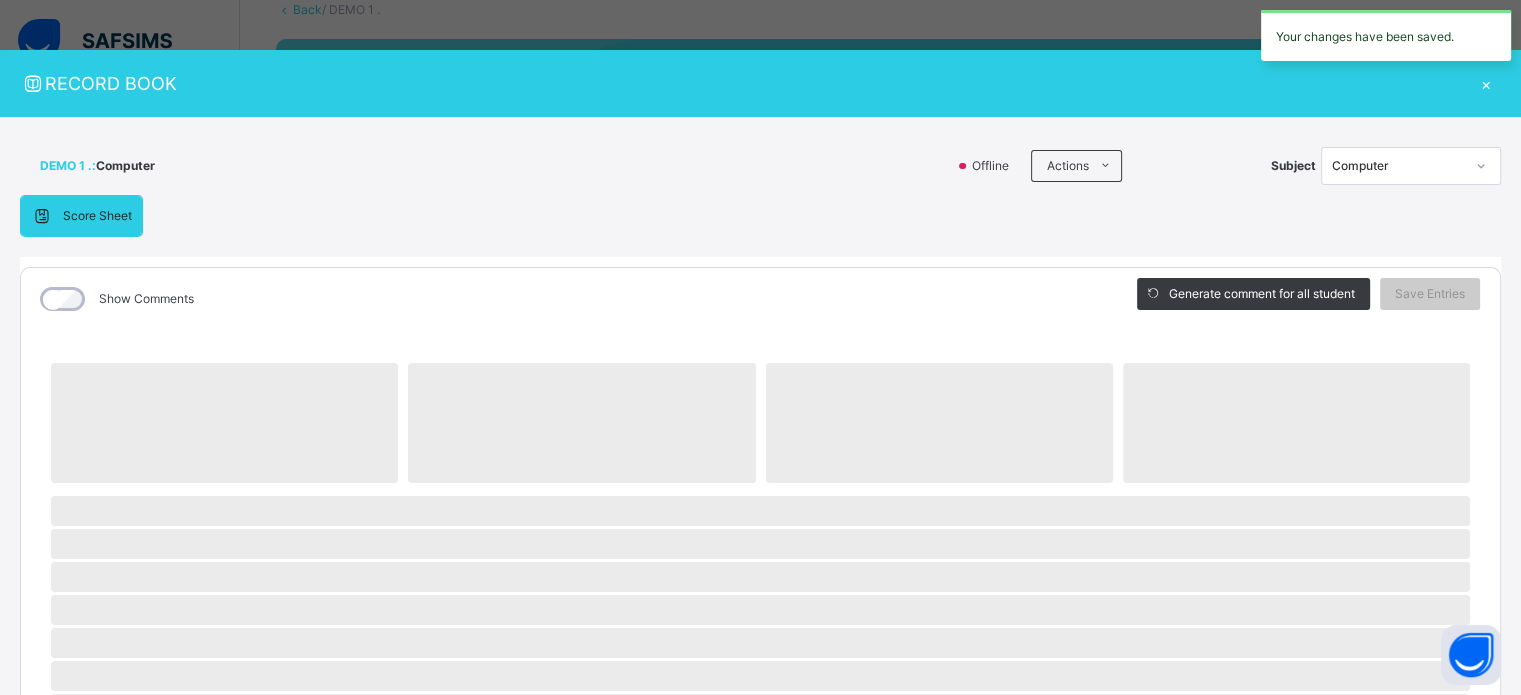 click on "Computer" at bounding box center (1398, 166) 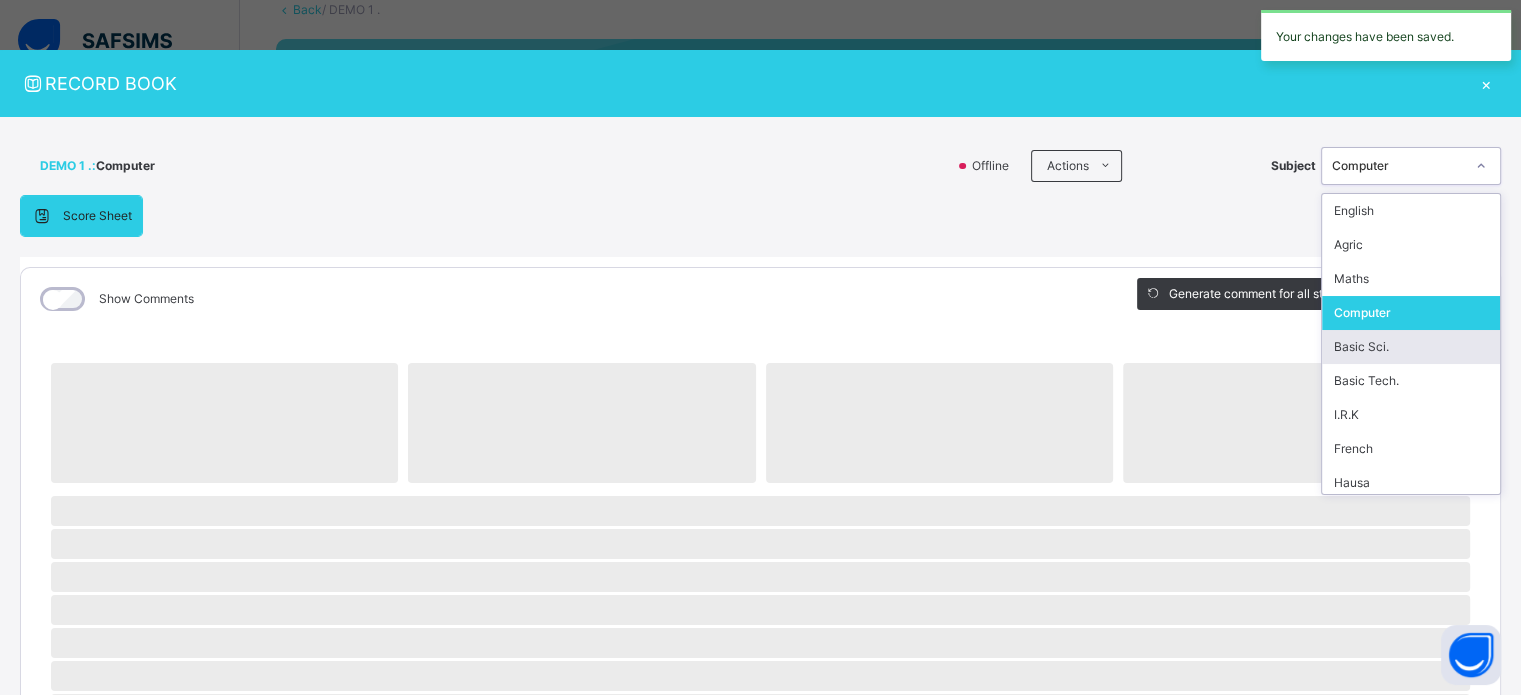 click on "Basic Sci." at bounding box center [1411, 347] 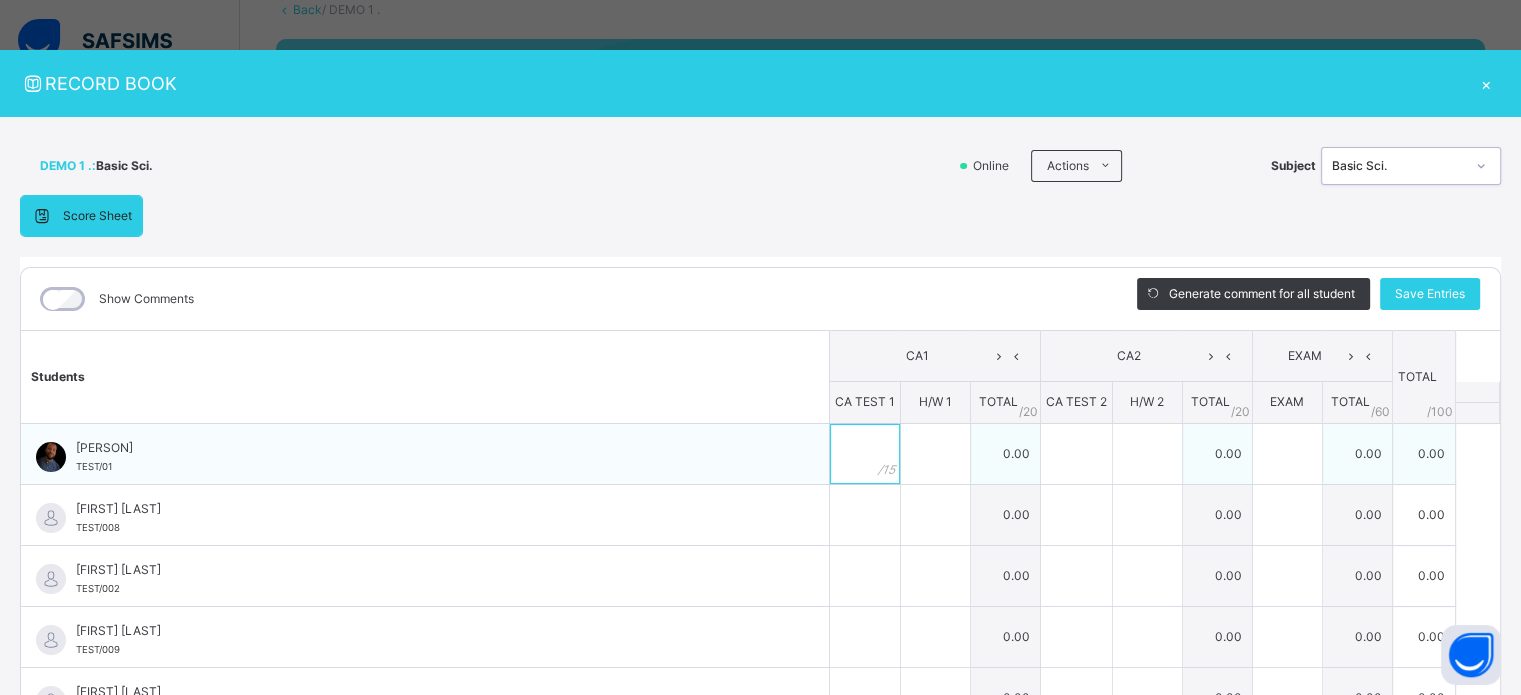 click at bounding box center [865, 454] 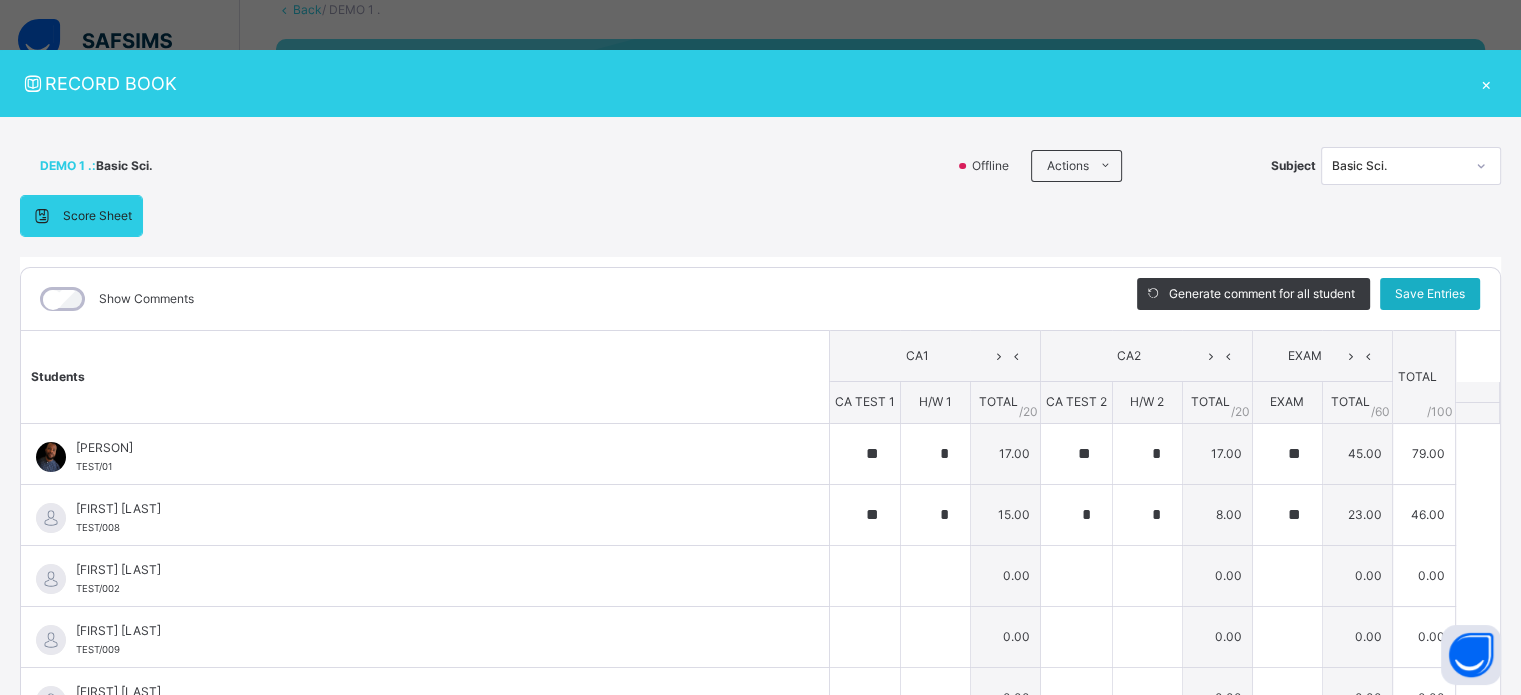 click on "Save Entries" at bounding box center (1430, 294) 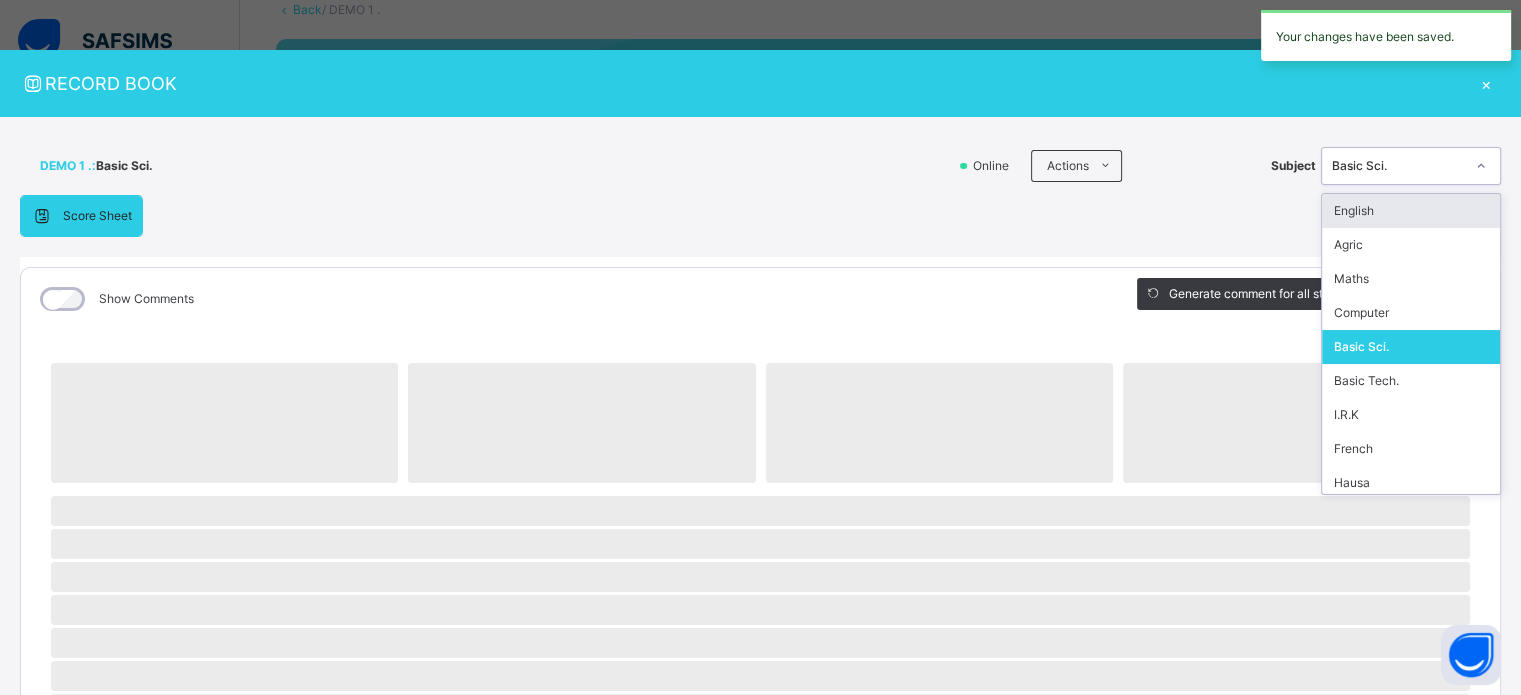 click on "Basic Sci." at bounding box center [1392, 166] 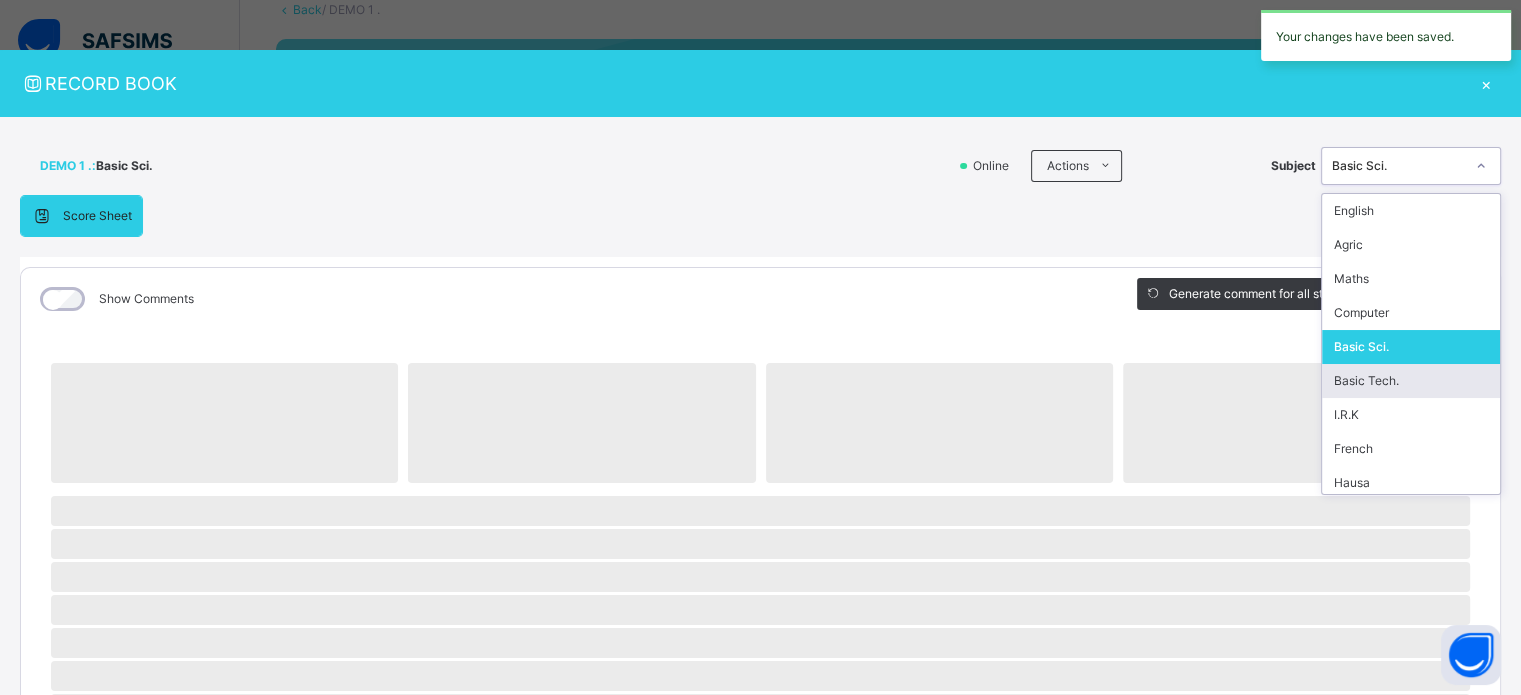 click on "Basic Tech." at bounding box center [1411, 381] 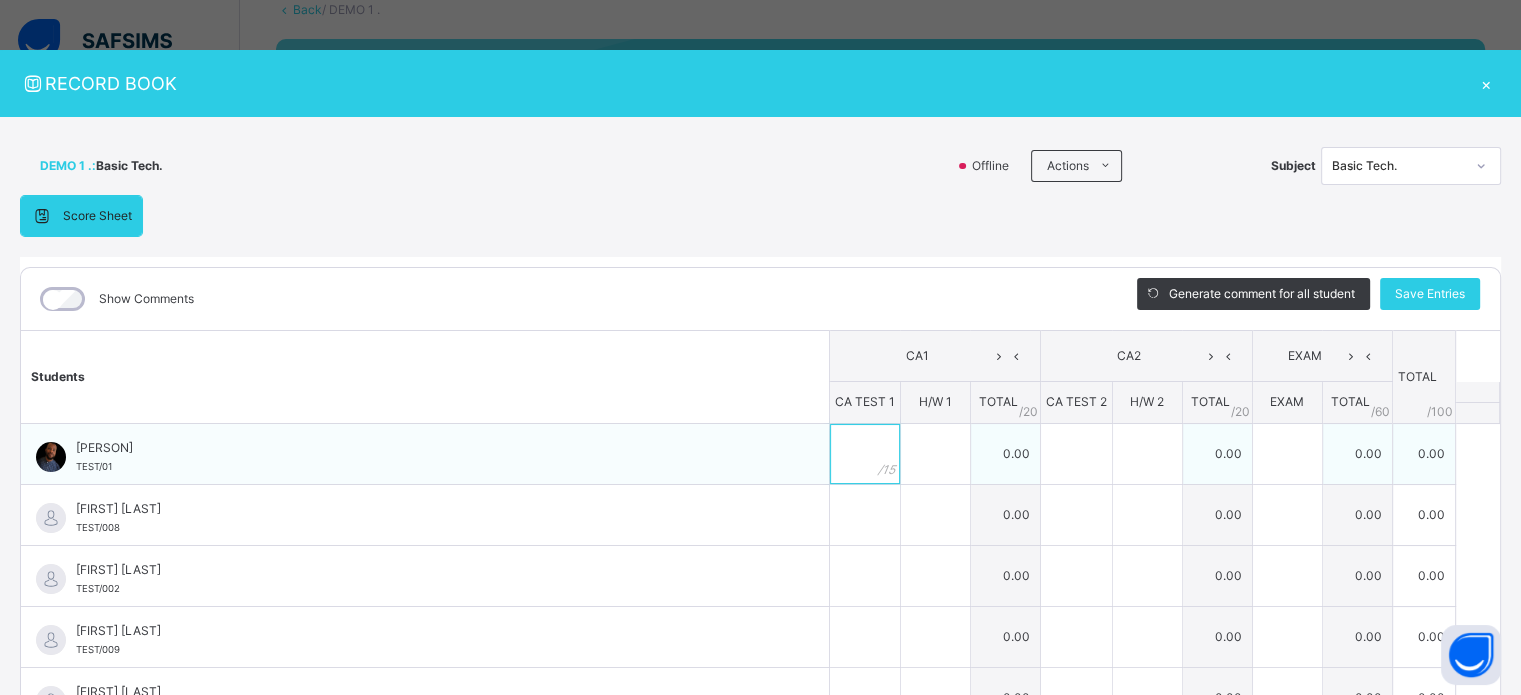 click at bounding box center (865, 454) 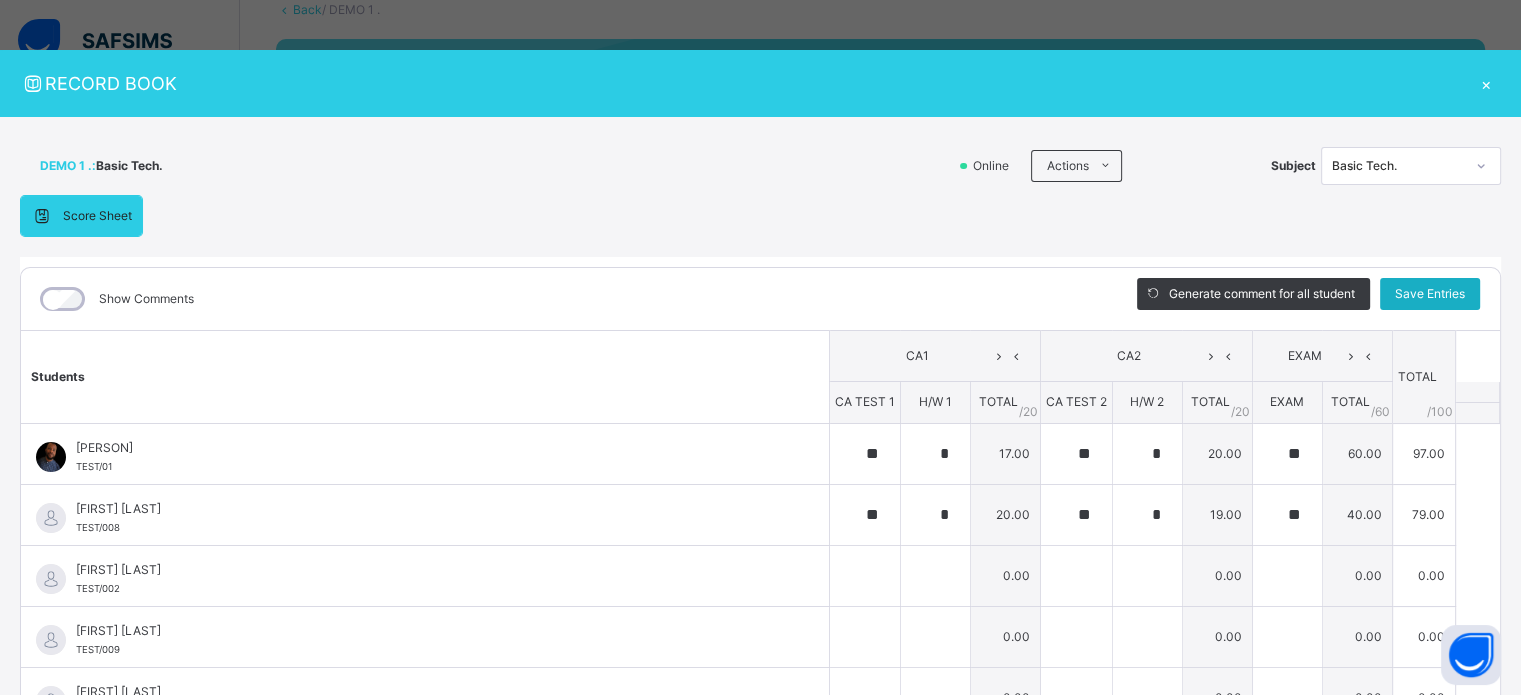 click on "Save Entries" at bounding box center (1430, 294) 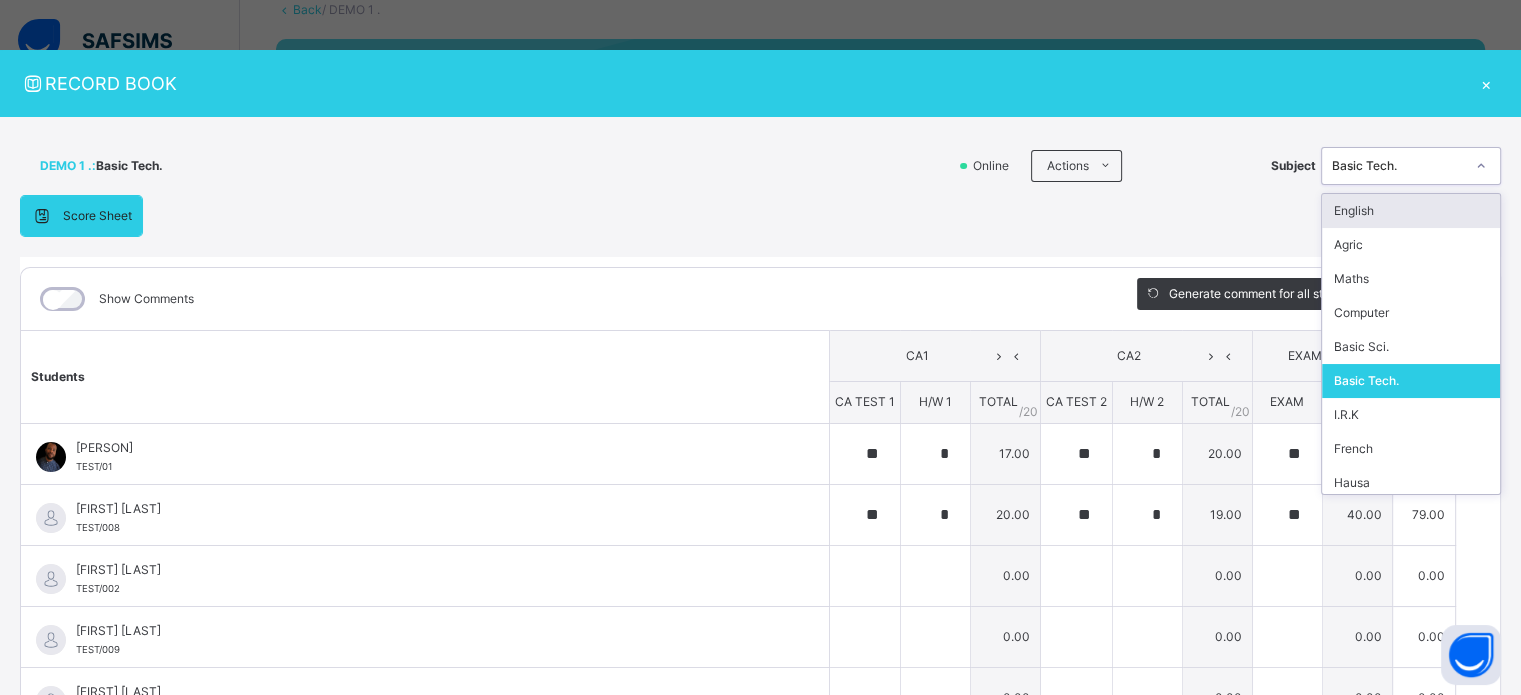 click on "Basic Tech." at bounding box center (1392, 166) 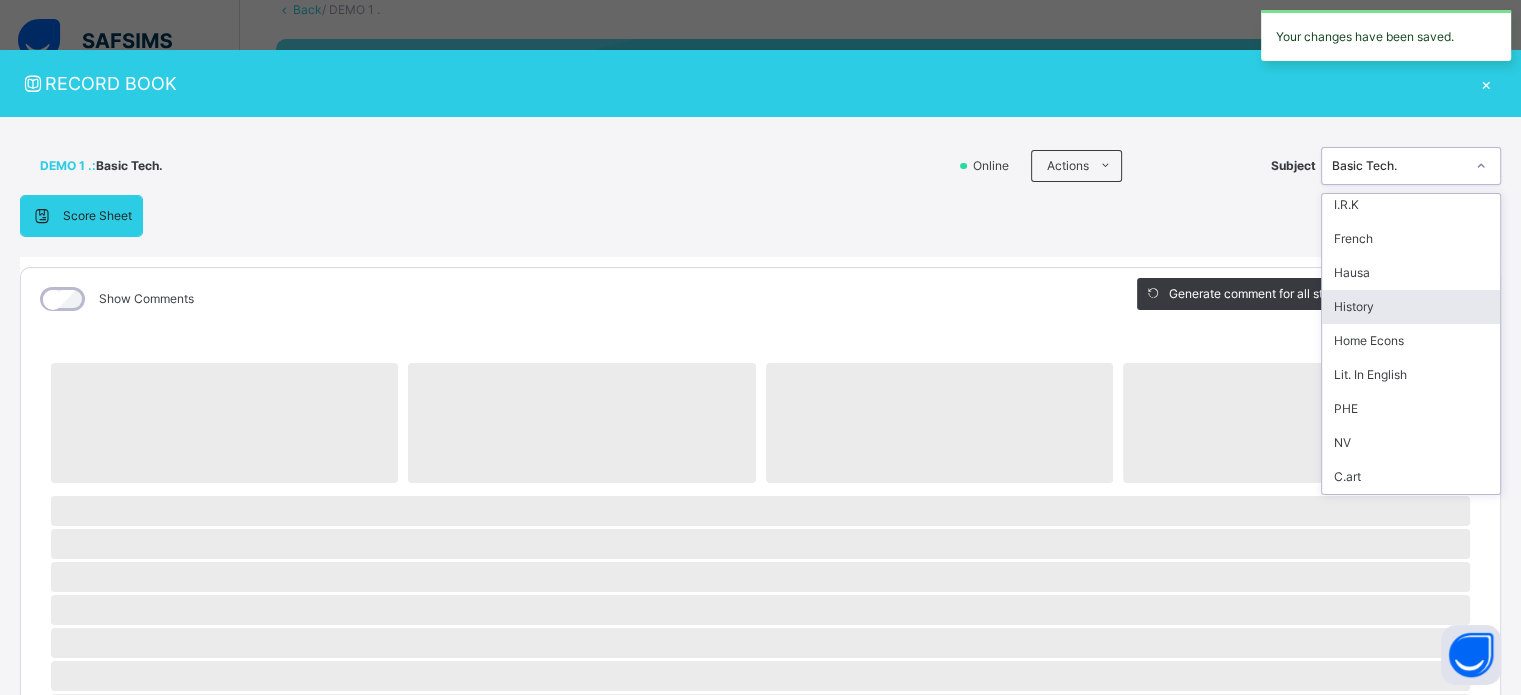 scroll, scrollTop: 110, scrollLeft: 0, axis: vertical 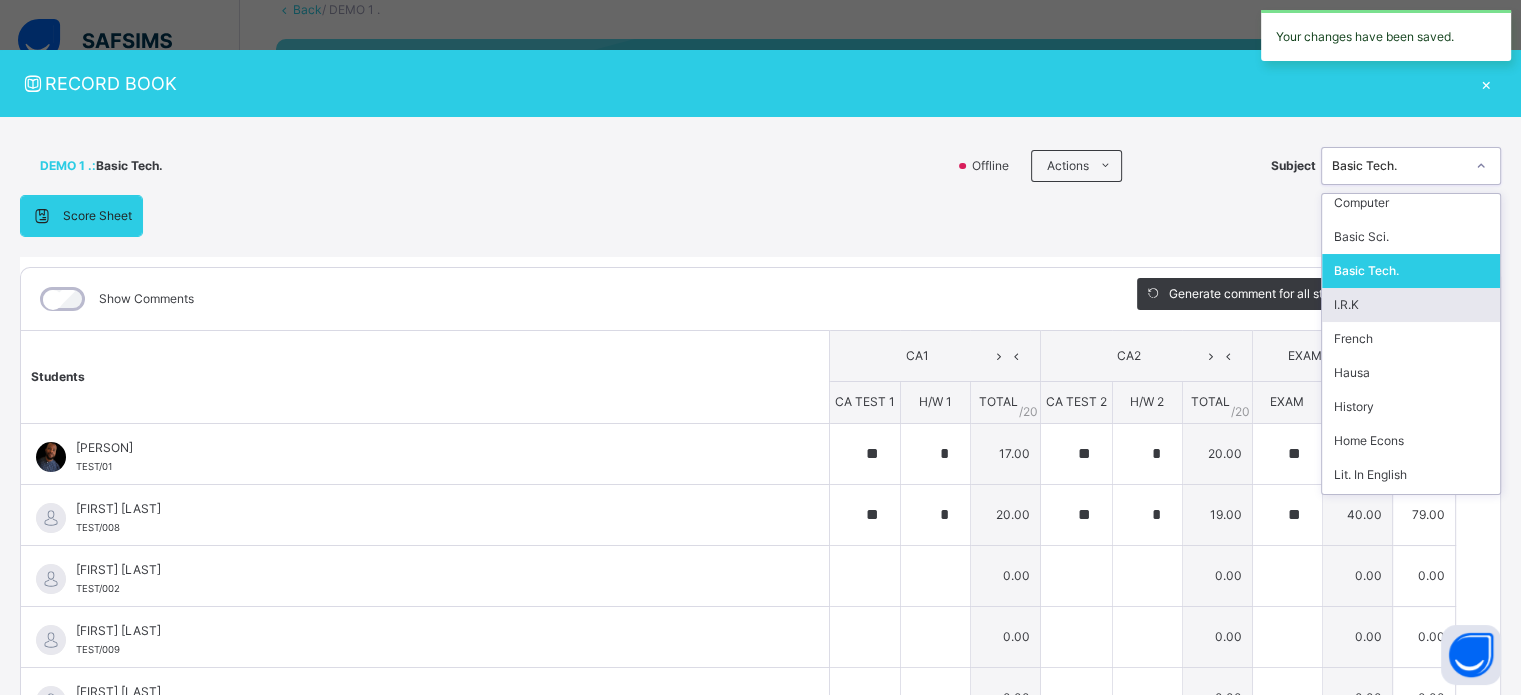 click on "I.R.K" at bounding box center (1411, 305) 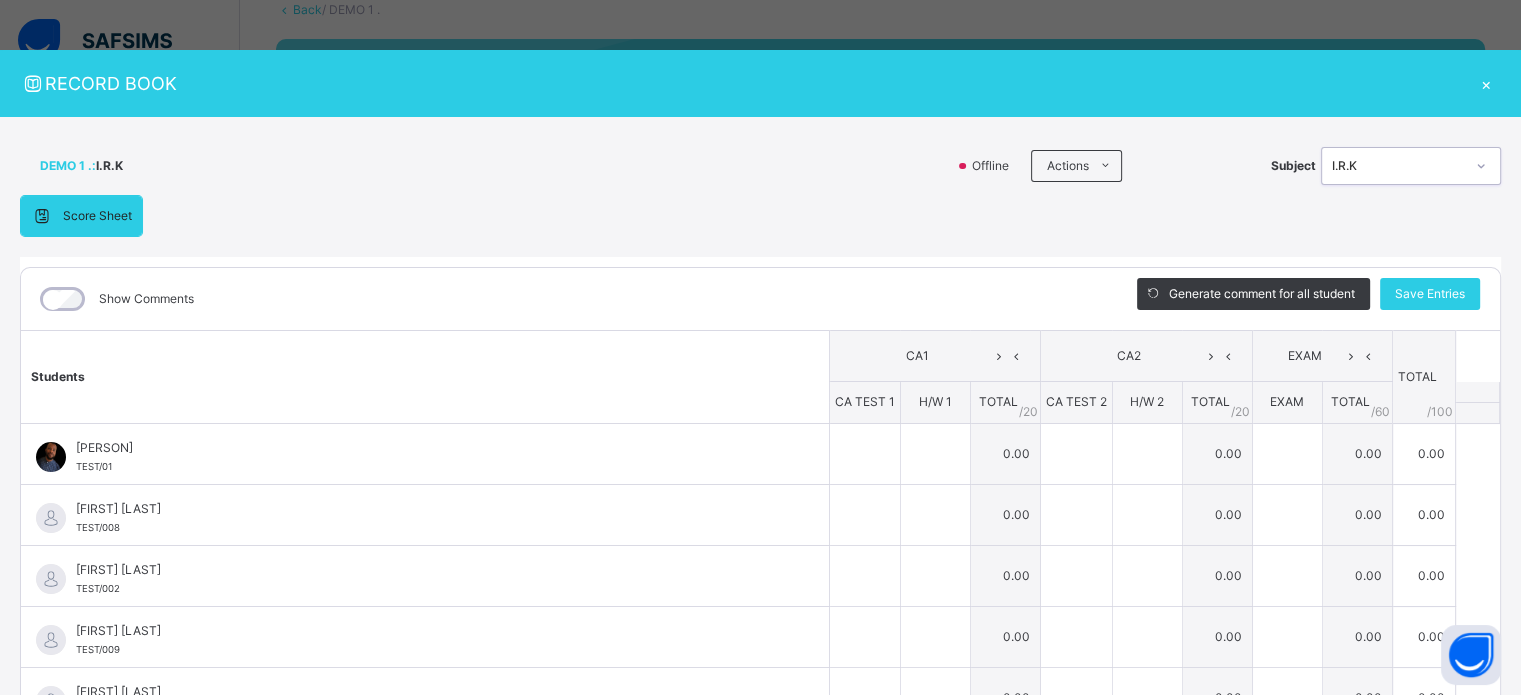 click on "I.R.K" at bounding box center (1398, 166) 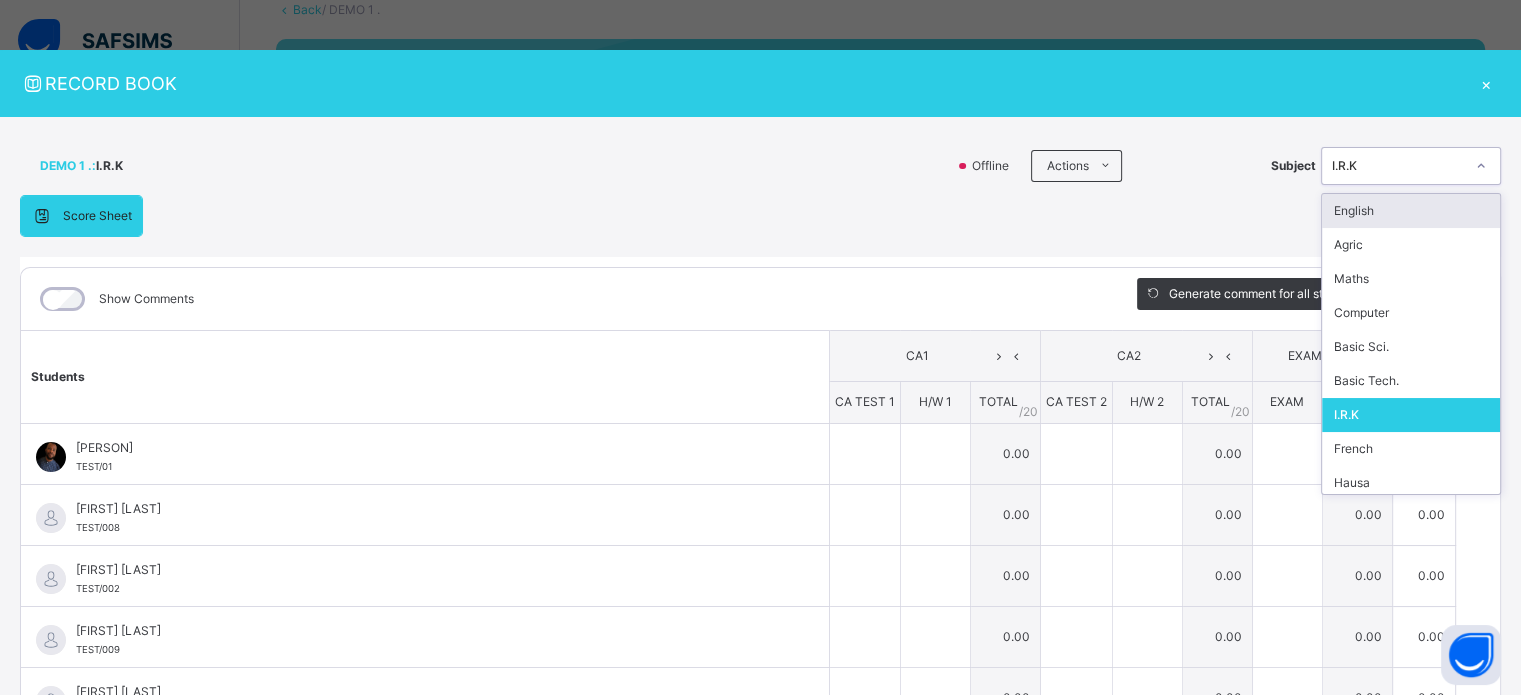 click on "English" at bounding box center [1411, 211] 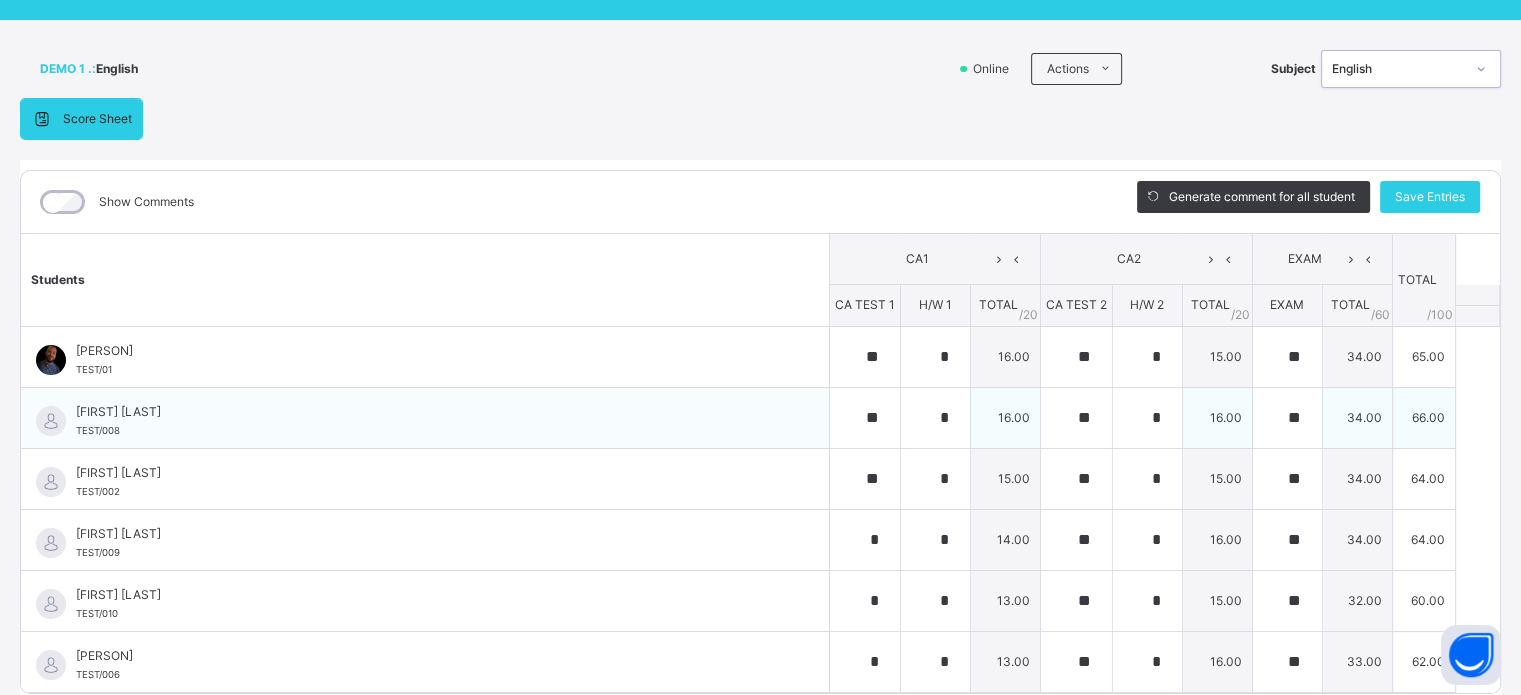 scroll, scrollTop: 0, scrollLeft: 0, axis: both 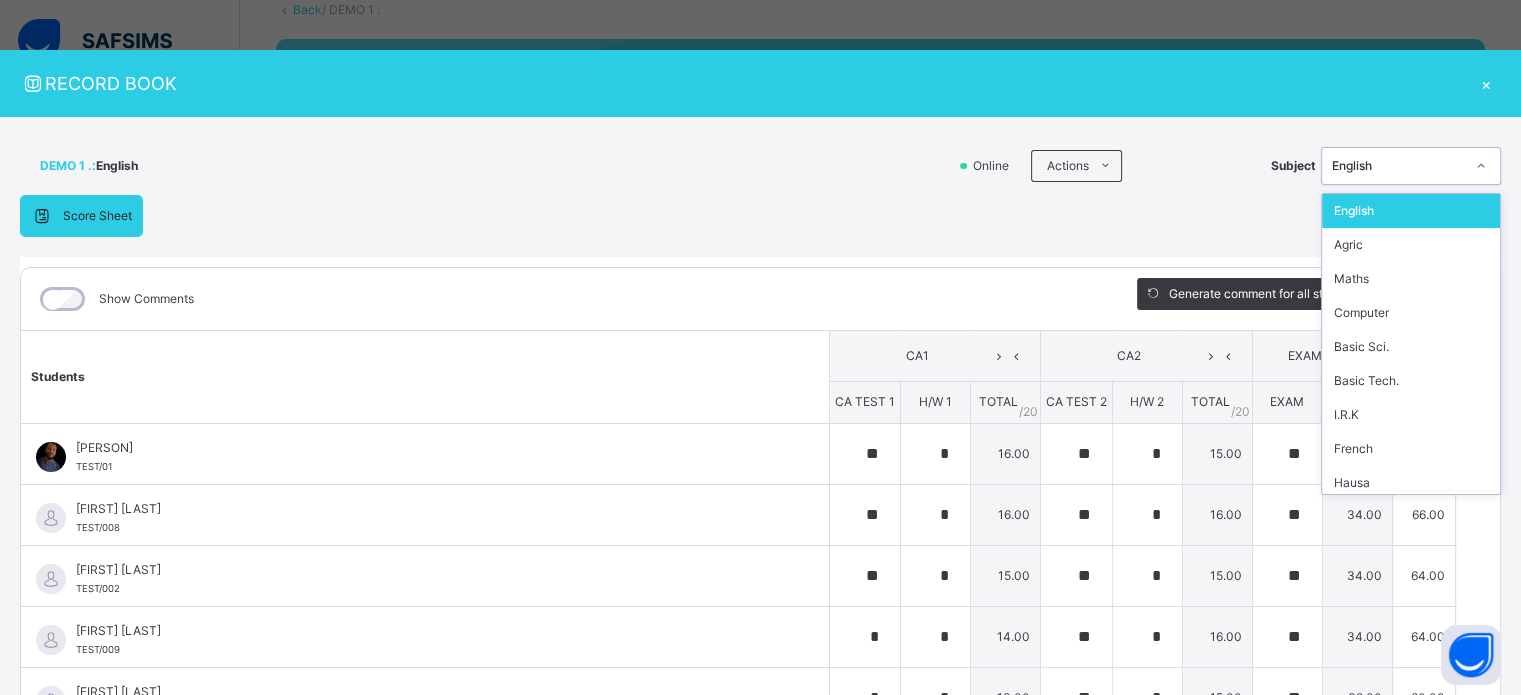 click on "English" at bounding box center [1398, 166] 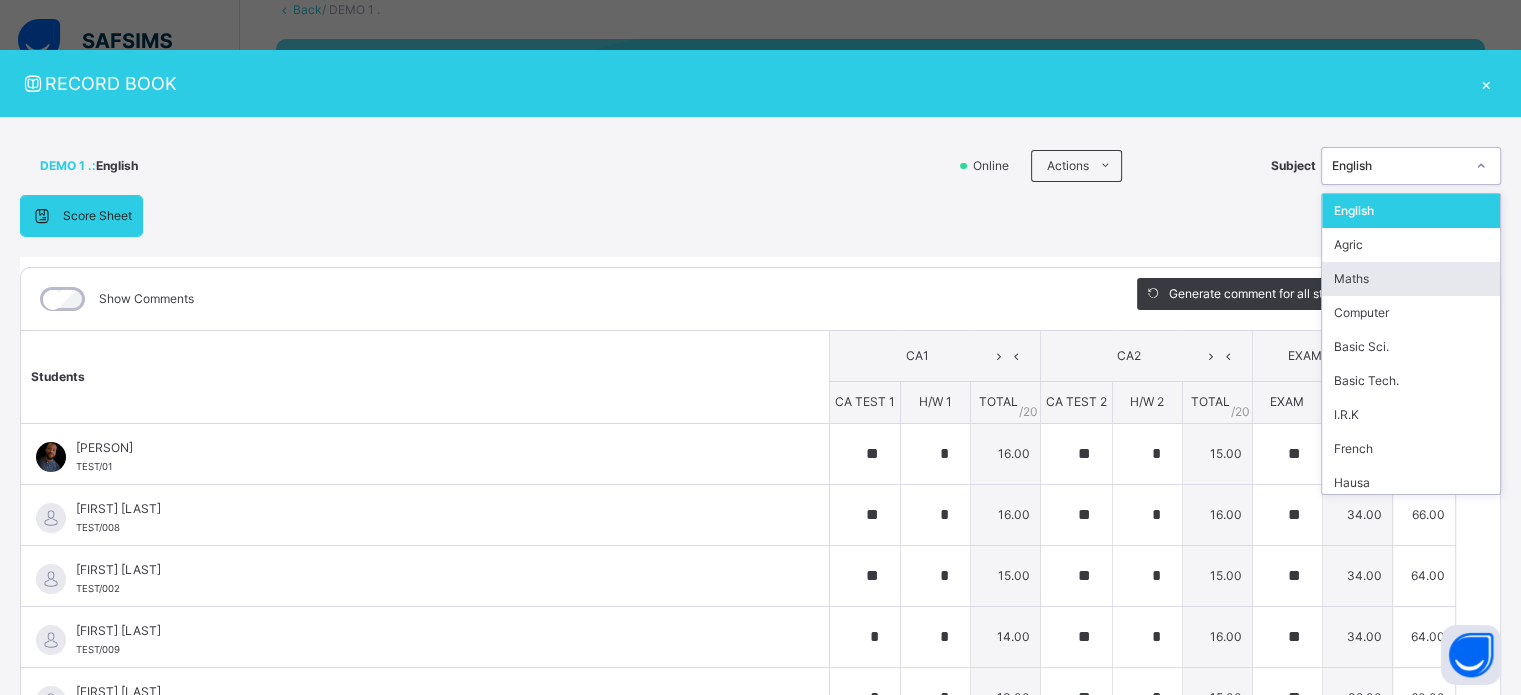 click on "Maths" at bounding box center [1411, 279] 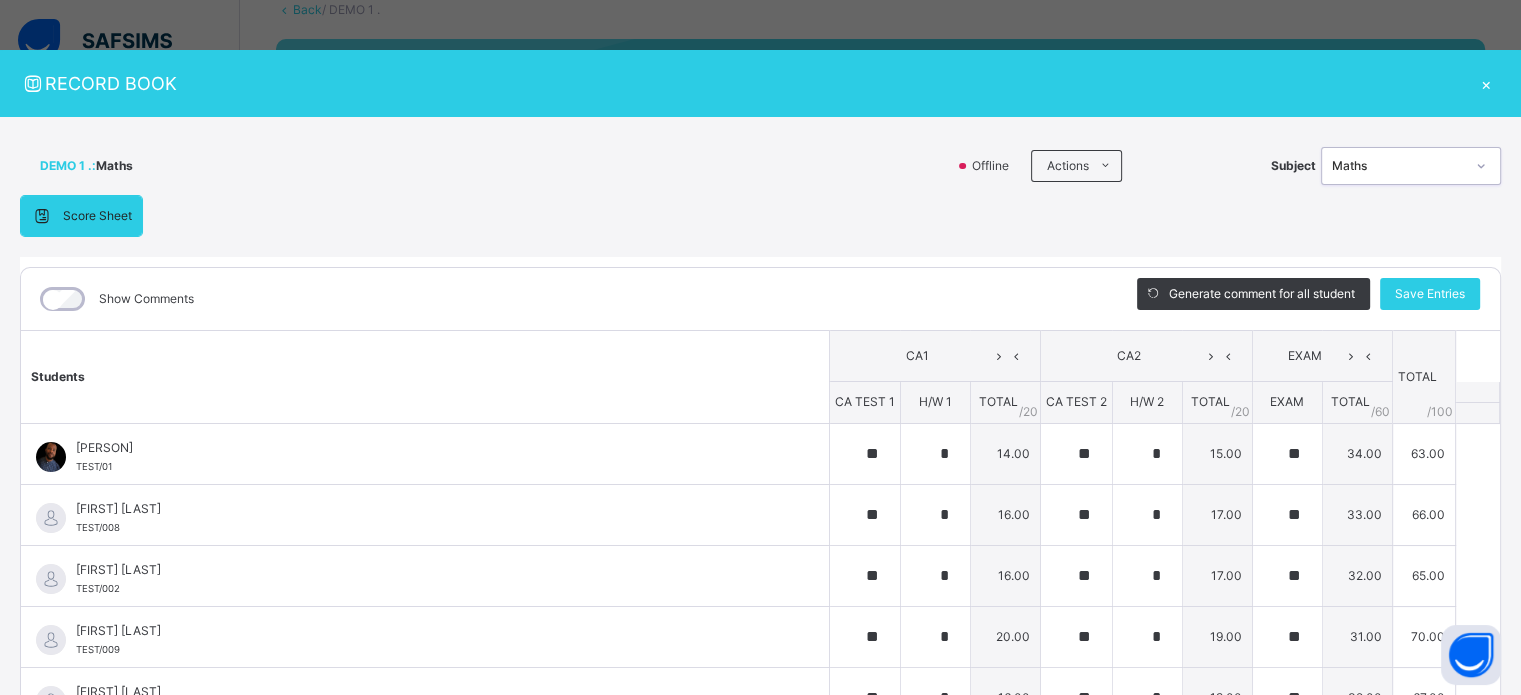 click on "Maths" at bounding box center (1398, 166) 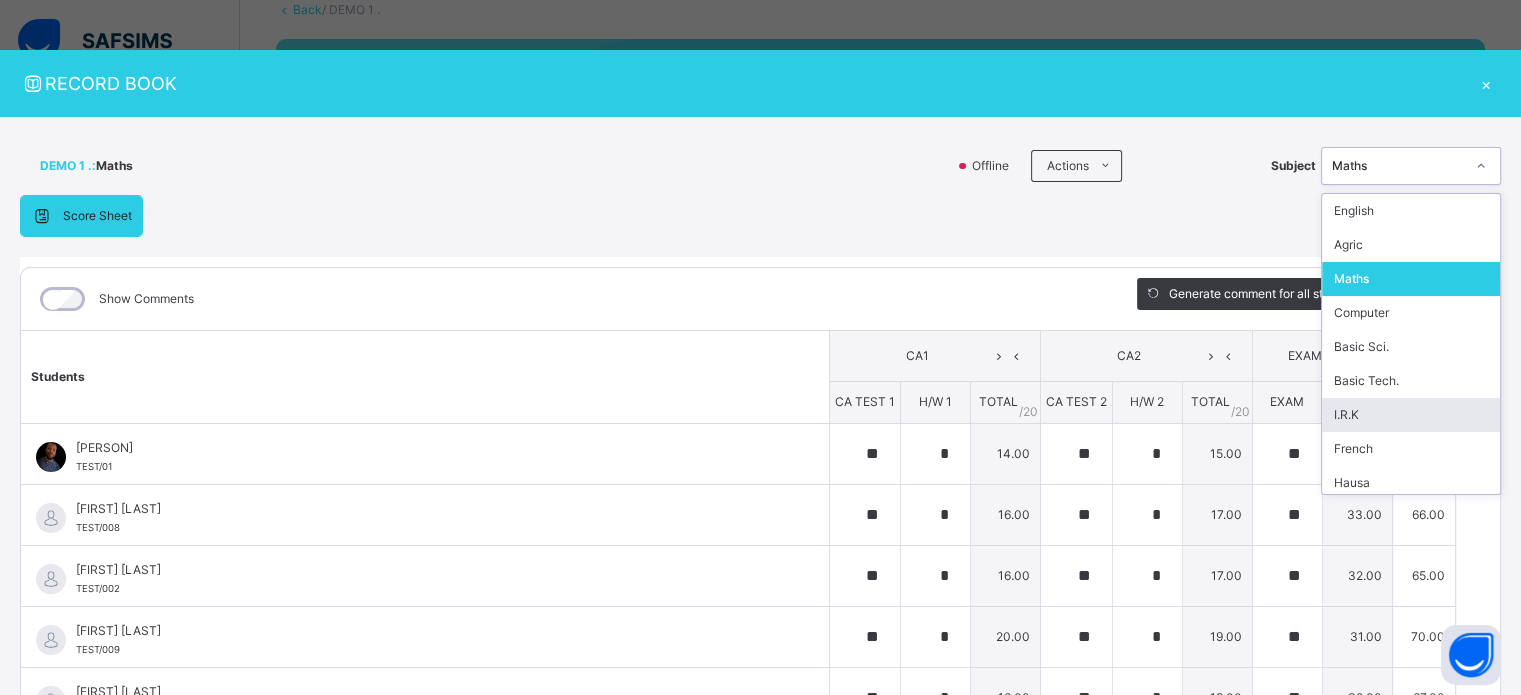 click on "I.R.K" at bounding box center [1411, 415] 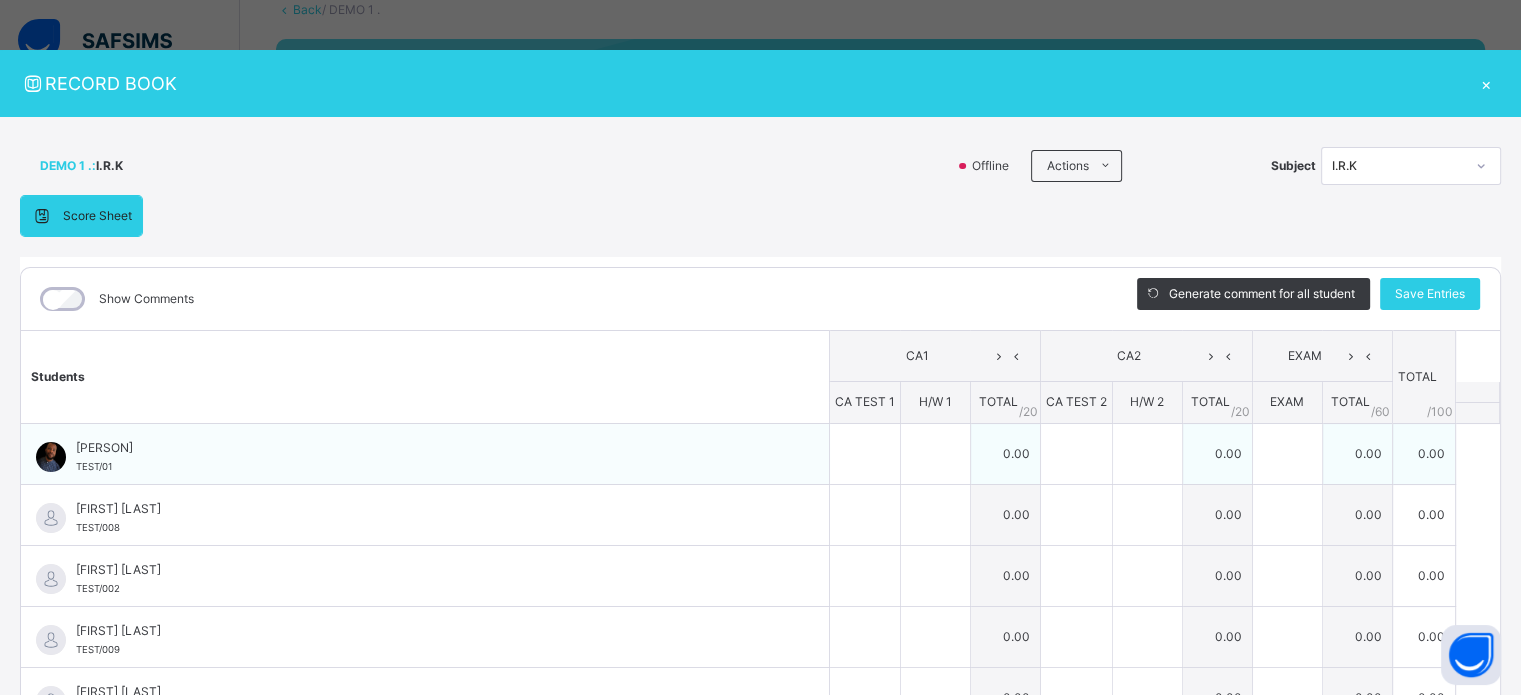 drag, startPoint x: 793, startPoint y: 501, endPoint x: 827, endPoint y: 472, distance: 44.687805 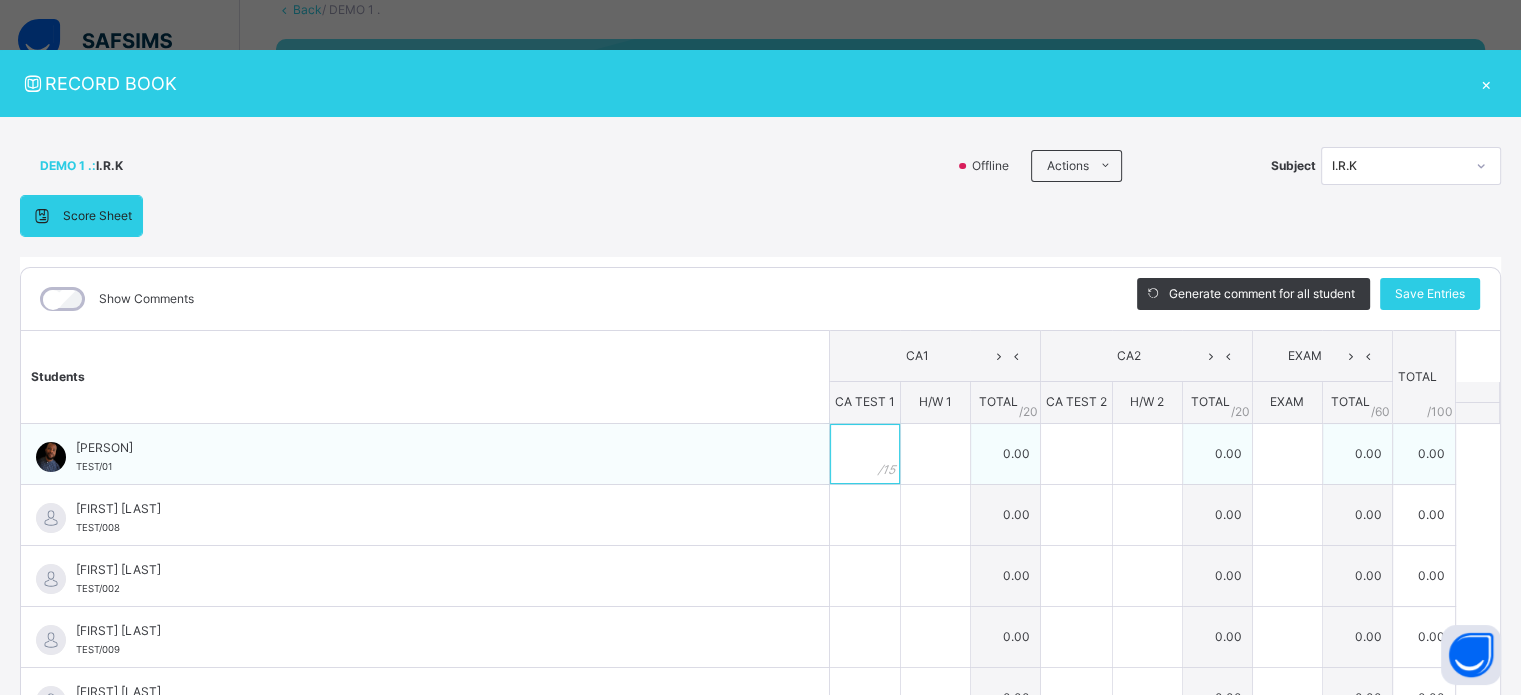 click at bounding box center [865, 454] 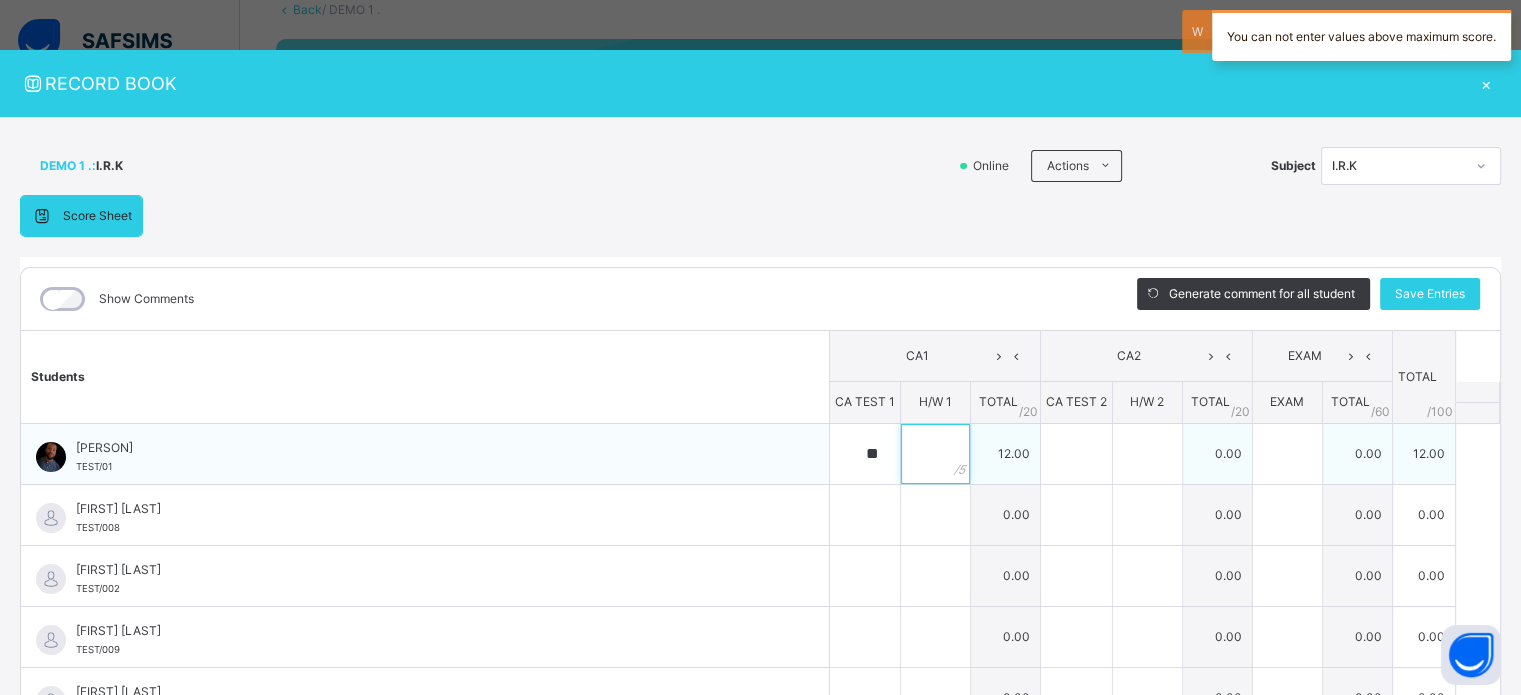click at bounding box center [935, 454] 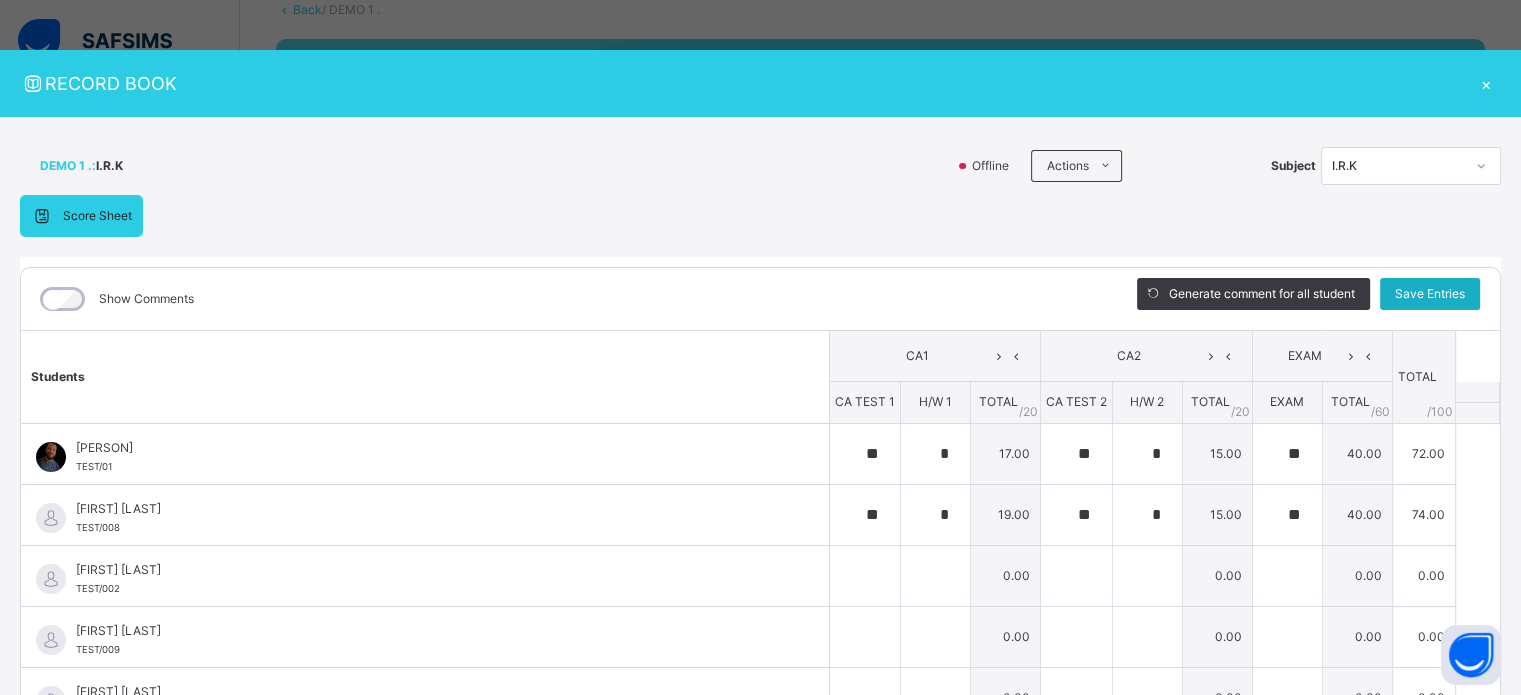 click on "Save Entries" at bounding box center [1430, 294] 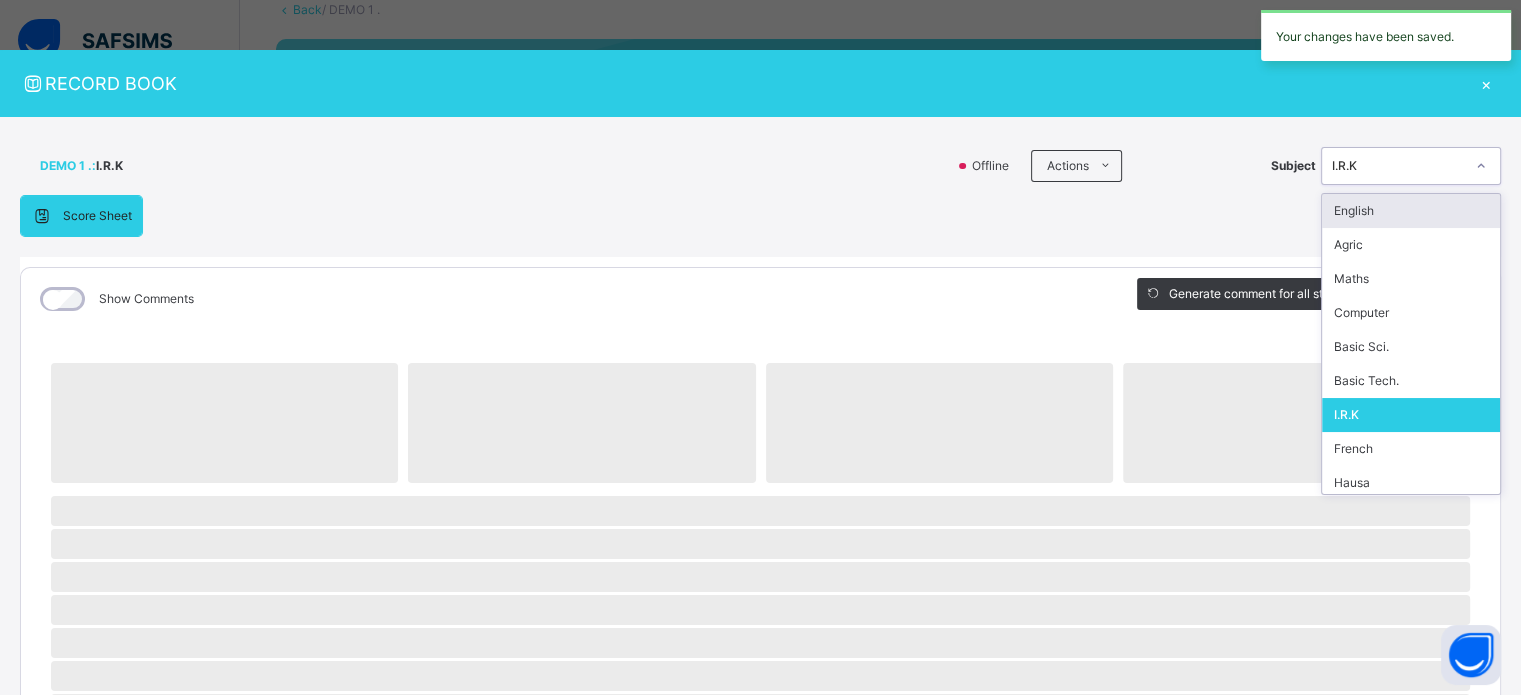 click on "I.R.K" at bounding box center (1398, 166) 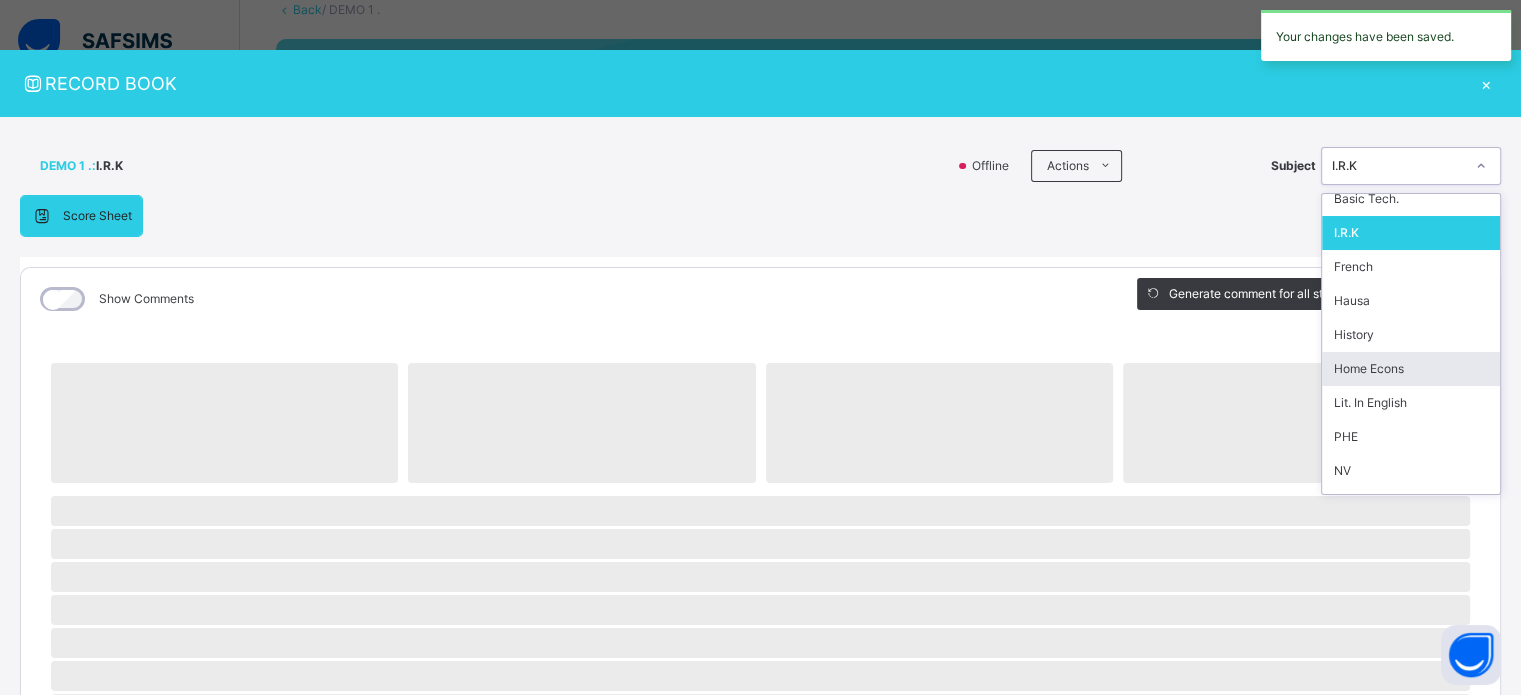 scroll, scrollTop: 200, scrollLeft: 0, axis: vertical 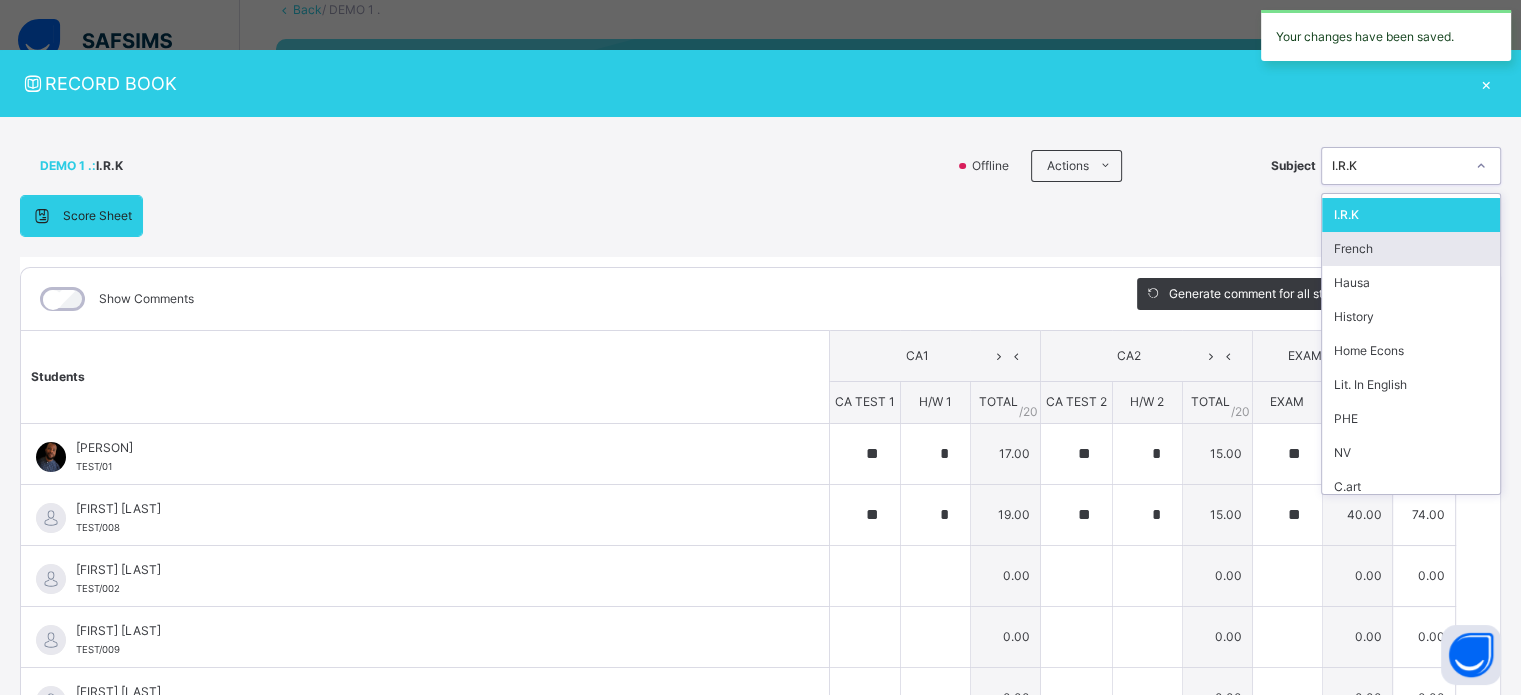 click on "French" at bounding box center (1411, 249) 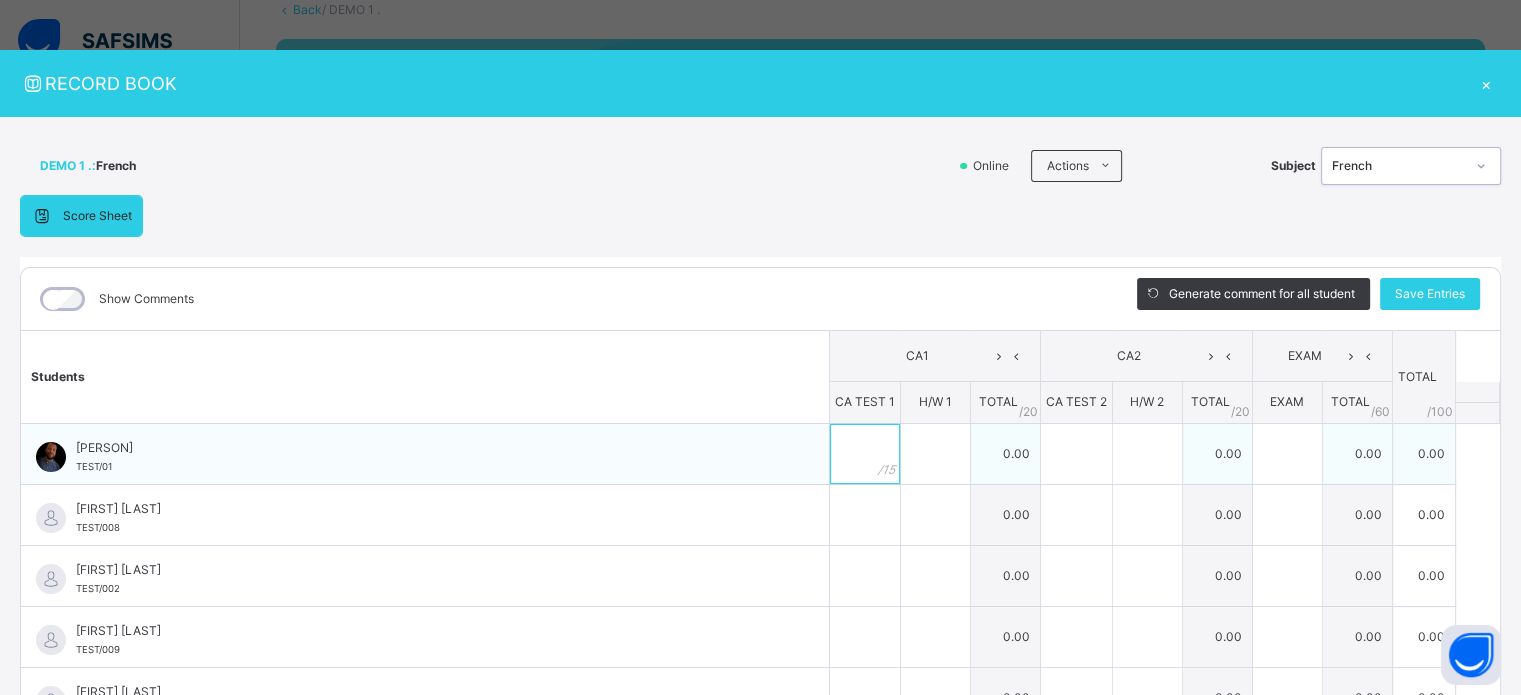 click at bounding box center (865, 454) 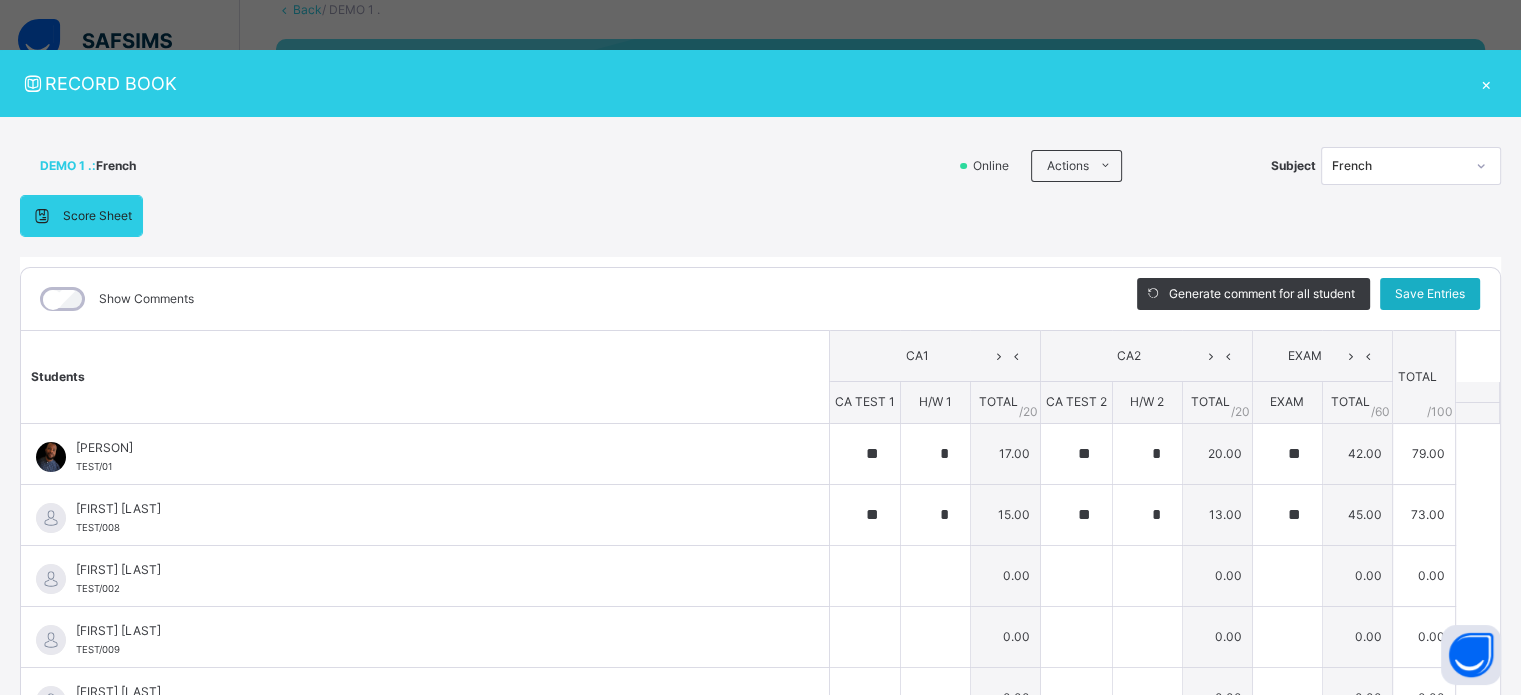 click on "Save Entries" at bounding box center (1430, 294) 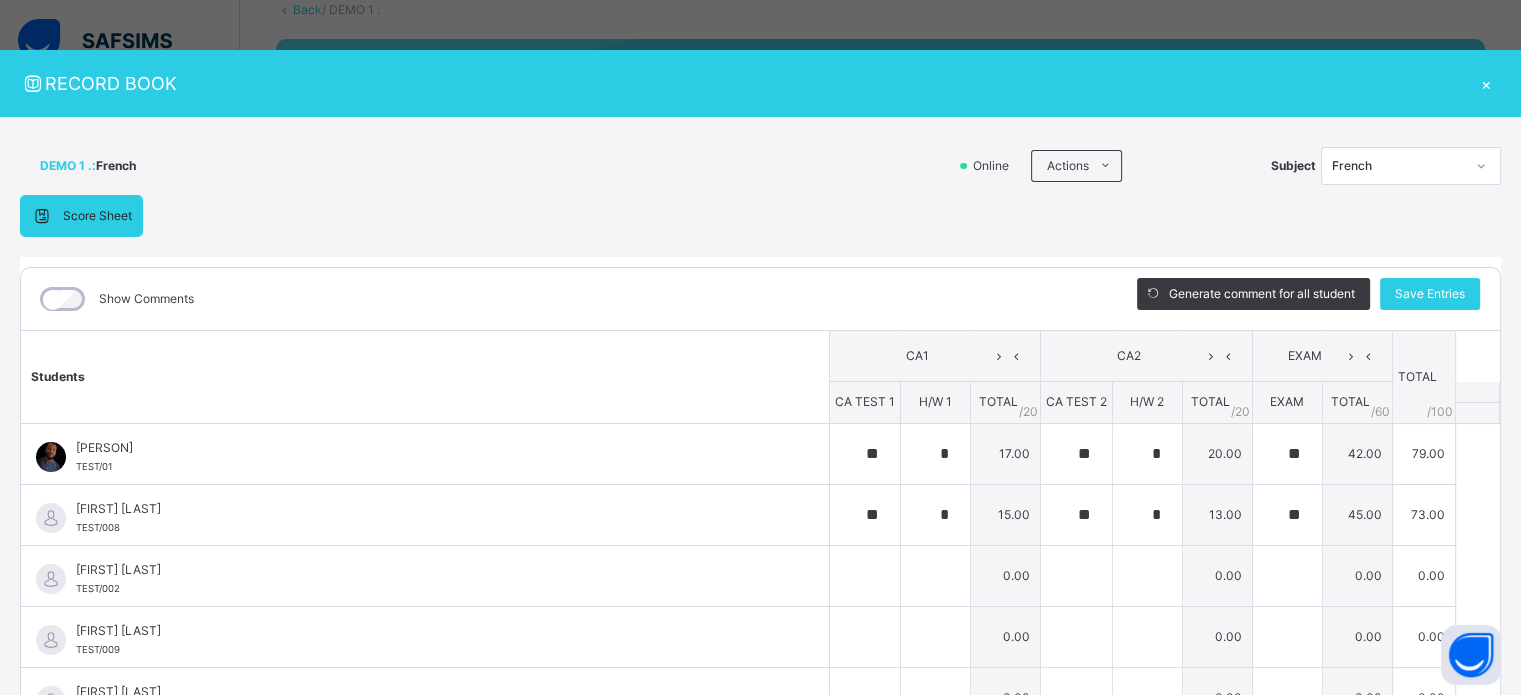 click on "French" at bounding box center [1398, 166] 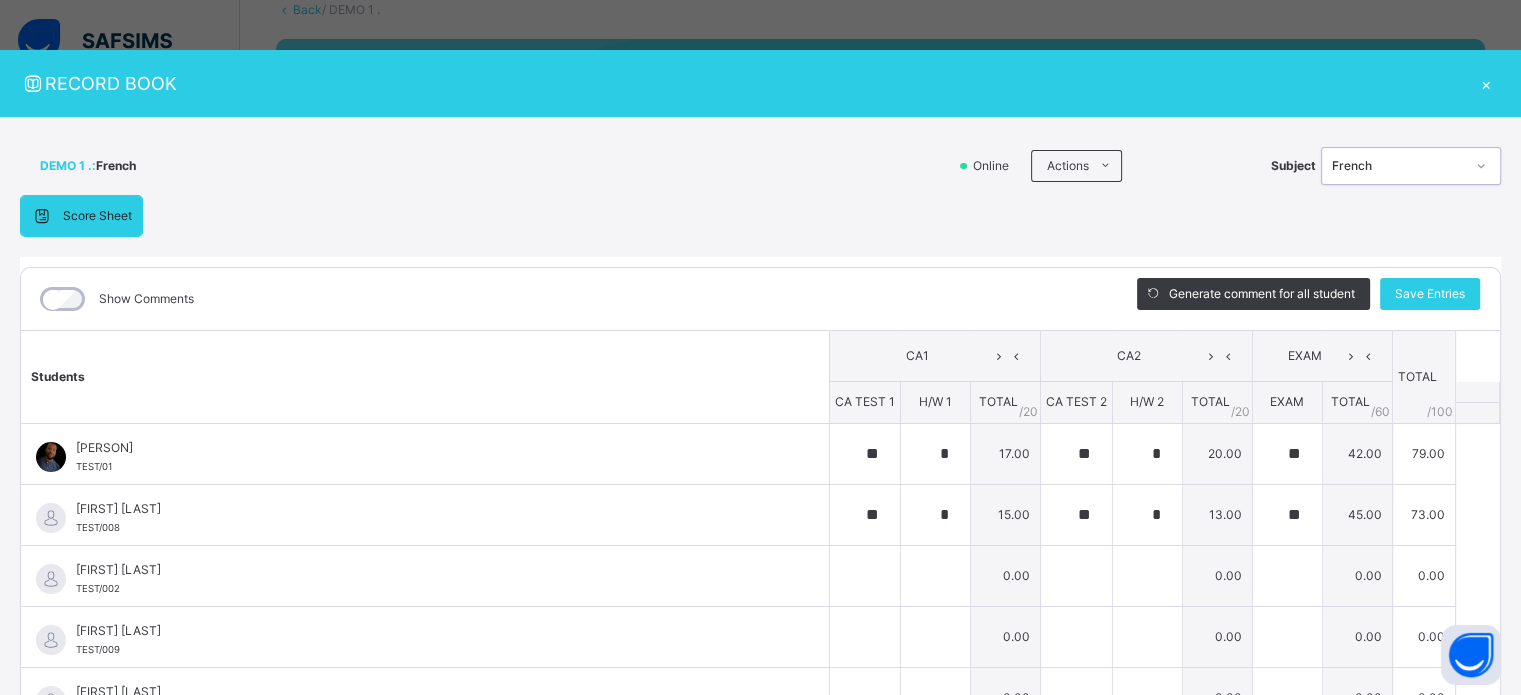click on "French" at bounding box center [1398, 166] 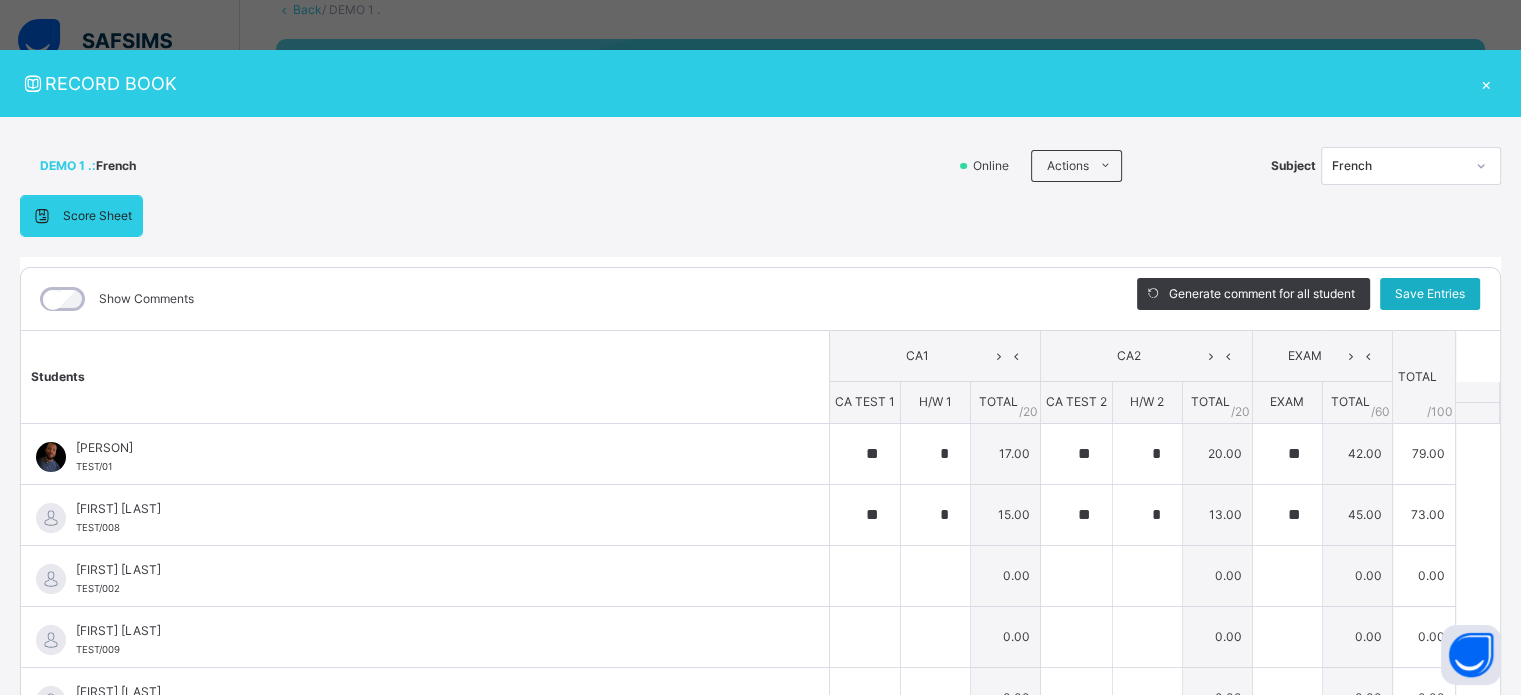 click on "Save Entries" at bounding box center [1430, 294] 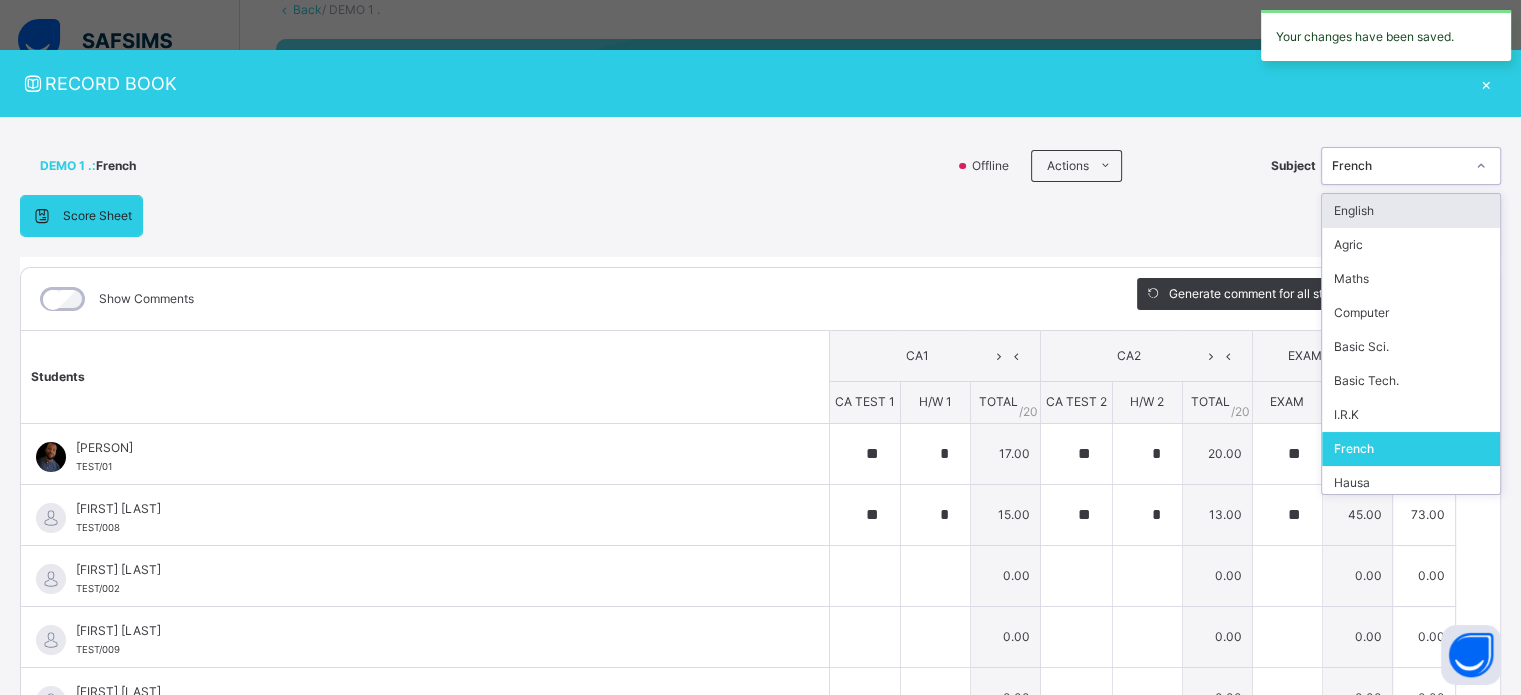 click on "French" at bounding box center (1398, 166) 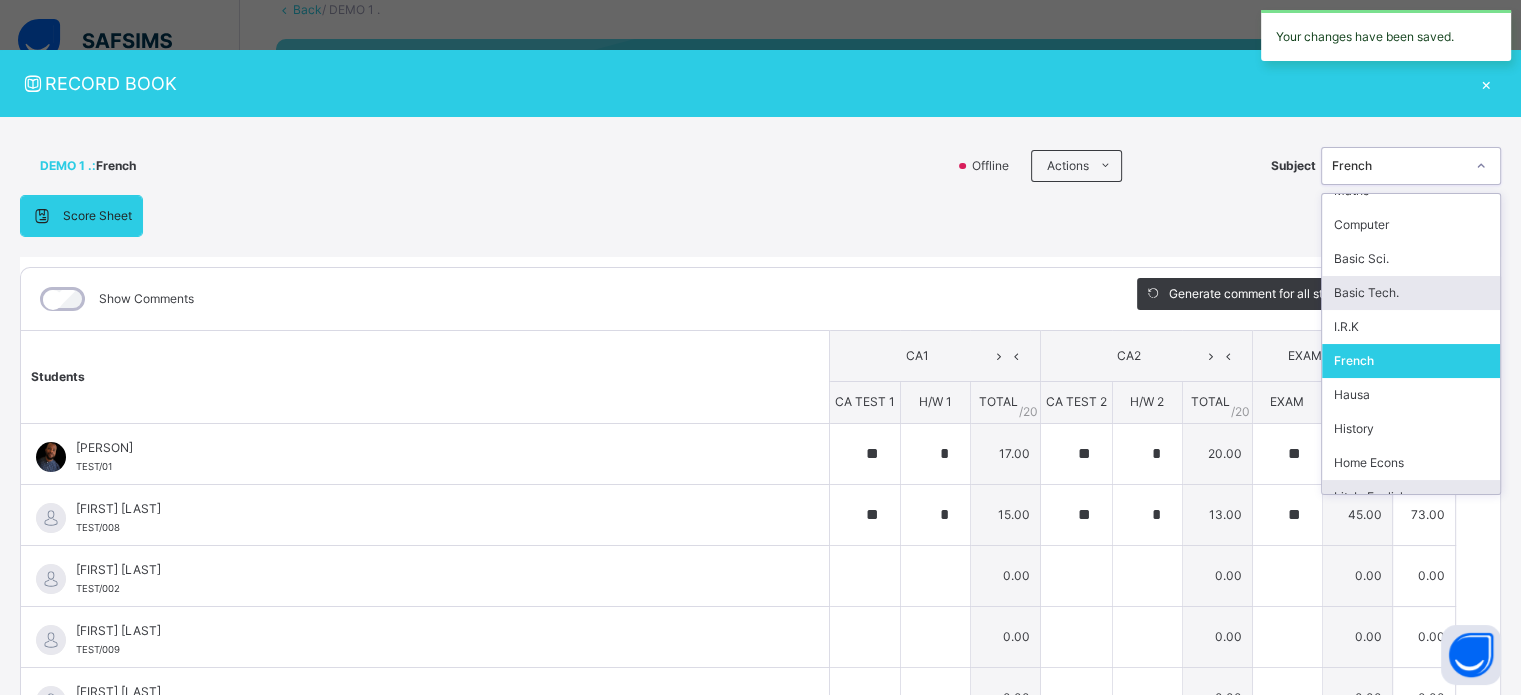 scroll, scrollTop: 200, scrollLeft: 0, axis: vertical 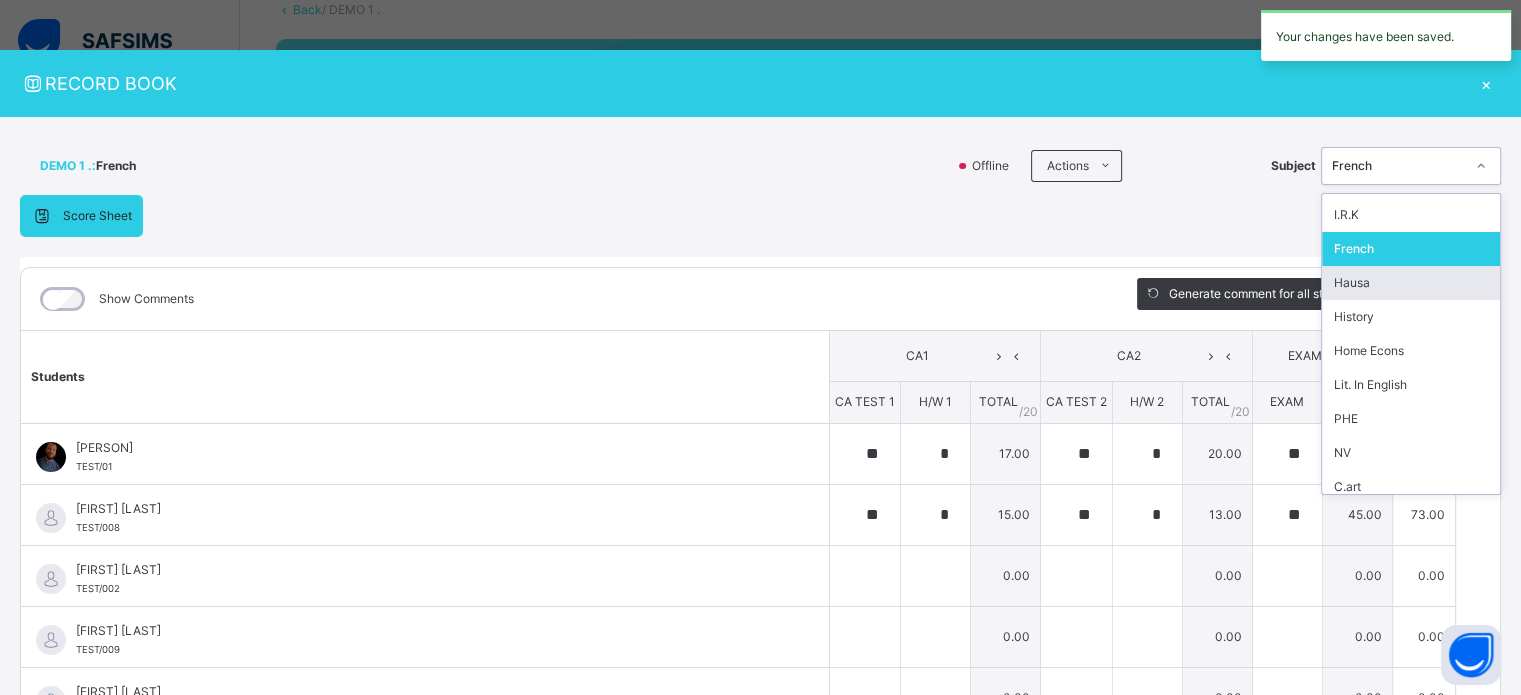 click on "Hausa" at bounding box center [1411, 283] 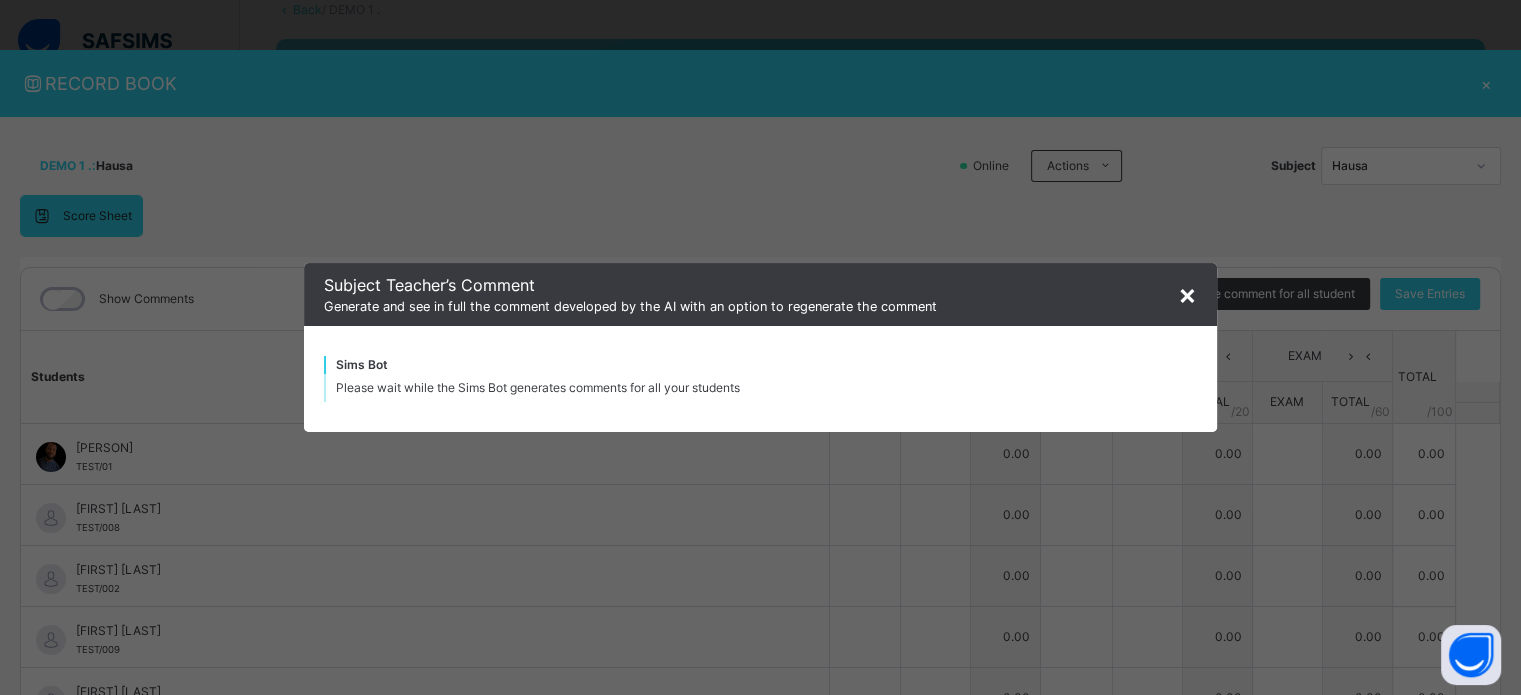 click on "Please wait while the Sims Bot generates comments for all your students" at bounding box center [760, 388] 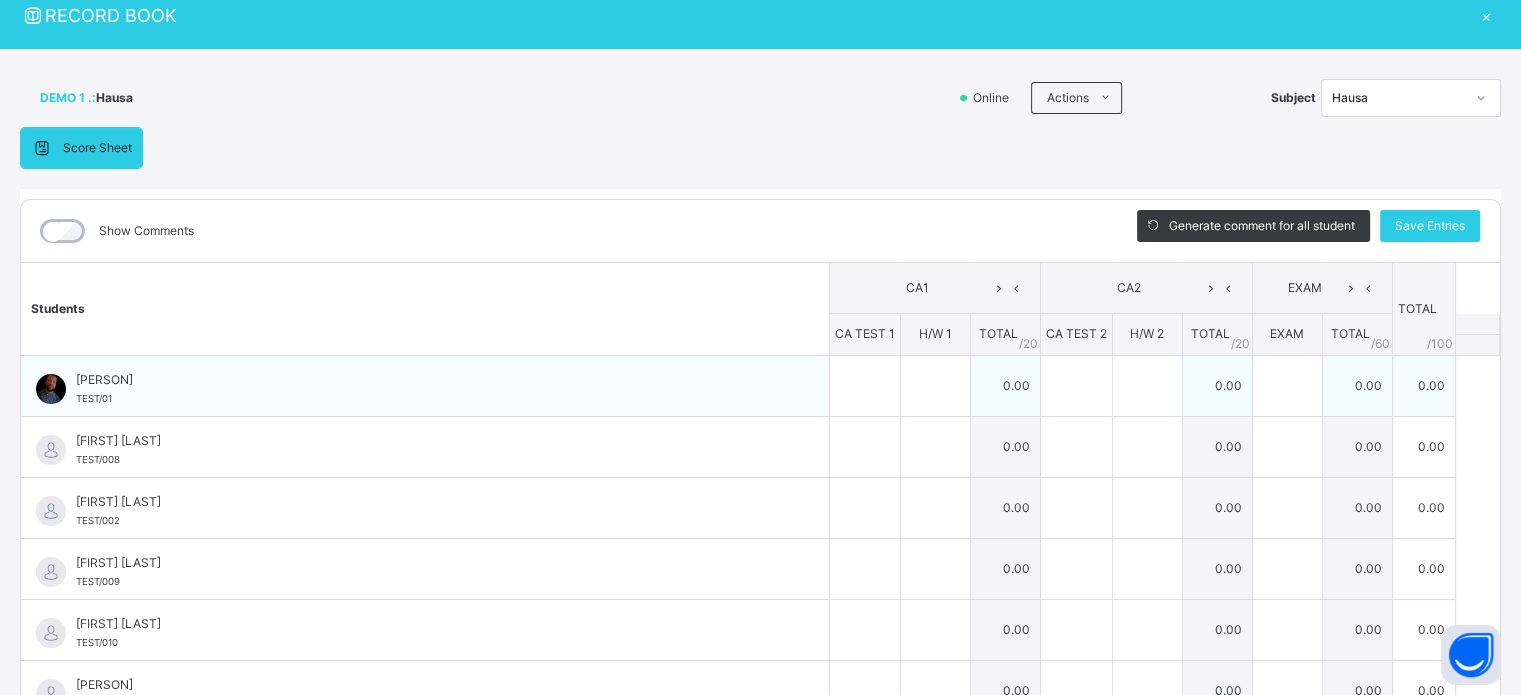 scroll, scrollTop: 100, scrollLeft: 0, axis: vertical 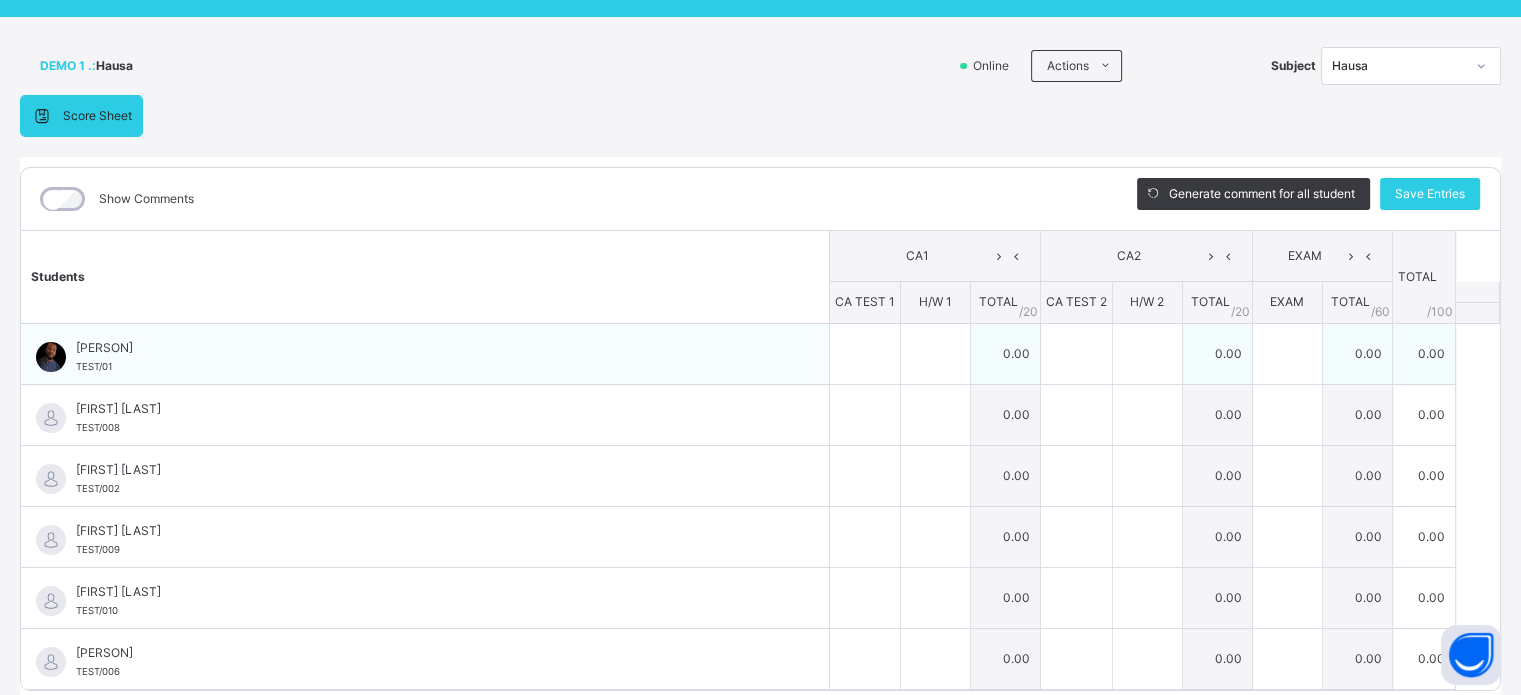 click on "0.00" at bounding box center (1423, 353) 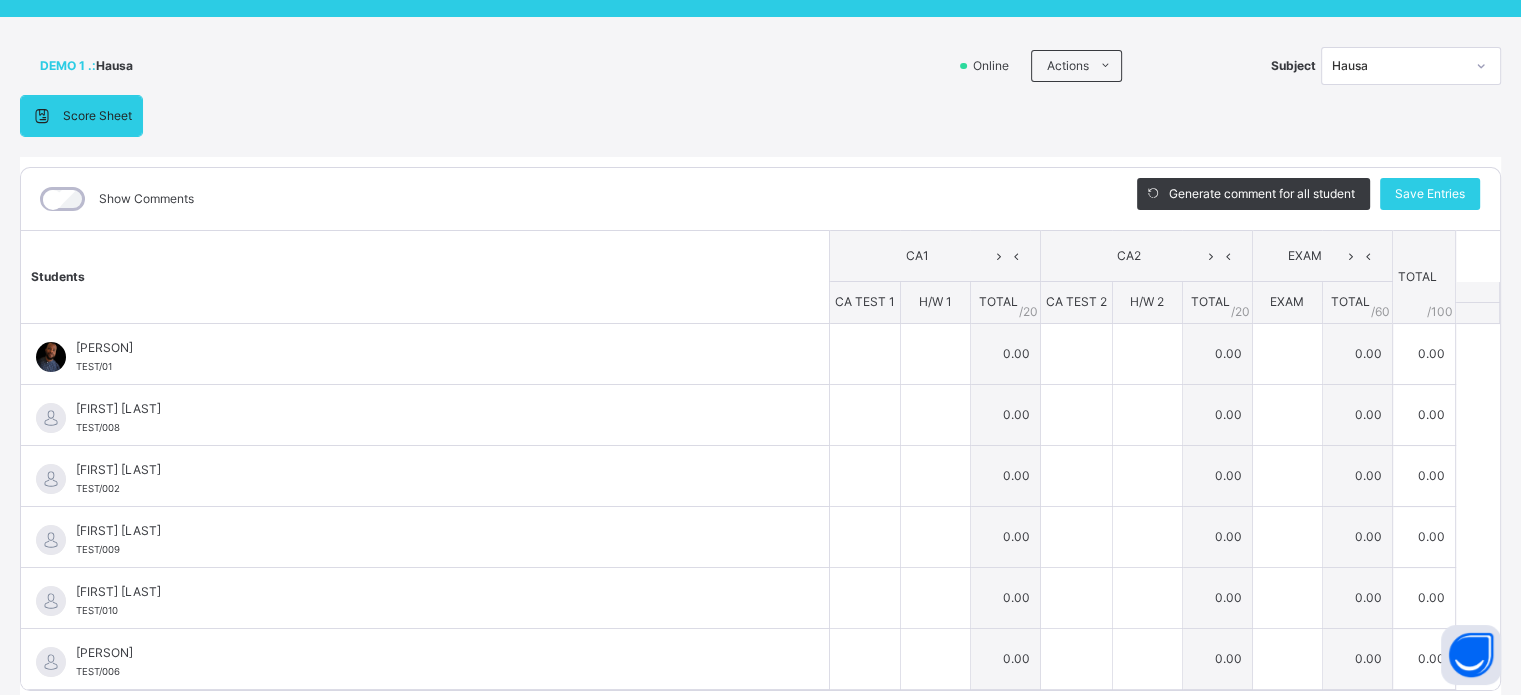 click on "Students CA1 CA2 EXAM TOTAL /100 Comment CA TEST 1 H/W 1 TOTAL / 20 CA TEST 2 H/W 2 TOTAL / 20 EXAM TOTAL / 60 [FIRST] [LAST] TEST/01 [FIRST] [LAST] TEST/01 0.00 0.00 0.00 0.00 Generate comment 0 / 250   ×   Subject Teacher’s Comment Generate and see in full the comment developed by the AI with an option to regenerate the comment JS [FIRST] [LAST]   TEST/01   Total 0.00  / 100.00 Sims Bot   Regenerate     Use this comment   [FIRST] [LAST] TEST/008 [FIRST] [LAST] TEST/008 0.00 0.00 0.00 0.00 Generate comment 0 / 250   ×   Subject Teacher’s Comment Generate and see in full the comment developed by the AI with an option to regenerate the comment JS [FIRST] [LAST]   TEST/008   Total 0.00  / 100.00 Sims Bot   Regenerate     Use this comment   [FIRST] [LAST] TEST/002 [FIRST] [LAST] TEST/002 0.00 0.00 0.00 0.00 Generate comment 0 / 250   ×   Subject Teacher’s Comment Generate and see in full the comment developed by the AI with an option to regenerate the comment JS [FIRST] [LAST]   TEST/002   Total 0.00  /" at bounding box center [760, 460] 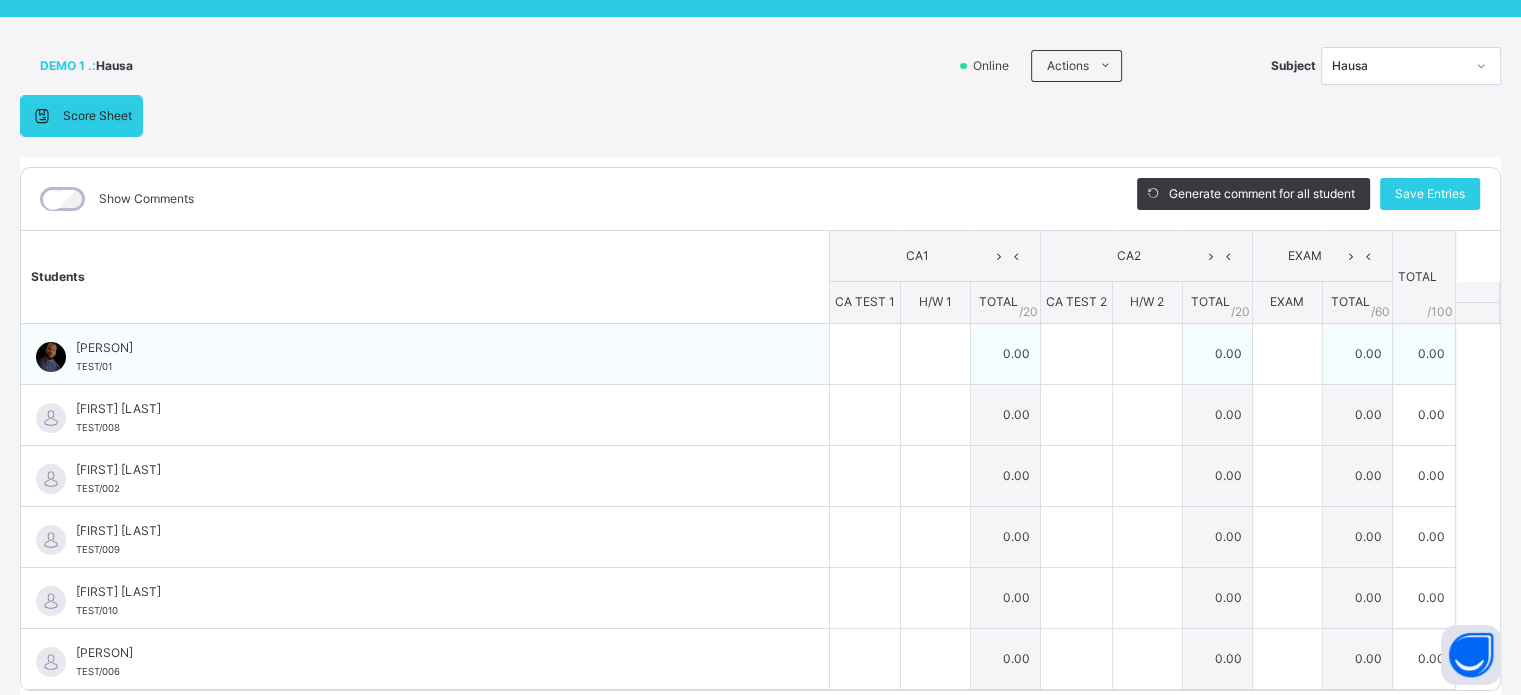scroll, scrollTop: 0, scrollLeft: 0, axis: both 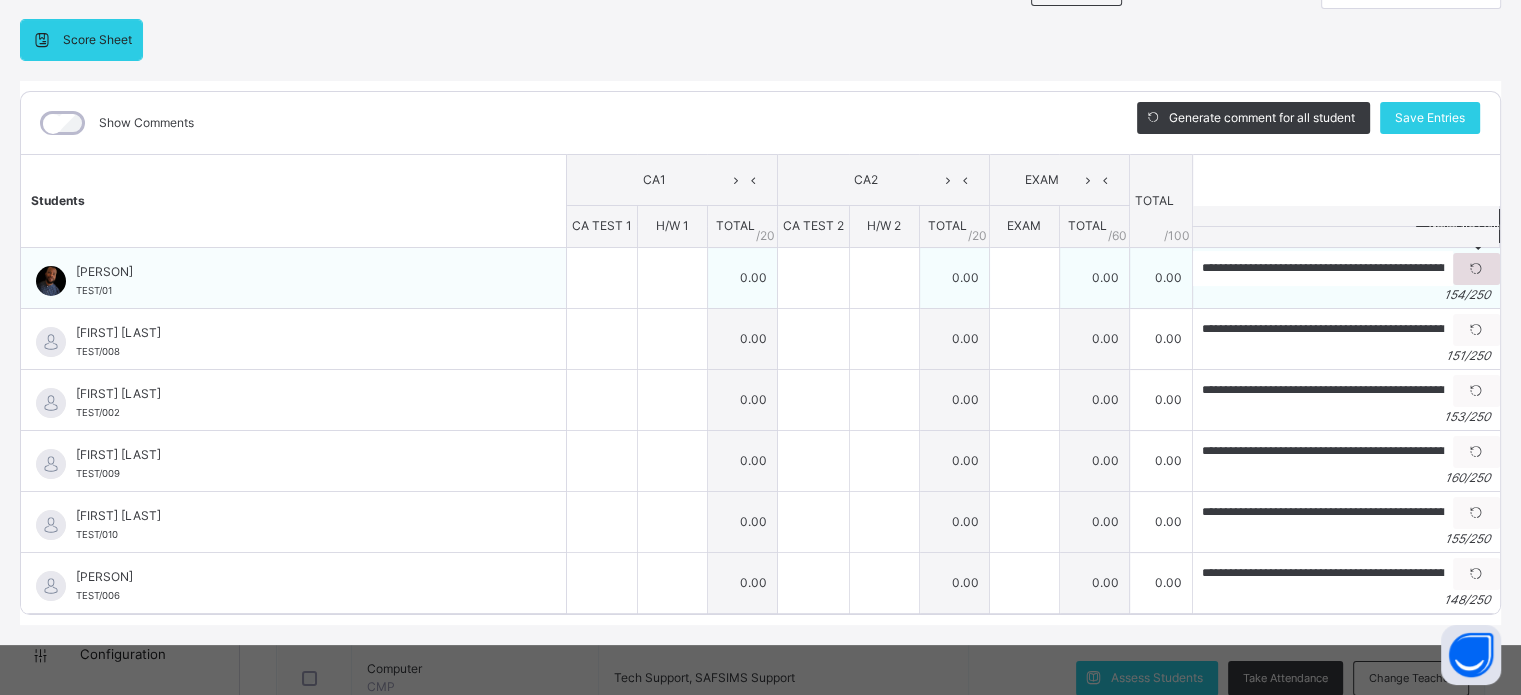 click at bounding box center [1476, 269] 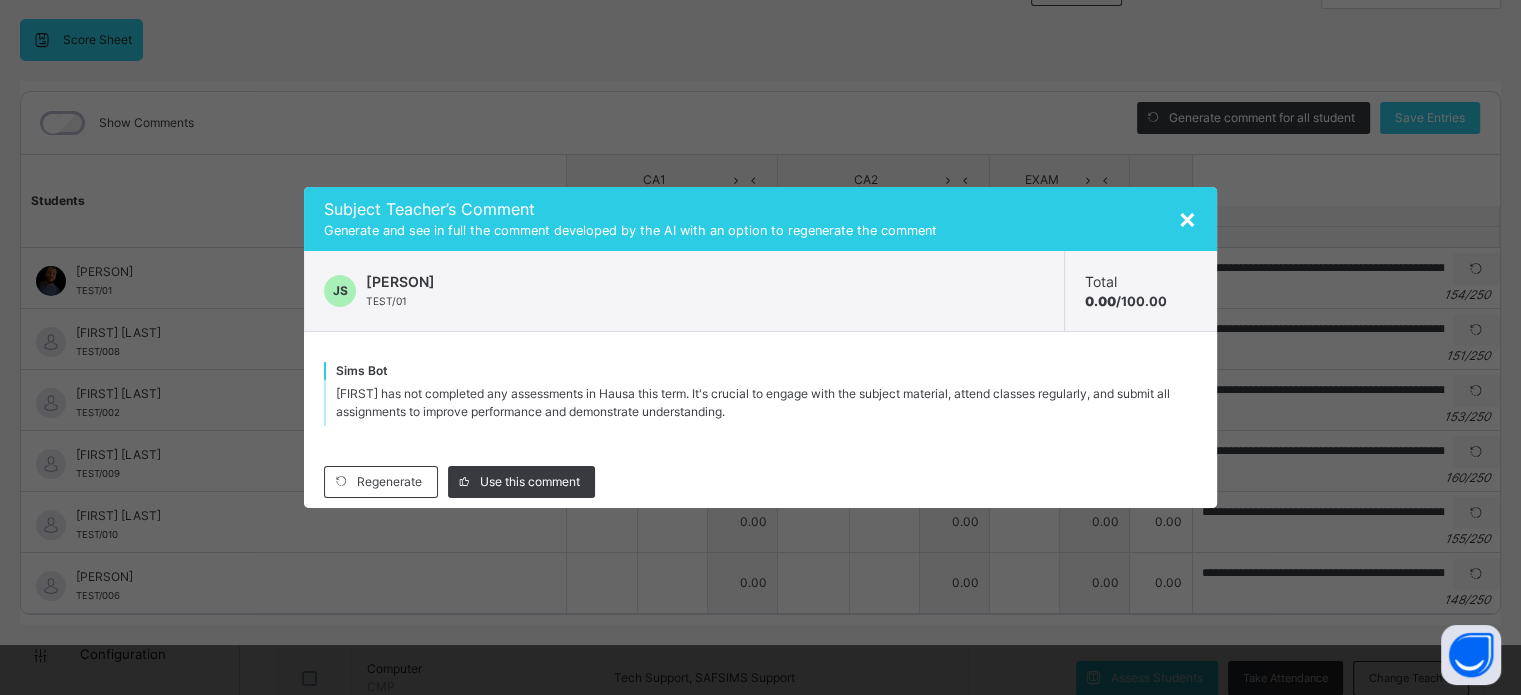 click on "×" at bounding box center [1187, 218] 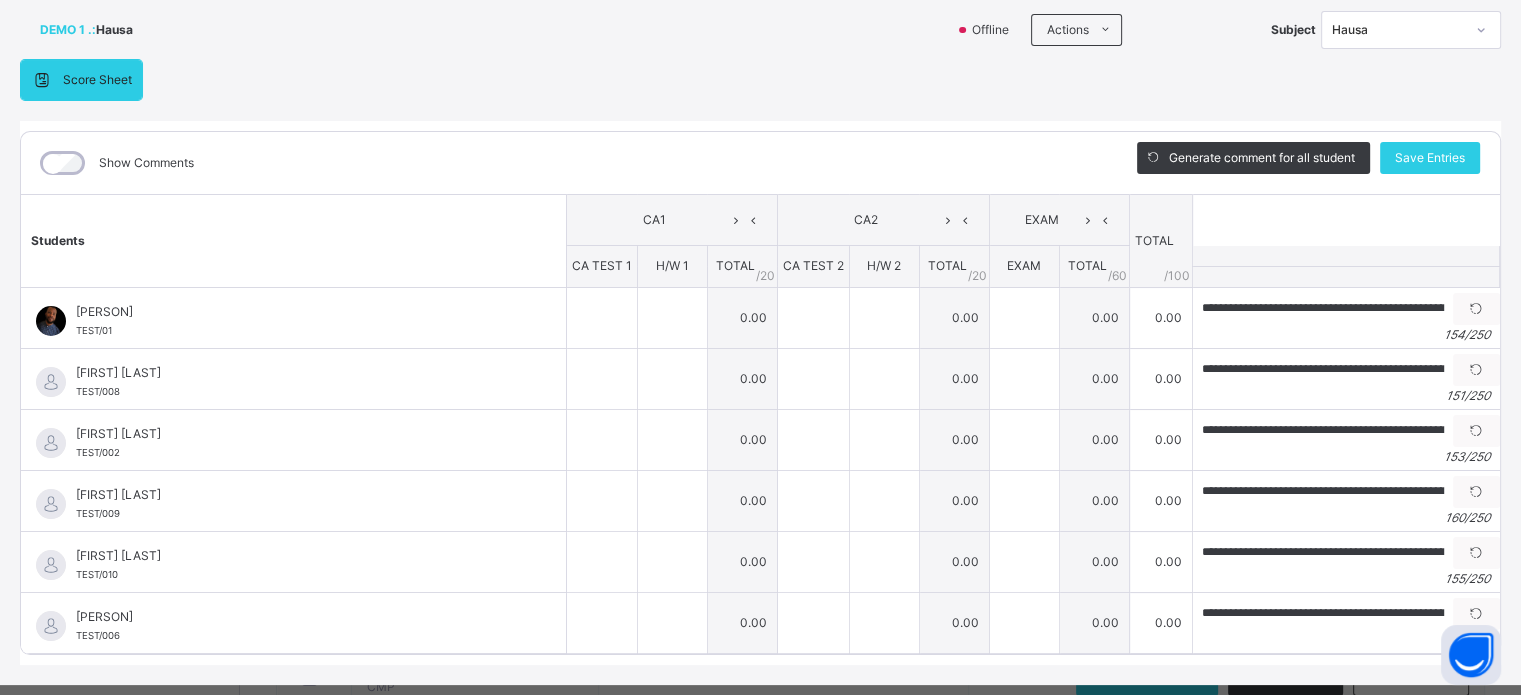 scroll, scrollTop: 88, scrollLeft: 0, axis: vertical 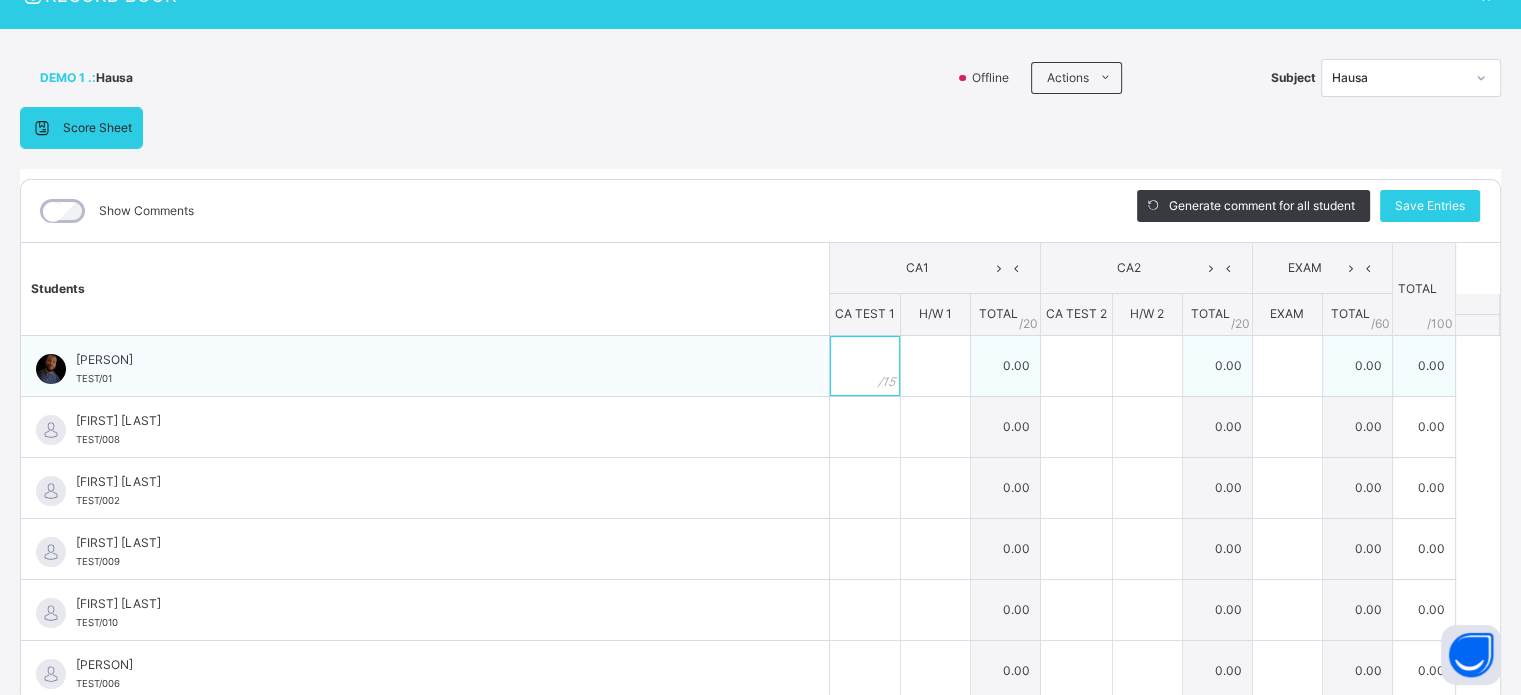 click at bounding box center [865, 366] 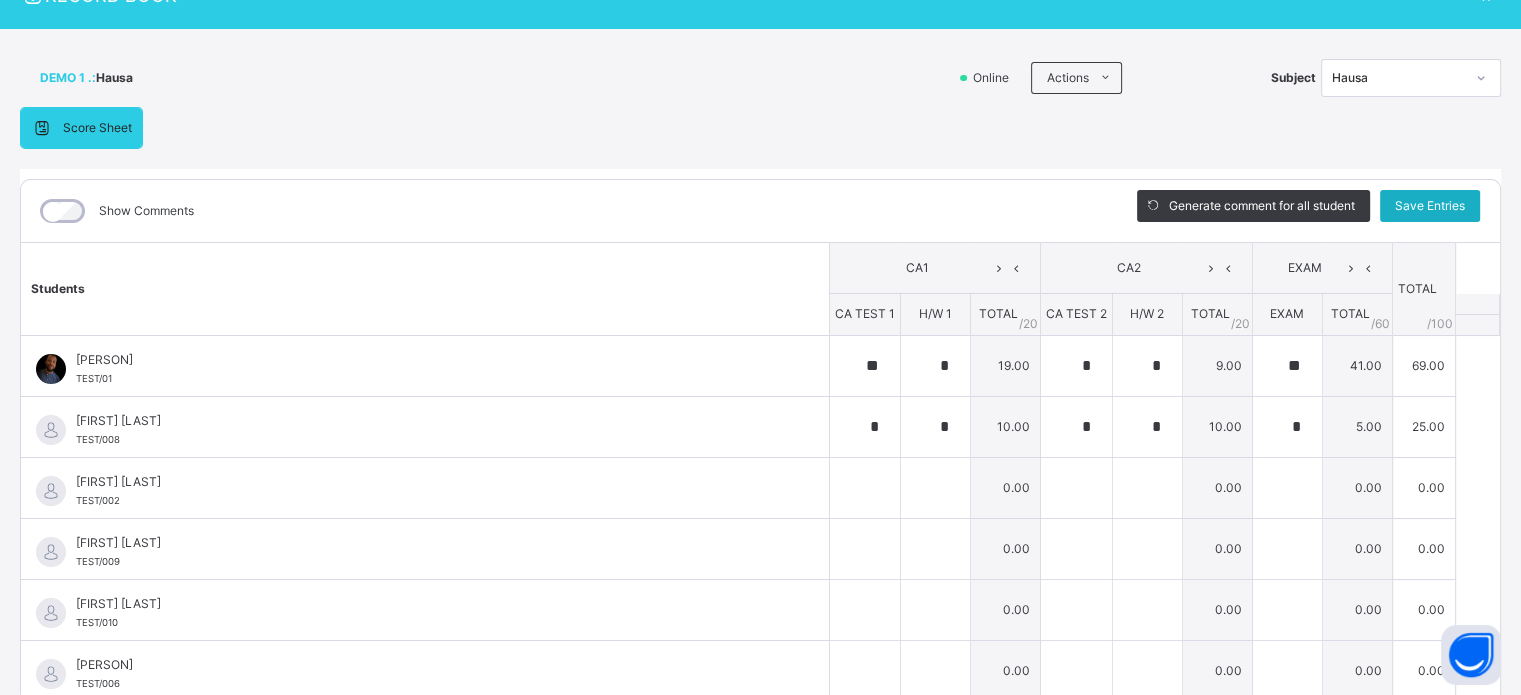 click on "Save Entries" at bounding box center (1430, 206) 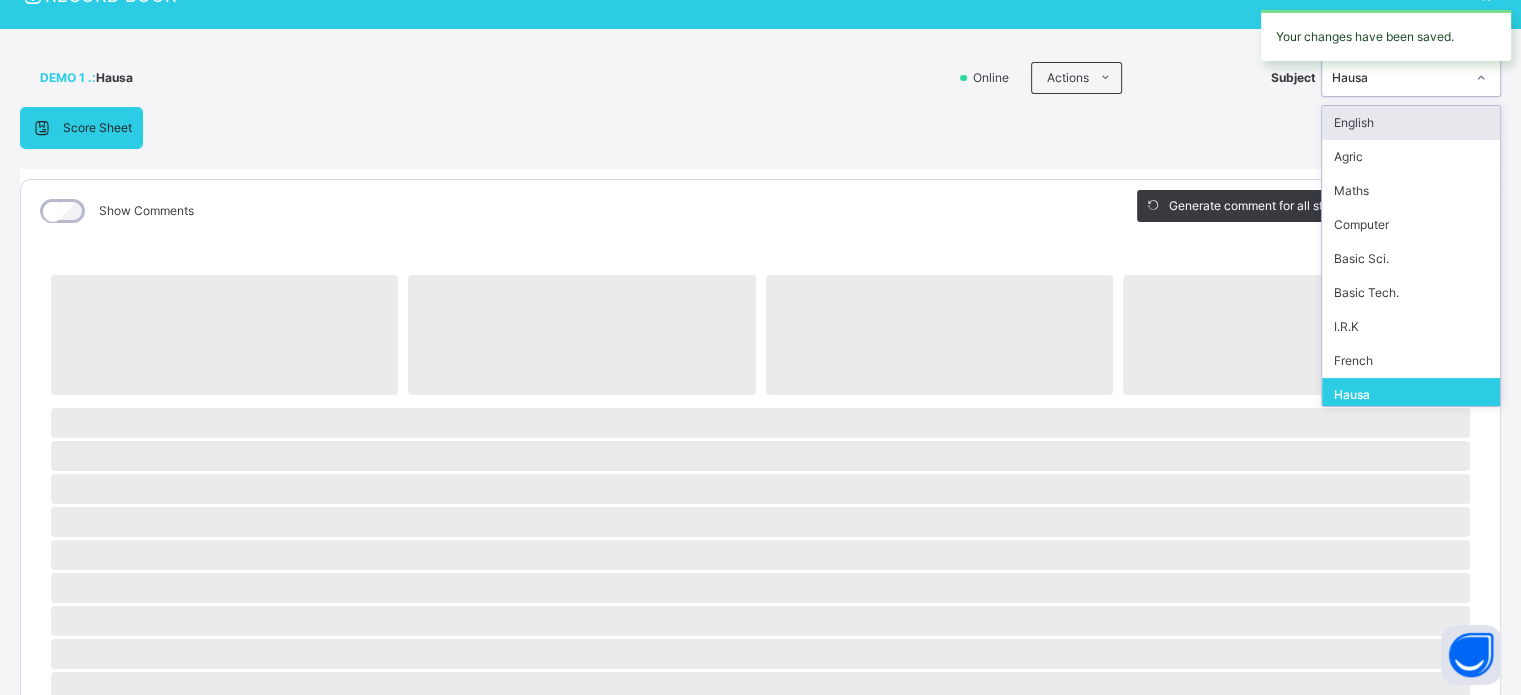 click on "Hausa" at bounding box center (1398, 78) 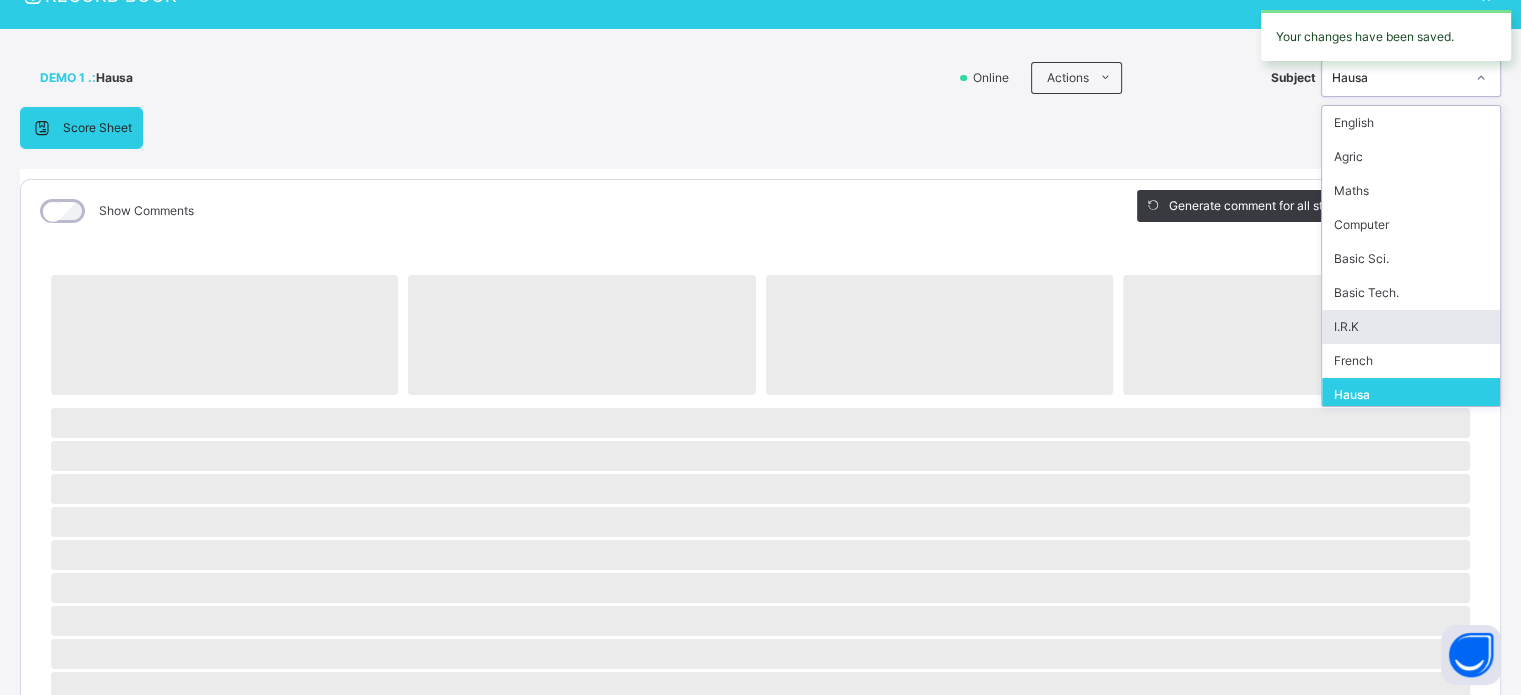 scroll, scrollTop: 100, scrollLeft: 0, axis: vertical 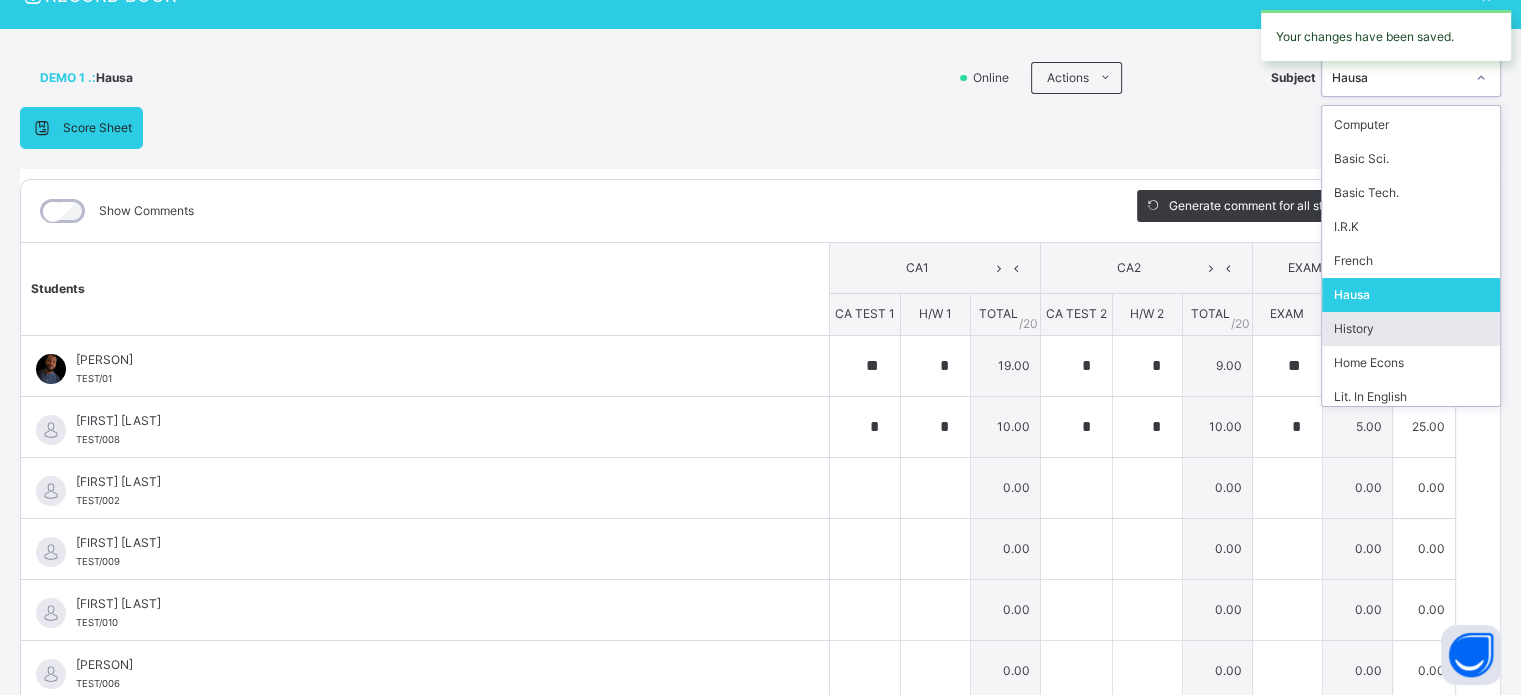 click on "History" at bounding box center (1411, 329) 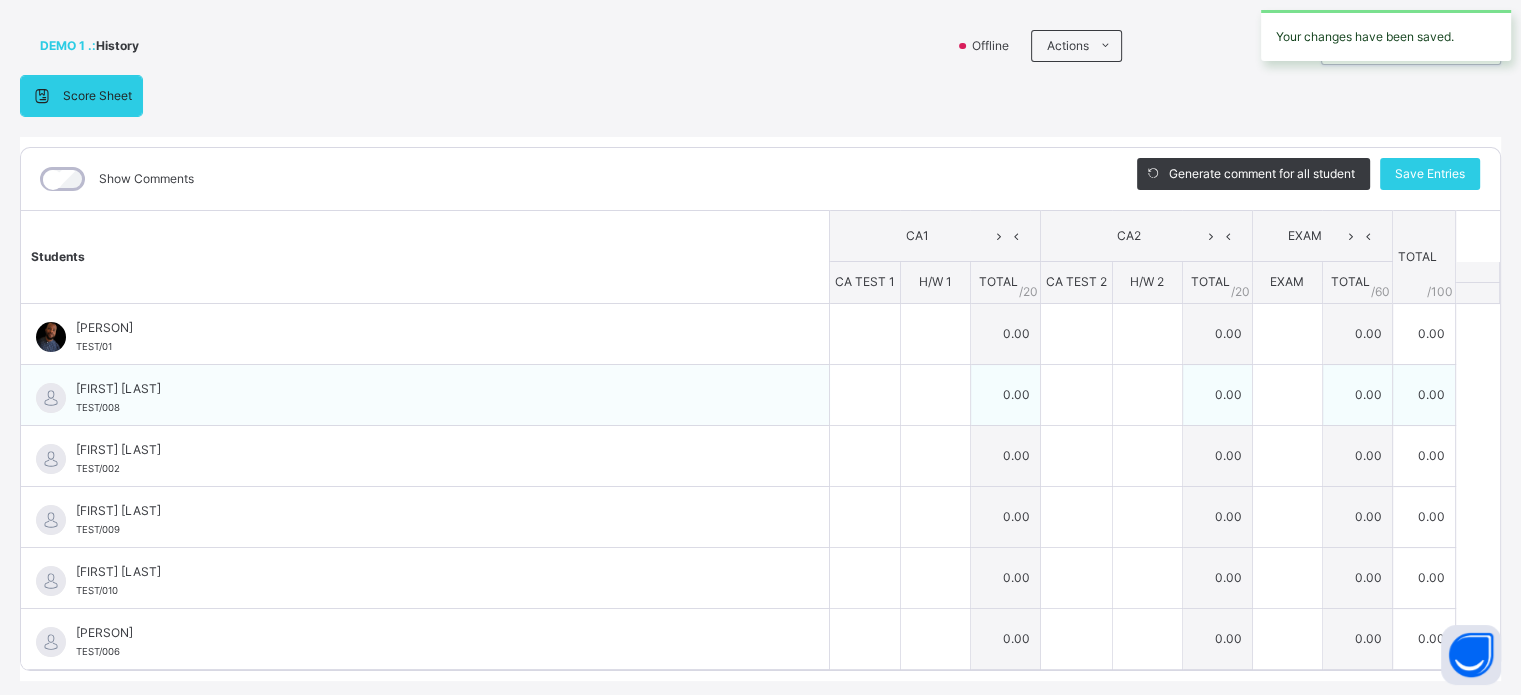scroll, scrollTop: 172, scrollLeft: 0, axis: vertical 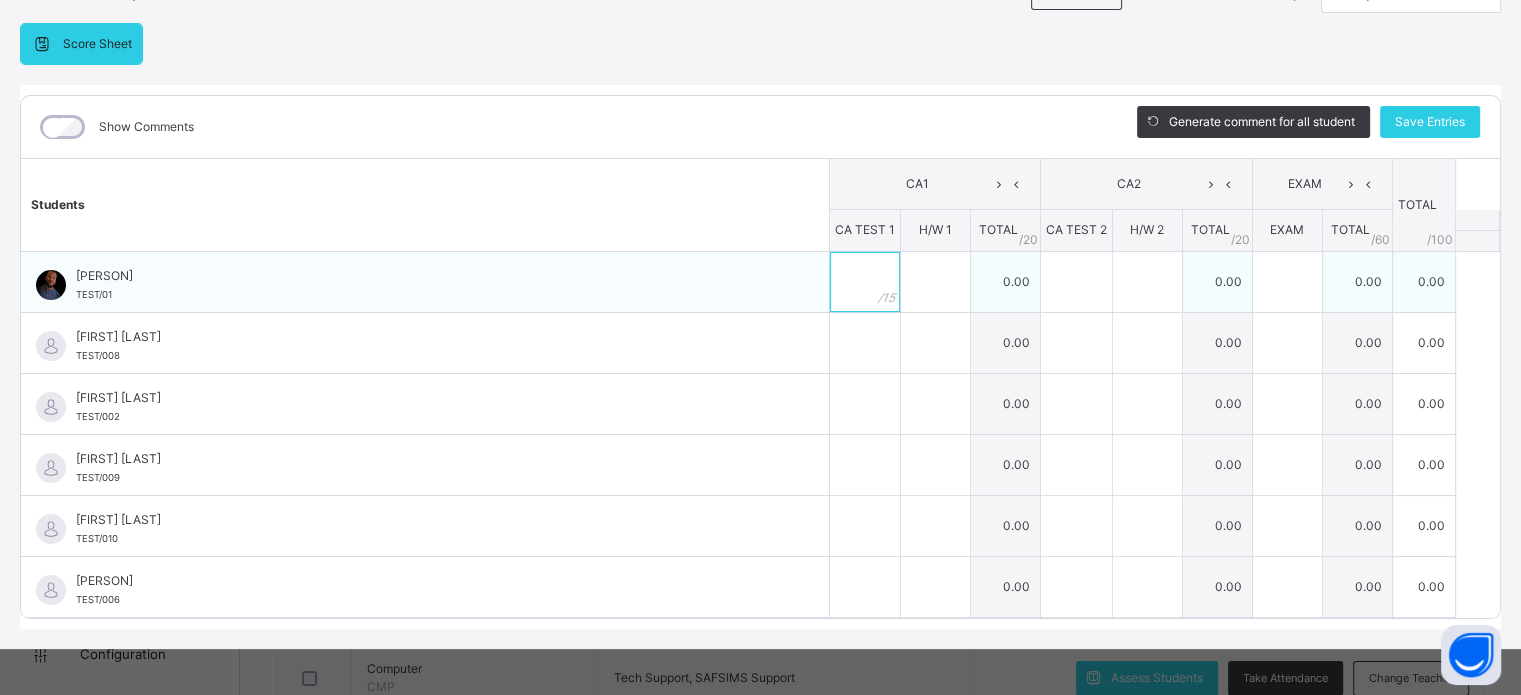 click at bounding box center [865, 282] 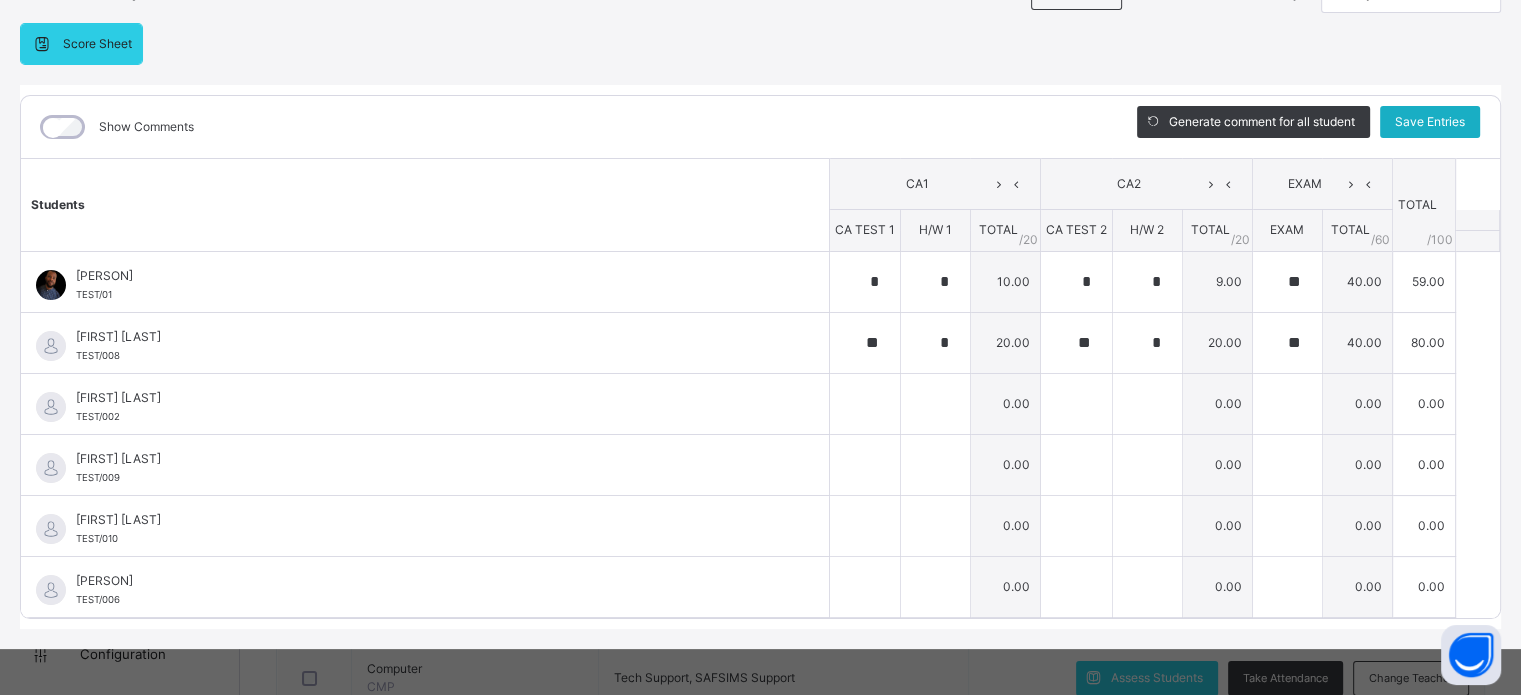 click on "Save Entries" at bounding box center [1430, 122] 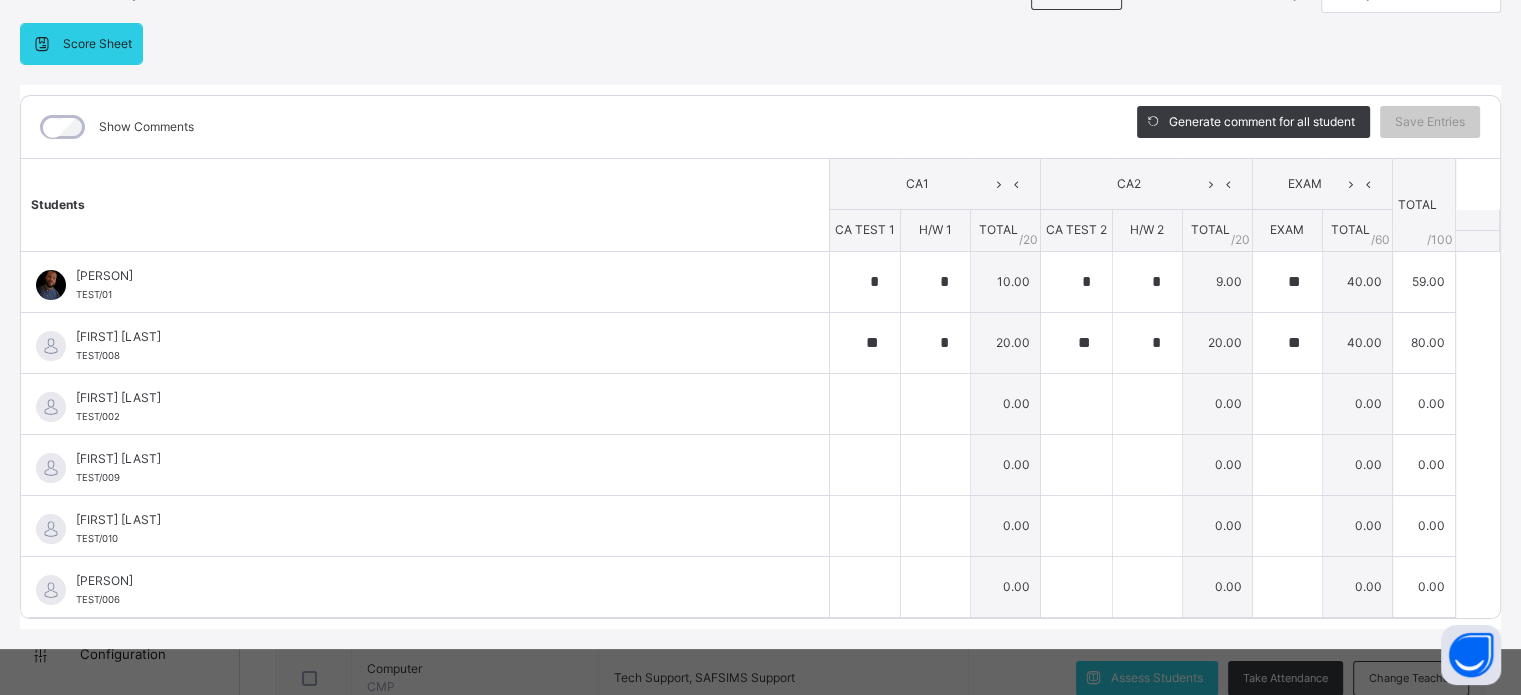 scroll, scrollTop: 0, scrollLeft: 0, axis: both 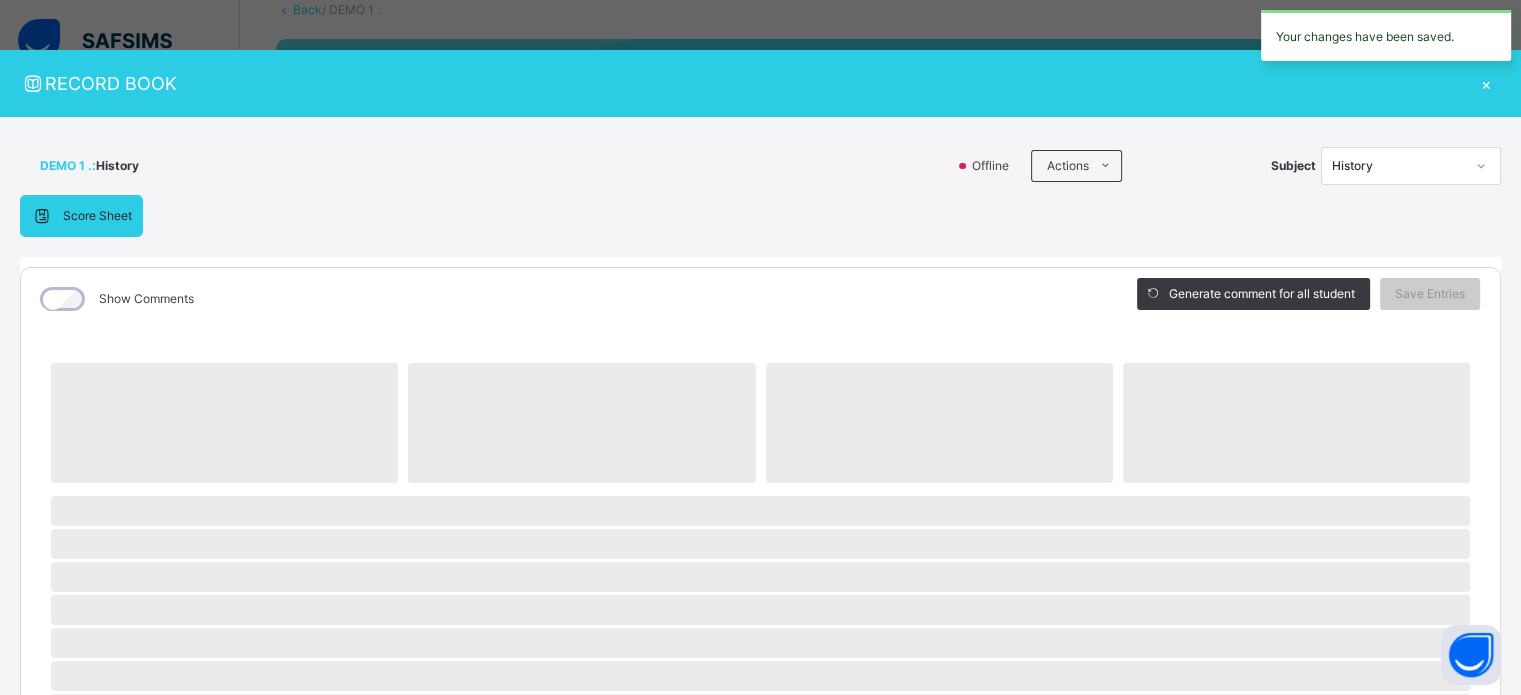 click on "History" at bounding box center (1392, 166) 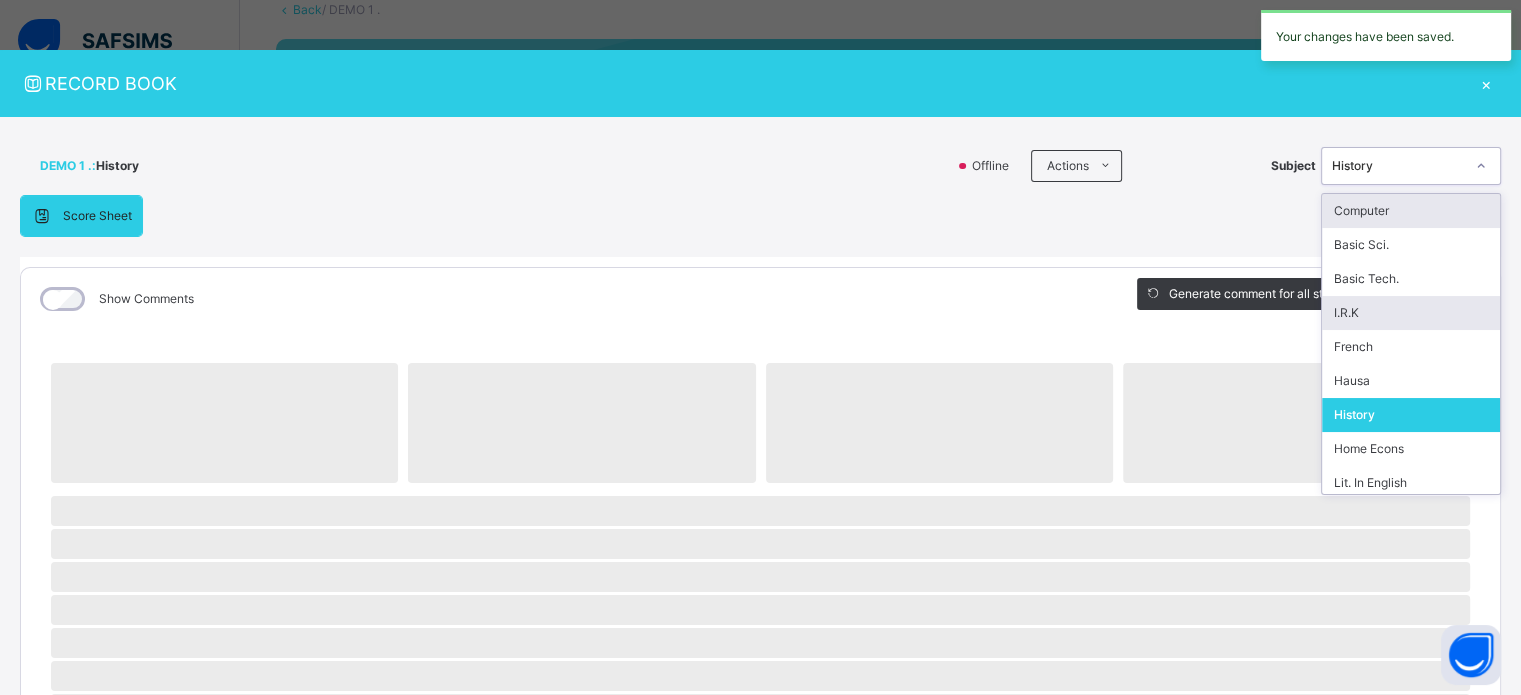 scroll, scrollTop: 210, scrollLeft: 0, axis: vertical 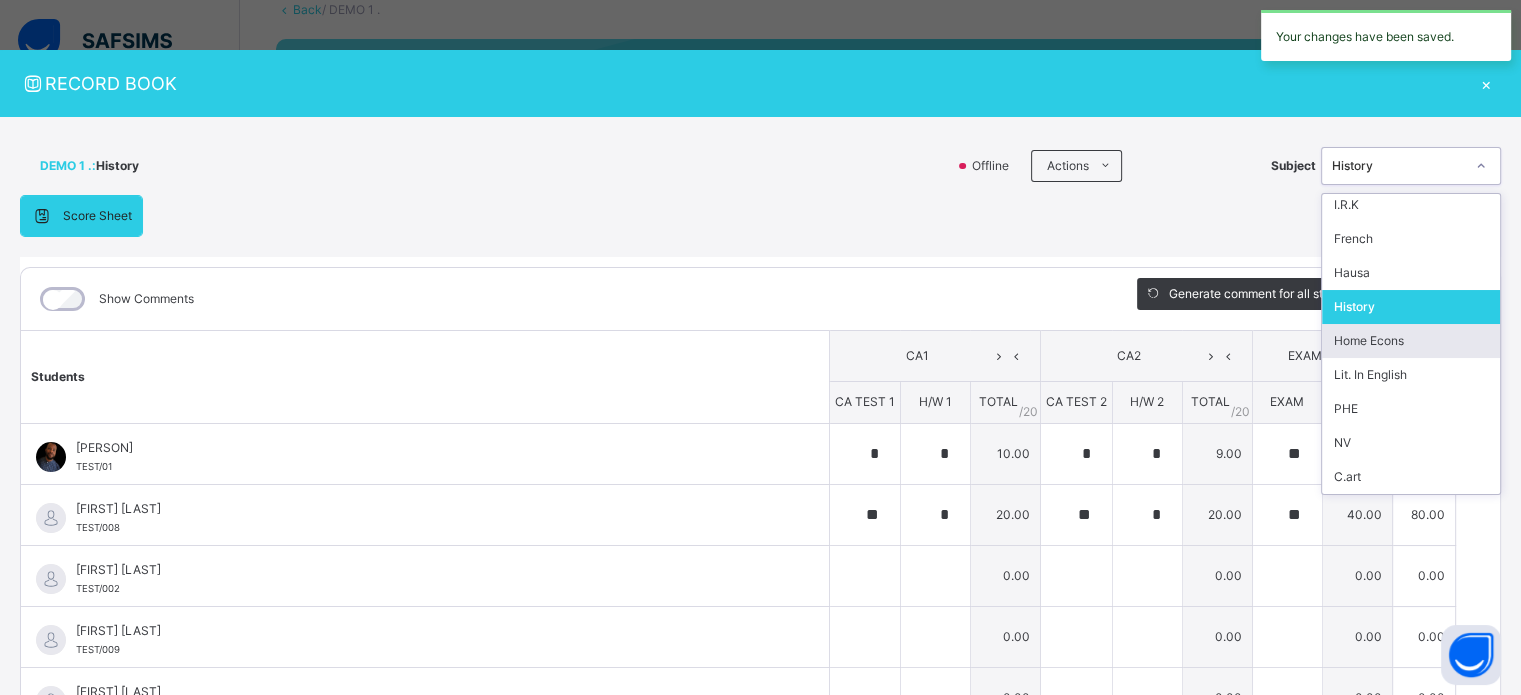 click on "Home Econs" at bounding box center [1411, 341] 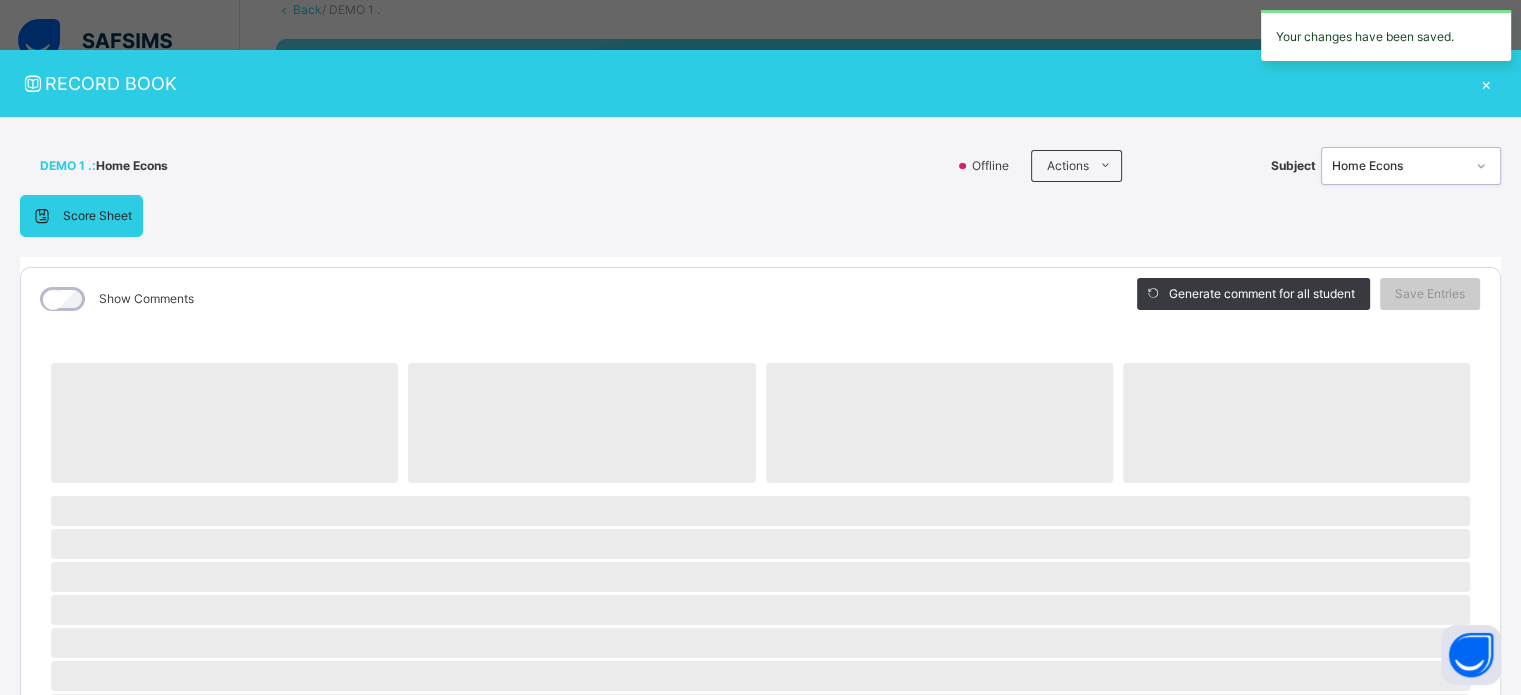 scroll, scrollTop: 100, scrollLeft: 0, axis: vertical 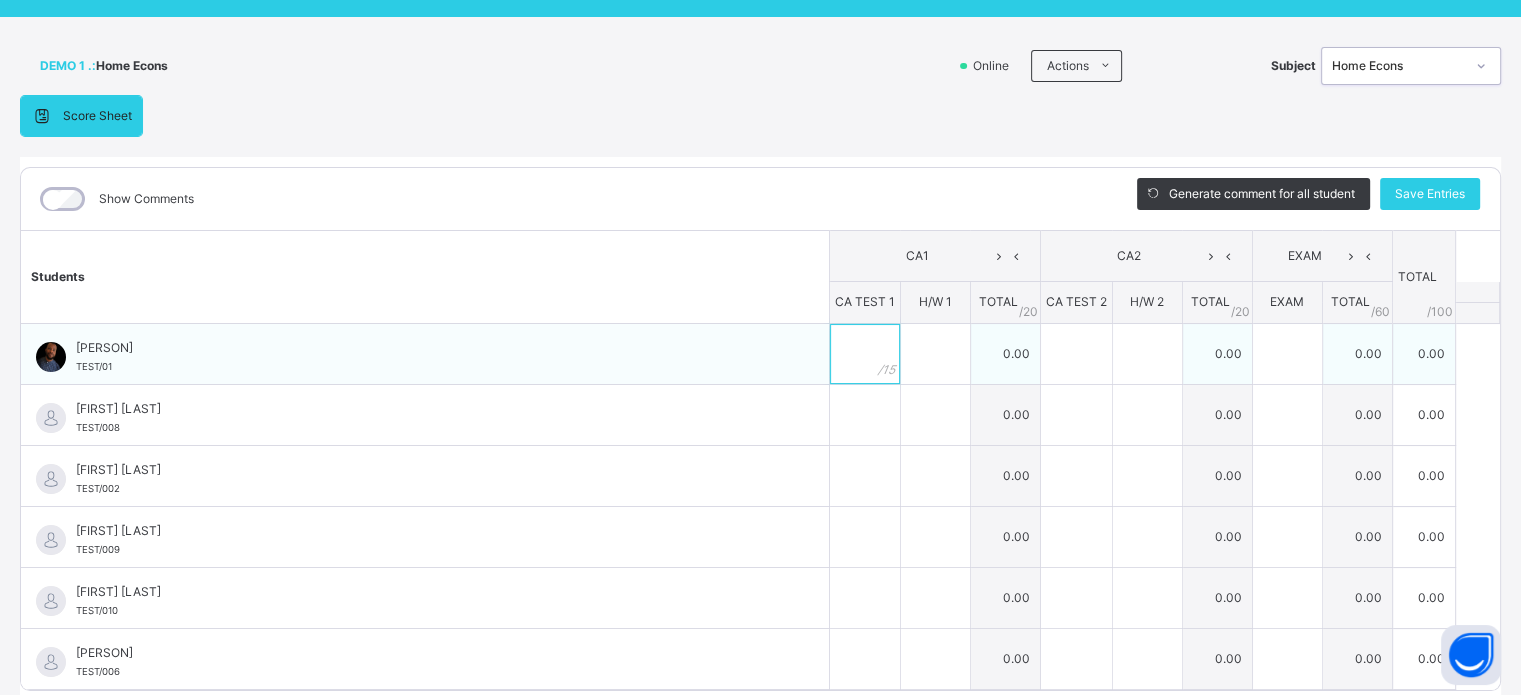 click at bounding box center [865, 354] 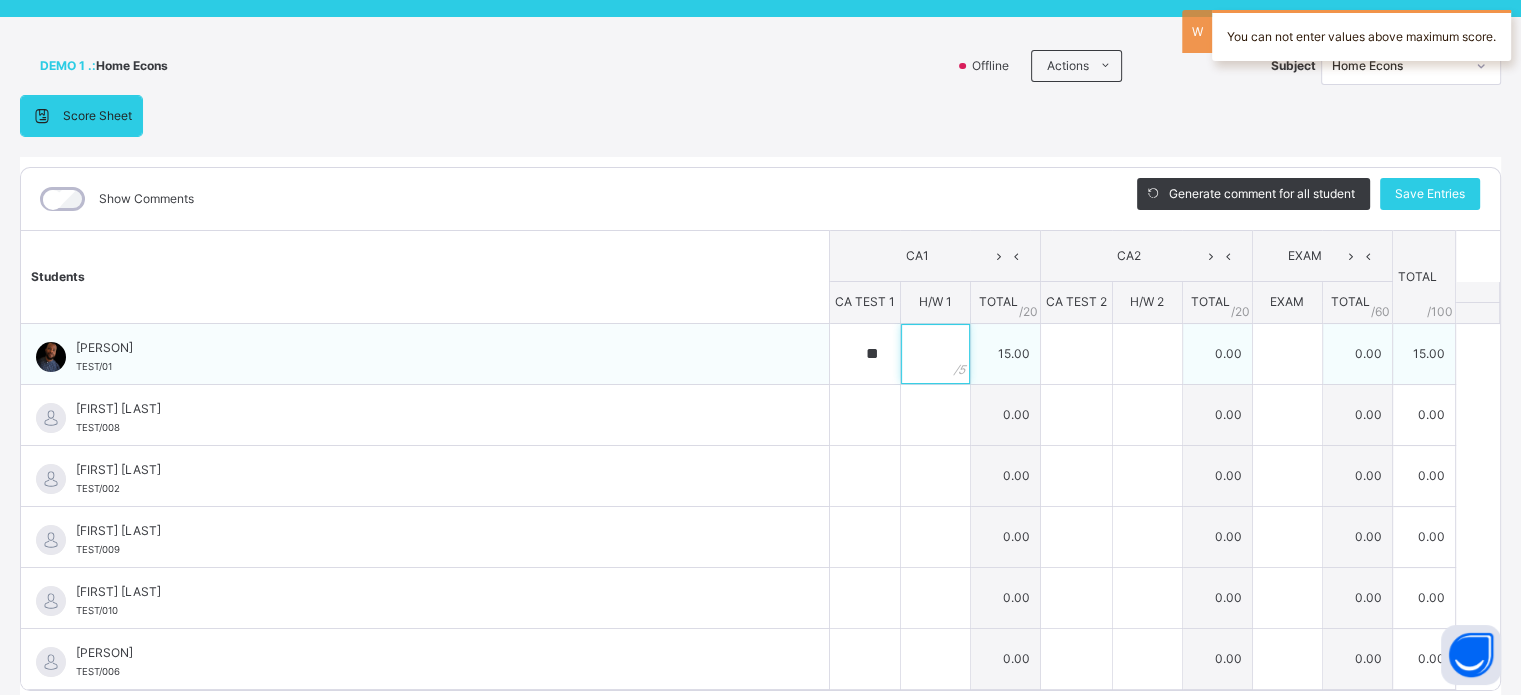 click at bounding box center (935, 354) 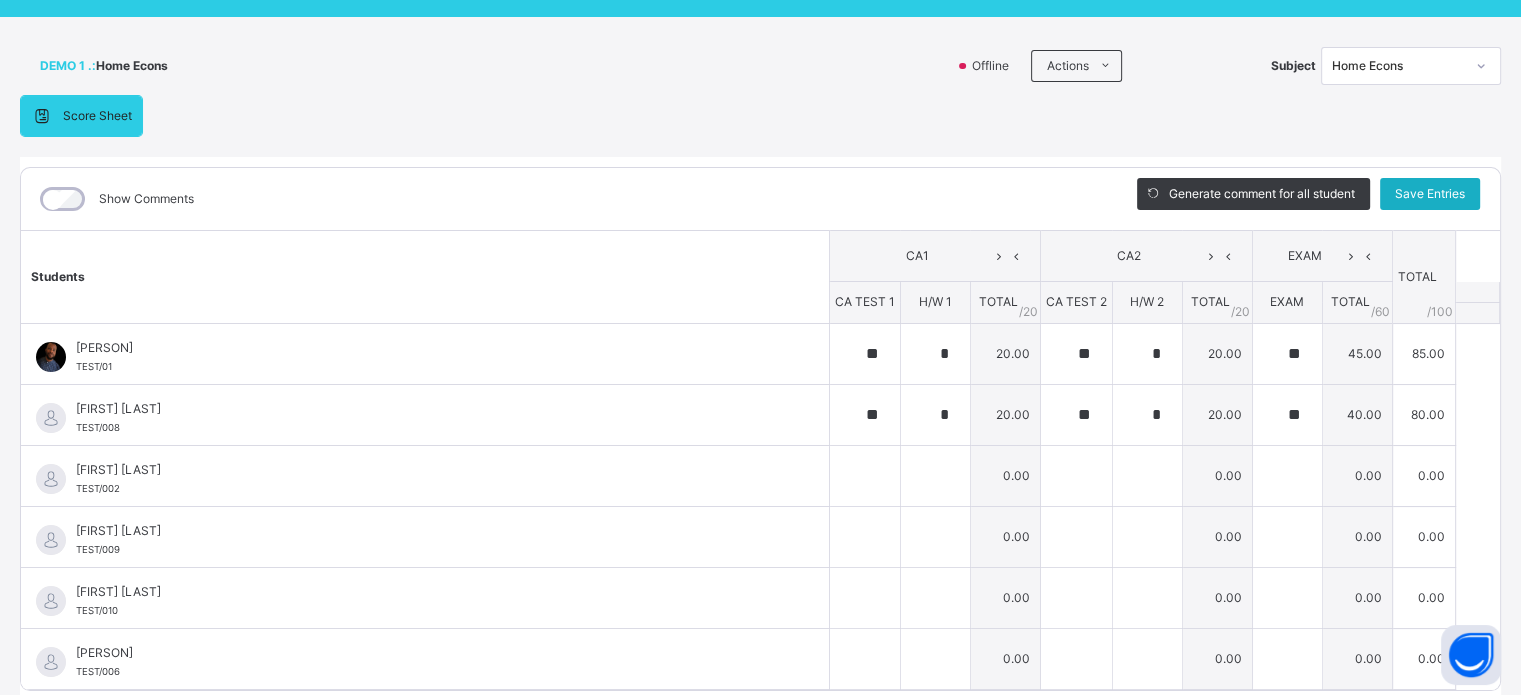 click on "Save Entries" at bounding box center [1430, 194] 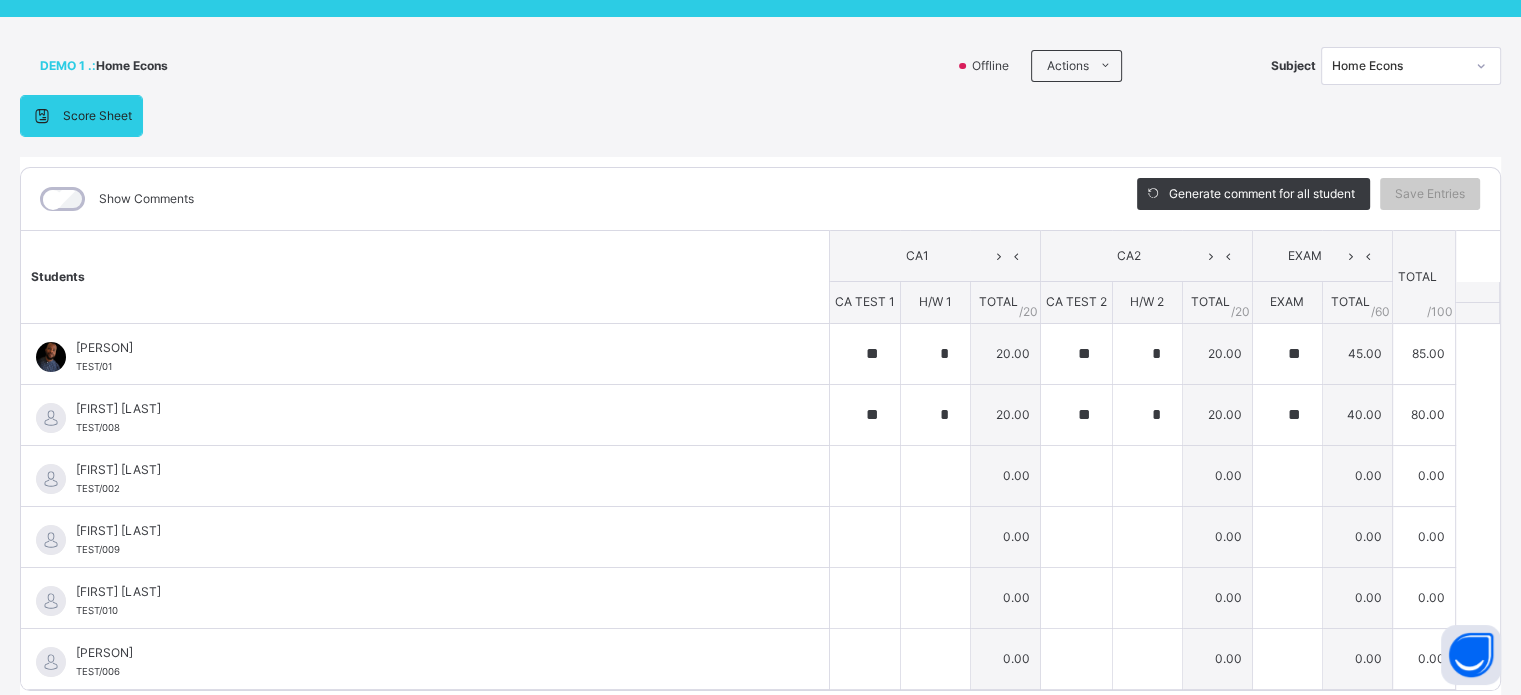 click on "Home Econs" at bounding box center (1398, 66) 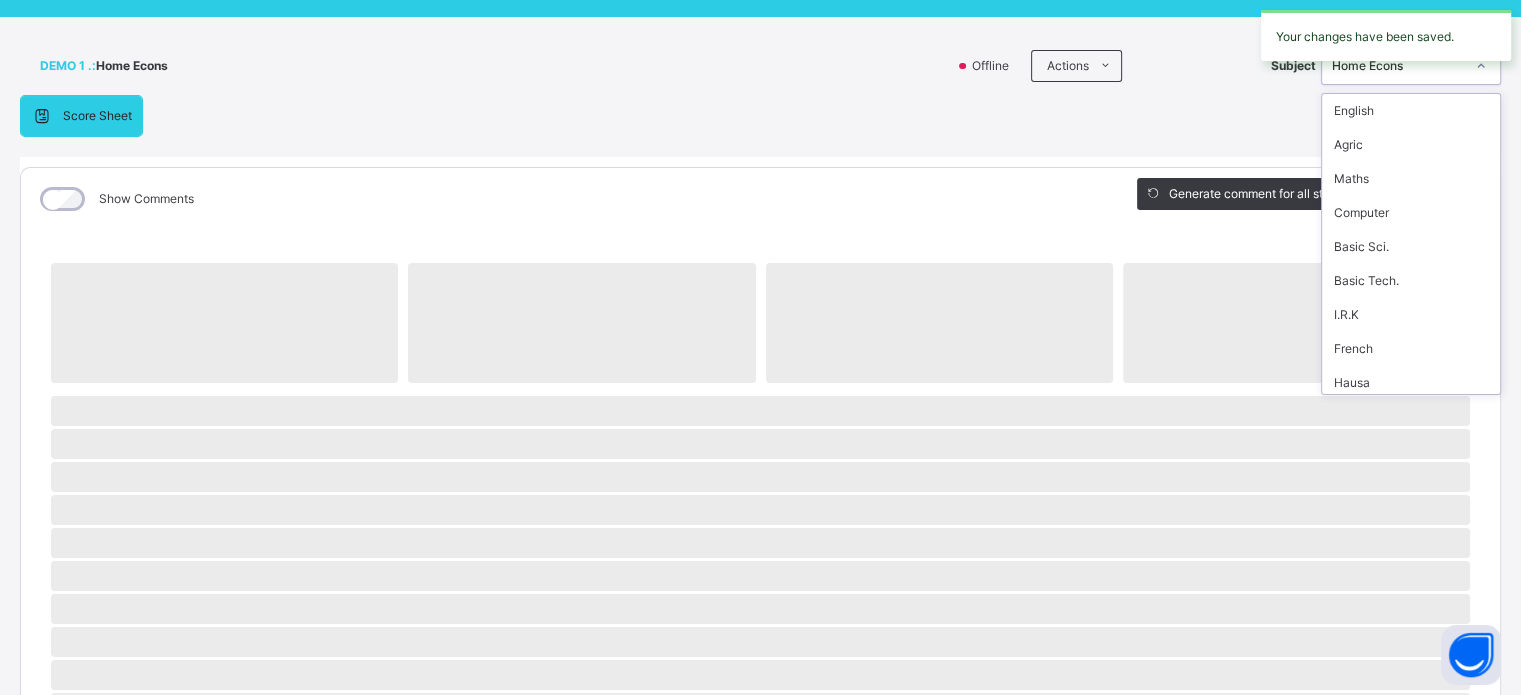 scroll, scrollTop: 210, scrollLeft: 0, axis: vertical 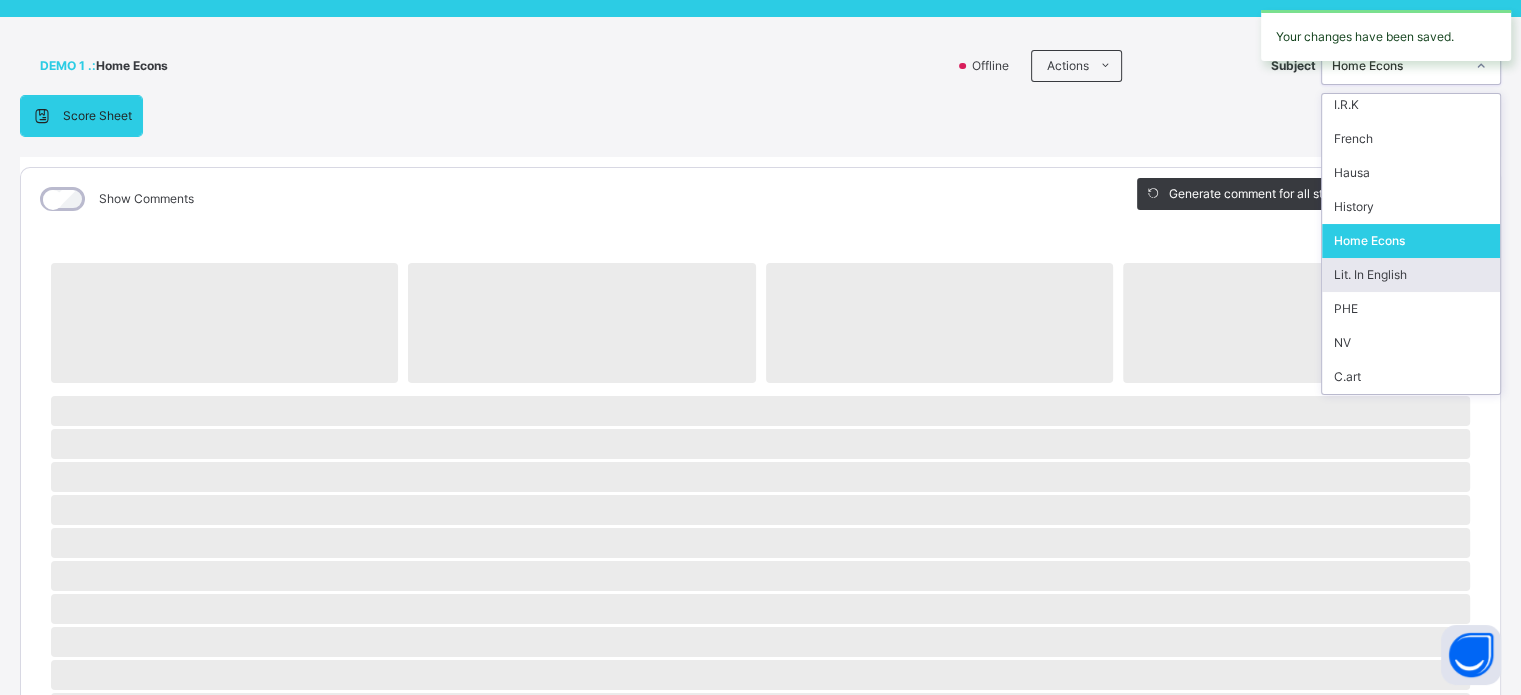 click on "Lit. In English" at bounding box center (1411, 275) 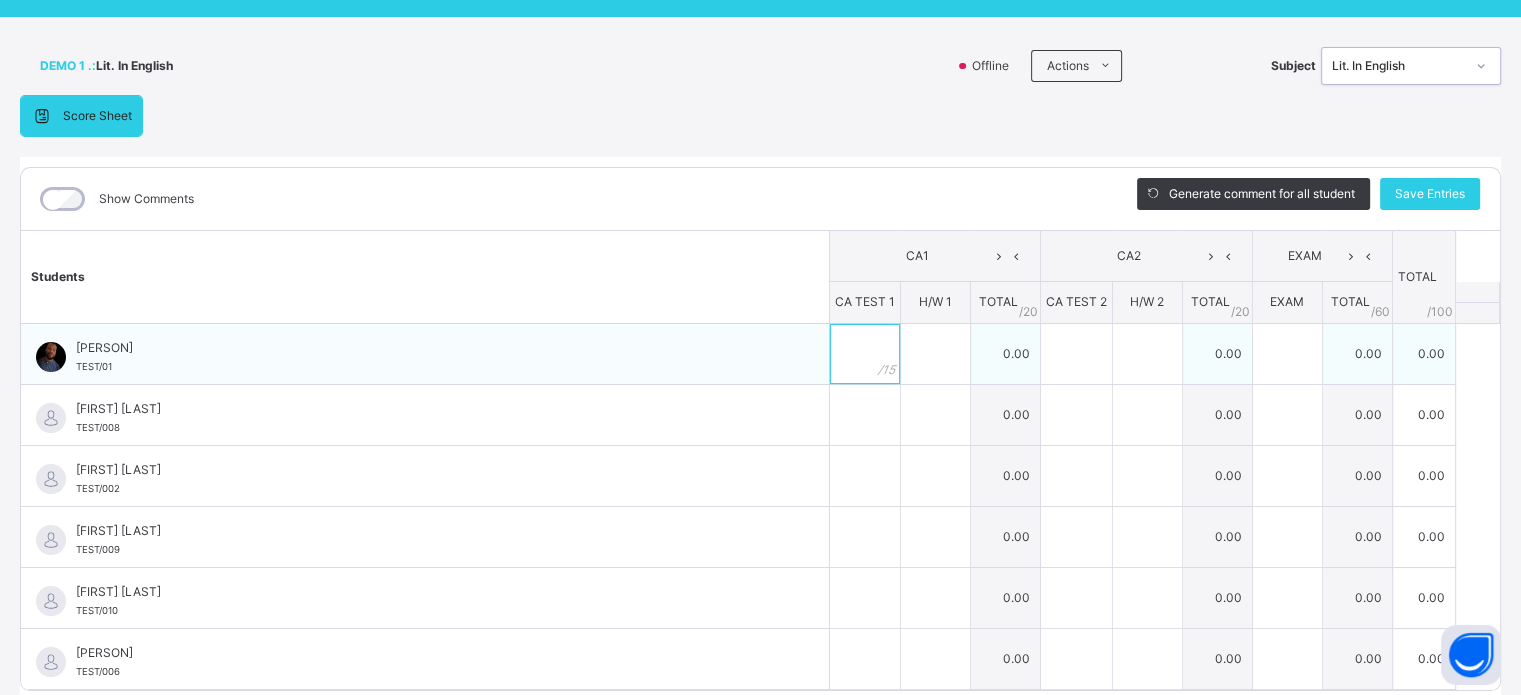 click at bounding box center [865, 354] 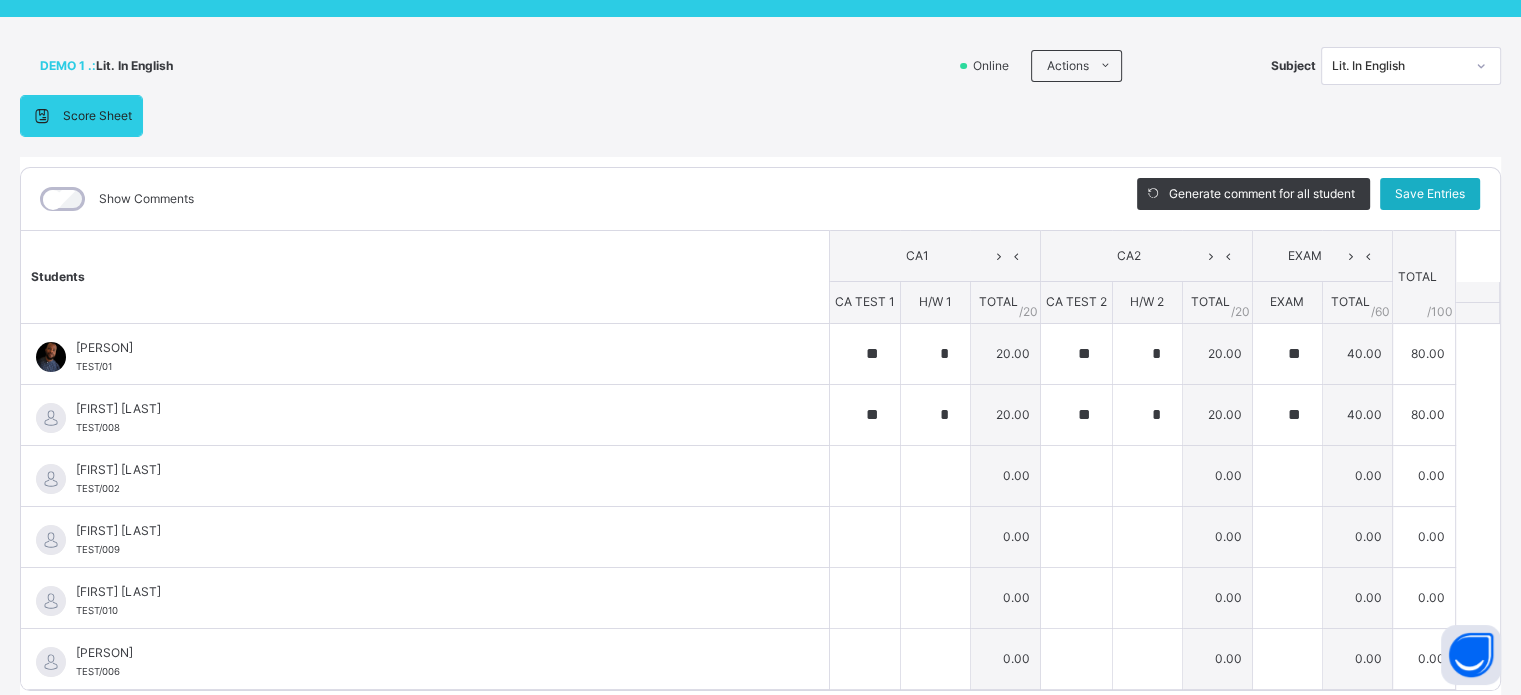 click on "Save Entries" at bounding box center (1430, 194) 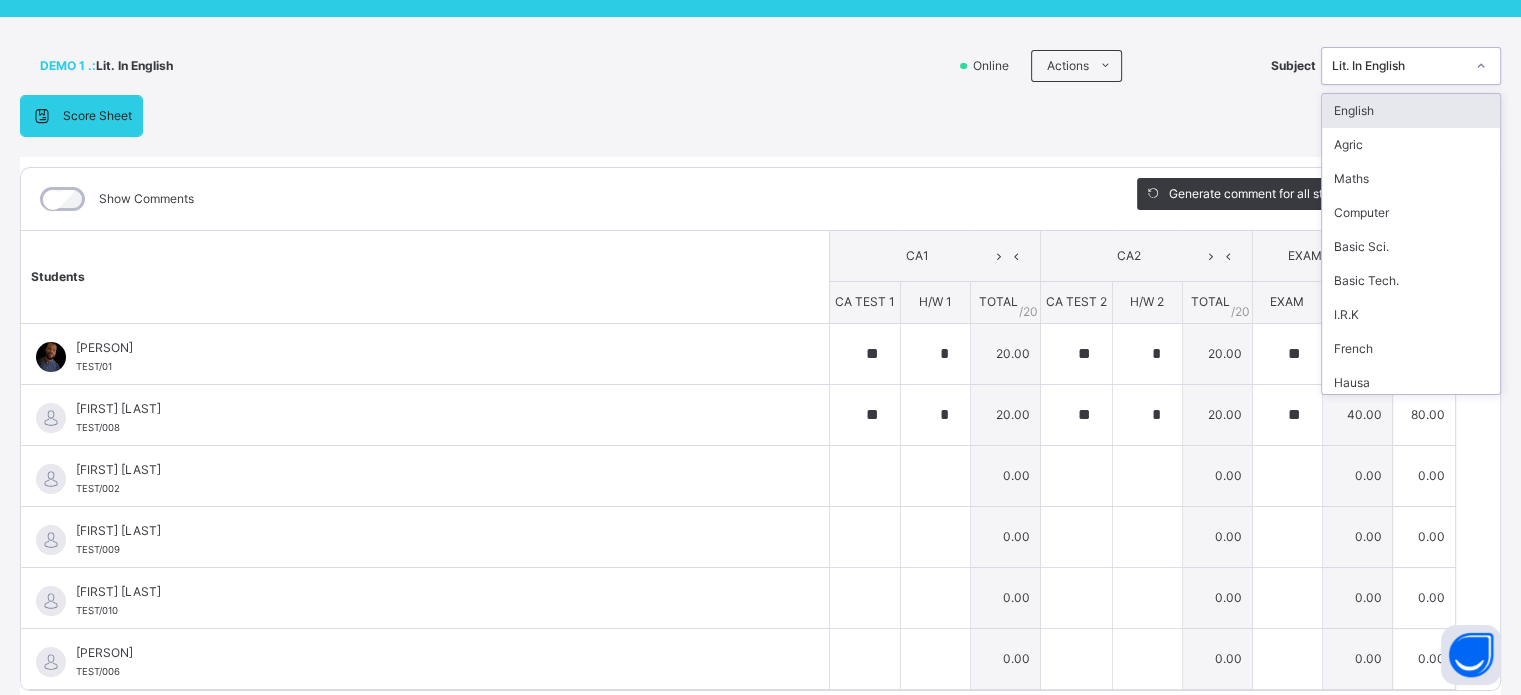 drag, startPoint x: 1444, startPoint y: 53, endPoint x: 1438, endPoint y: 70, distance: 18.027756 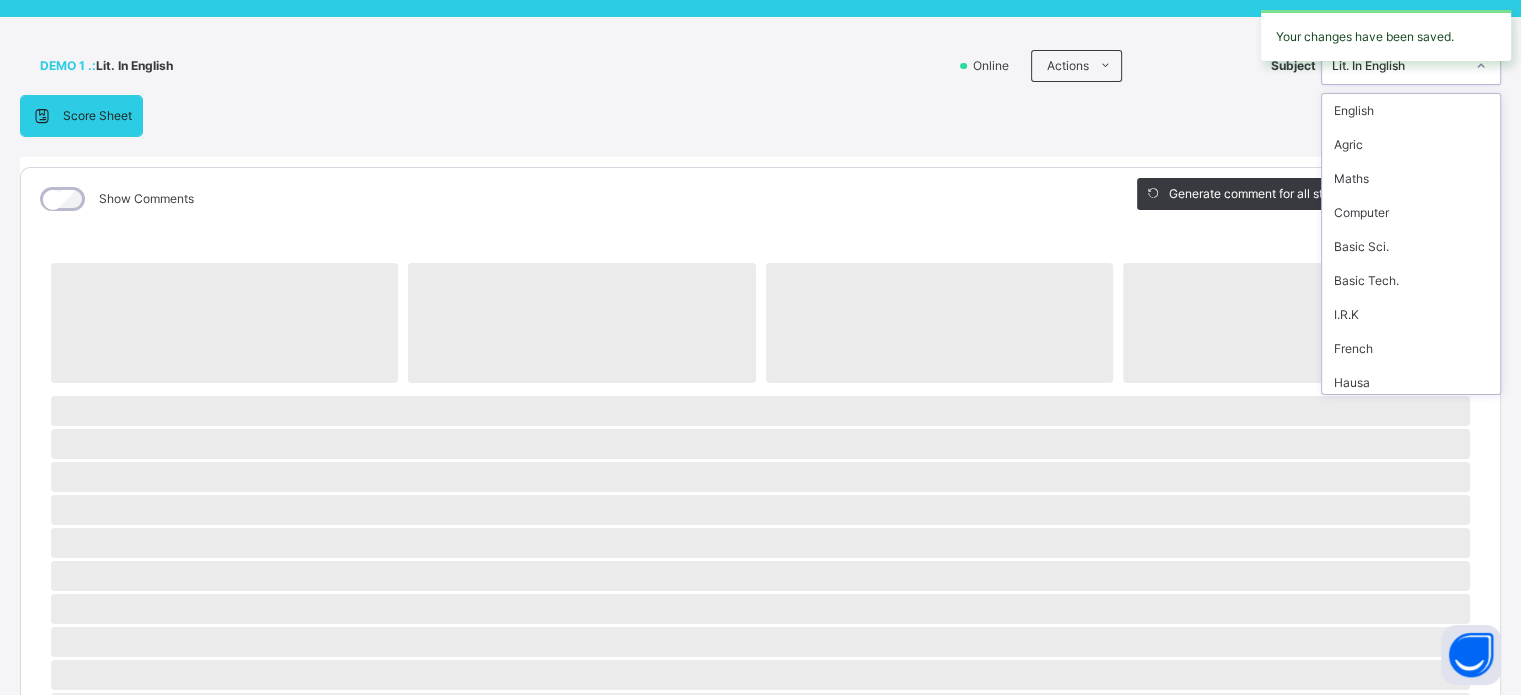 scroll, scrollTop: 210, scrollLeft: 0, axis: vertical 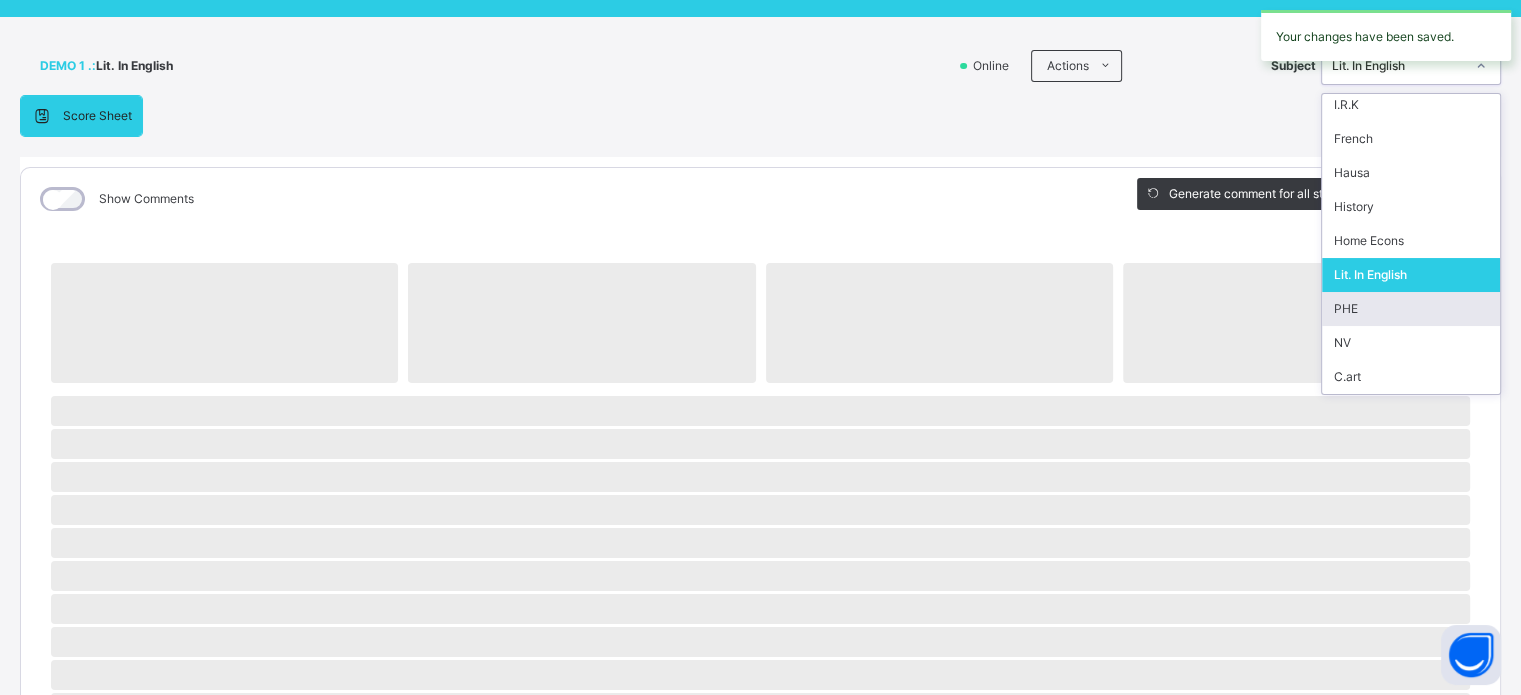 click on "PHE" at bounding box center (1411, 309) 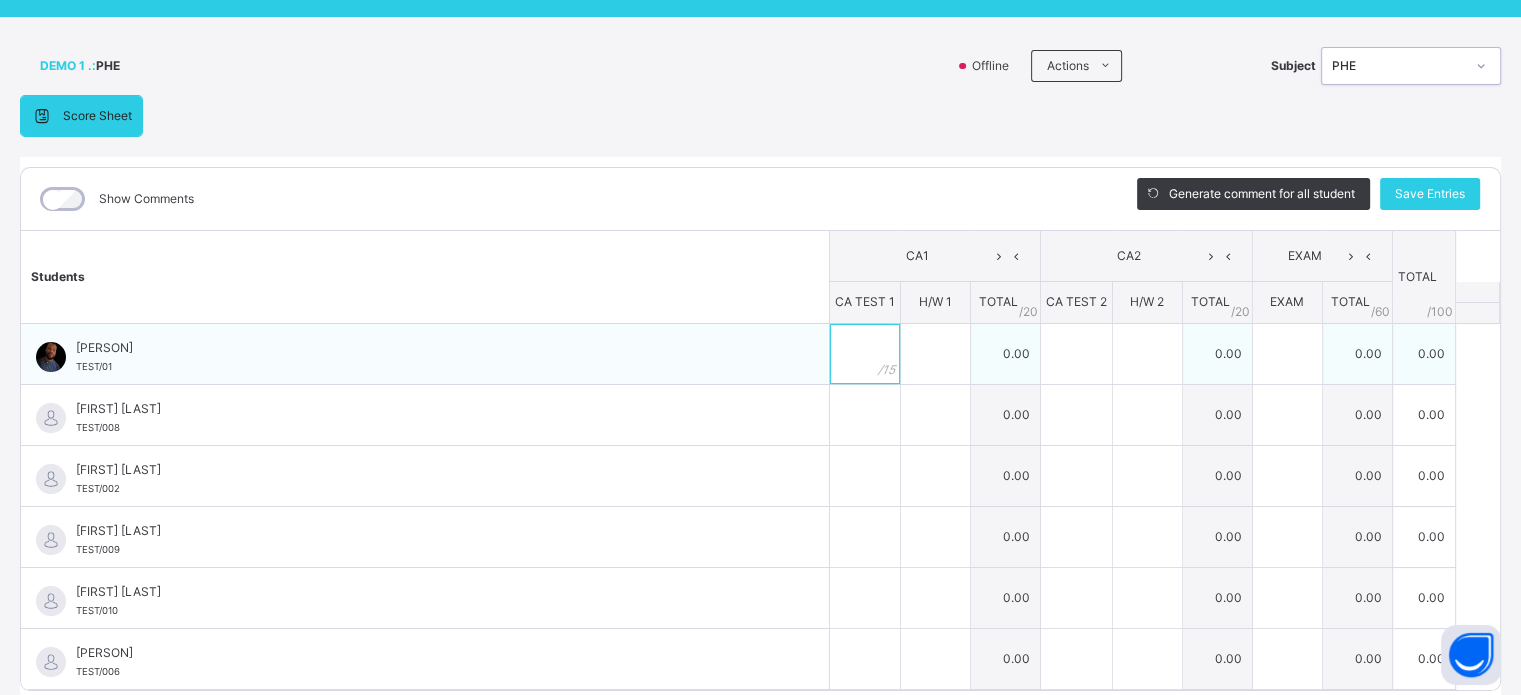 click at bounding box center [865, 354] 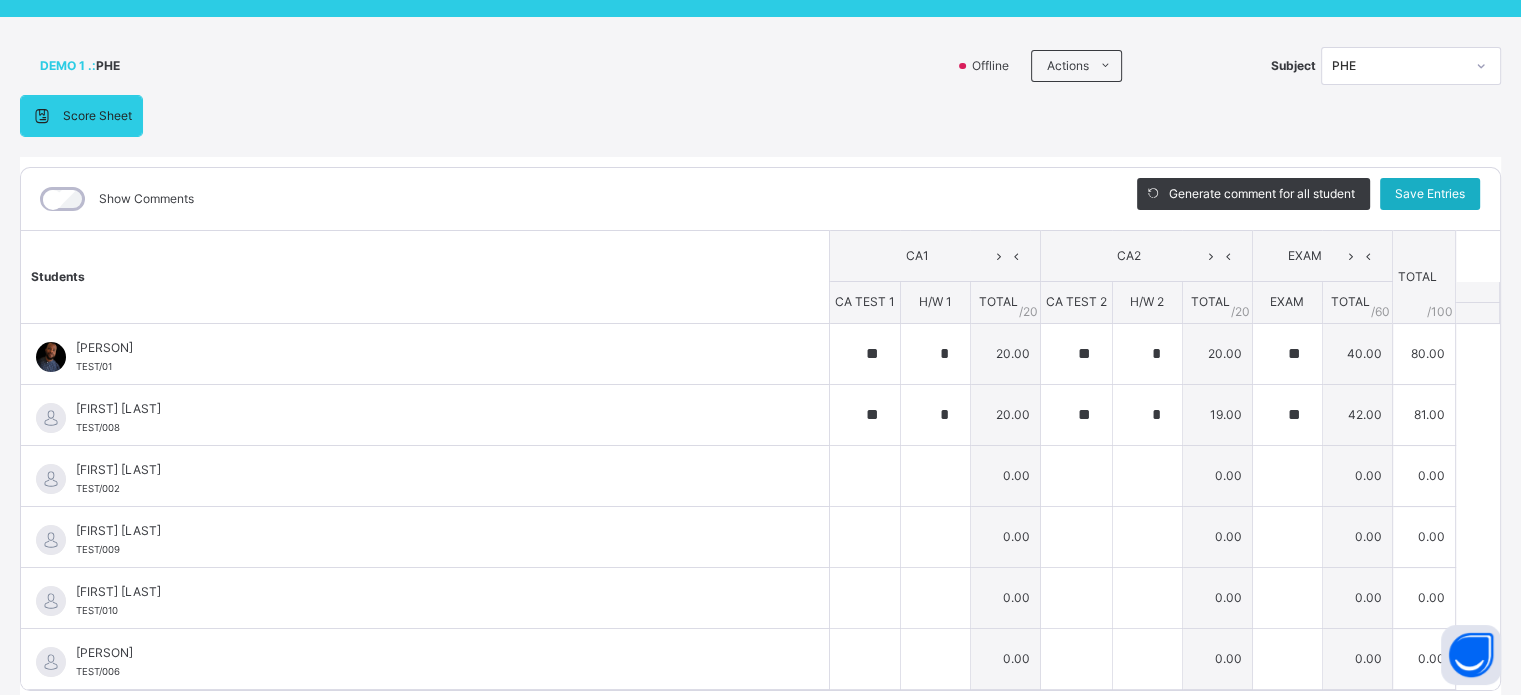 click on "Save Entries" at bounding box center [1430, 194] 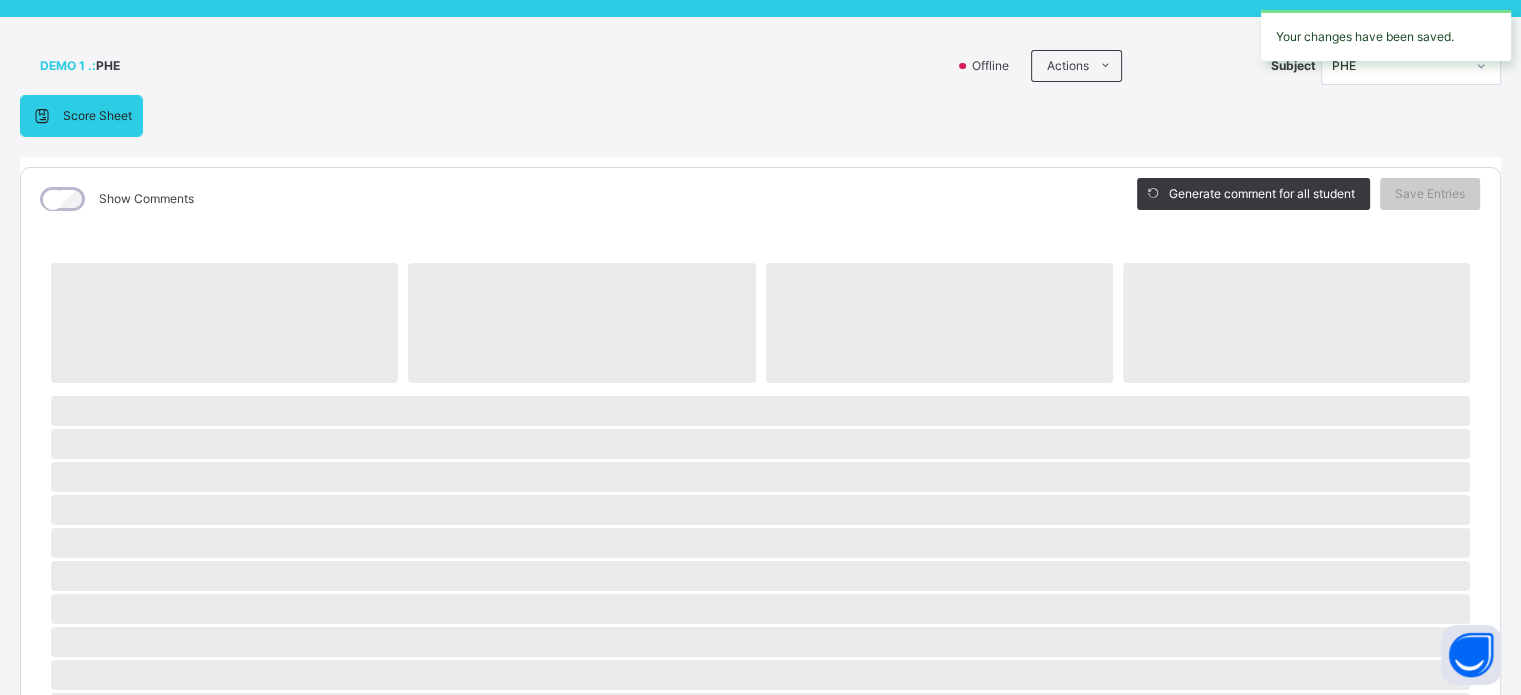 click on "Your changes have been saved." at bounding box center (1386, 35) 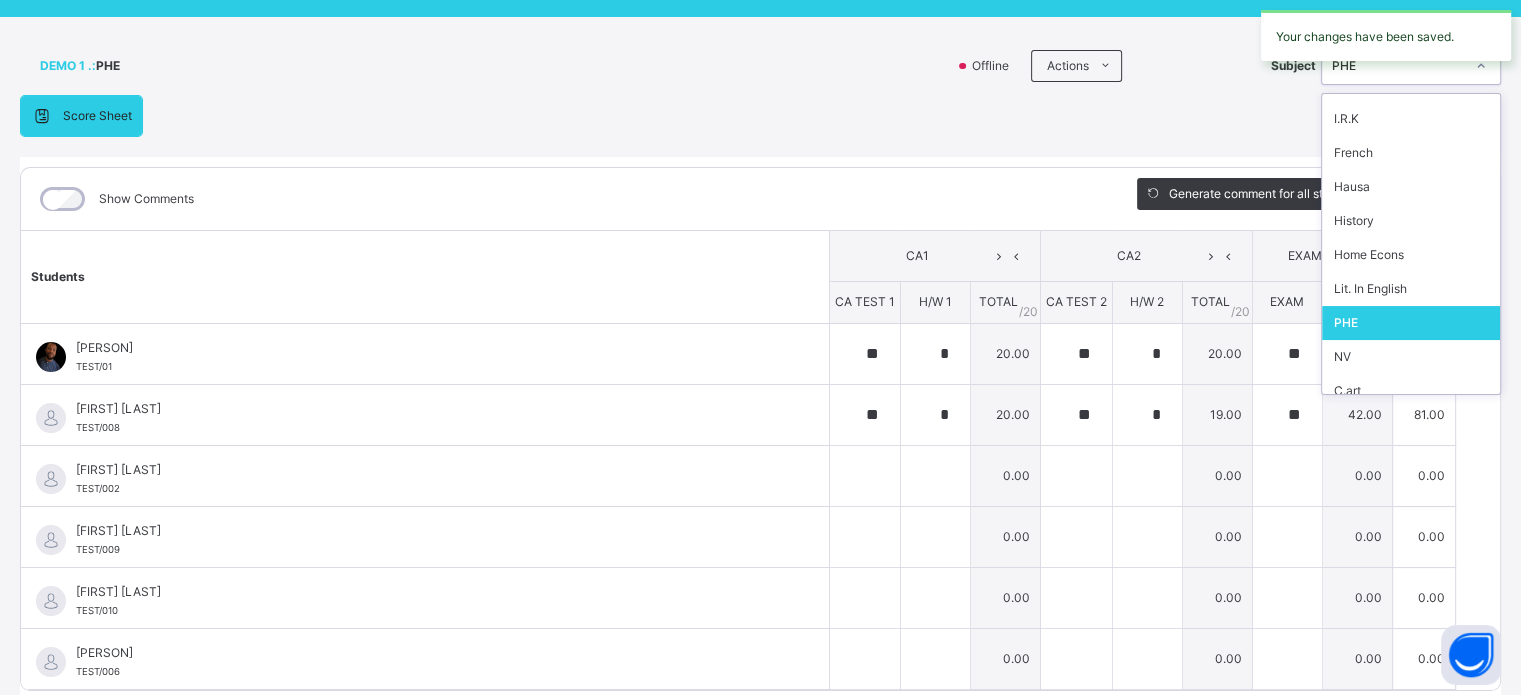 scroll, scrollTop: 210, scrollLeft: 0, axis: vertical 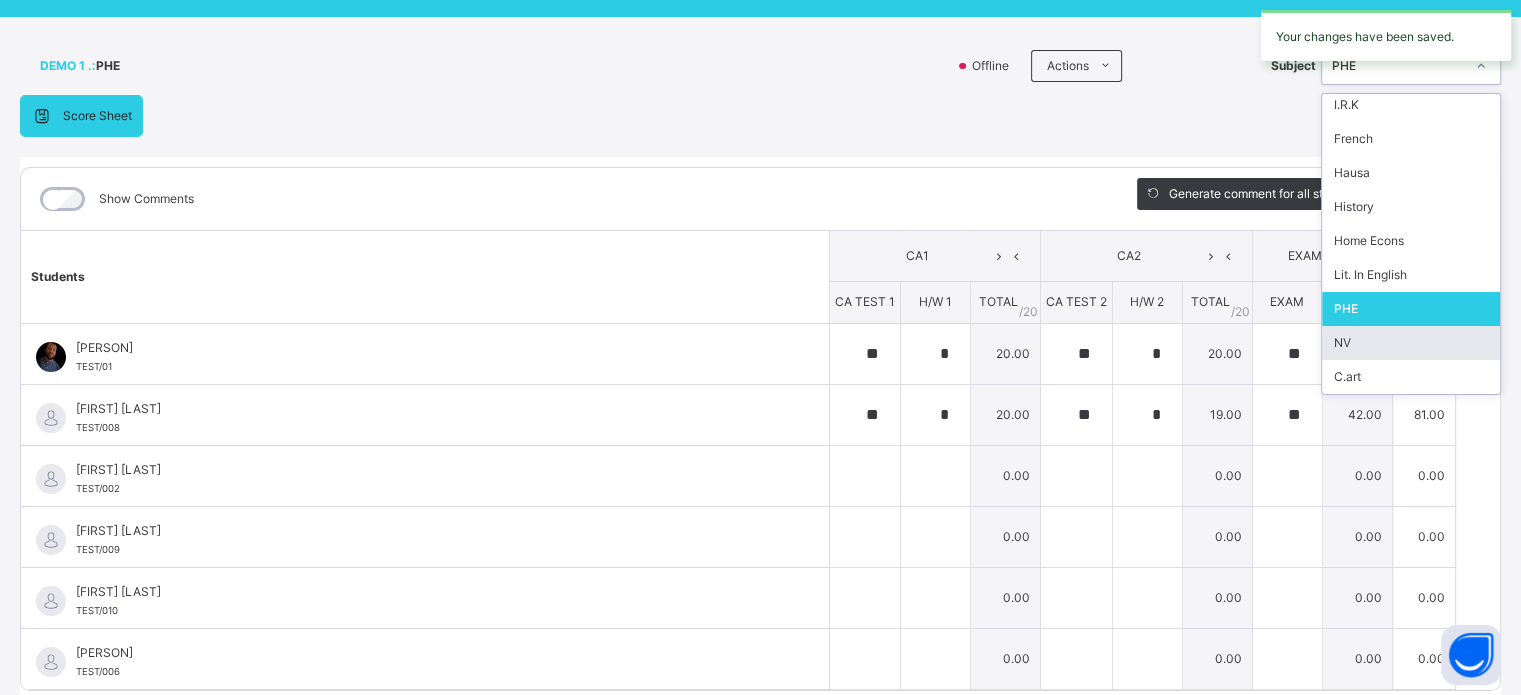 click on "NV" at bounding box center (1411, 343) 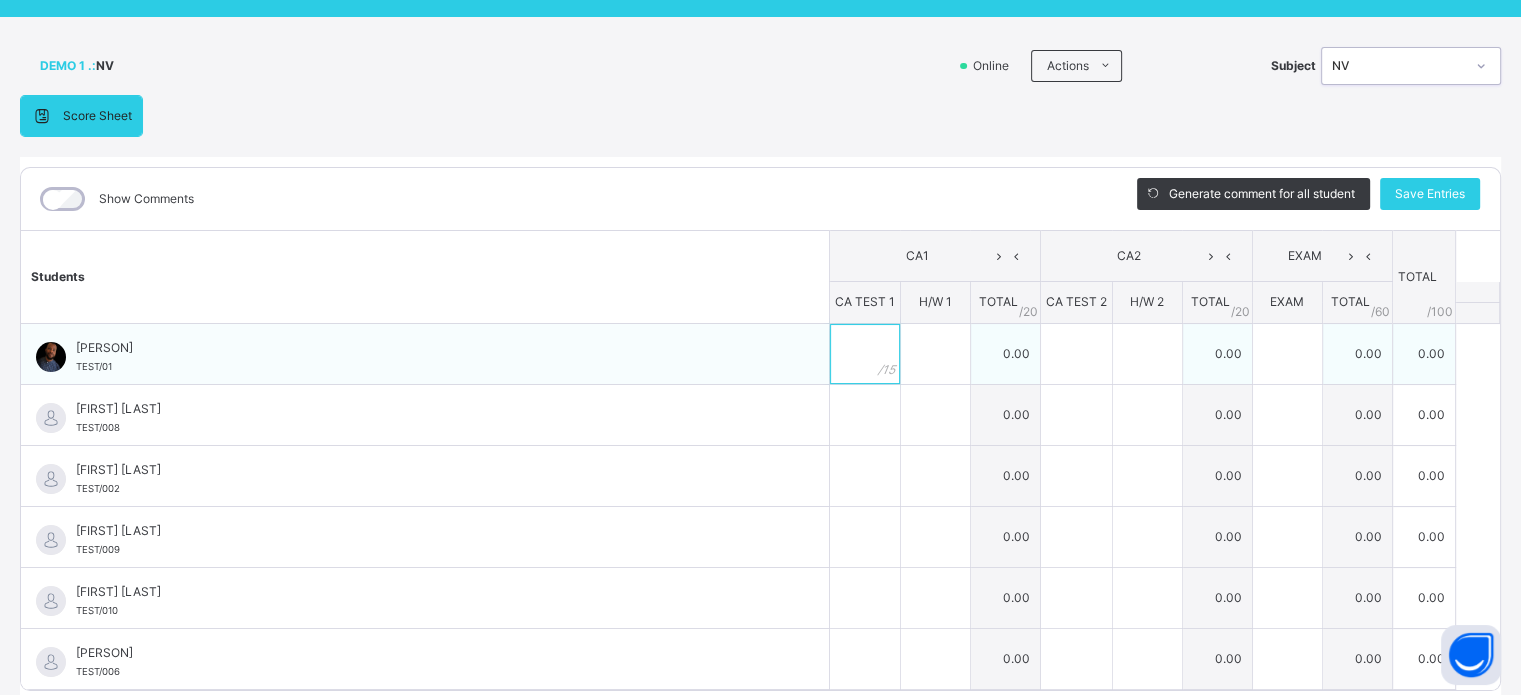 click at bounding box center (865, 354) 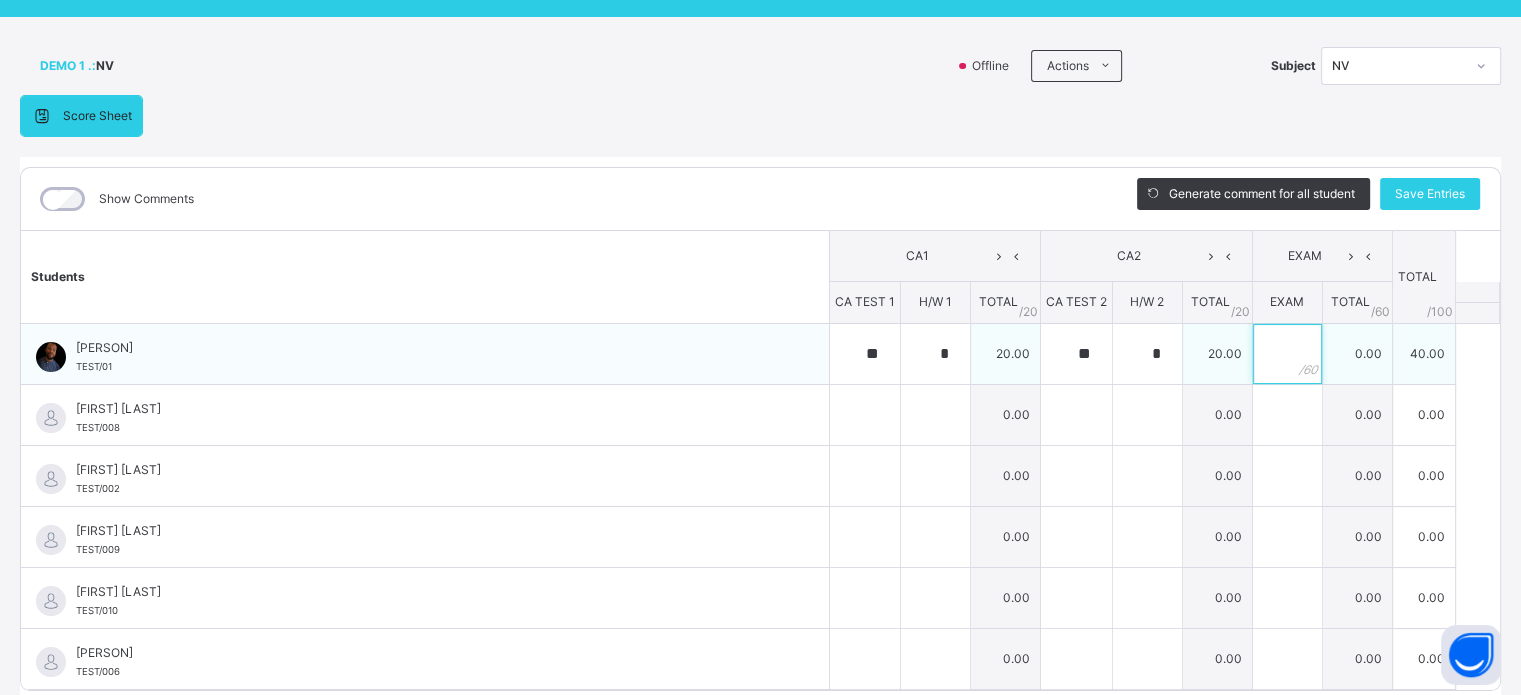 click at bounding box center [1287, 354] 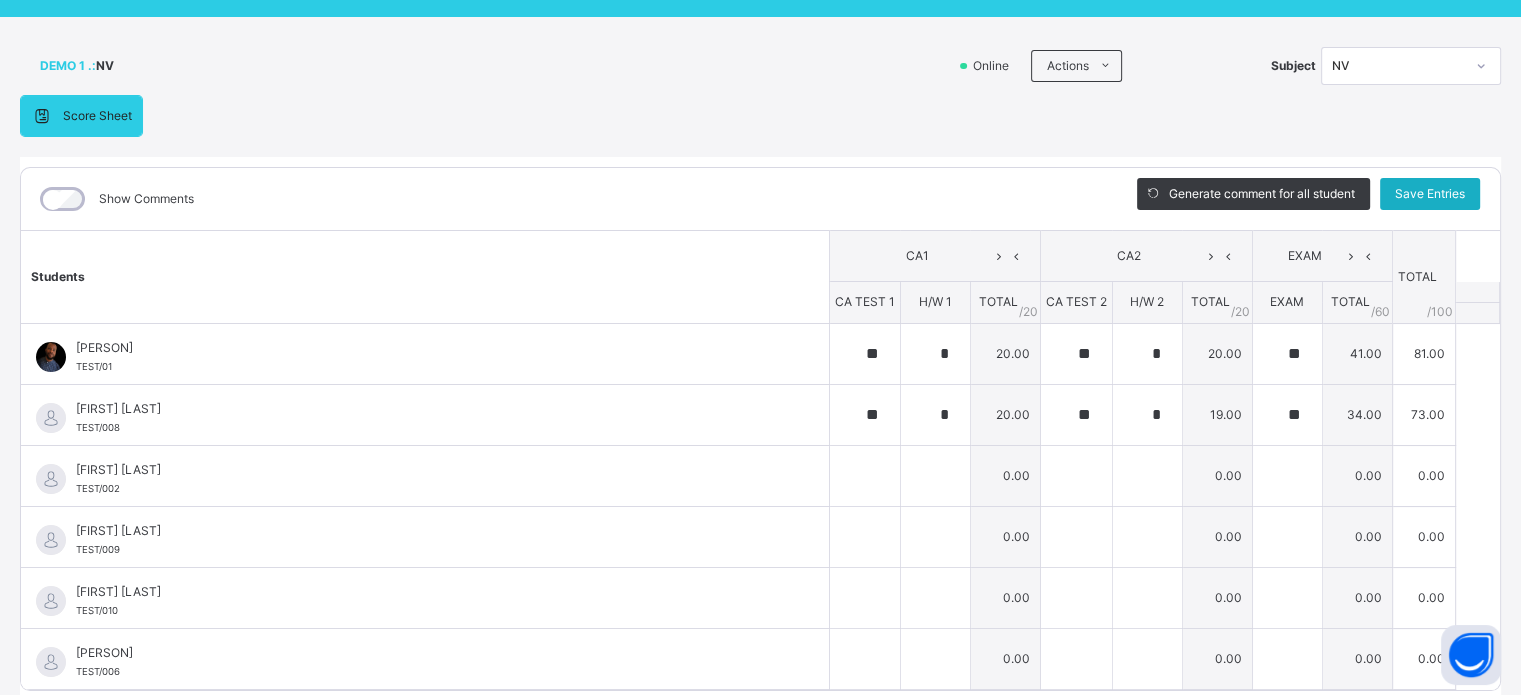 click on "Save Entries" at bounding box center (1430, 194) 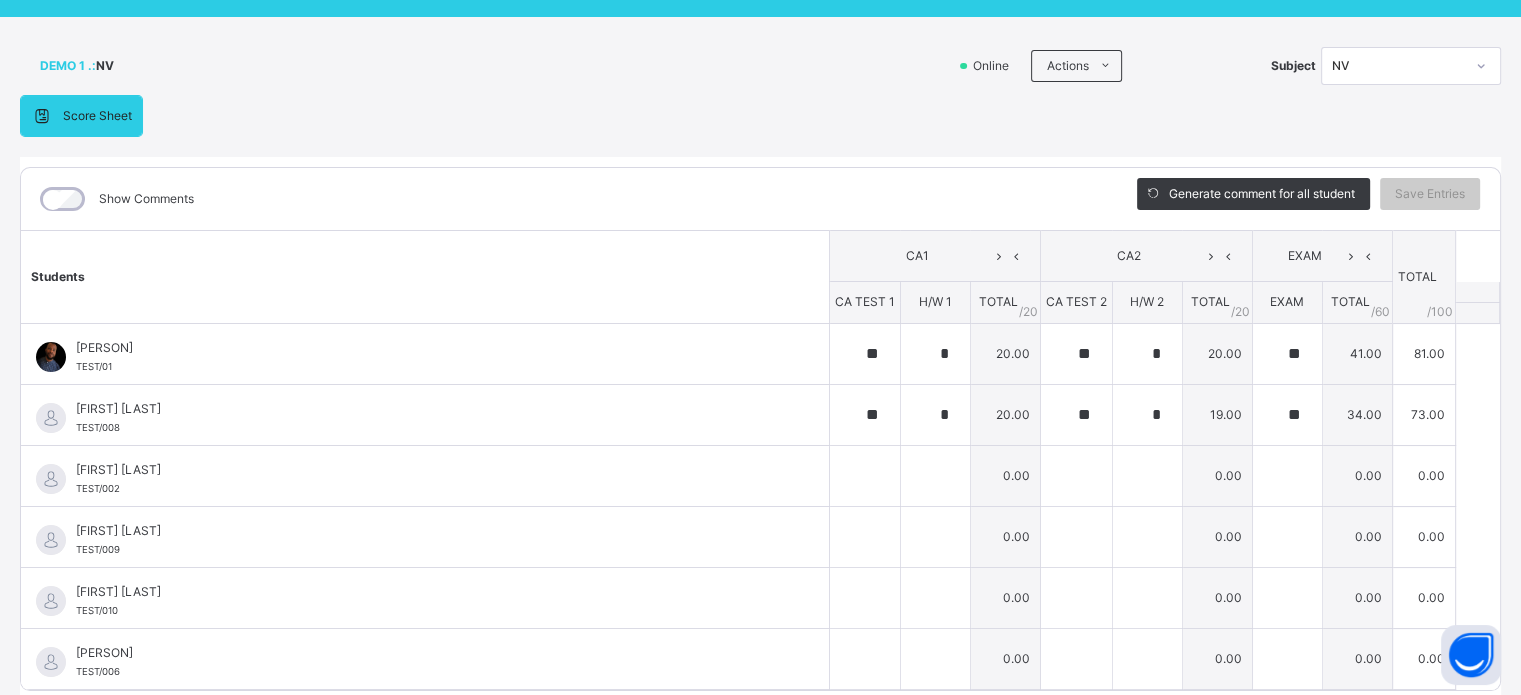 click on "Class Arm Details     Third Term  /  2024-2025   Tech   Support rejoice.chuks@[DOMAIN] Dashboard Staff Student Parent Fees Classes Broadsheet CBT Lesson Plan Messaging Time Table Assessment Format   Help   Configuration Onboarding Great job! You have finished setting up all essential configurations. Our wizard which has lots of in-built templates will continue to guide you through with the academic configurations. Academic Configuration Steps Continue × Idle Mode Due to inactivity you would be logged out to the system in the next   15mins , click the "Resume" button to keep working or the "Log me out" button to log out of the system. Log me out Resume Back  / DEMO 1 . DEMO 1  DEMO 1 Third Term 2024-2025 Class Members Subjects Results Skills Attendance Timetable Form Teacher Subjects More Options   6  Students in class Download Pdf Report Excel Report View subject profile Bulk upload Add Class Members MUSA ILIASU COLLEGE Date: [DATE], [TIME] Class Members Class:  DEMO 1 . 6 Term:  S/NO 1" at bounding box center [760, 685] 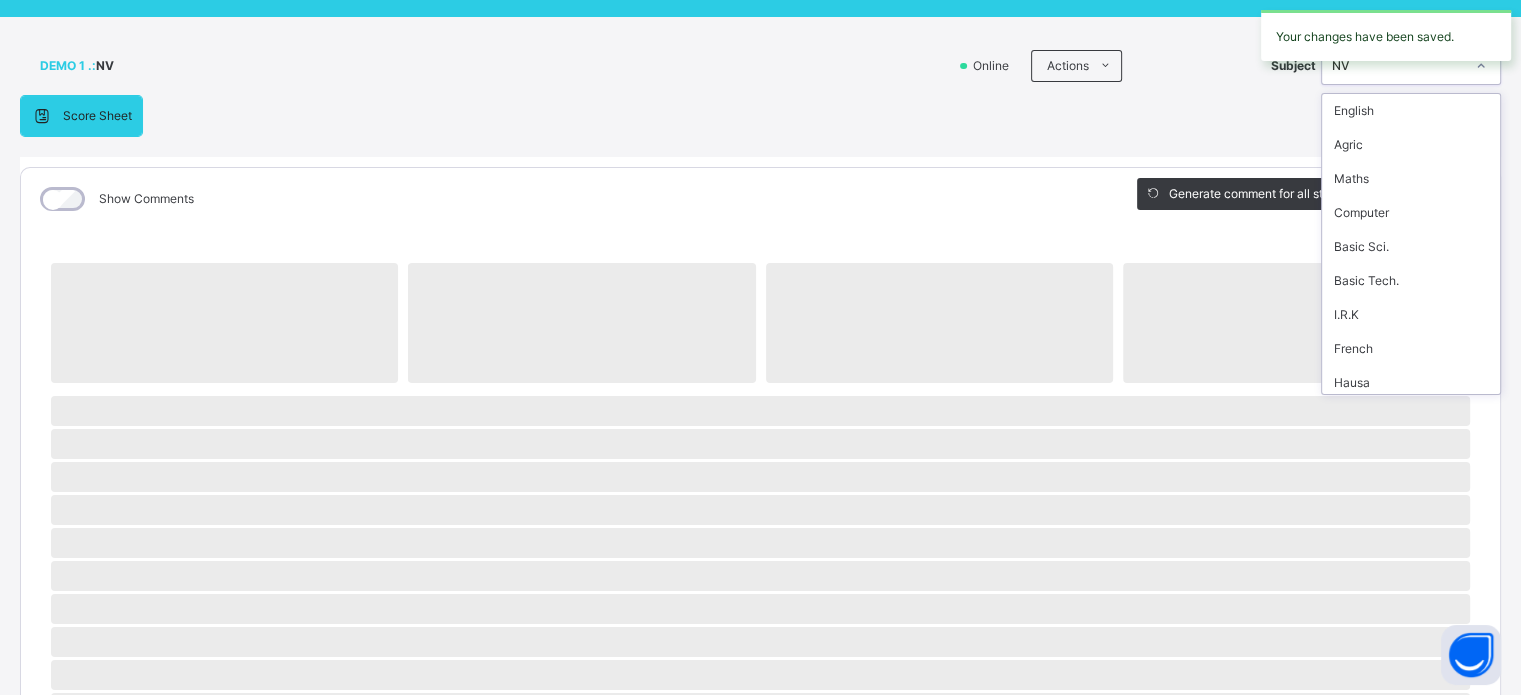 scroll, scrollTop: 210, scrollLeft: 0, axis: vertical 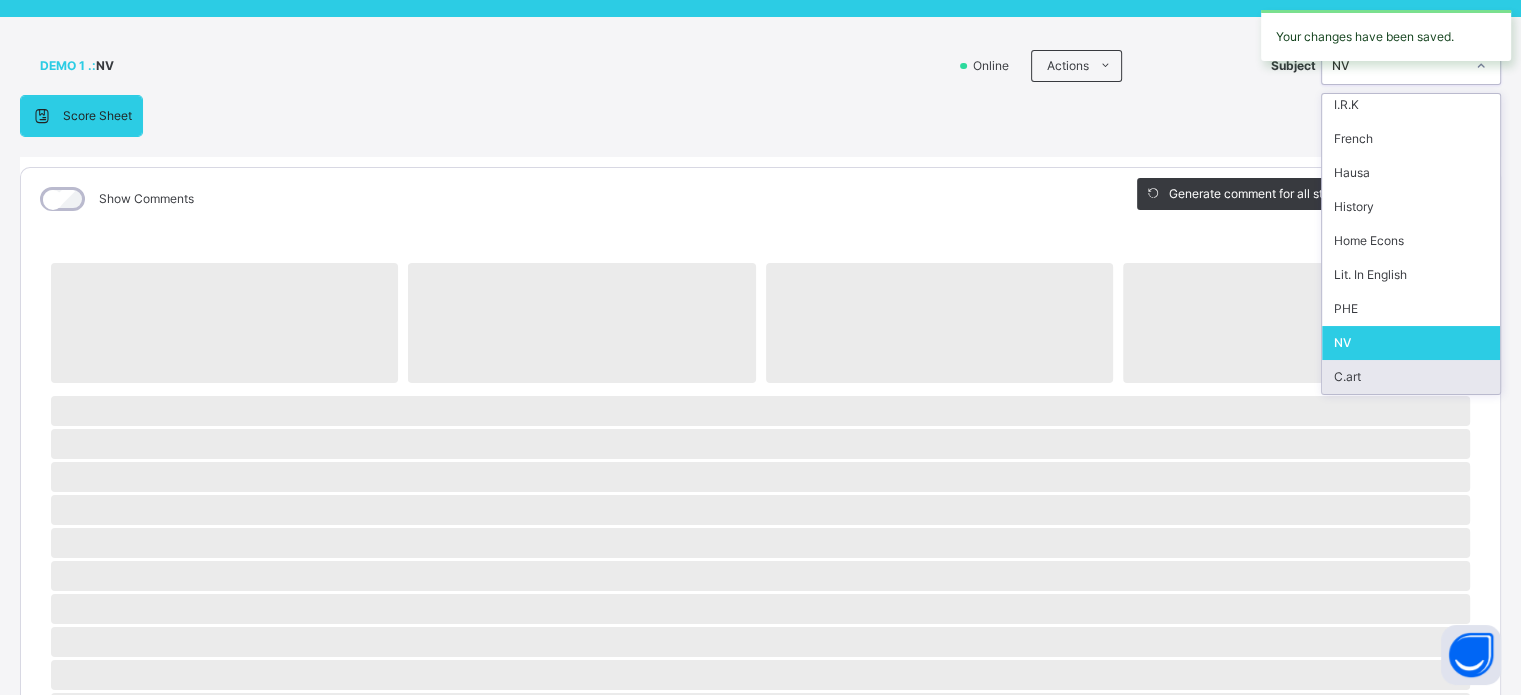click on "C.art" at bounding box center (1411, 377) 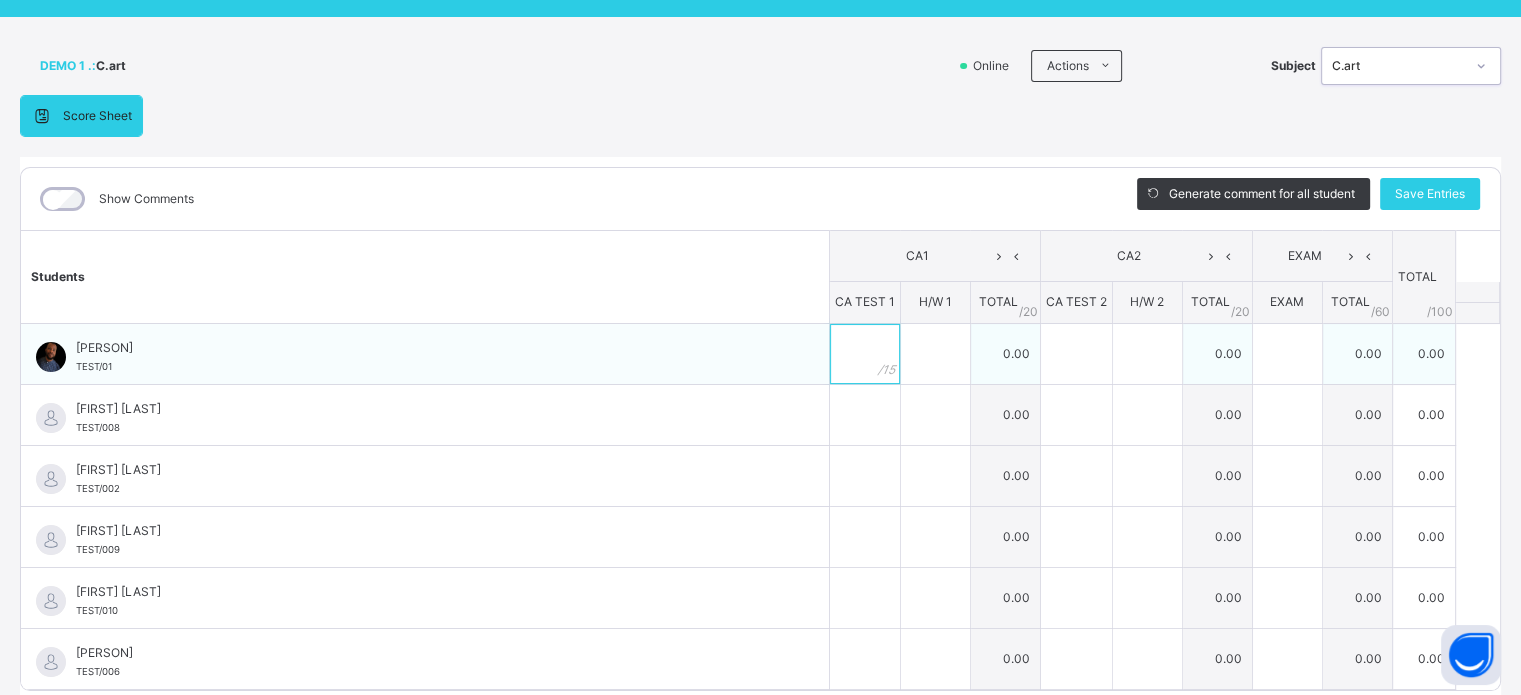 click at bounding box center [865, 354] 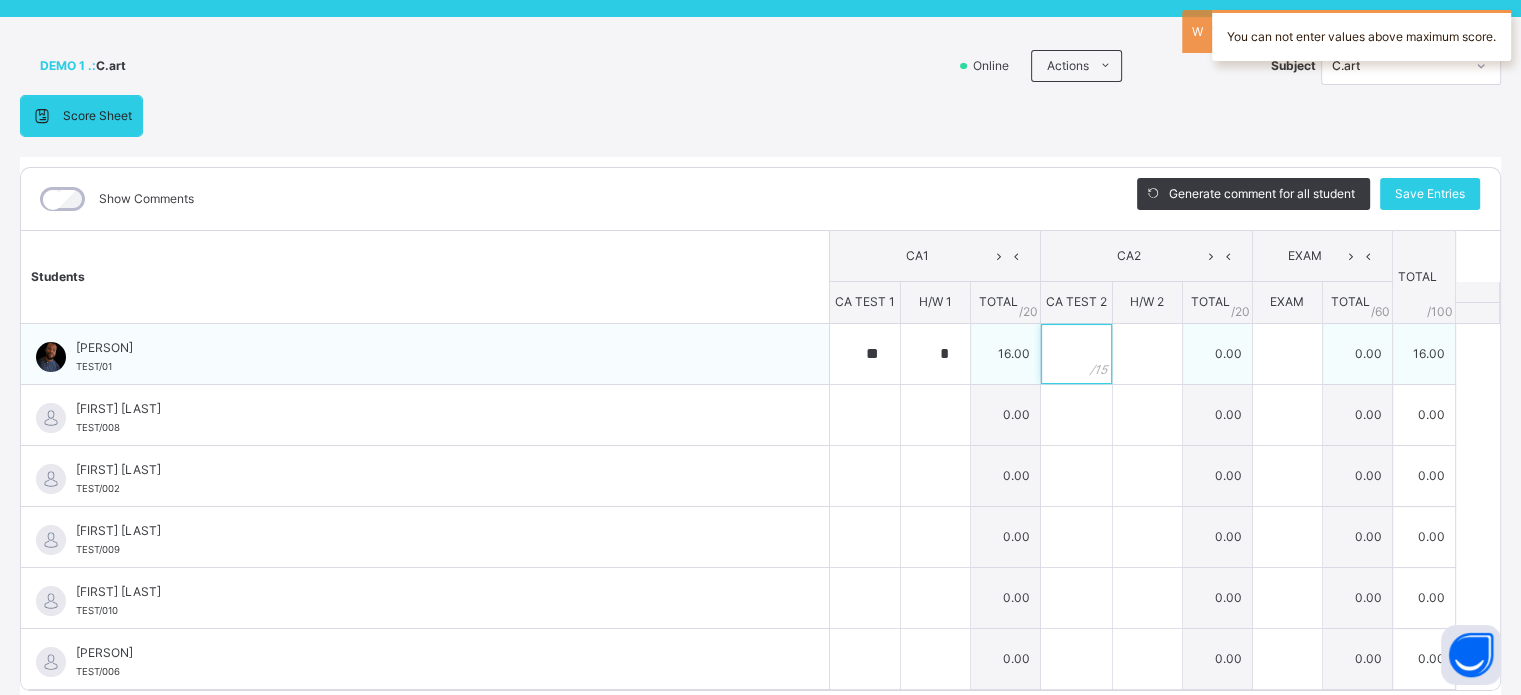 click at bounding box center [1076, 354] 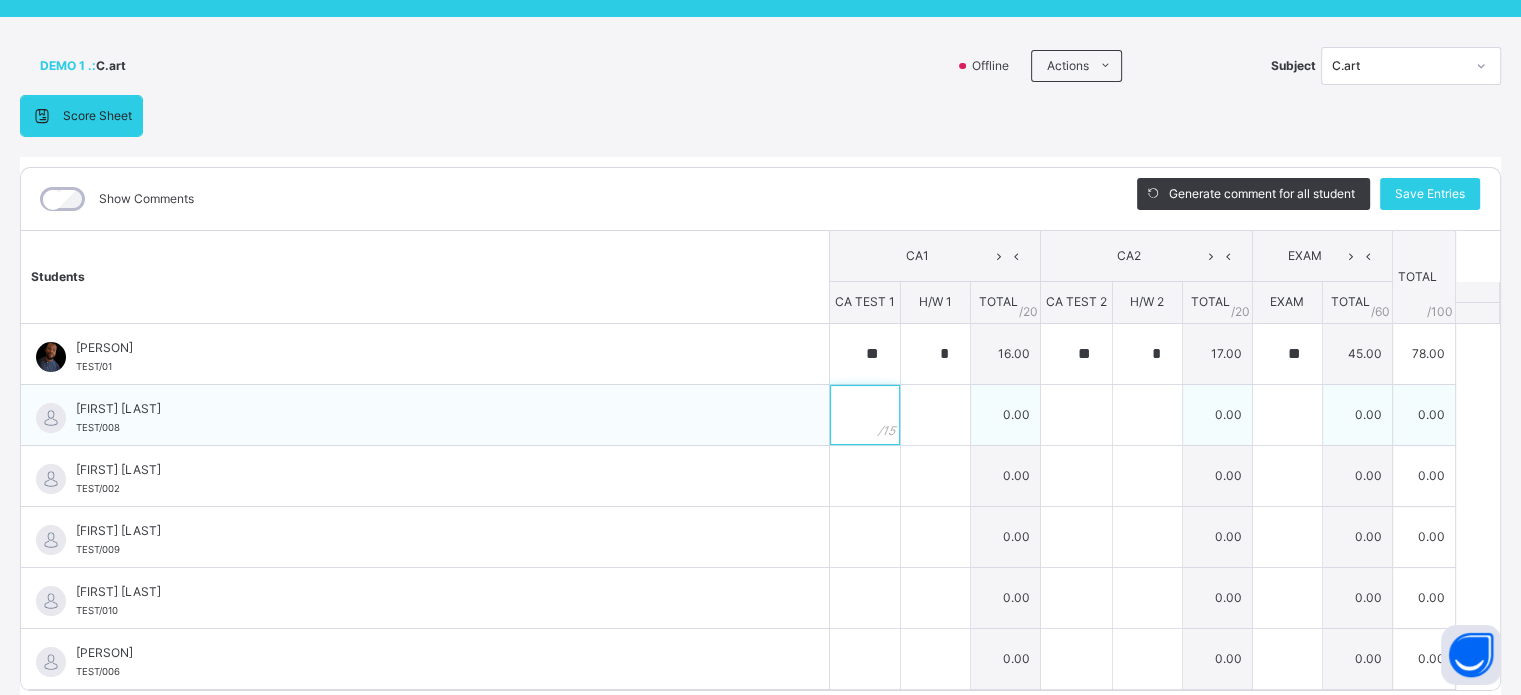 click at bounding box center [865, 415] 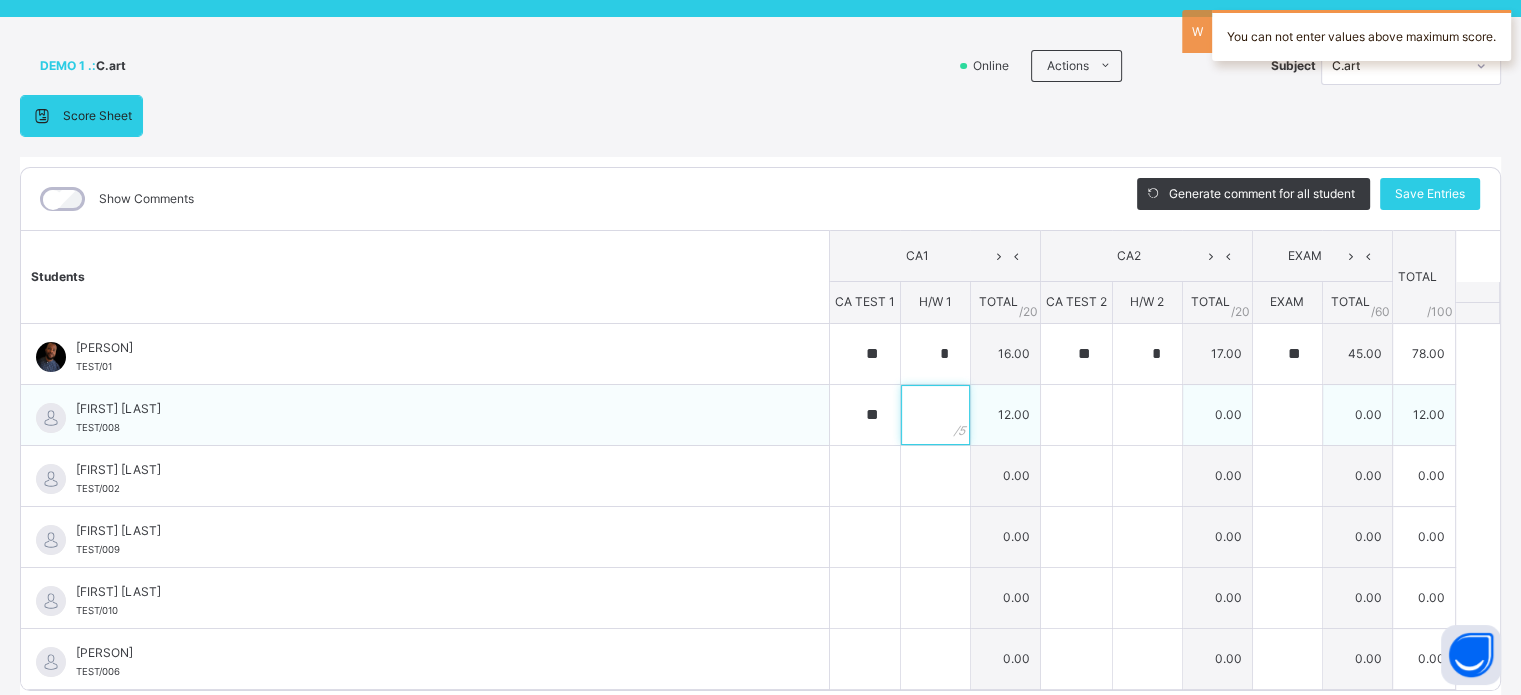 click at bounding box center (935, 415) 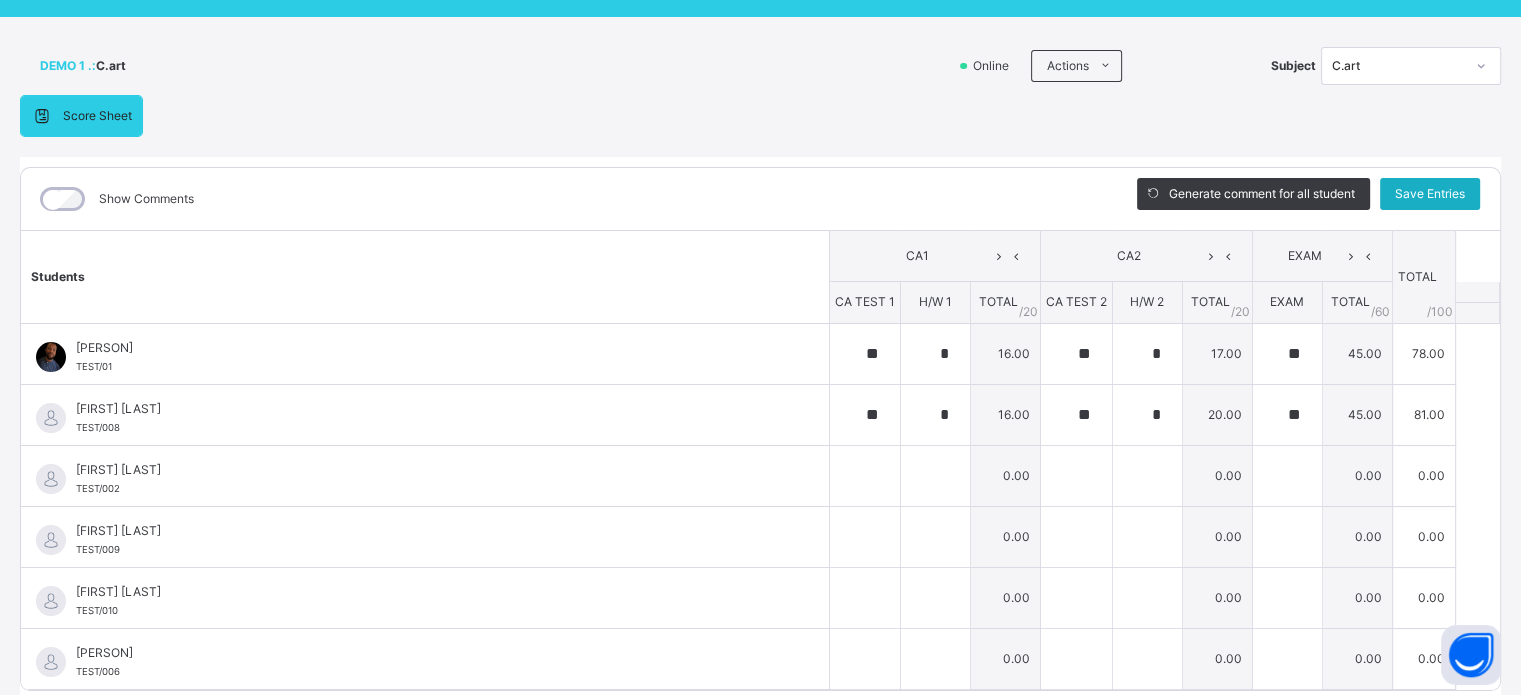 click on "Save Entries" at bounding box center [1430, 194] 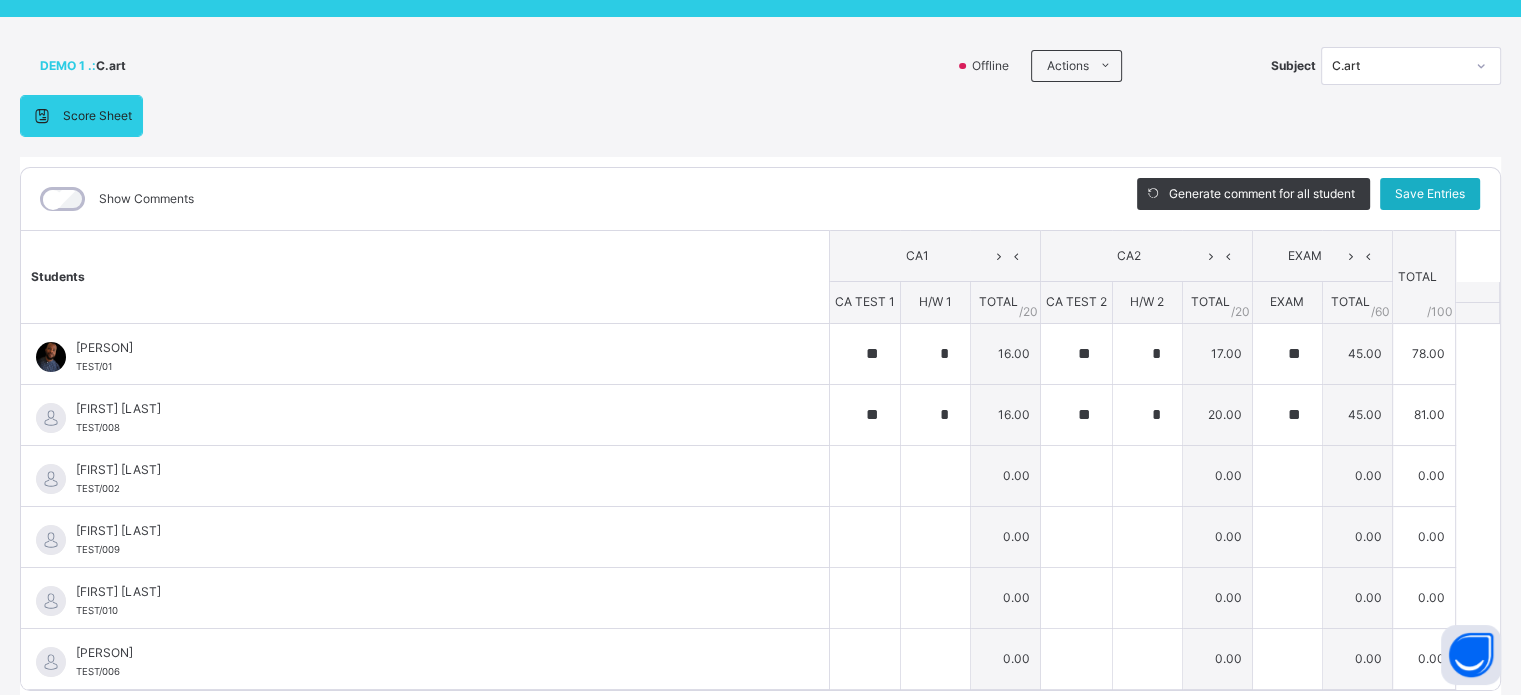 click on "Save Entries" at bounding box center (1430, 194) 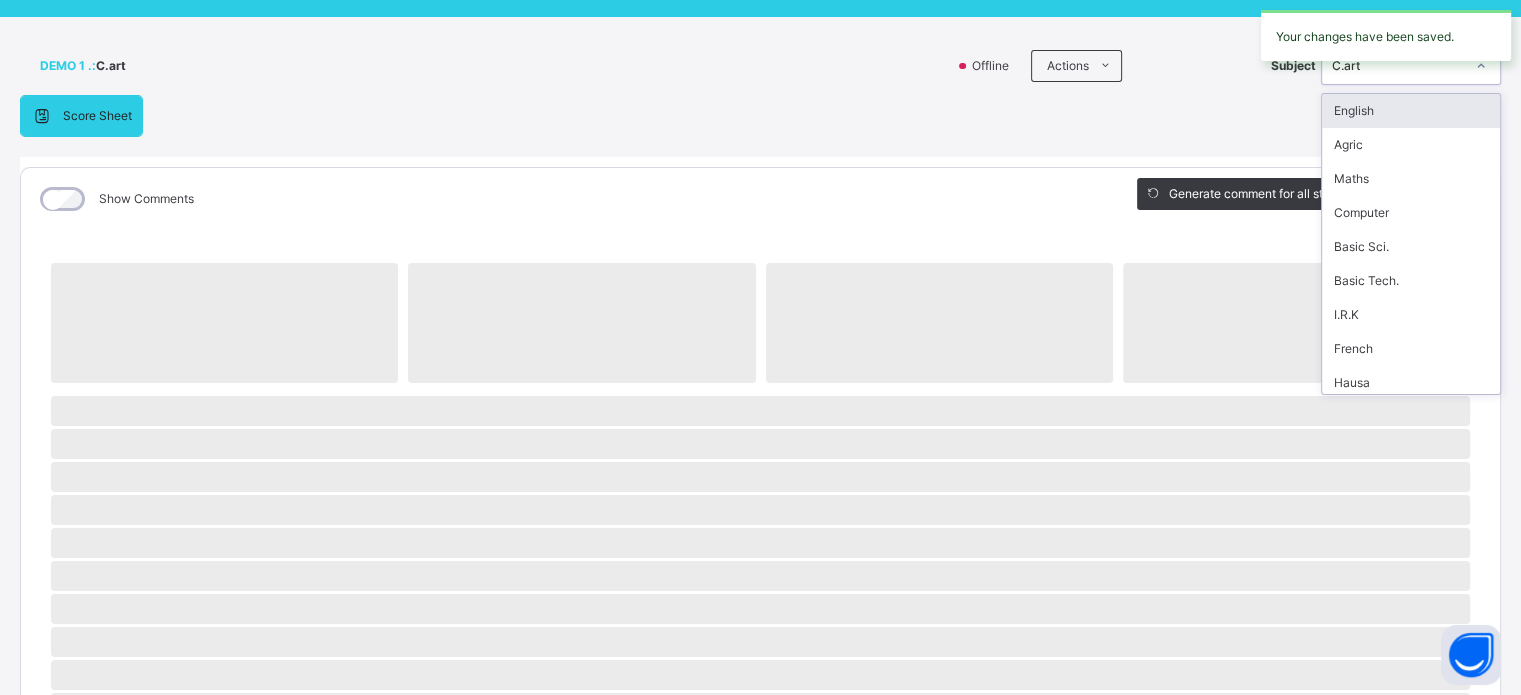 click on "C.art" at bounding box center [1392, 66] 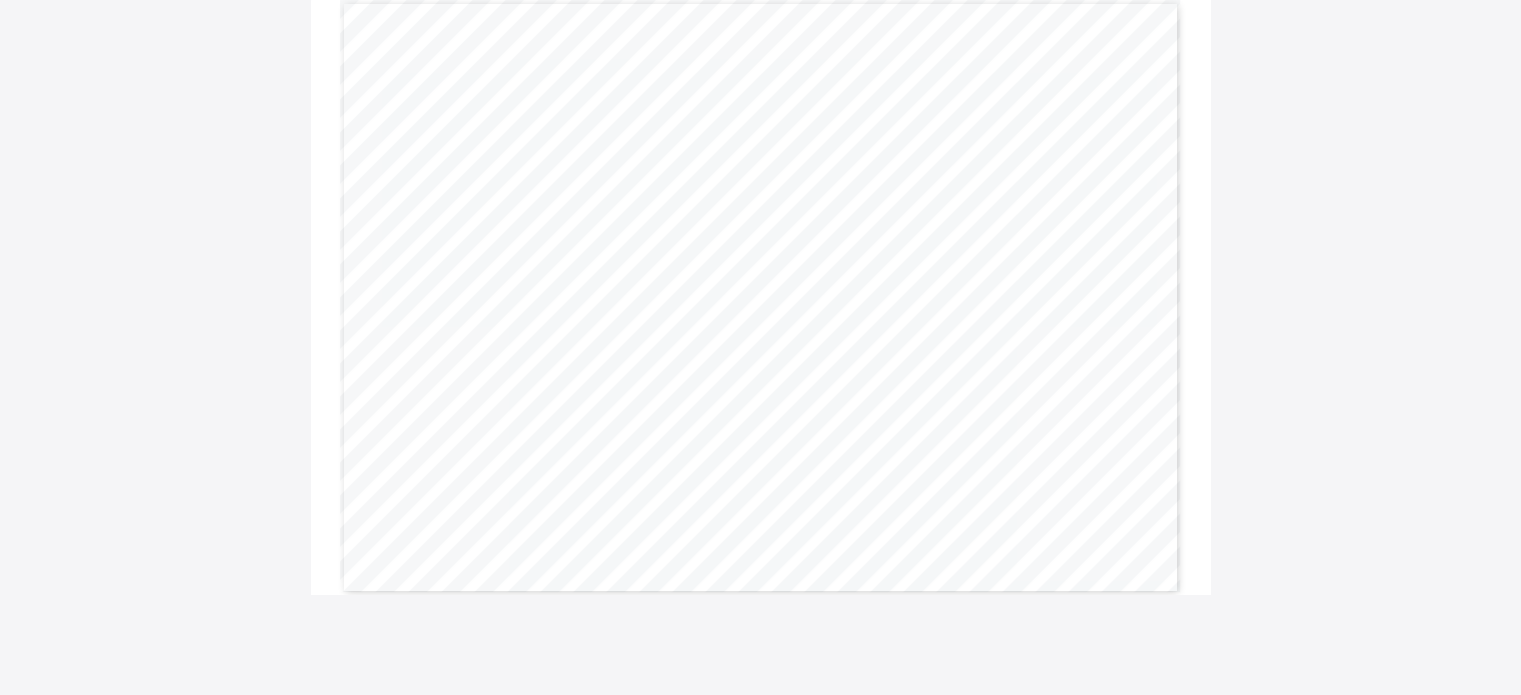 scroll, scrollTop: 0, scrollLeft: 0, axis: both 